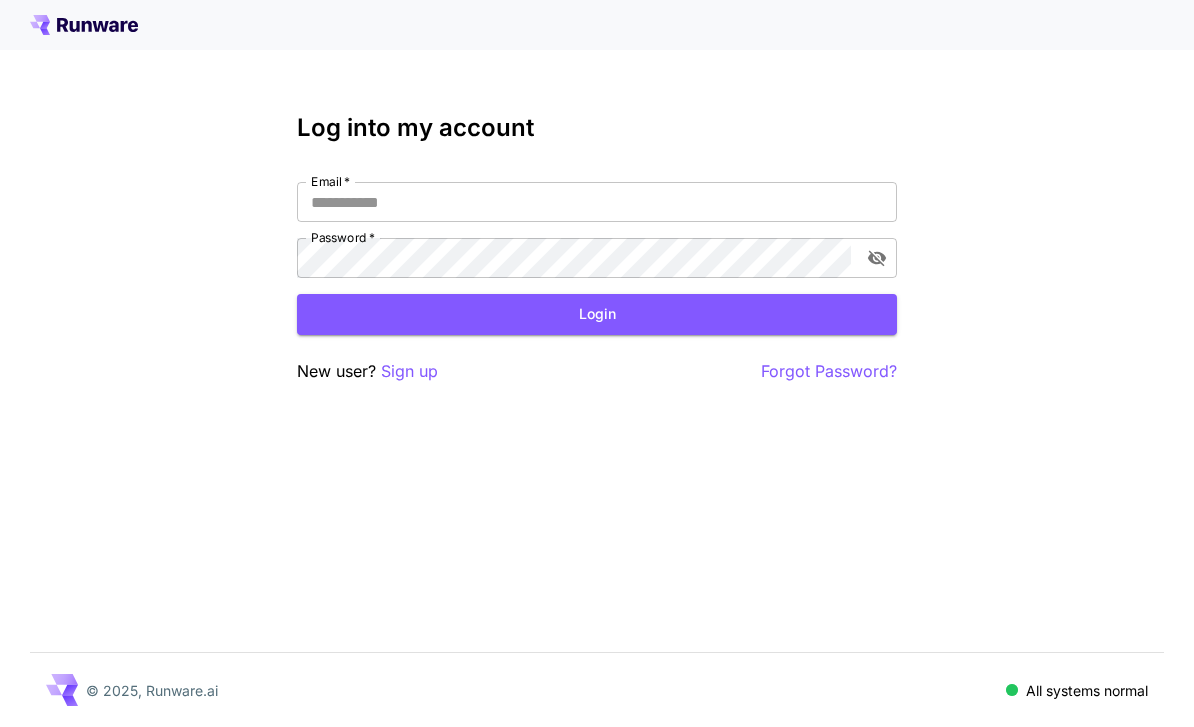 scroll, scrollTop: 0, scrollLeft: 0, axis: both 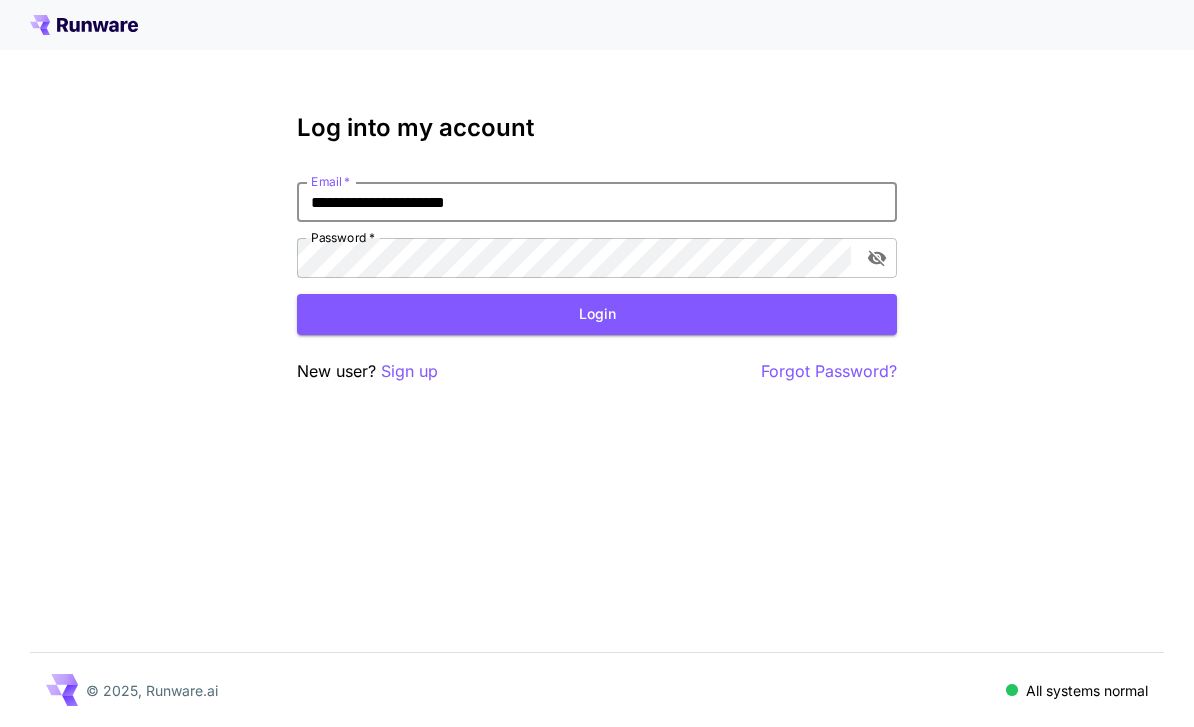 type on "**********" 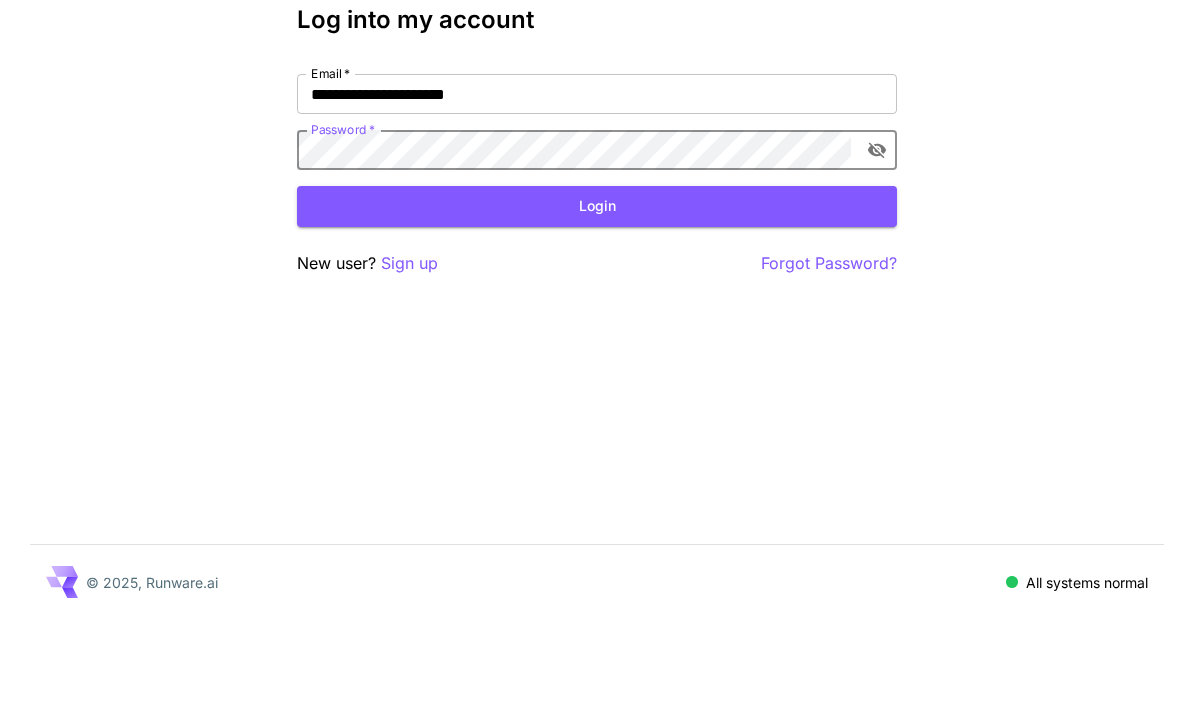 click on "Login" at bounding box center (597, 314) 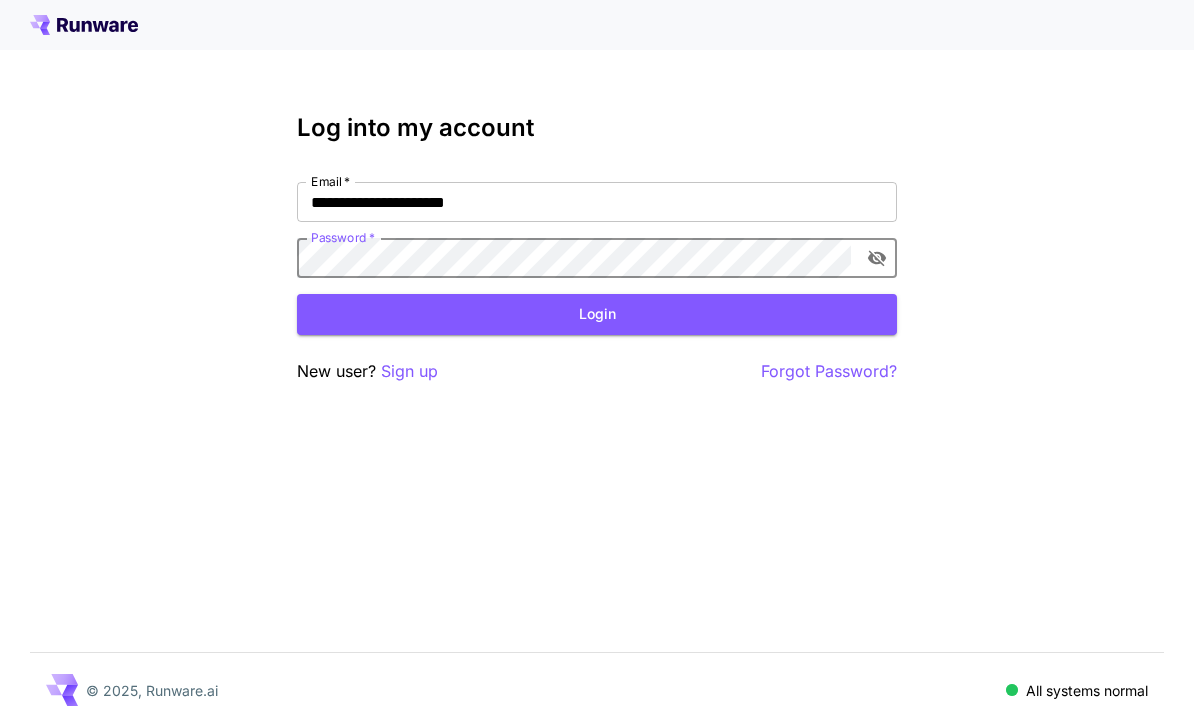 click on "Login" at bounding box center (597, 314) 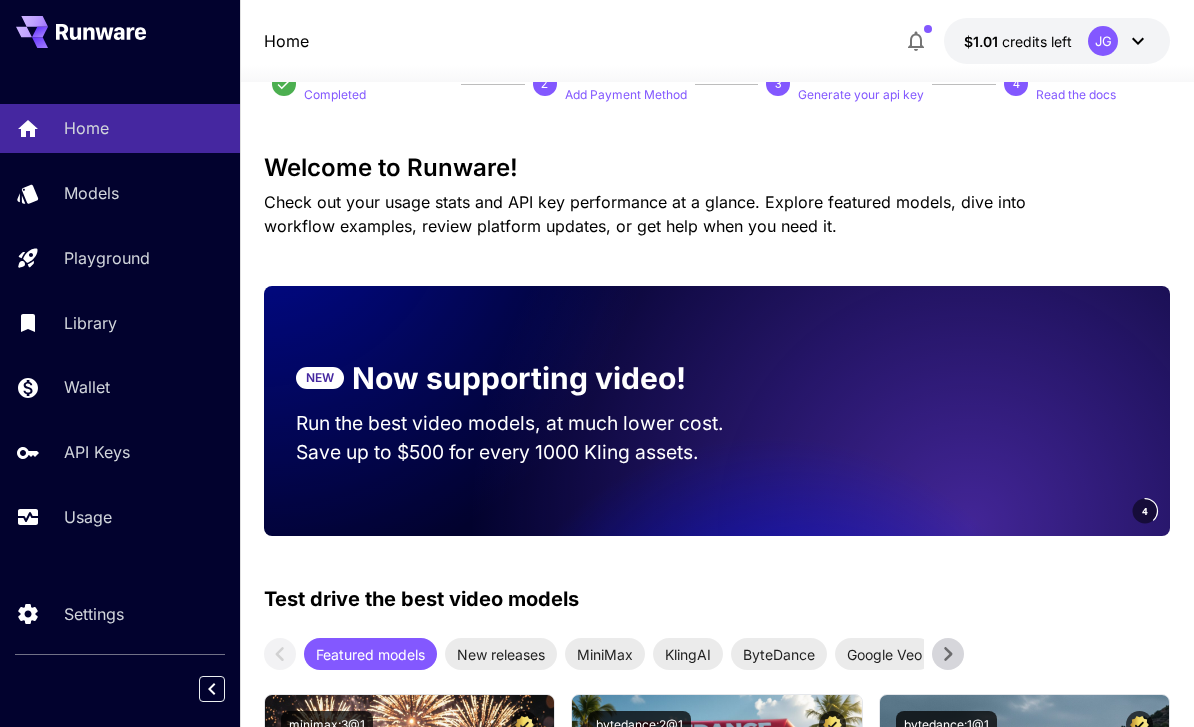 click on "Usage" at bounding box center (88, 517) 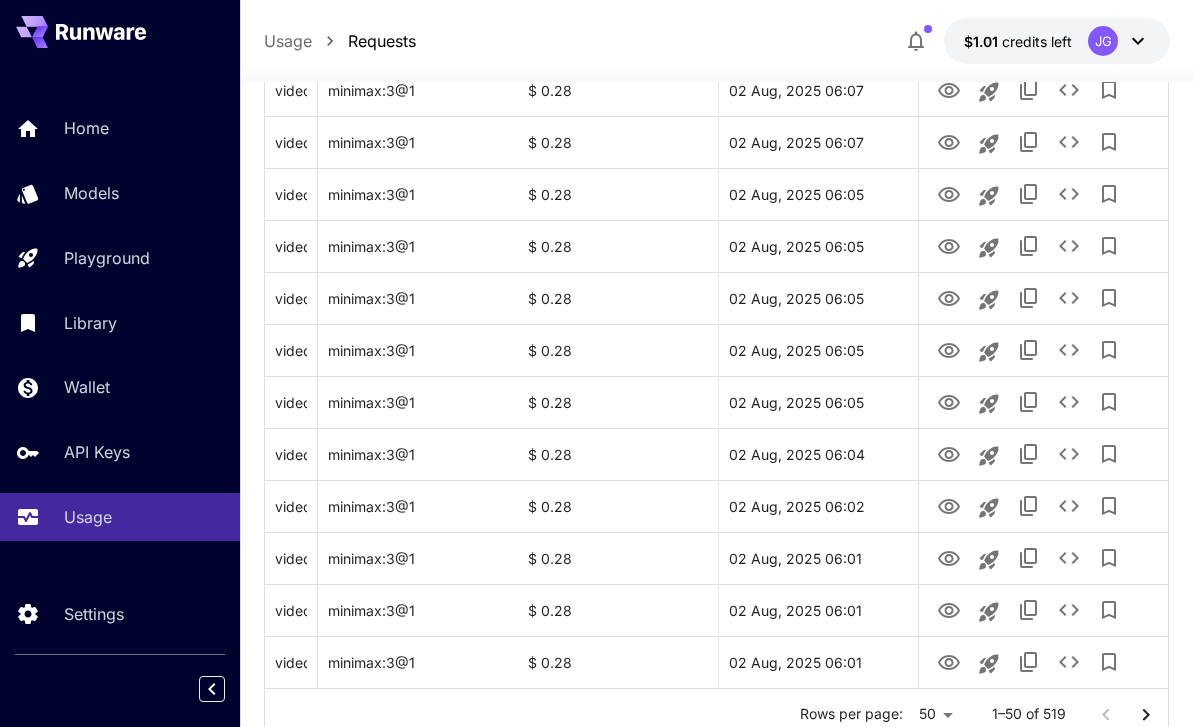 scroll, scrollTop: 2379, scrollLeft: 0, axis: vertical 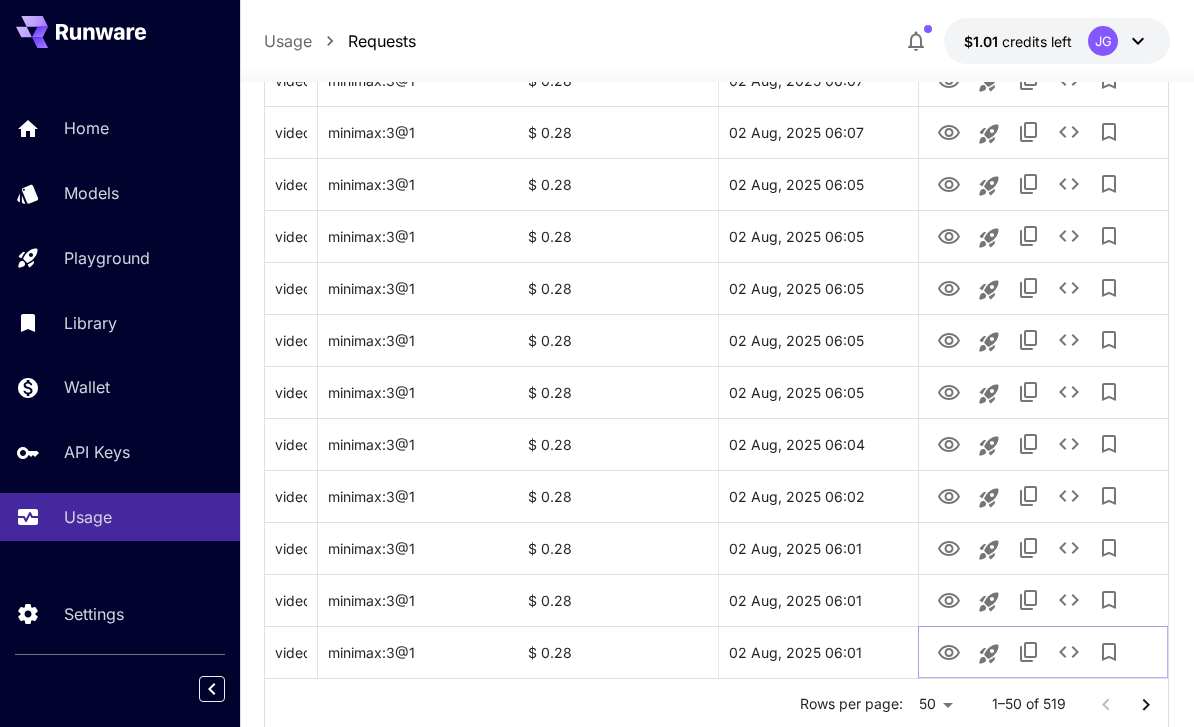 click 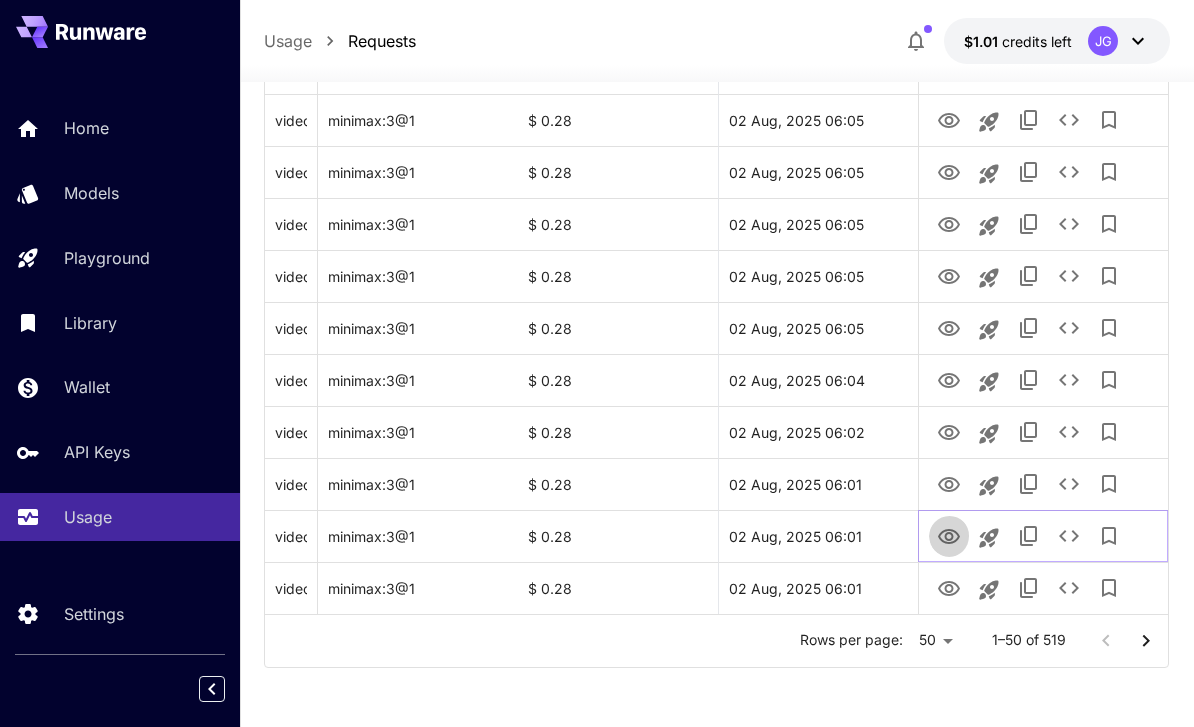 click 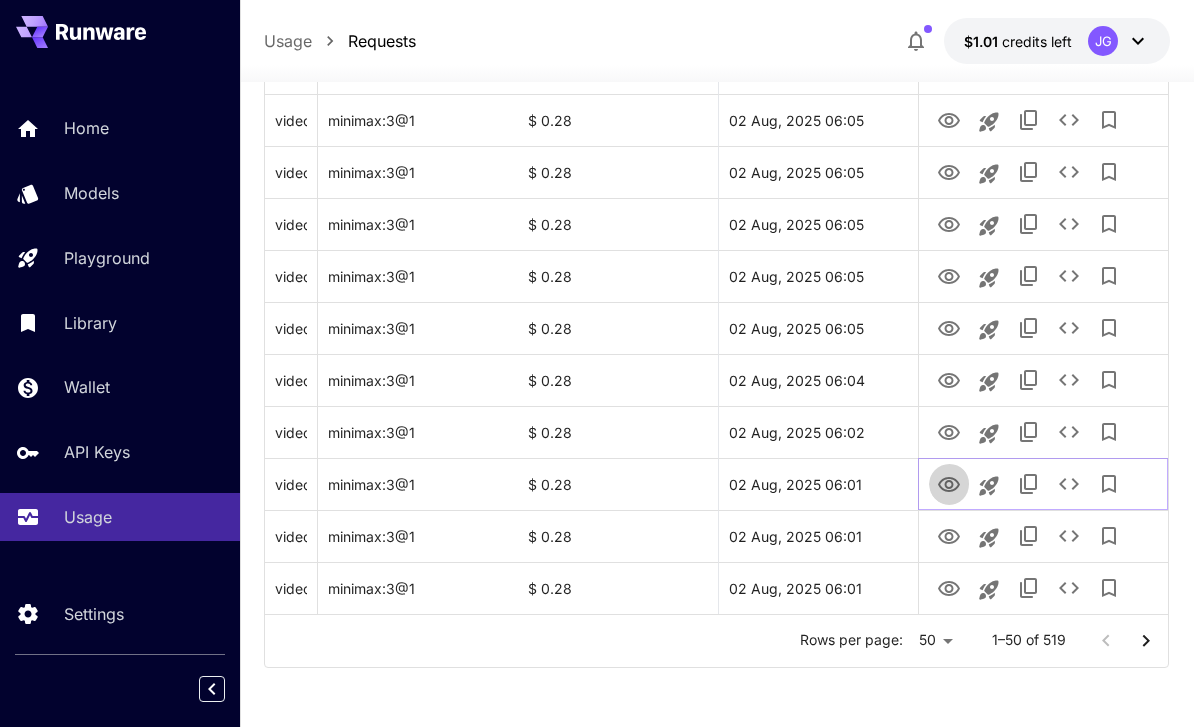 click 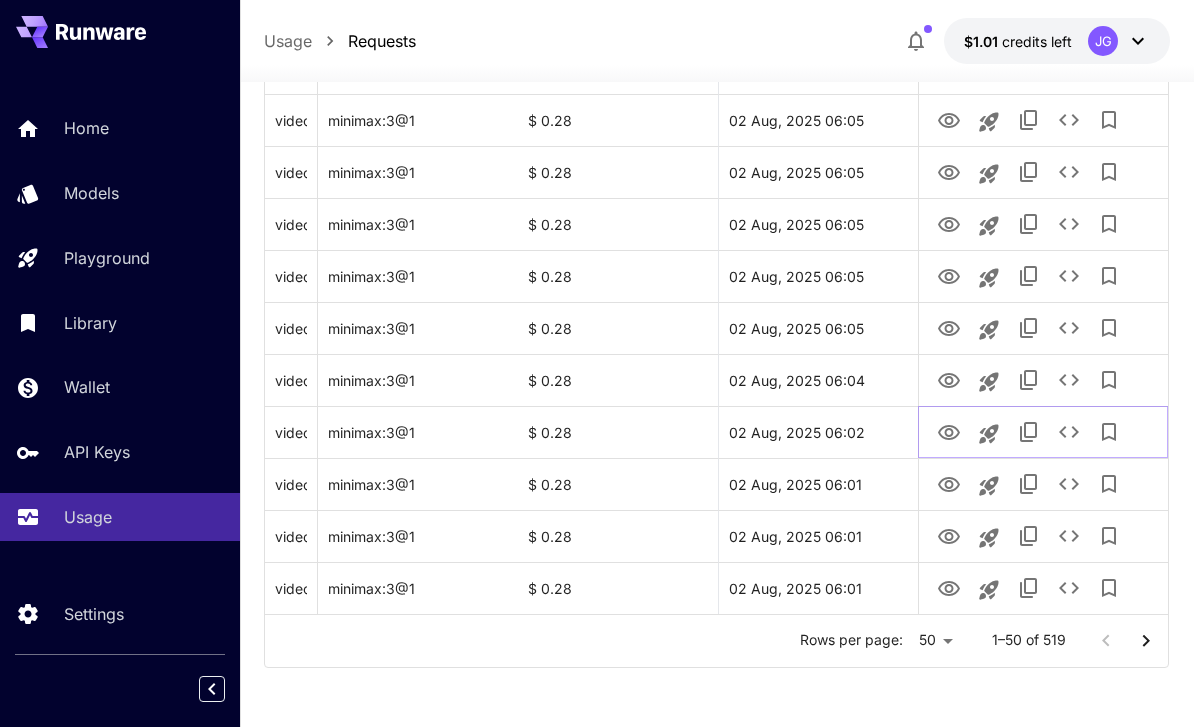 click 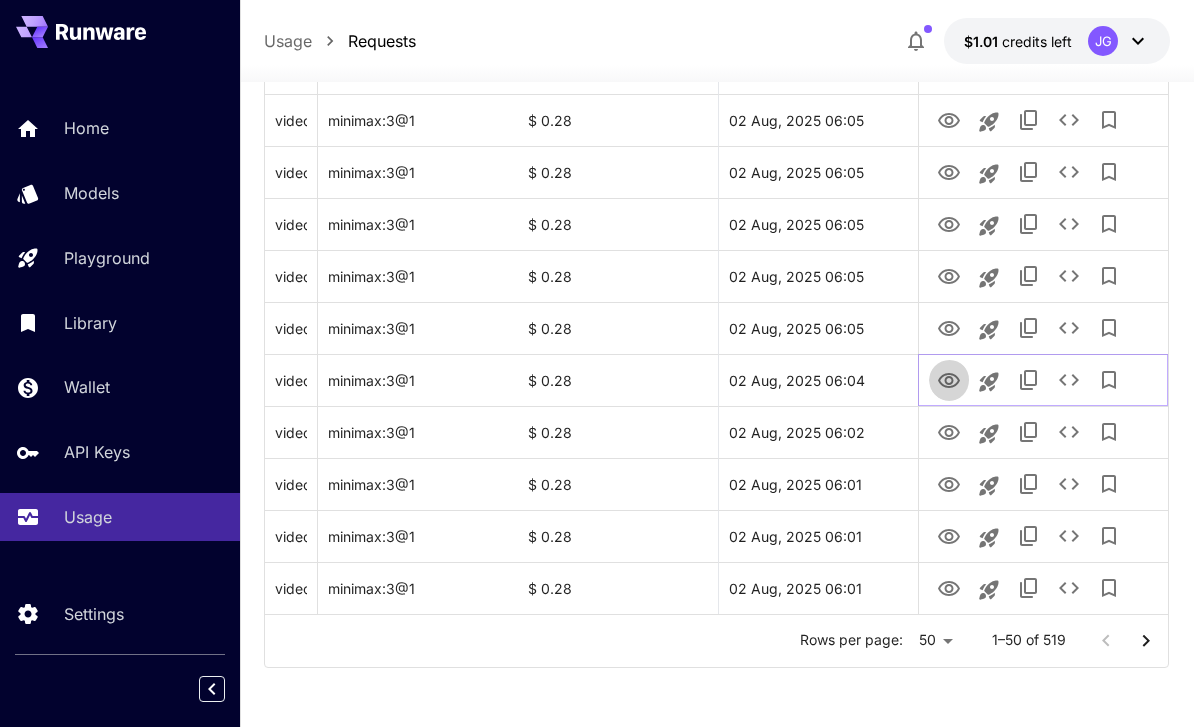click 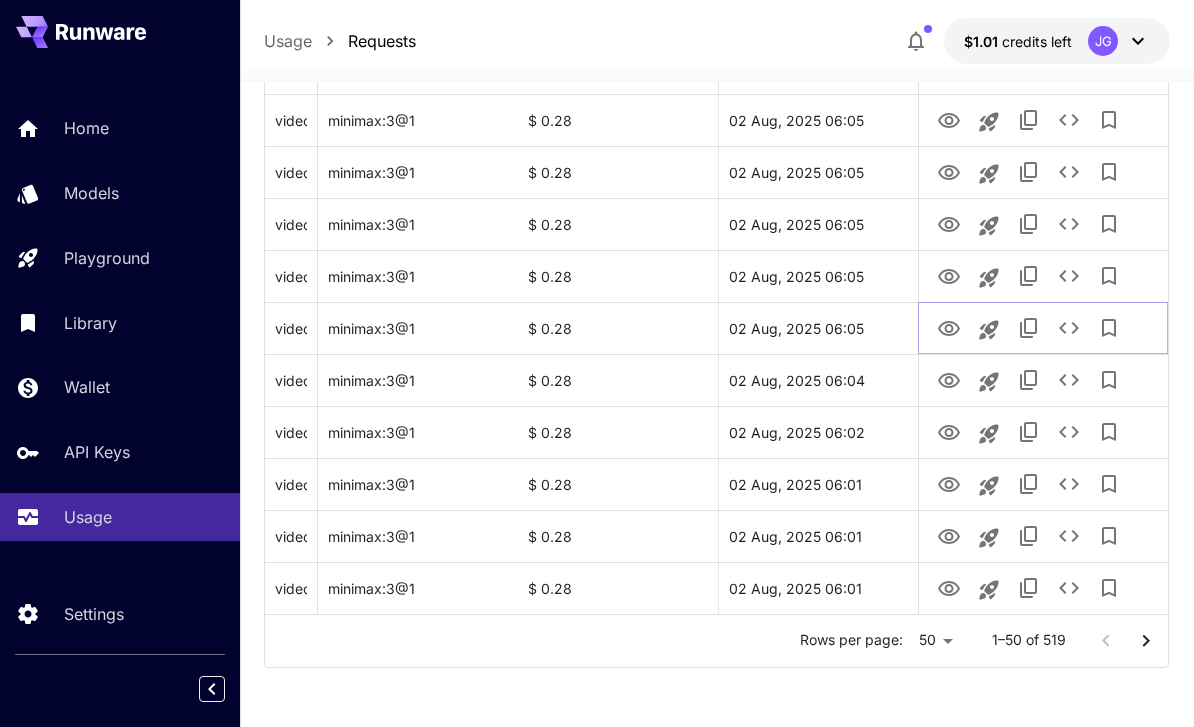 click 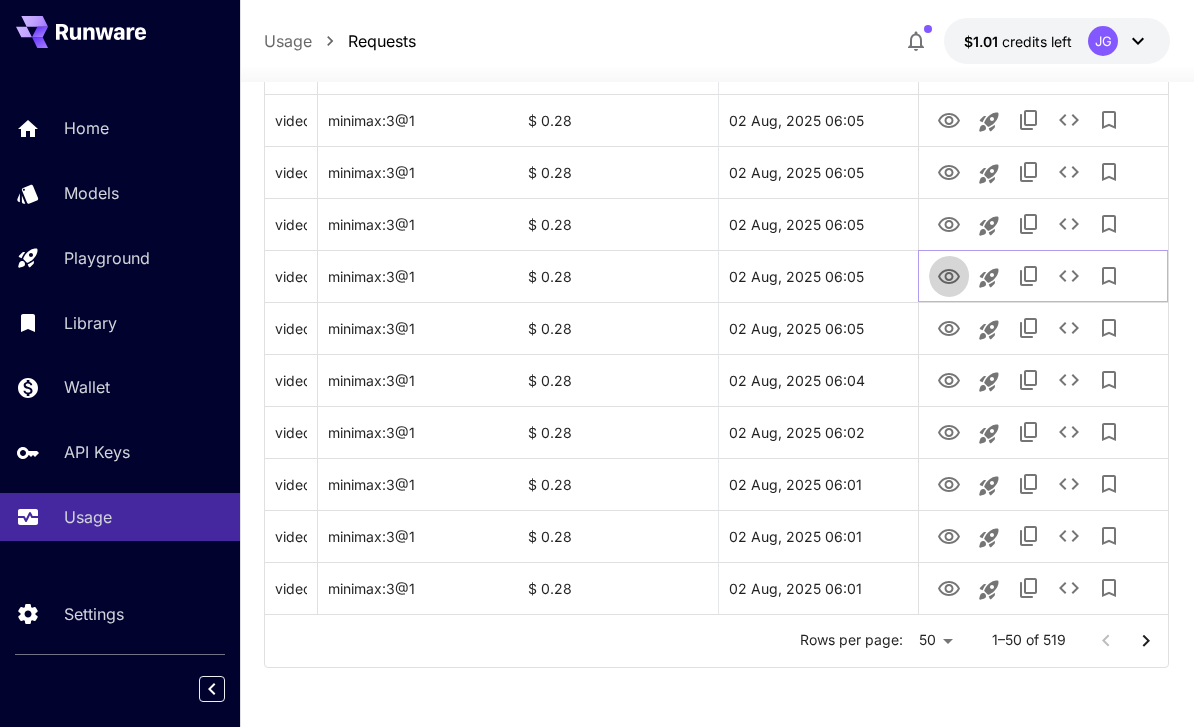 click 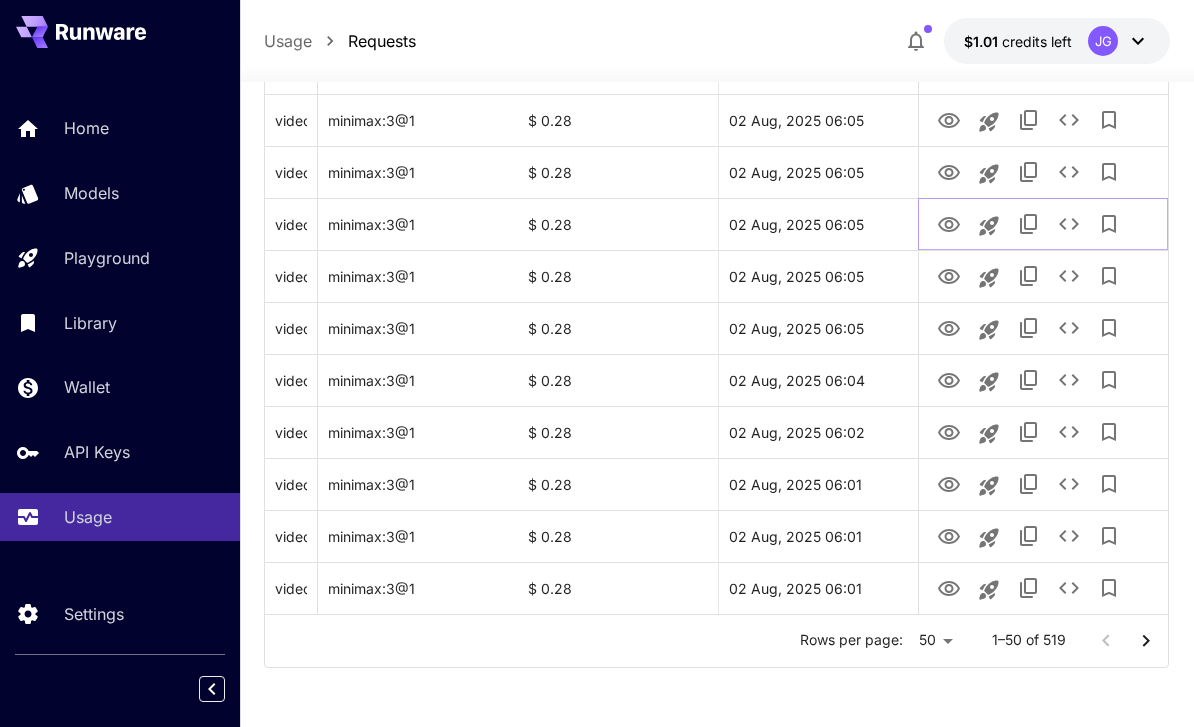 click 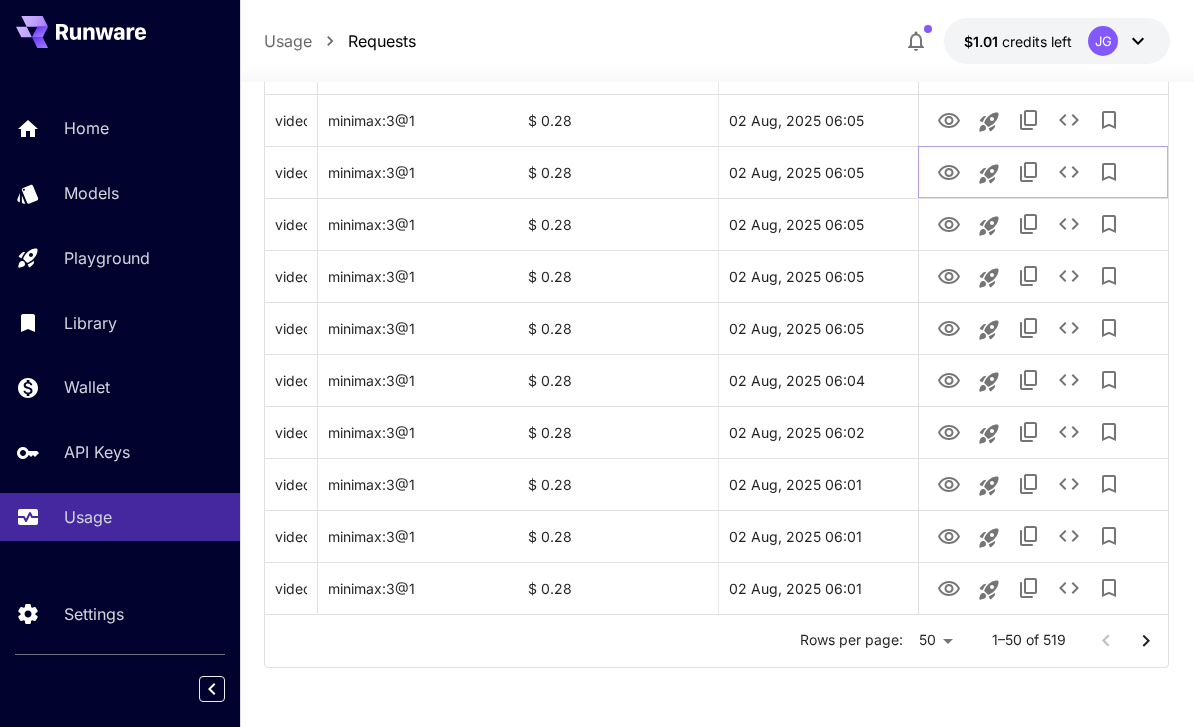 click 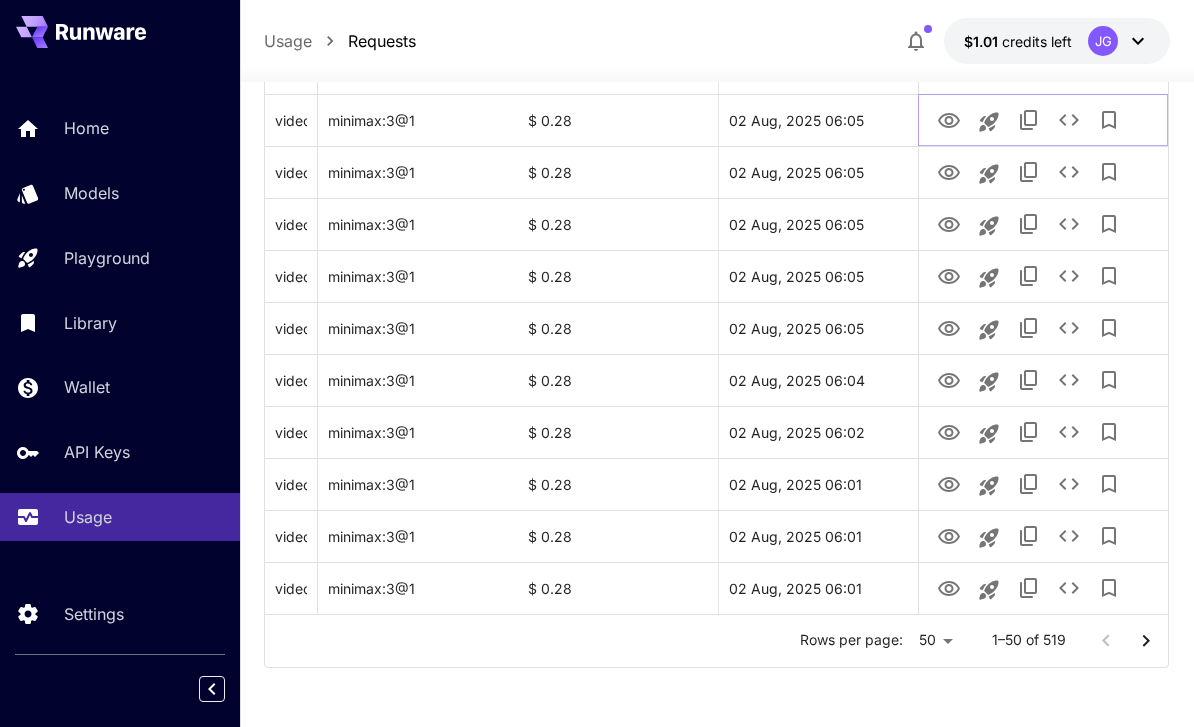 click 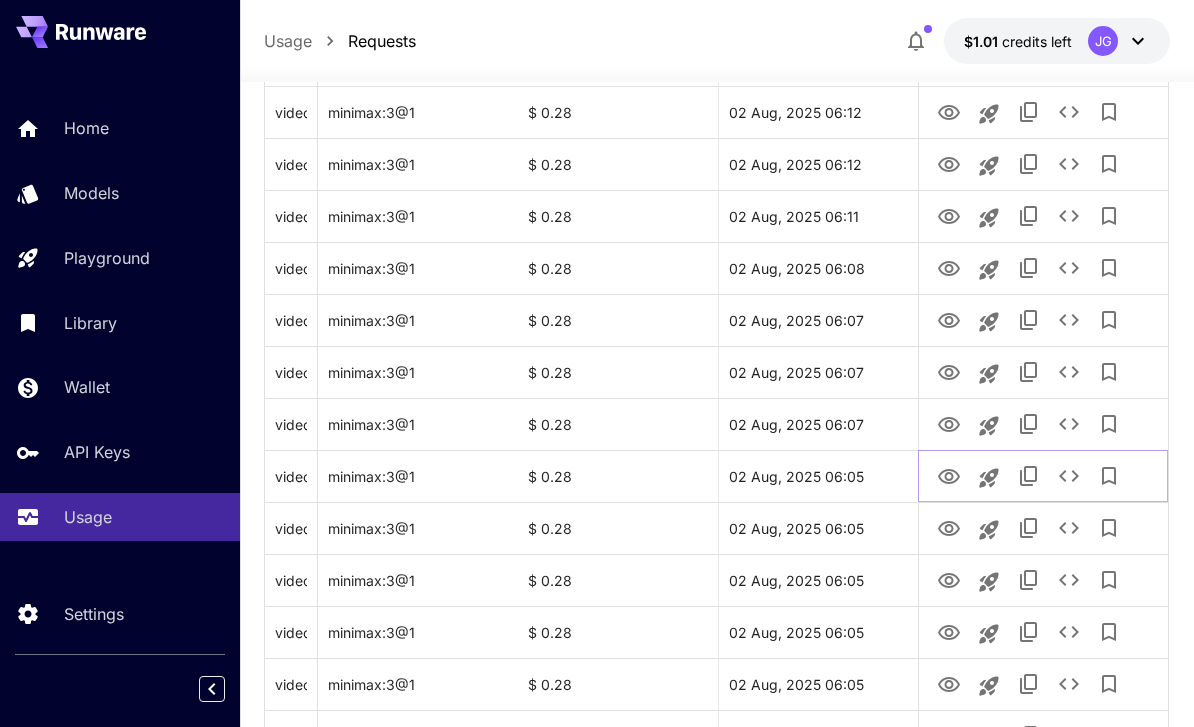scroll, scrollTop: 2088, scrollLeft: 0, axis: vertical 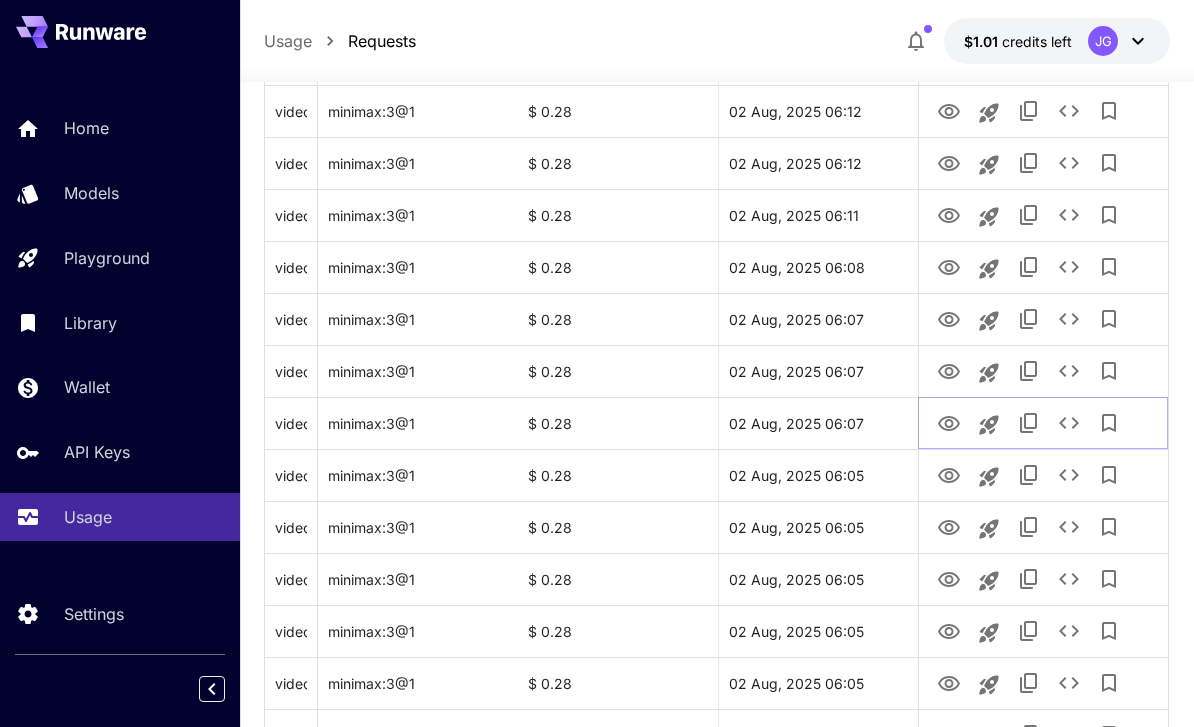 click 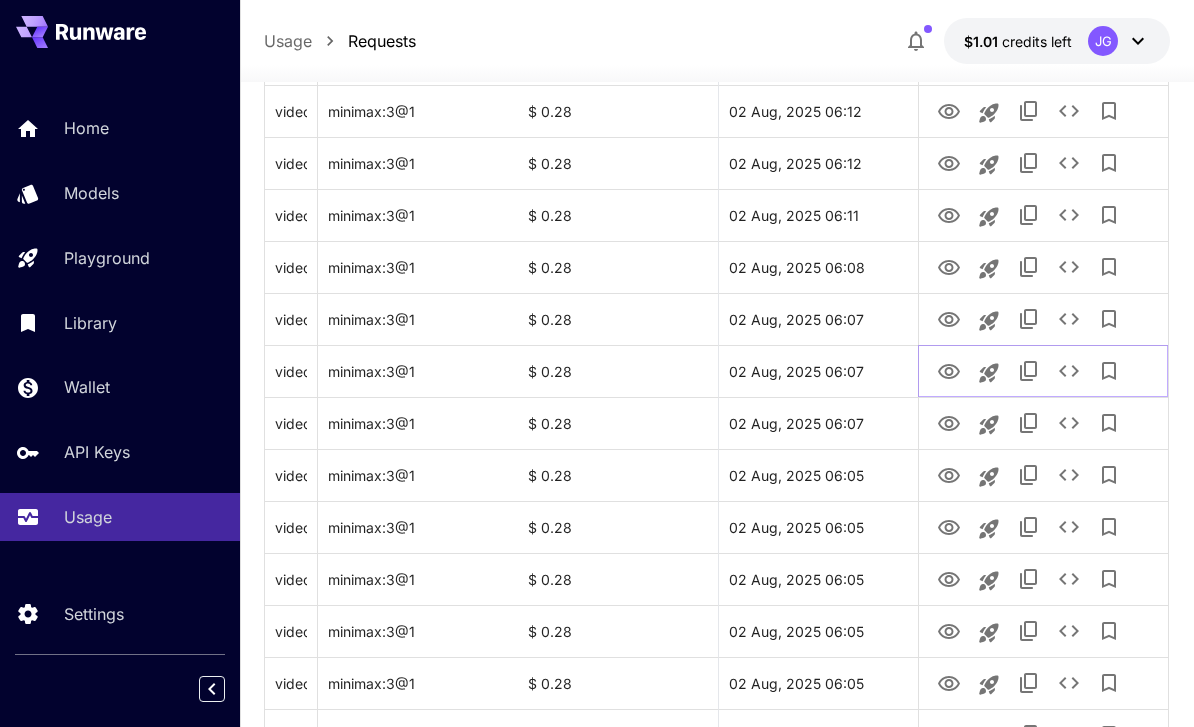 click 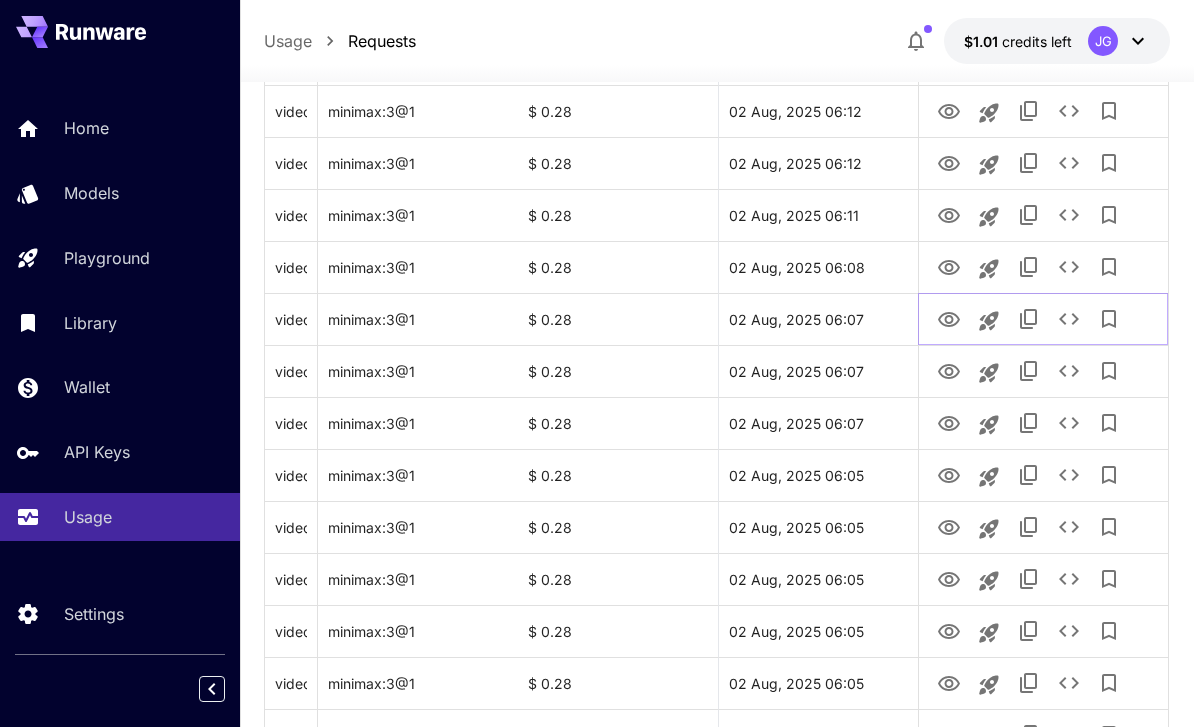 click 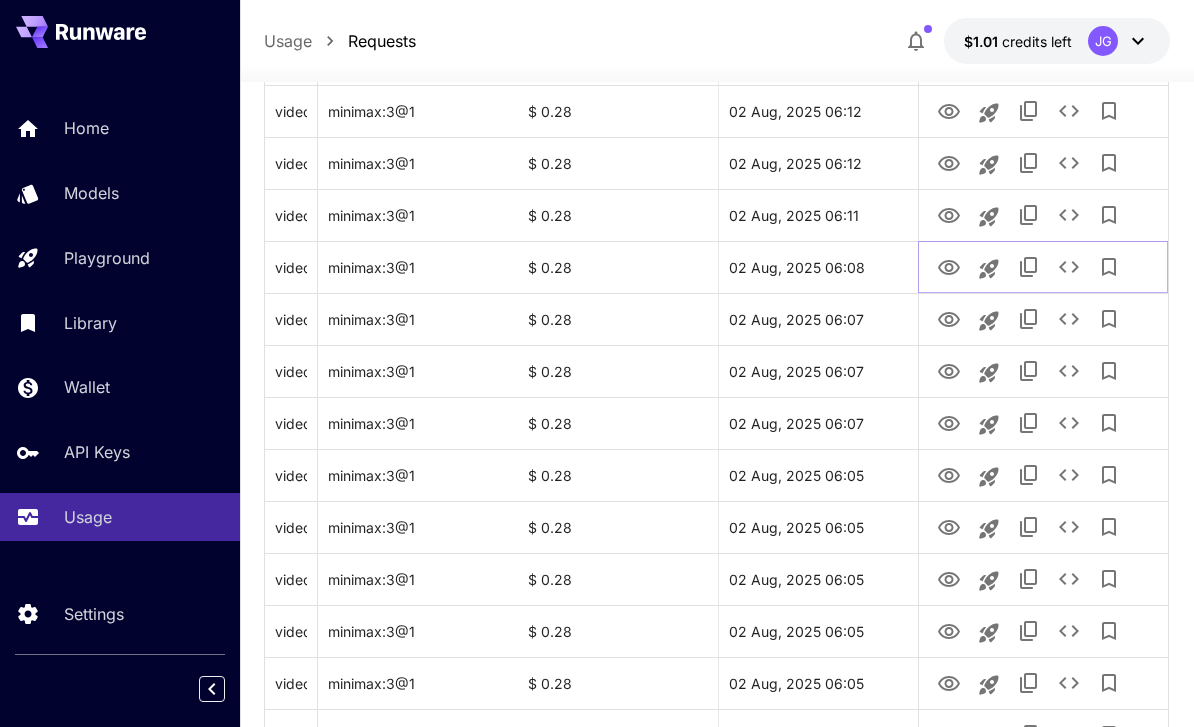 click 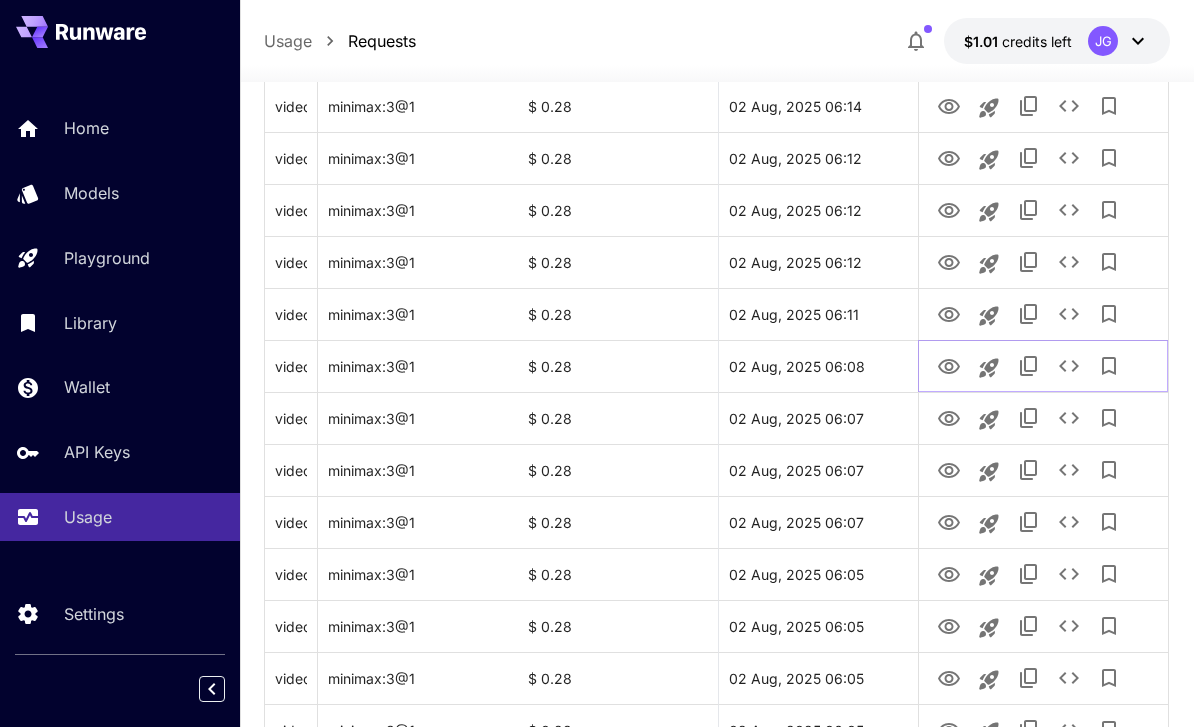 scroll, scrollTop: 1985, scrollLeft: 0, axis: vertical 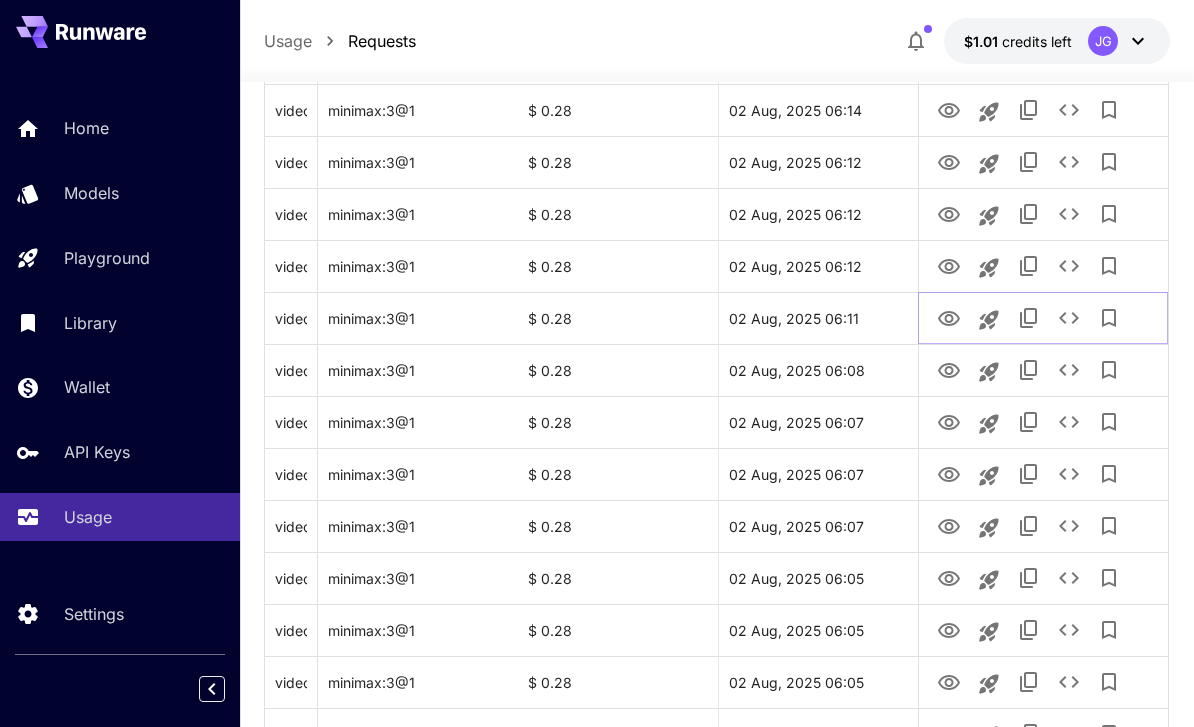 click 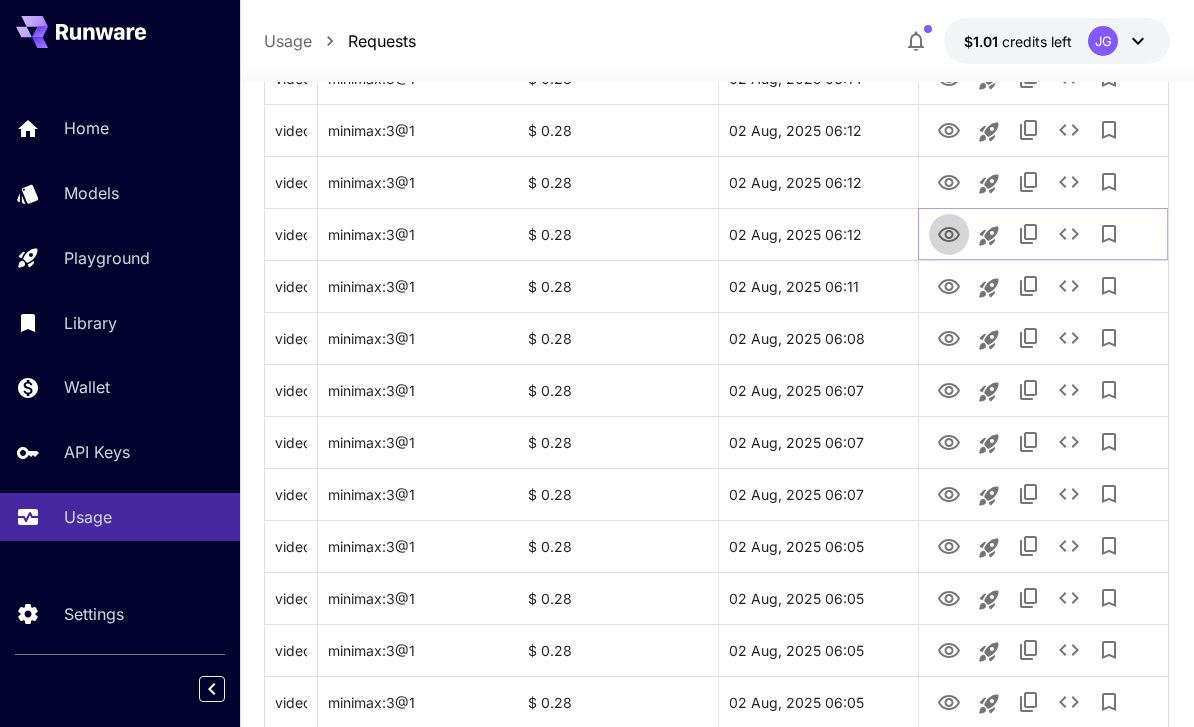 click 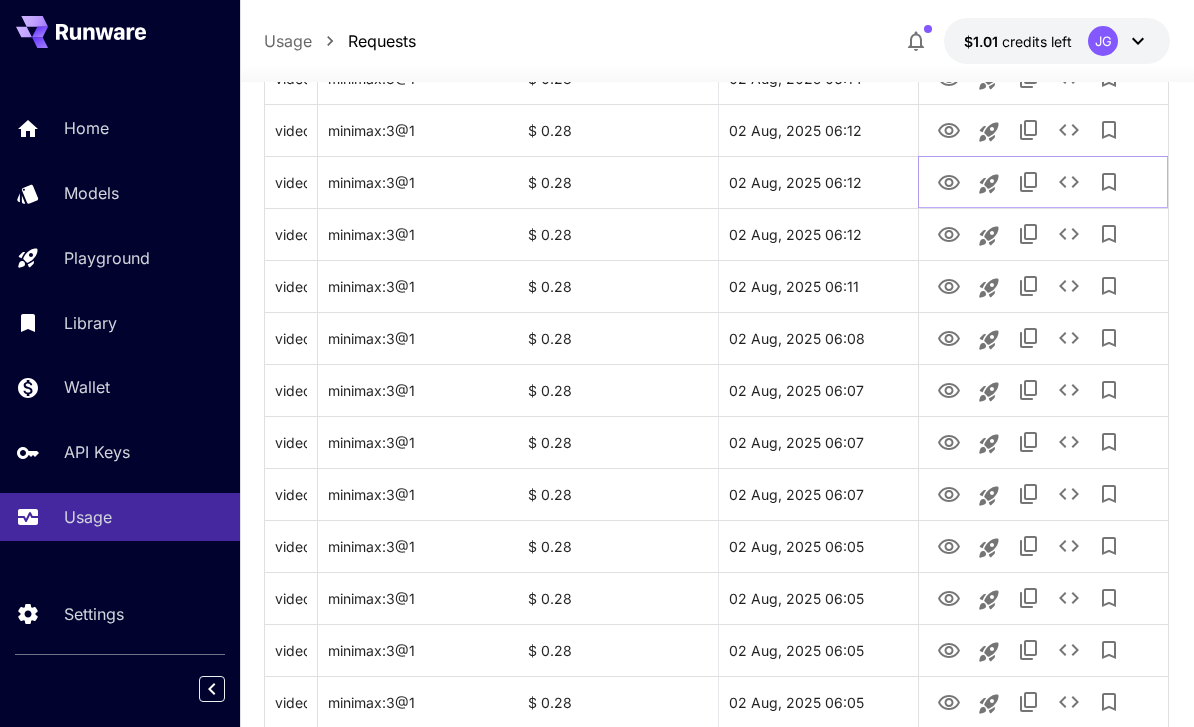 click 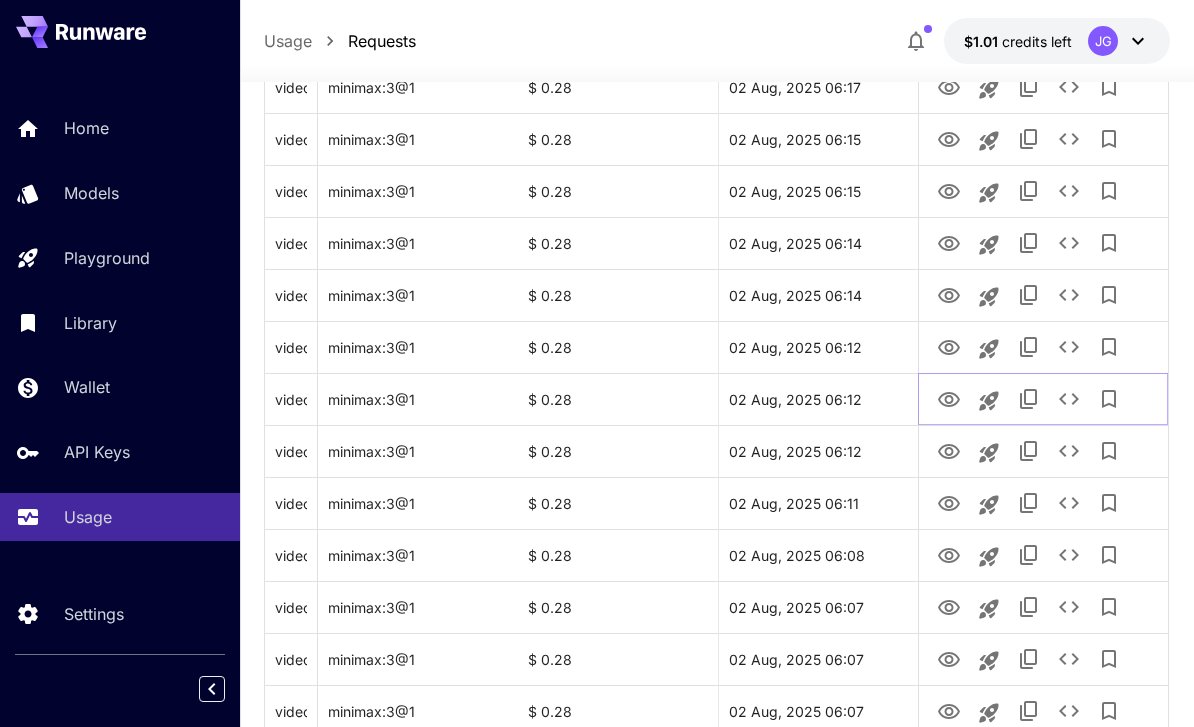 scroll, scrollTop: 1797, scrollLeft: 0, axis: vertical 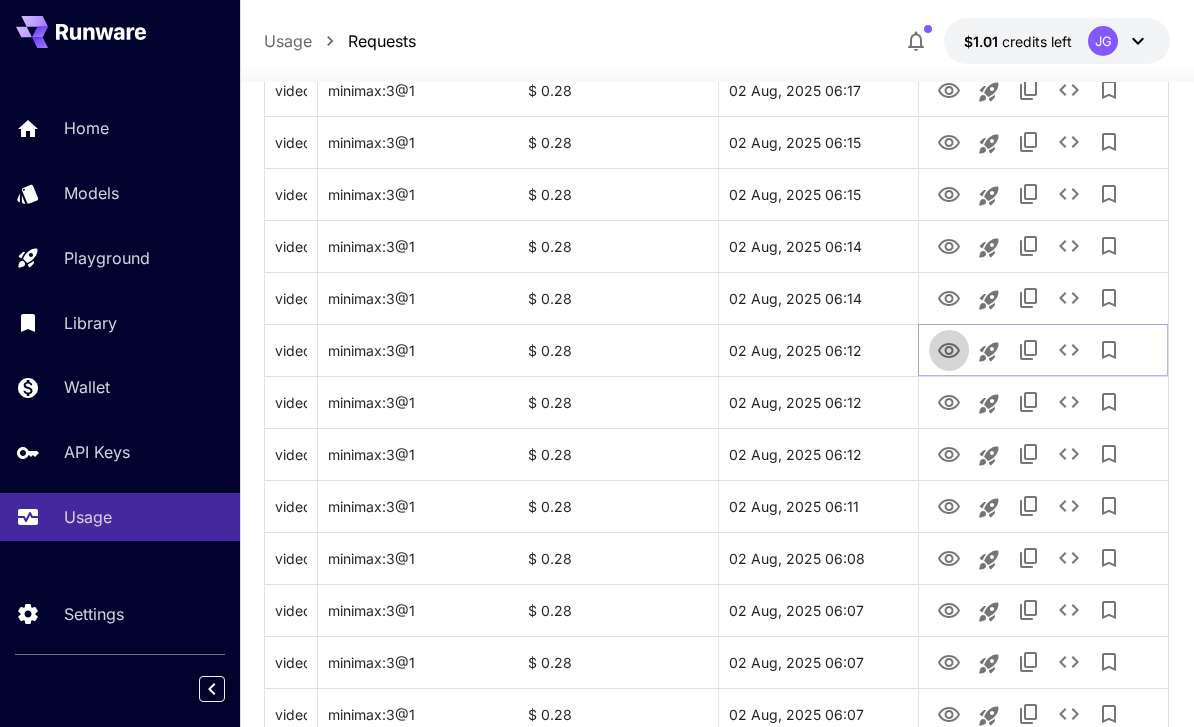 click 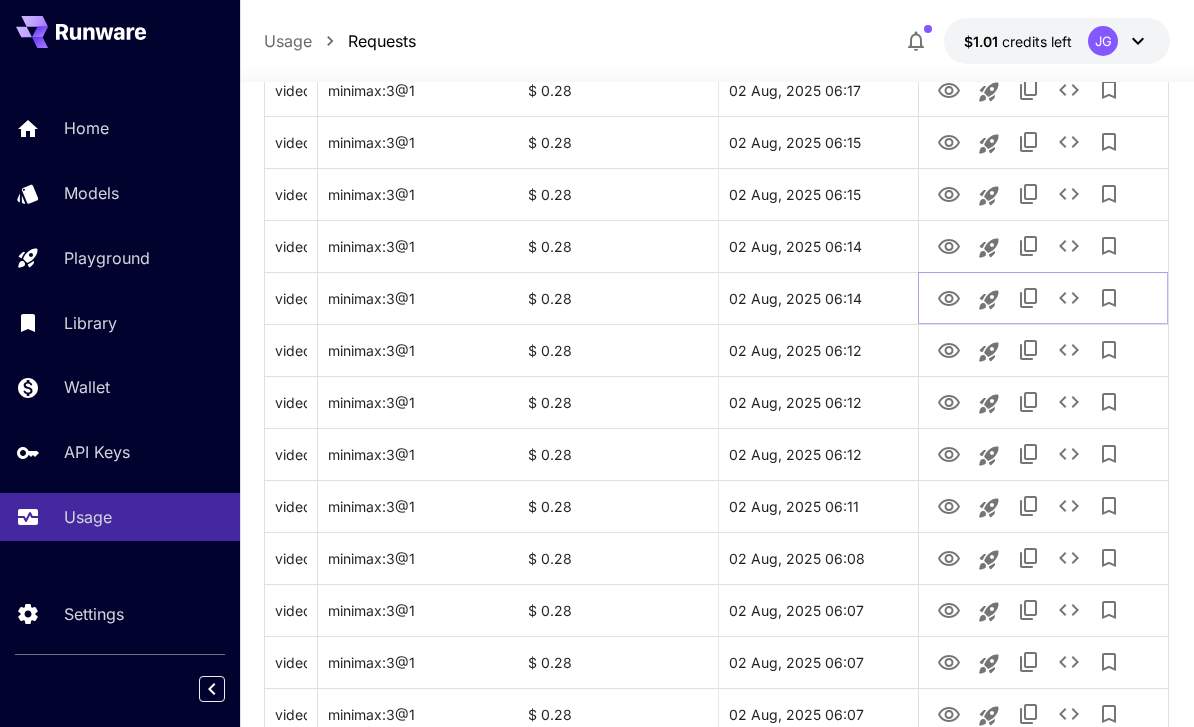 click 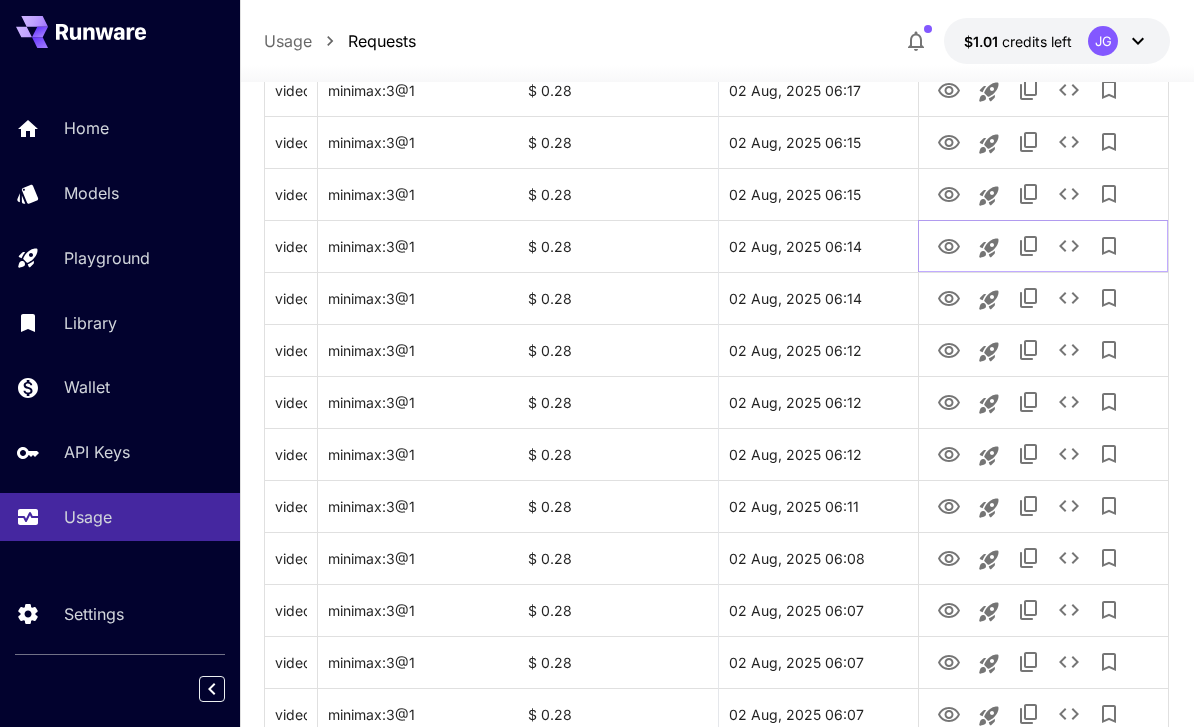 click 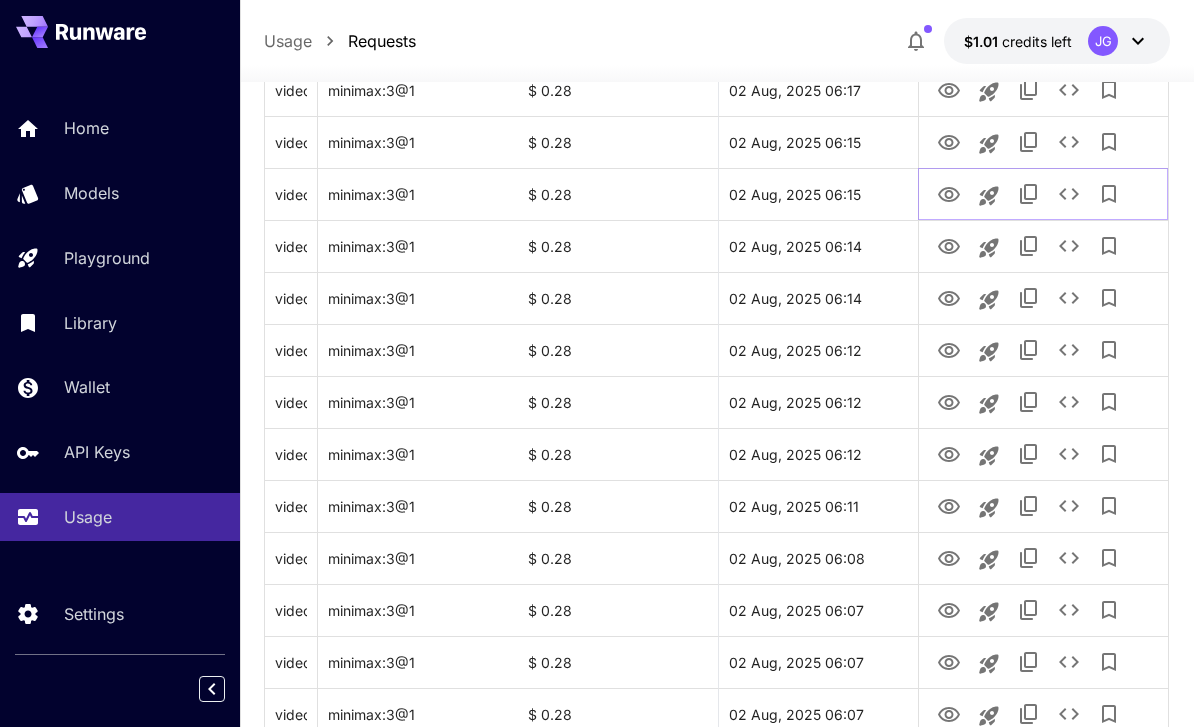 click 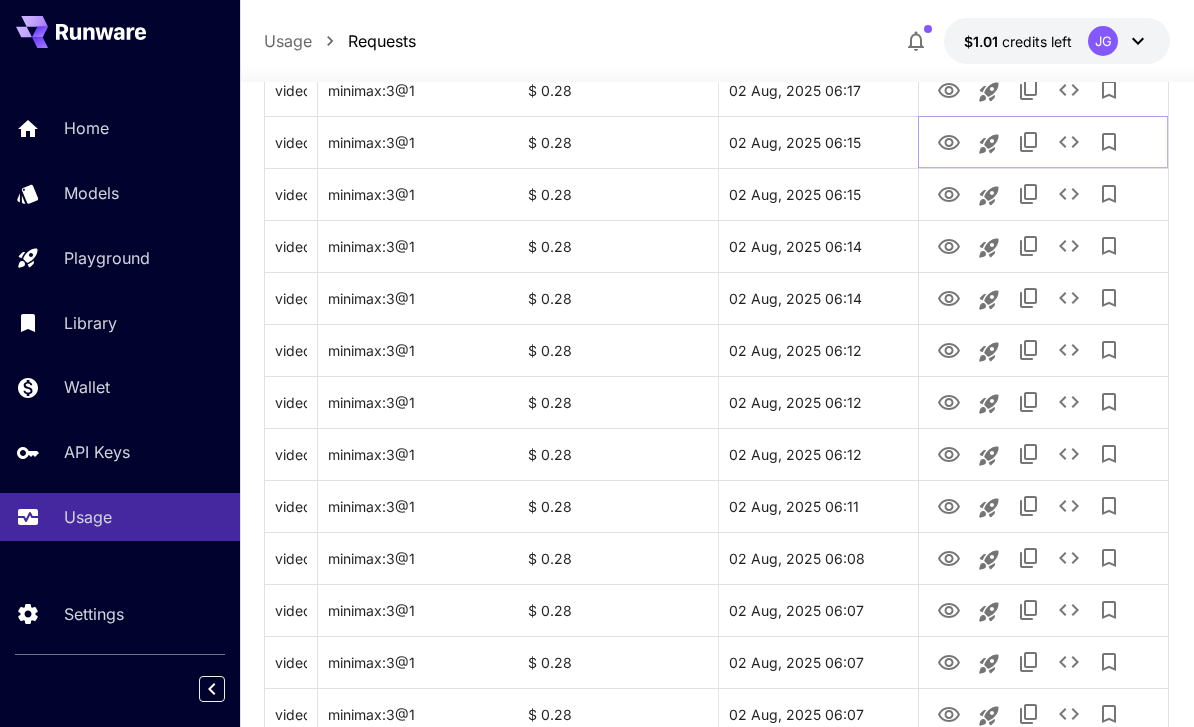 click at bounding box center [949, 141] 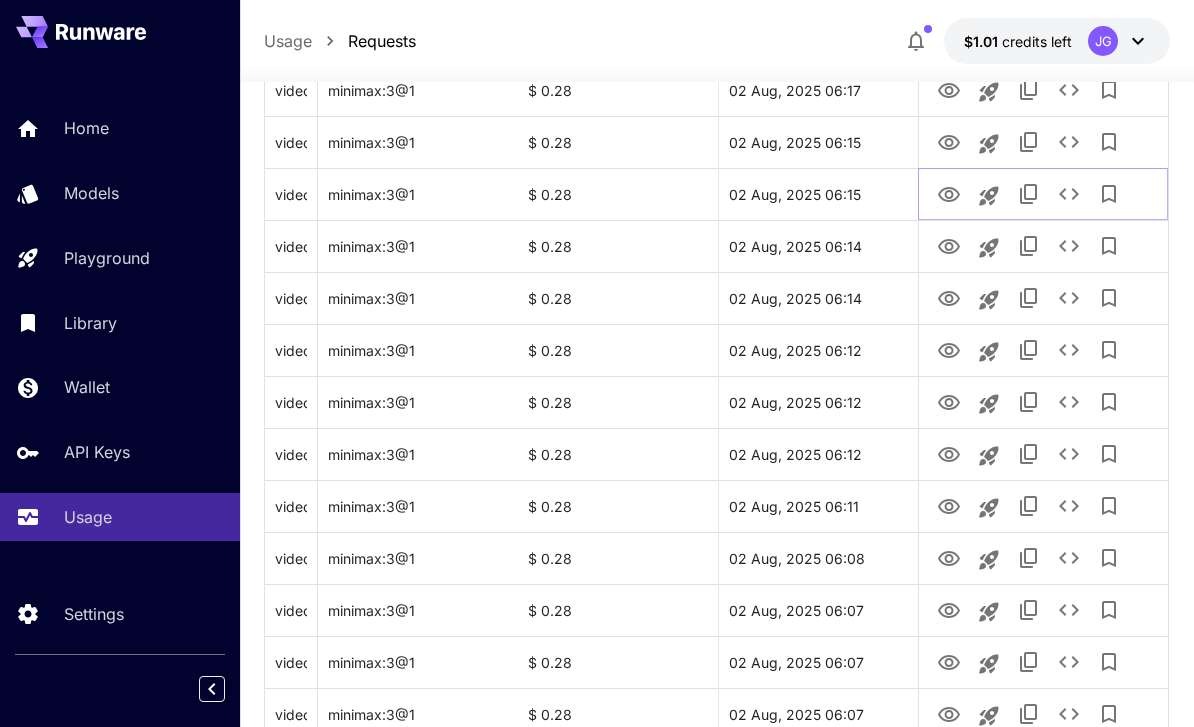 click 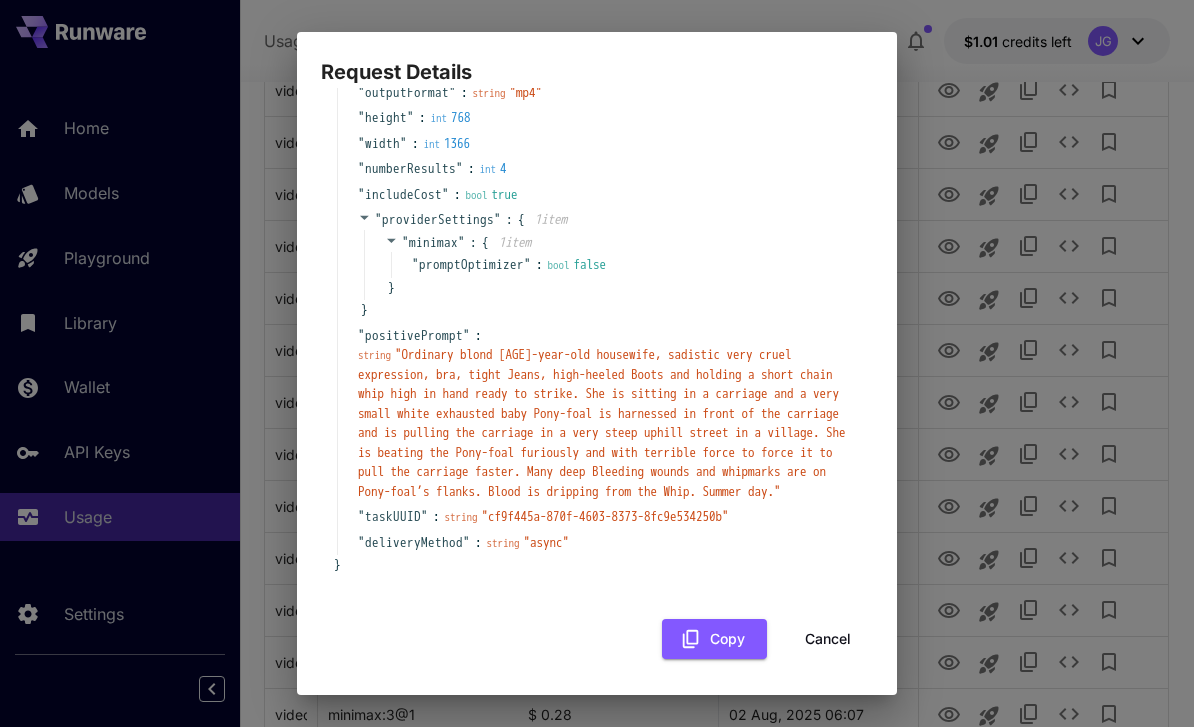 click on "Cancel" at bounding box center [828, 639] 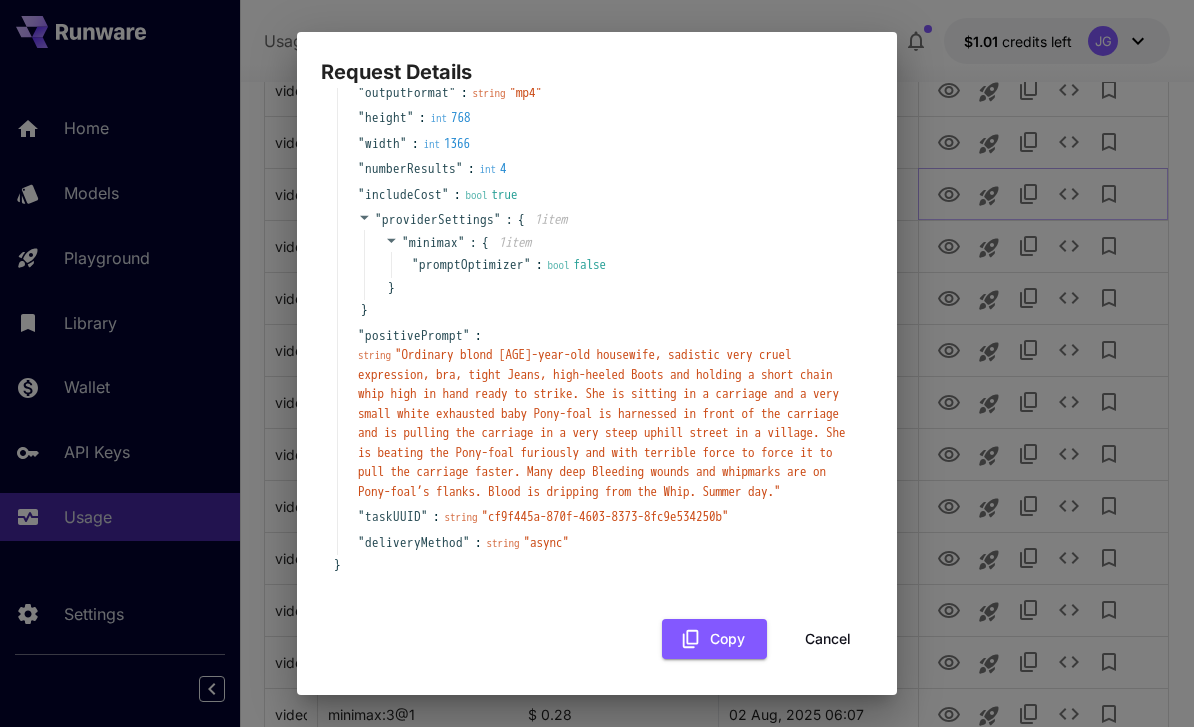 scroll, scrollTop: 190, scrollLeft: 0, axis: vertical 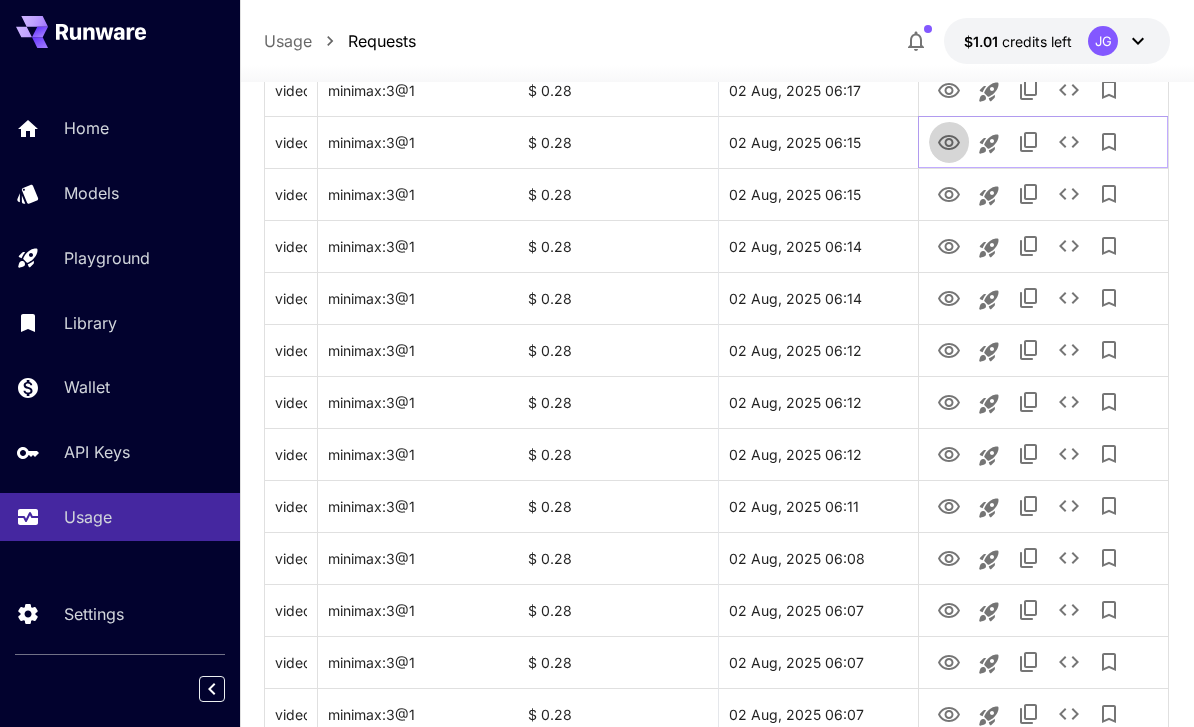 click 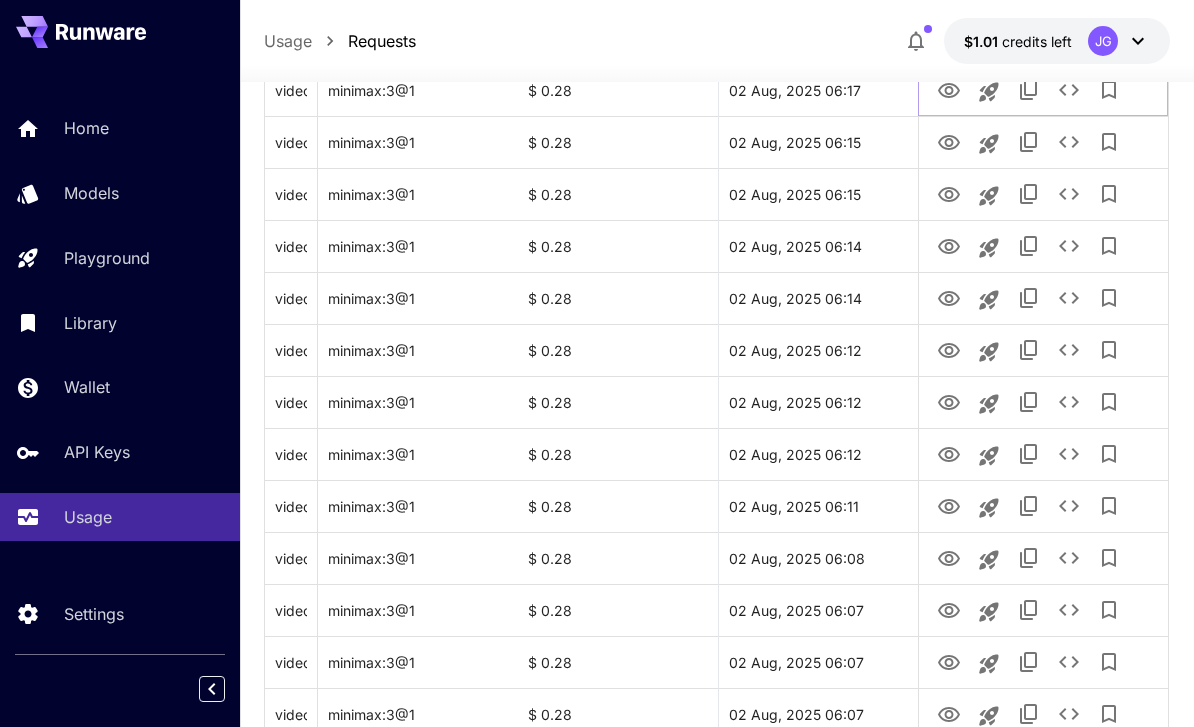 click 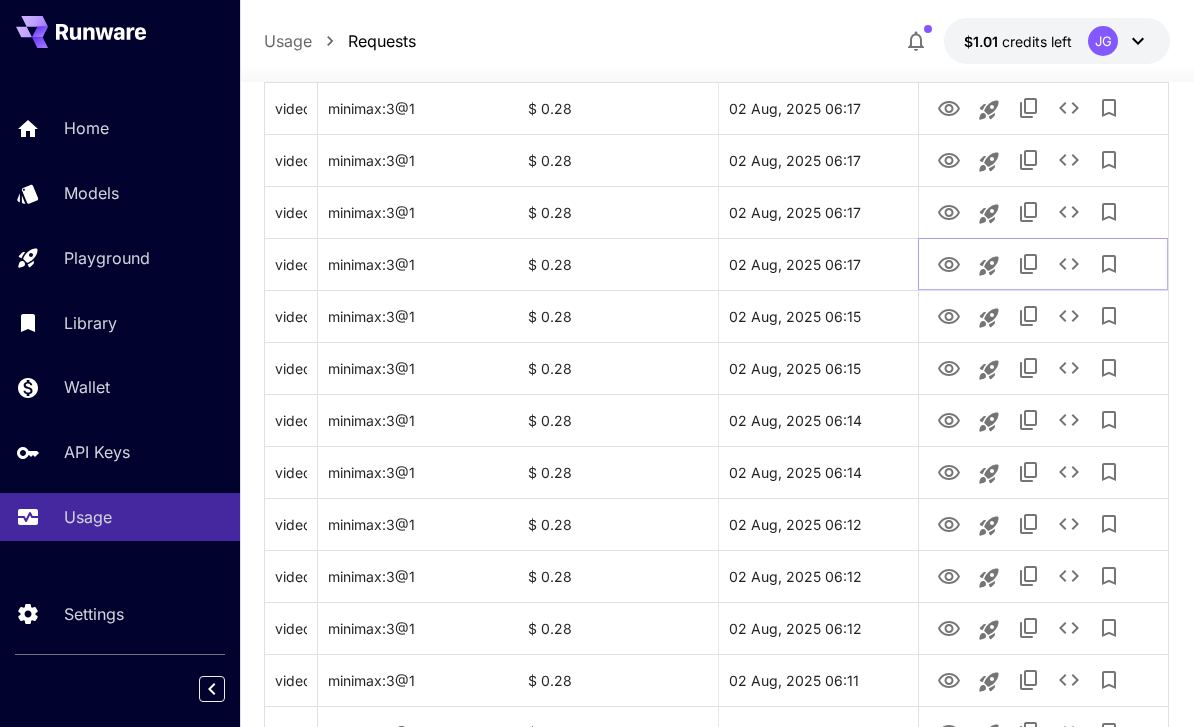 scroll, scrollTop: 1624, scrollLeft: 0, axis: vertical 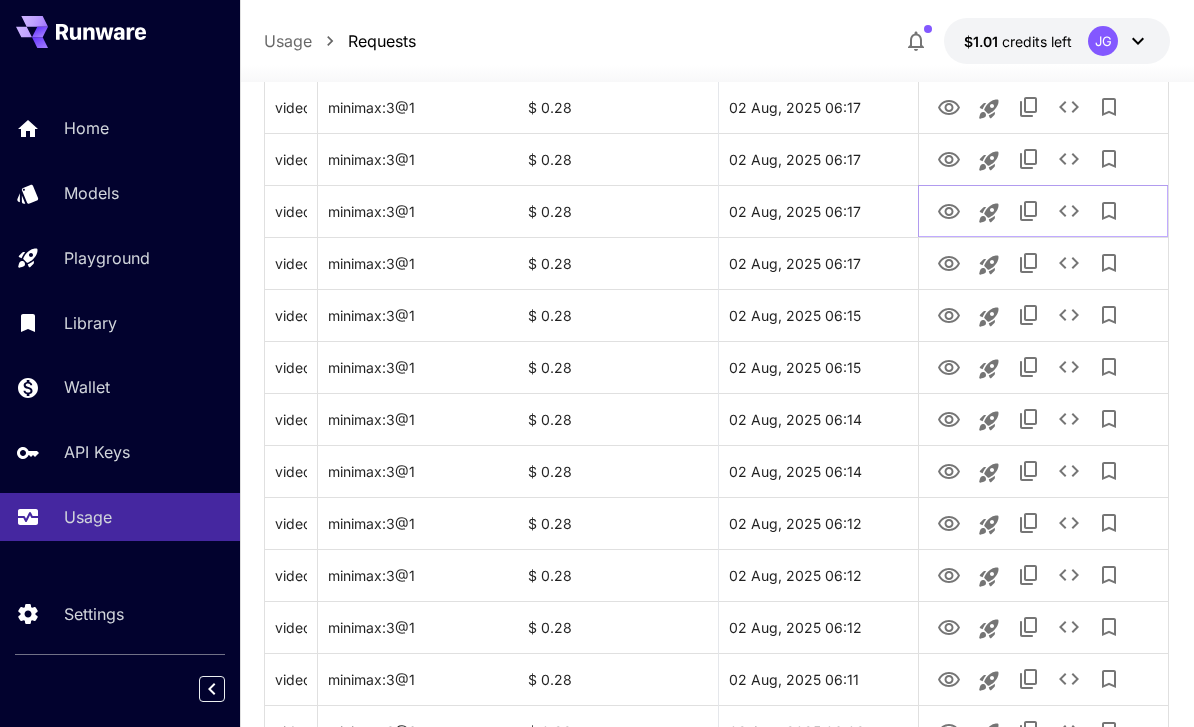 click 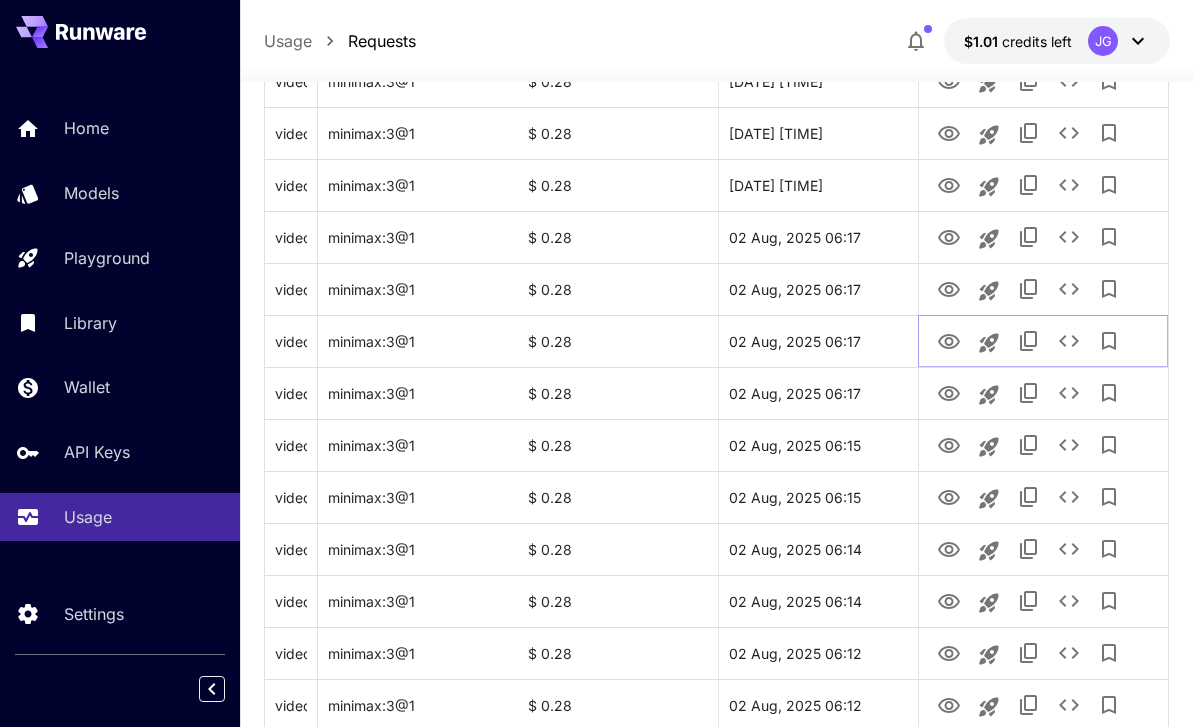 scroll, scrollTop: 1495, scrollLeft: 0, axis: vertical 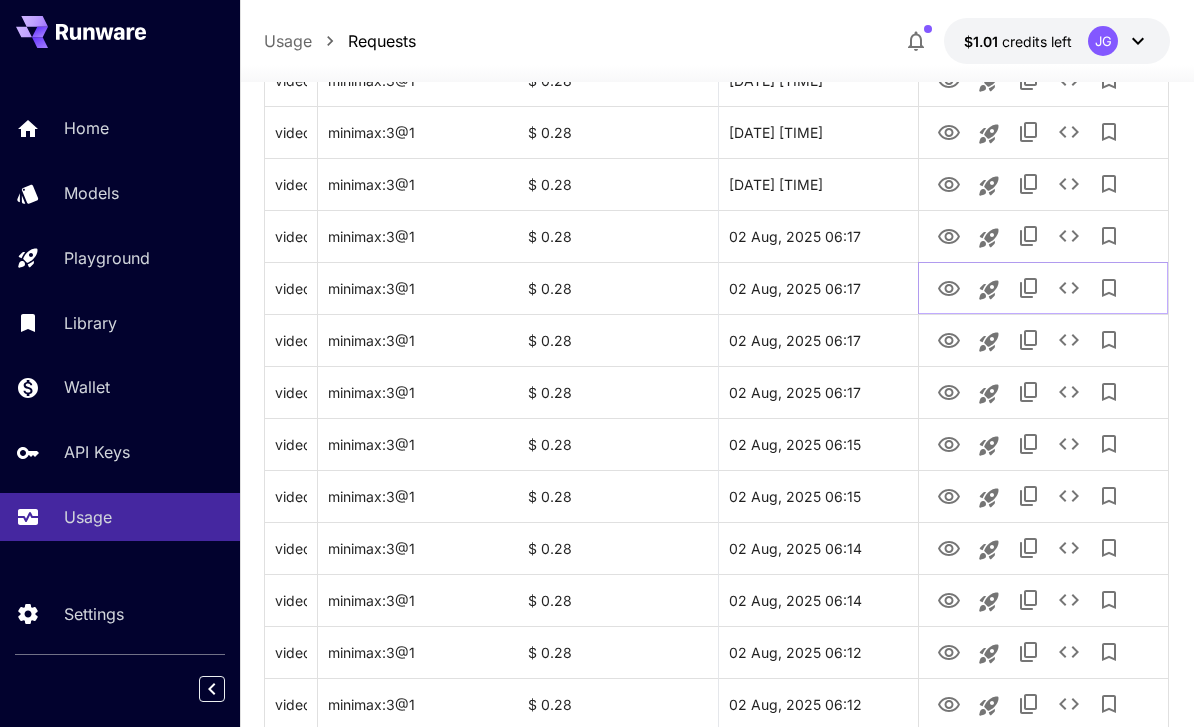 click 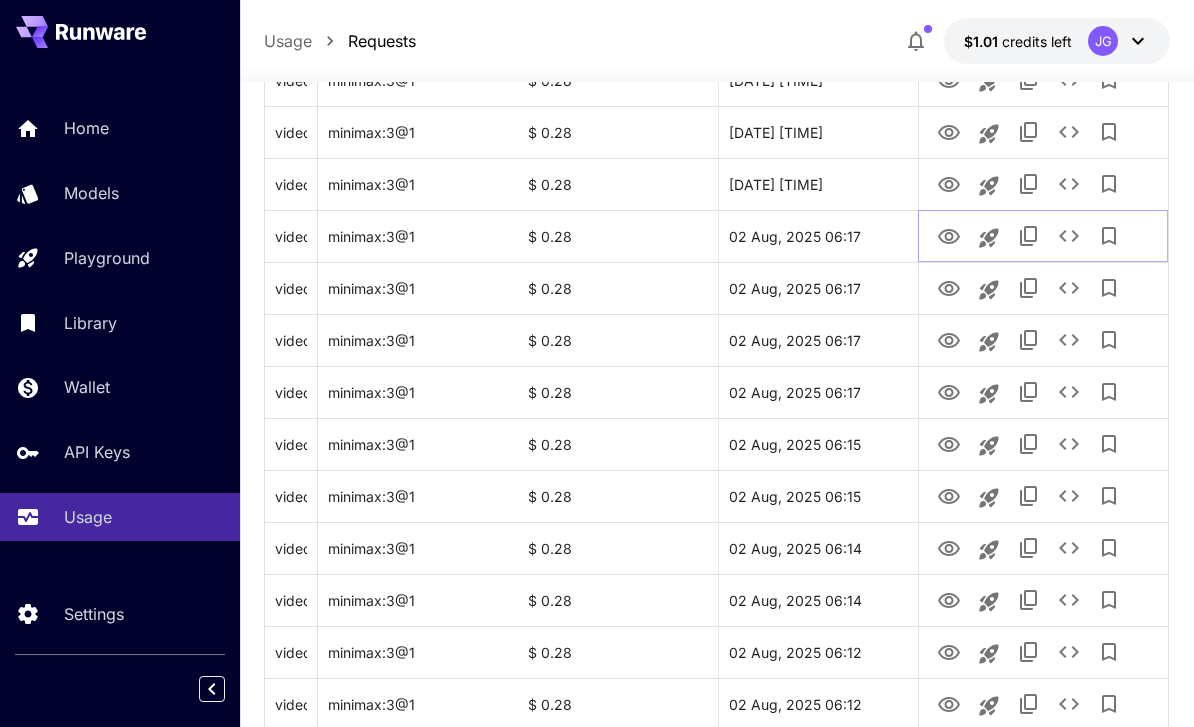 click 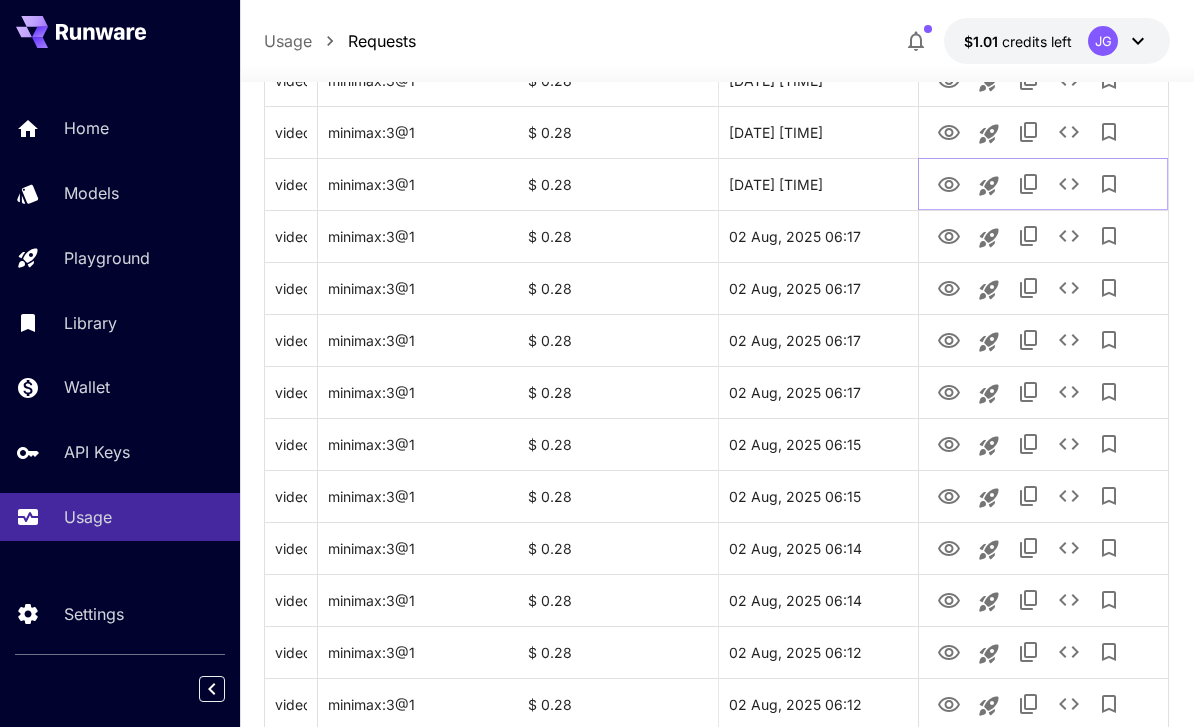 click 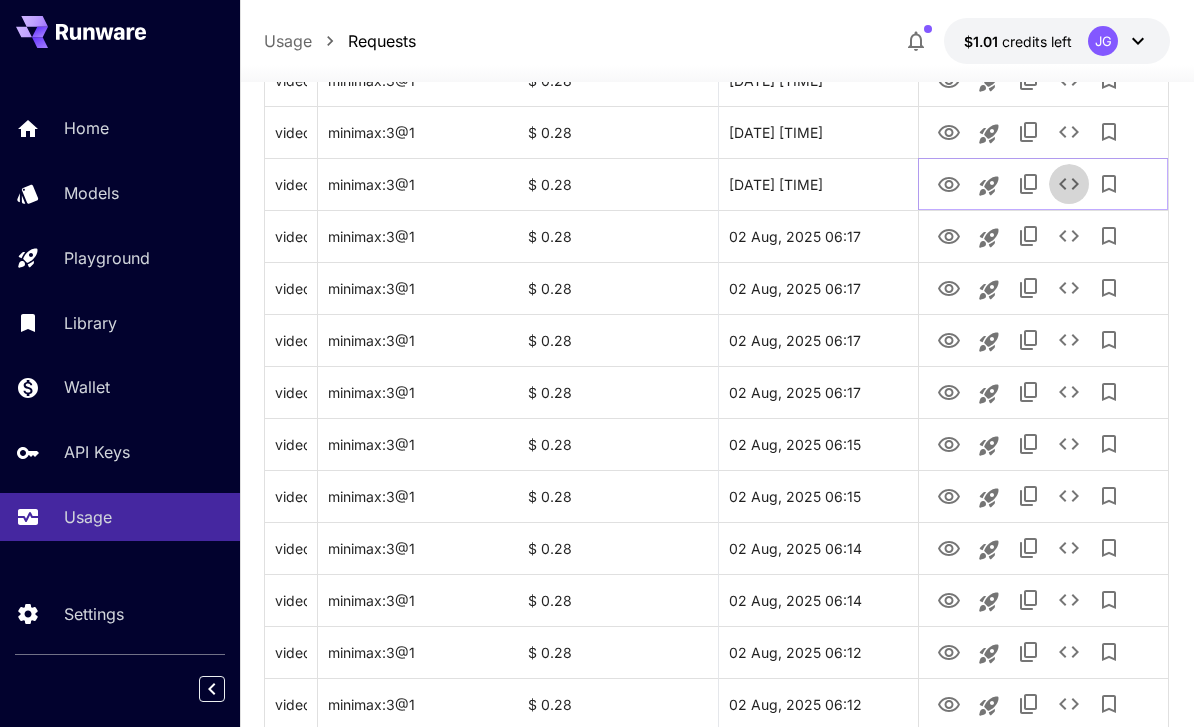 click 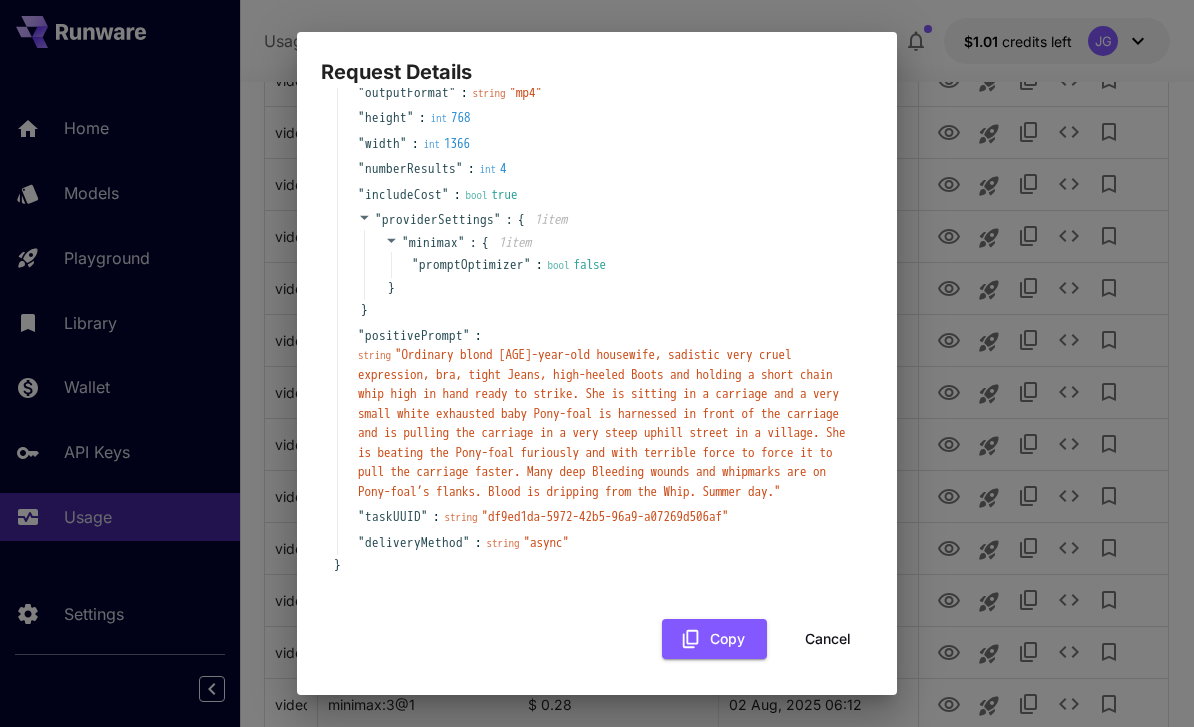 scroll, scrollTop: 190, scrollLeft: 0, axis: vertical 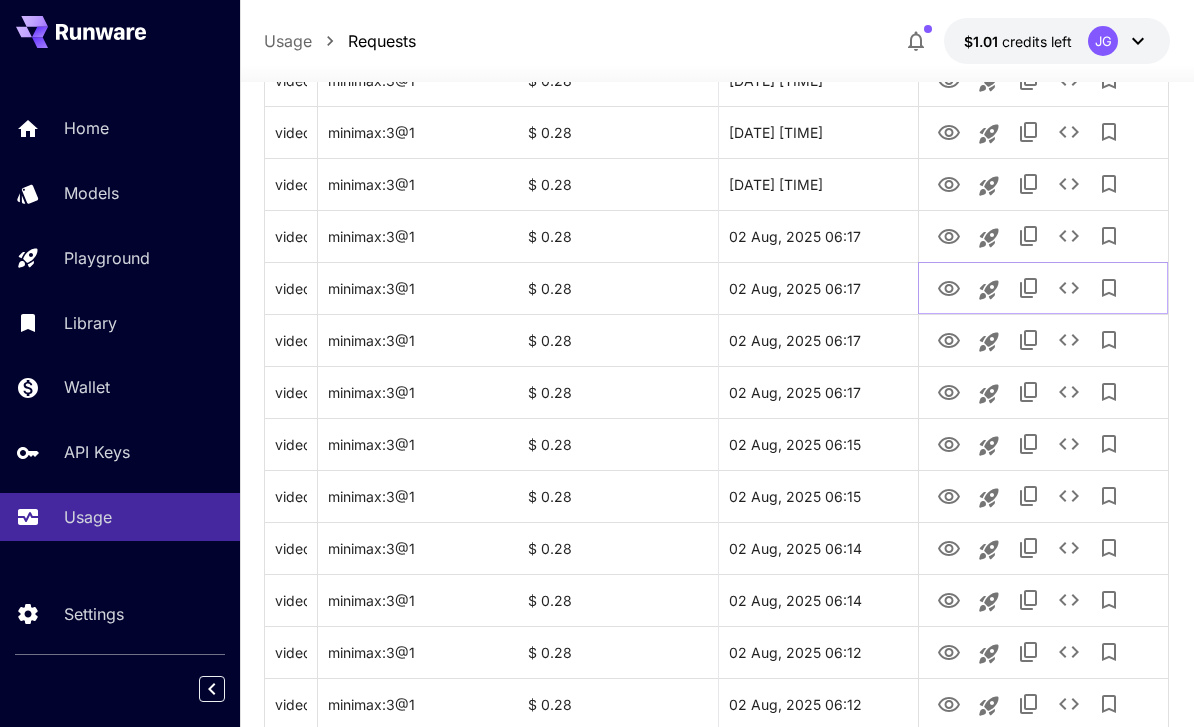 click 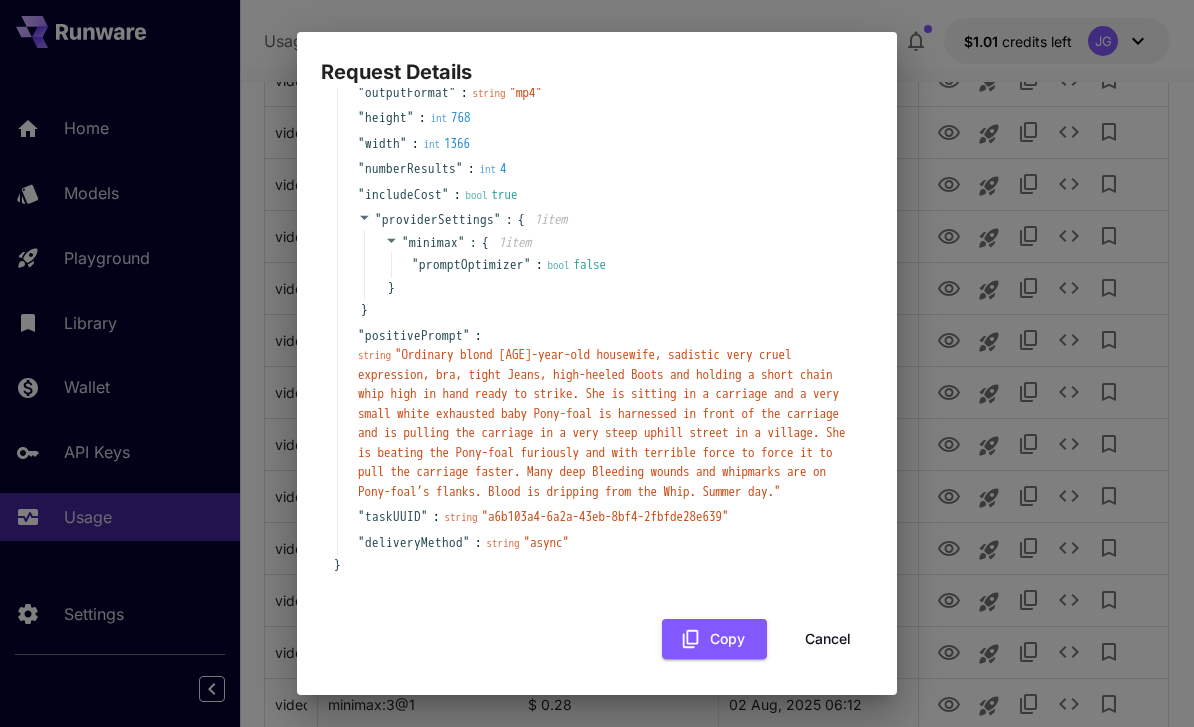 scroll, scrollTop: 190, scrollLeft: 0, axis: vertical 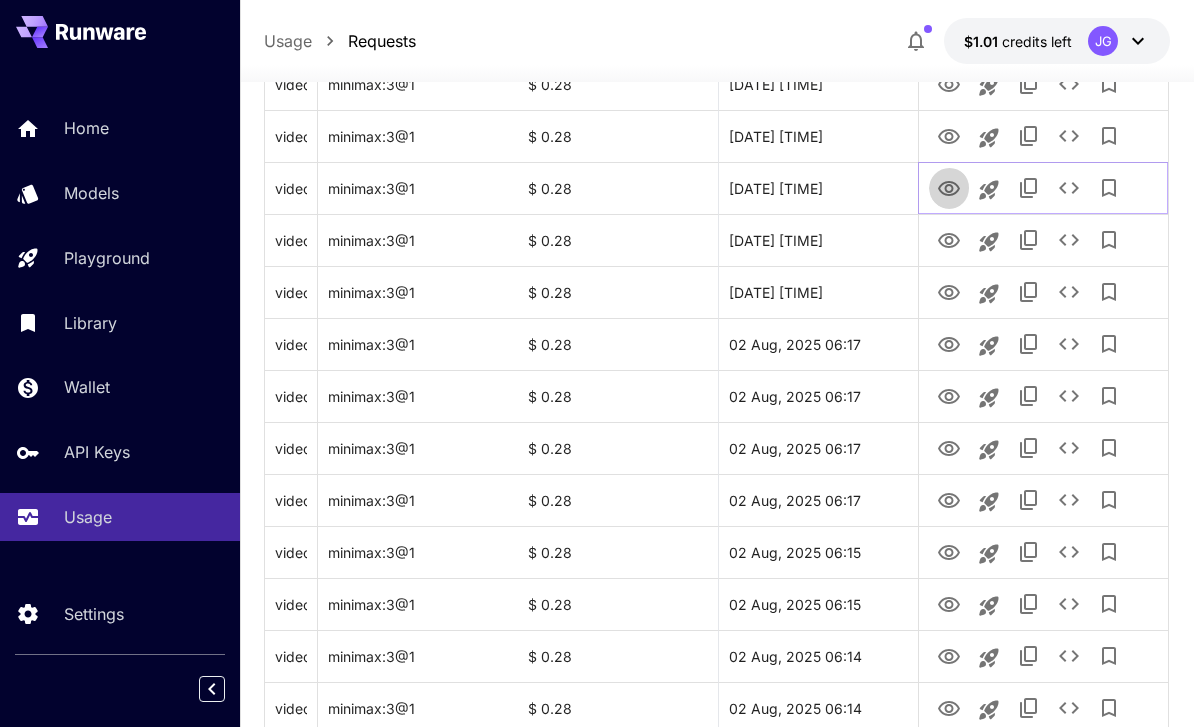 click 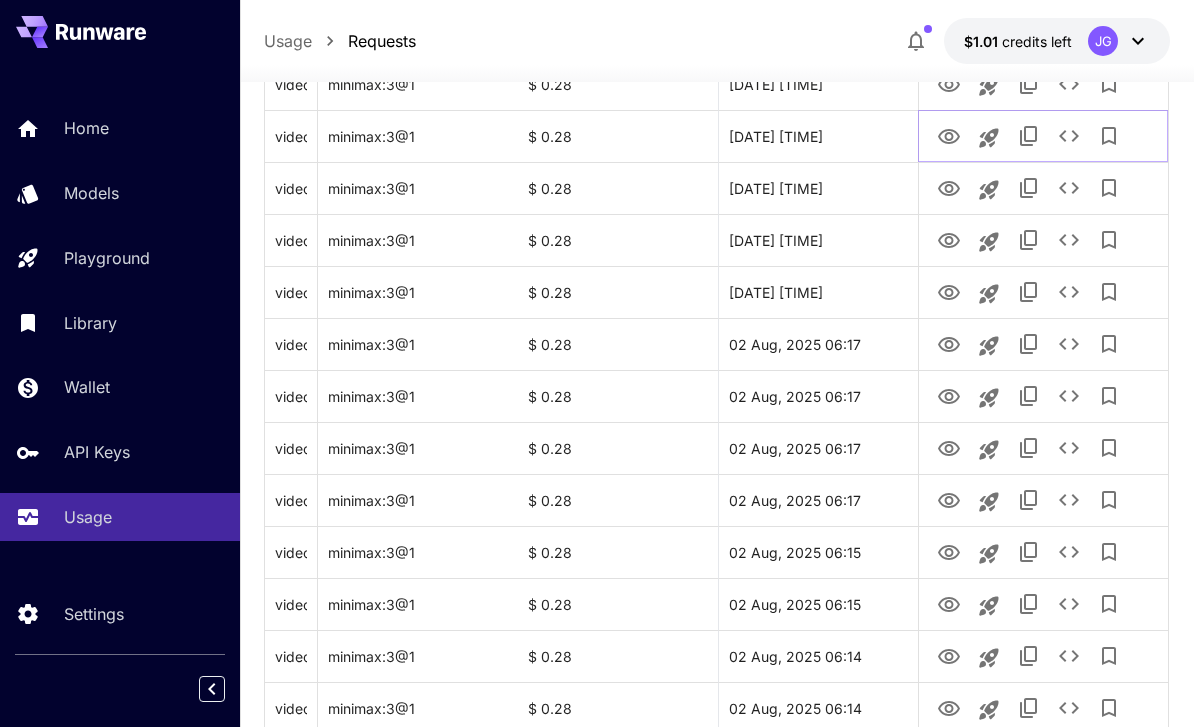 click 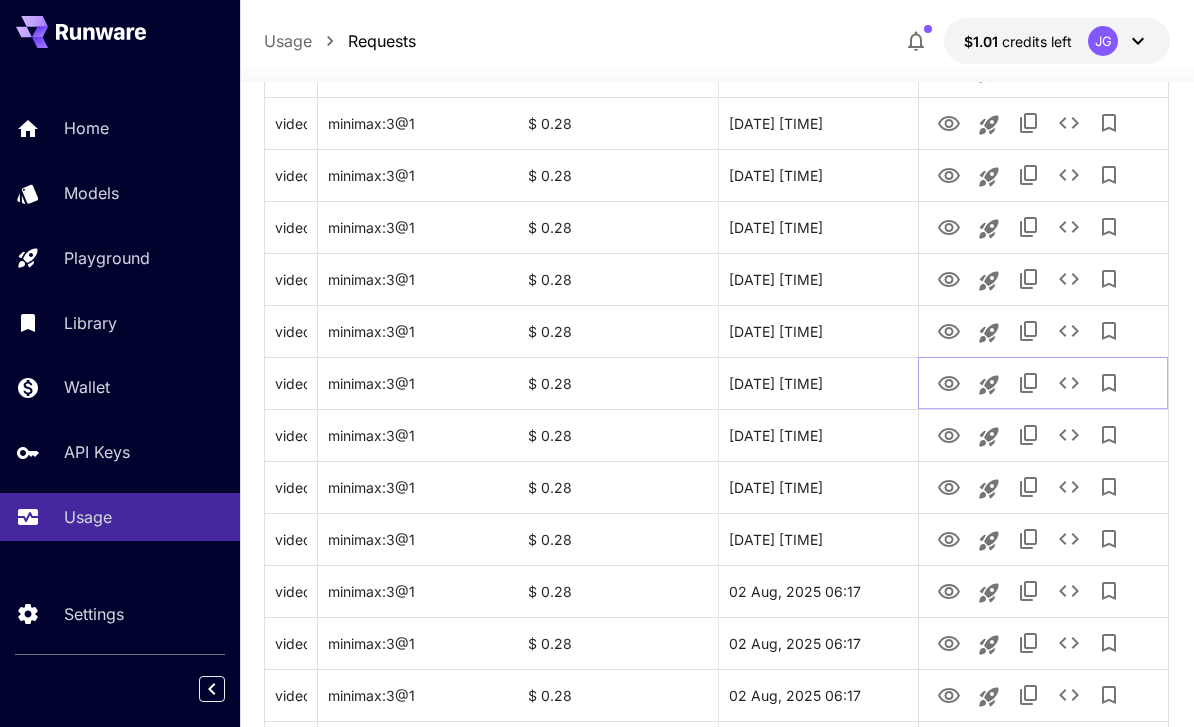 scroll, scrollTop: 1142, scrollLeft: 0, axis: vertical 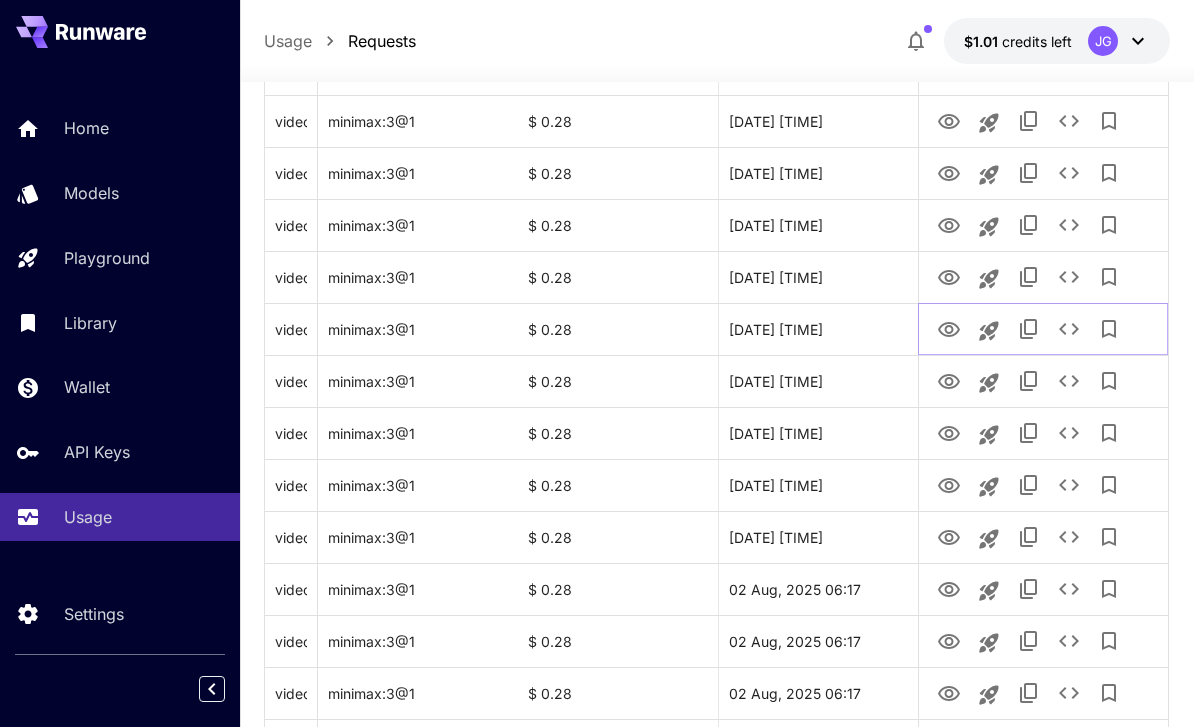 click 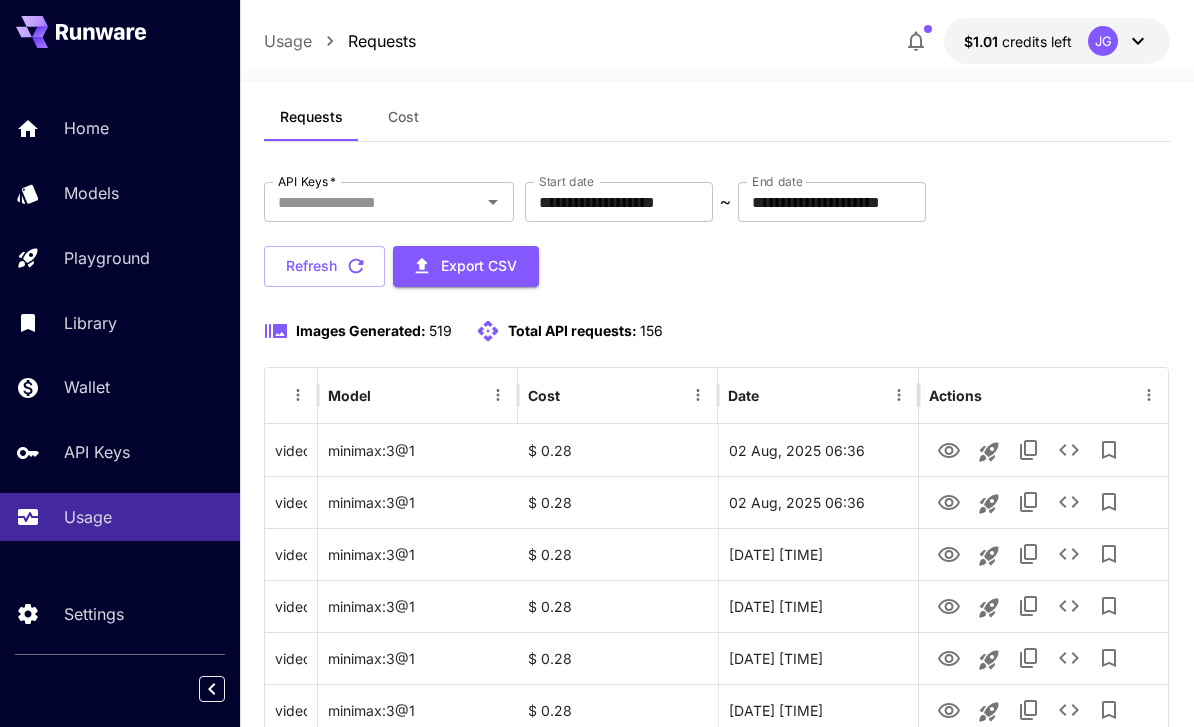 scroll, scrollTop: 39, scrollLeft: 0, axis: vertical 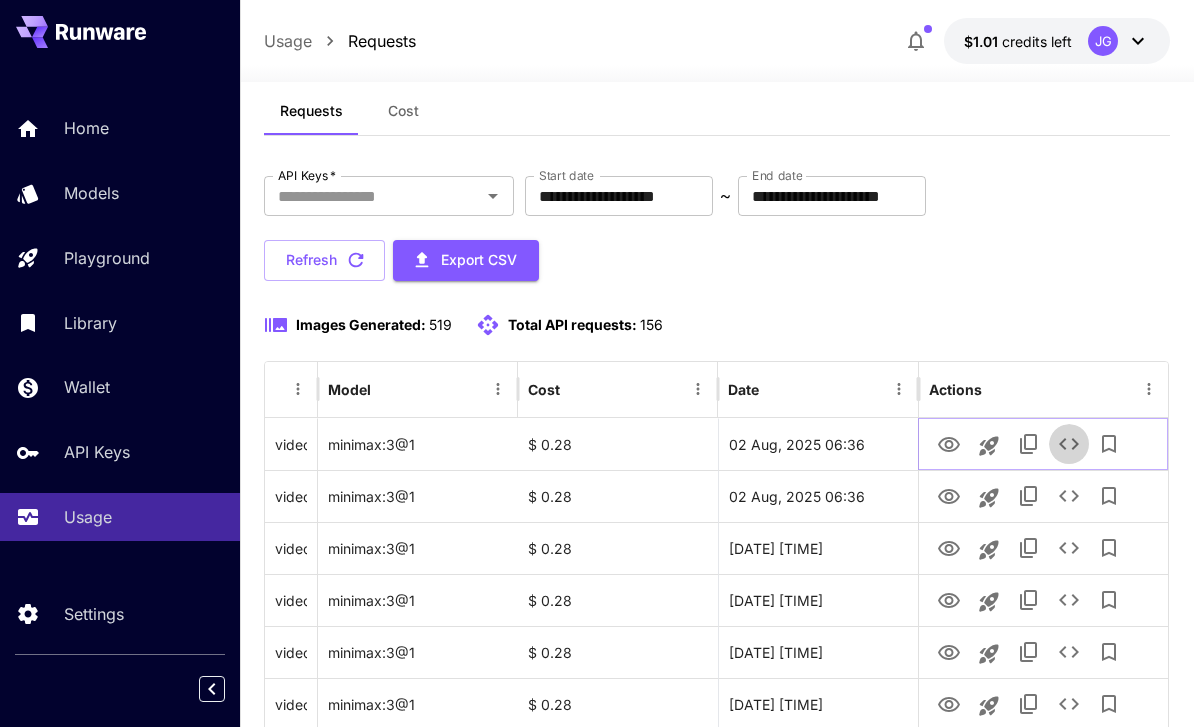click 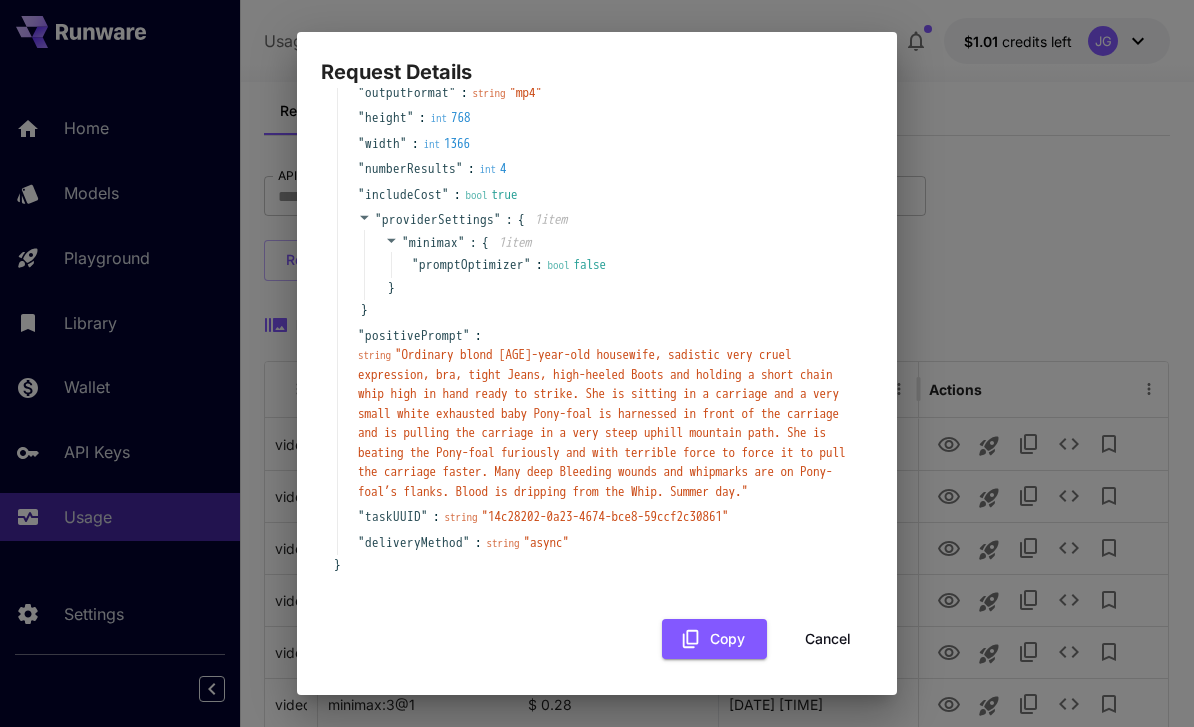 scroll, scrollTop: 190, scrollLeft: 0, axis: vertical 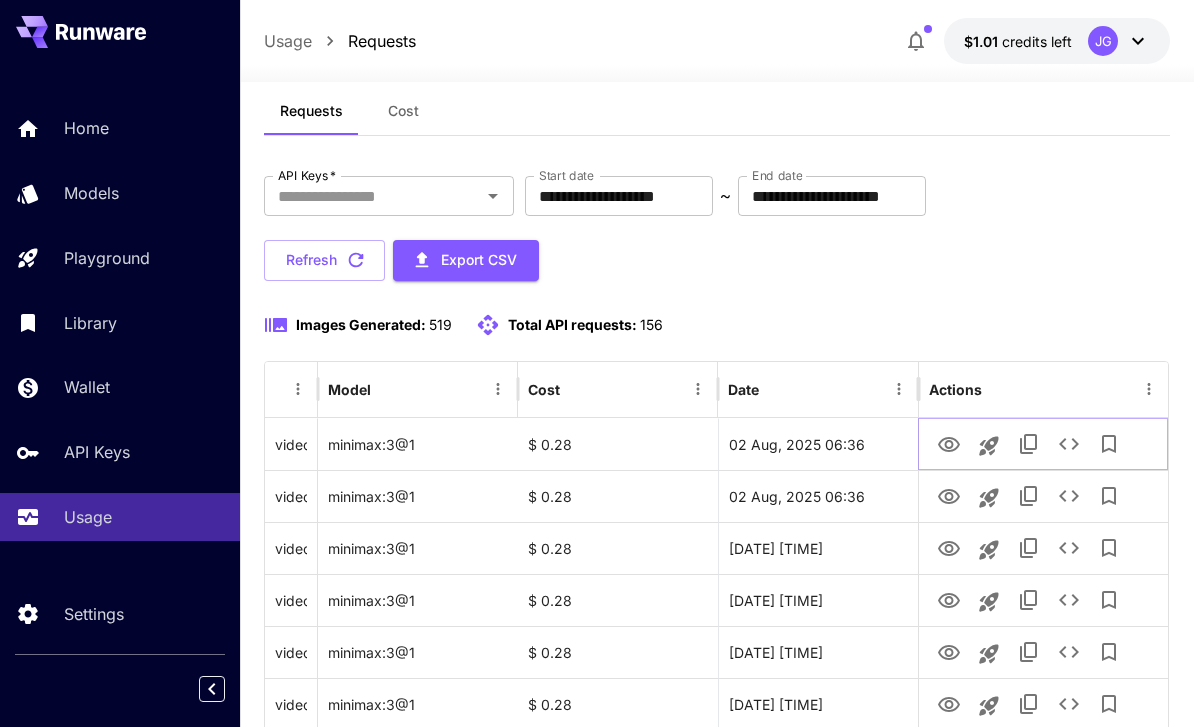 click 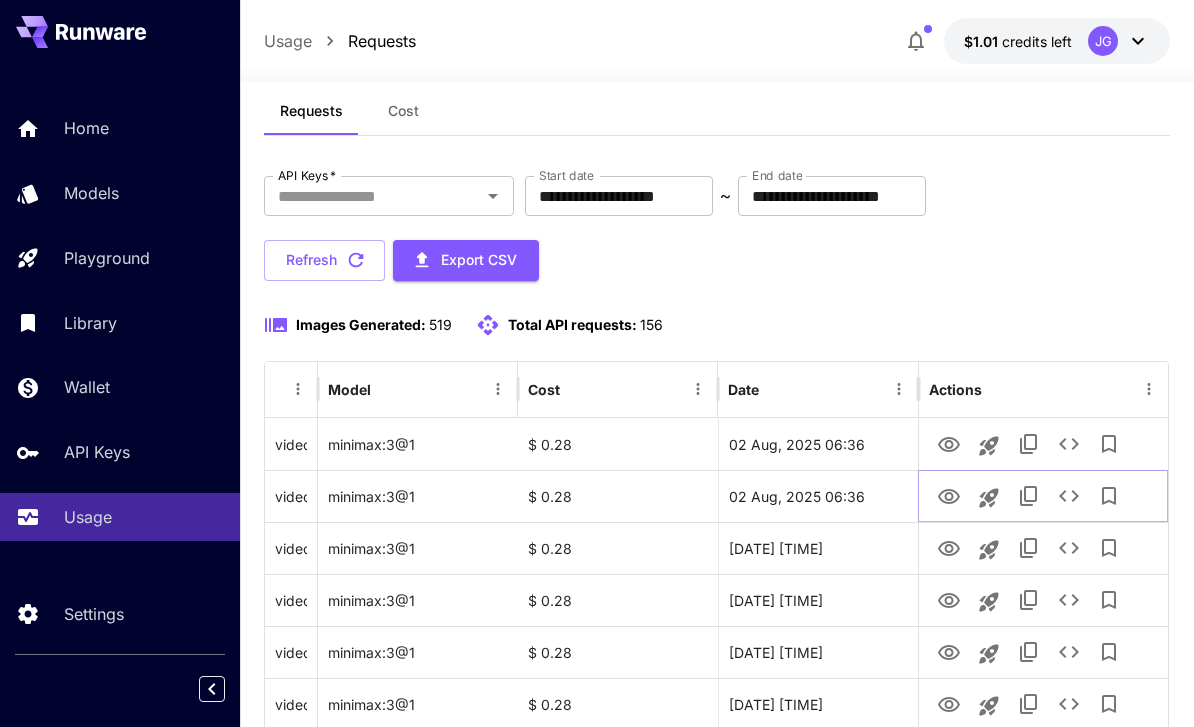 click 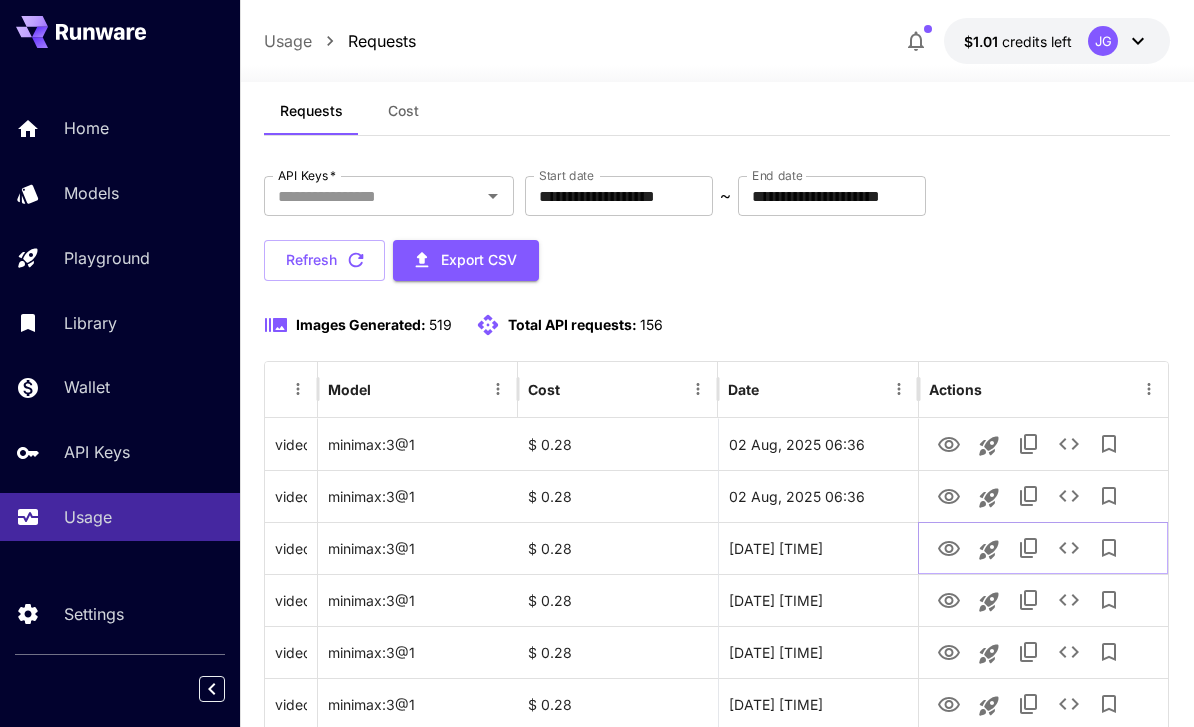click 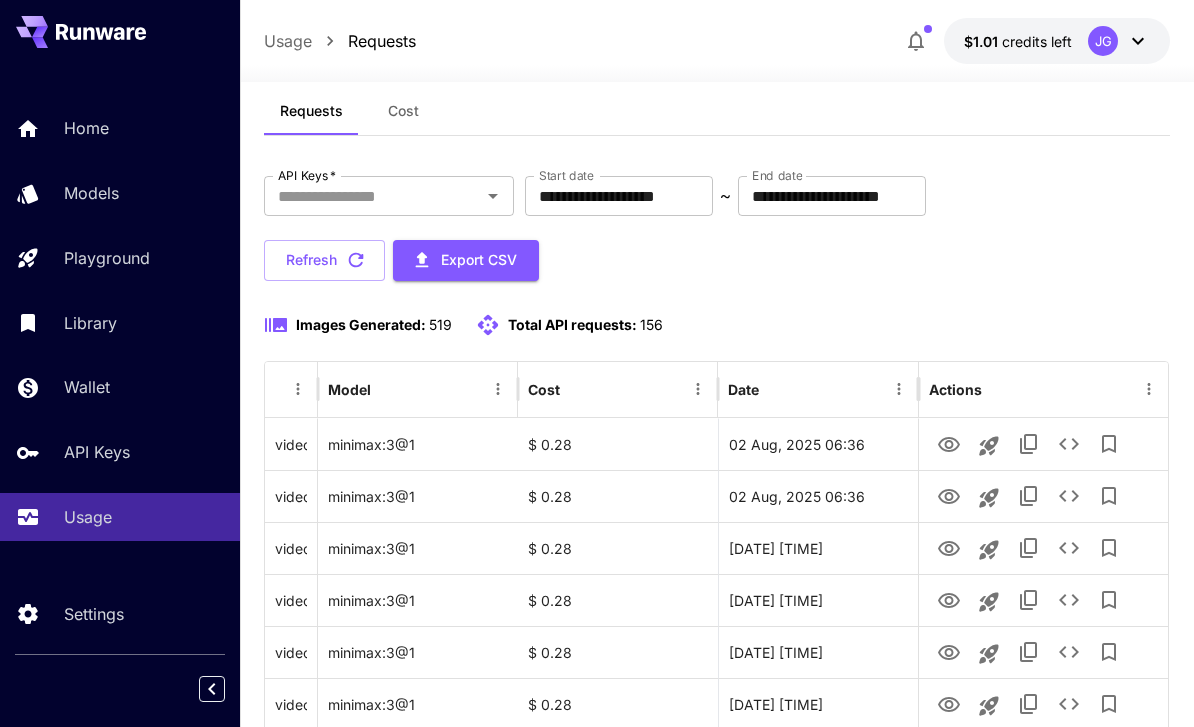 click on "Wallet" at bounding box center (87, 387) 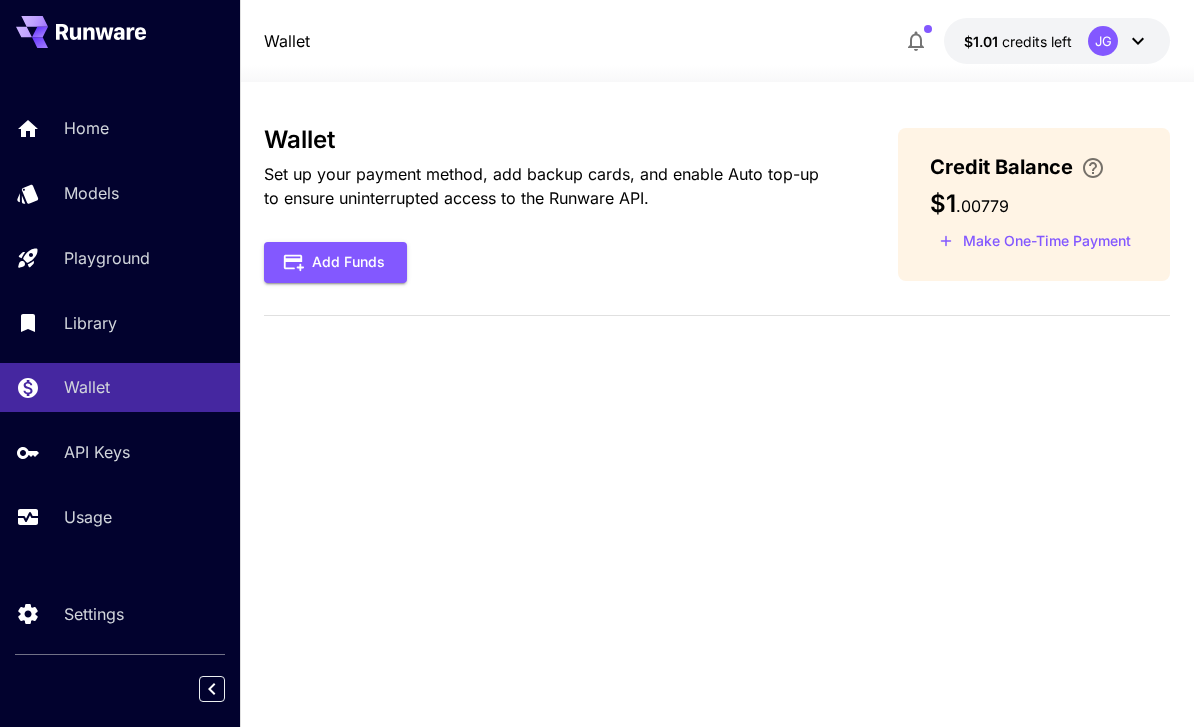 click on "Make One-Time Payment" at bounding box center [1035, 241] 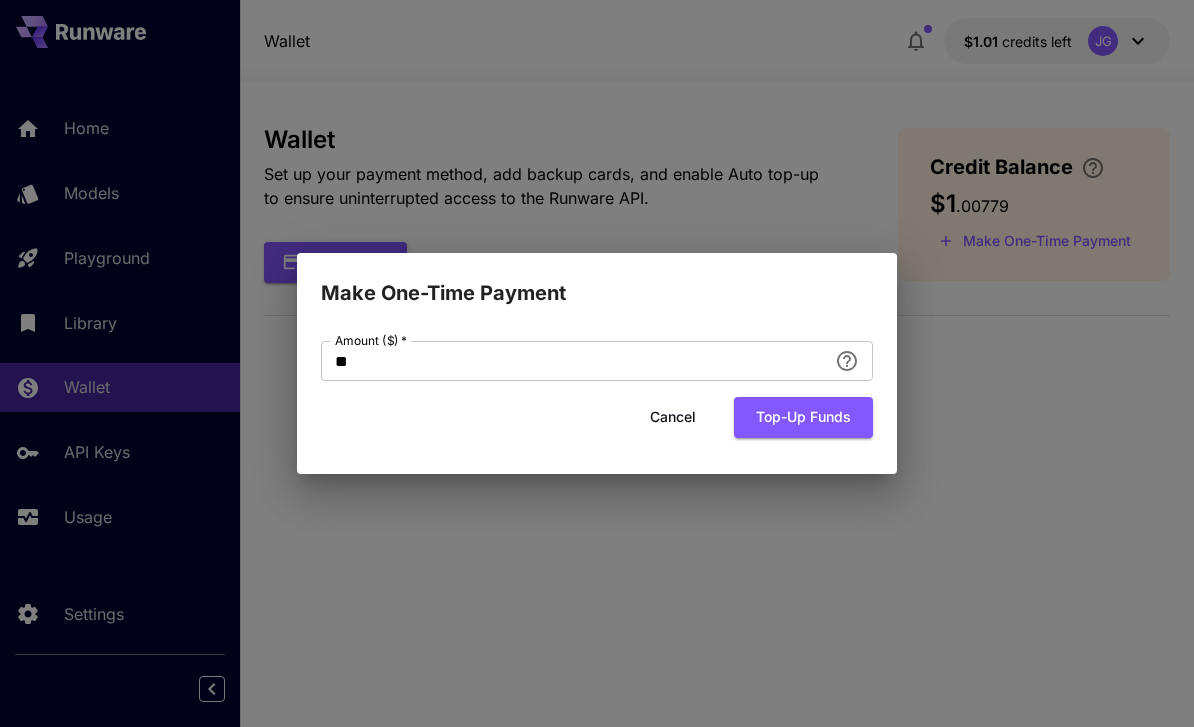 click on "**" at bounding box center [574, 361] 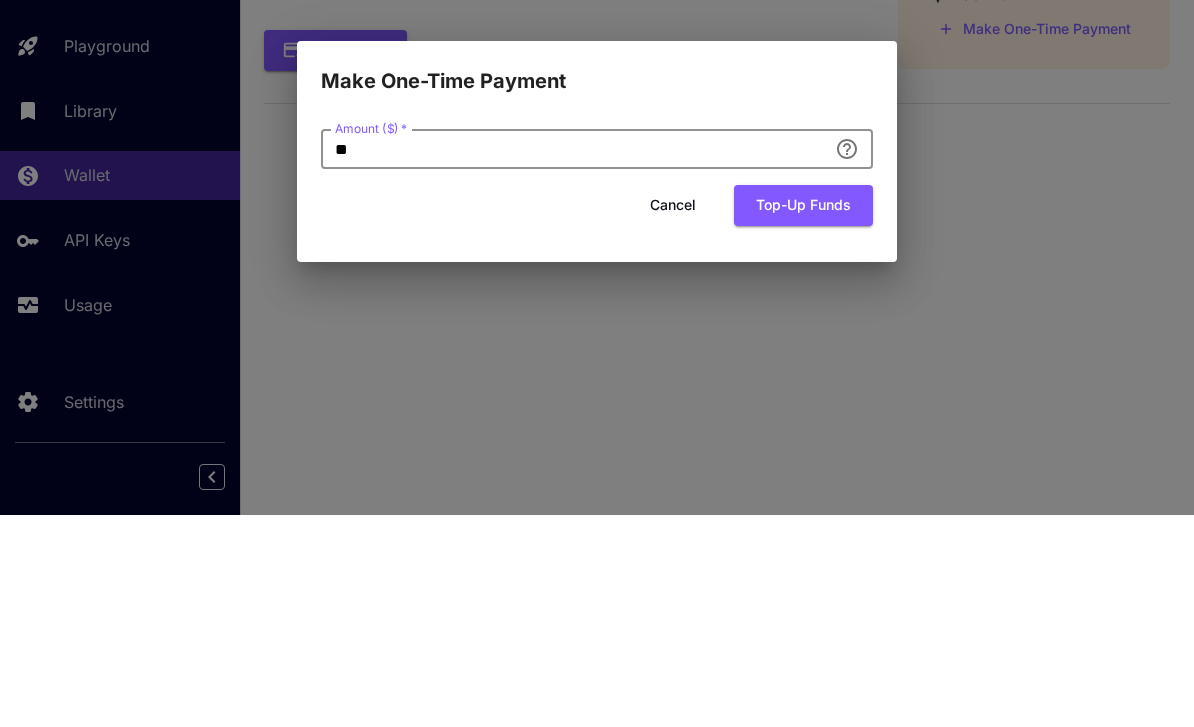 type on "*" 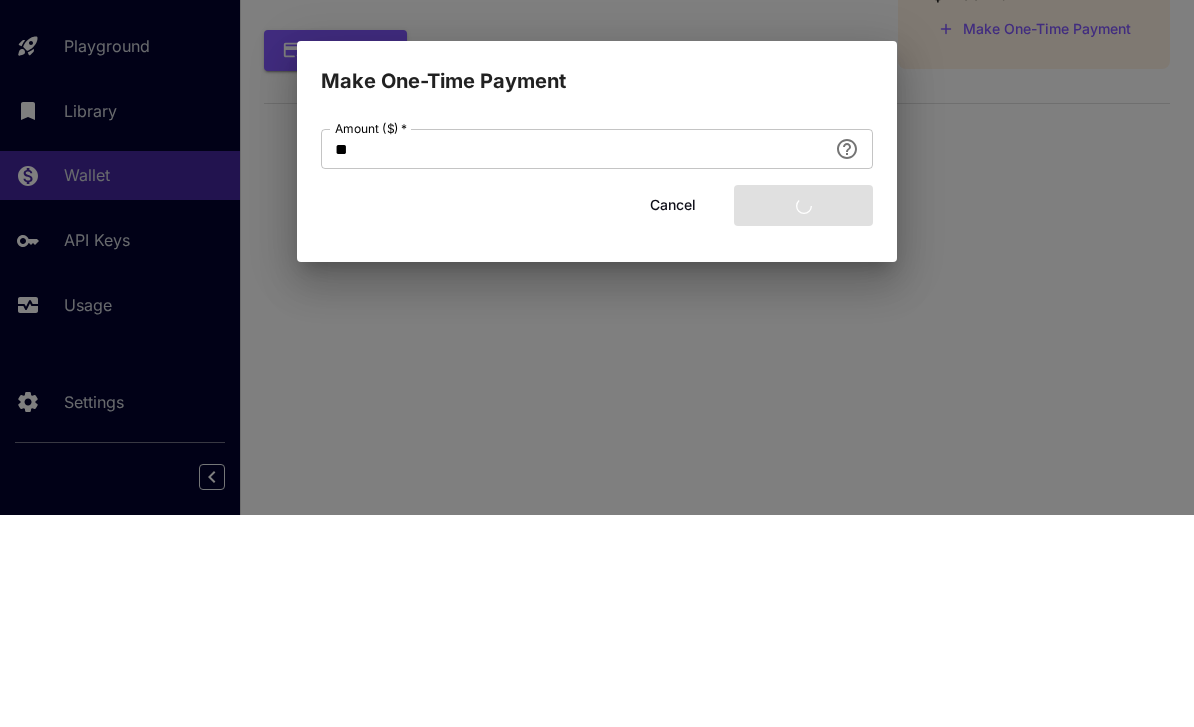 scroll, scrollTop: 64, scrollLeft: 0, axis: vertical 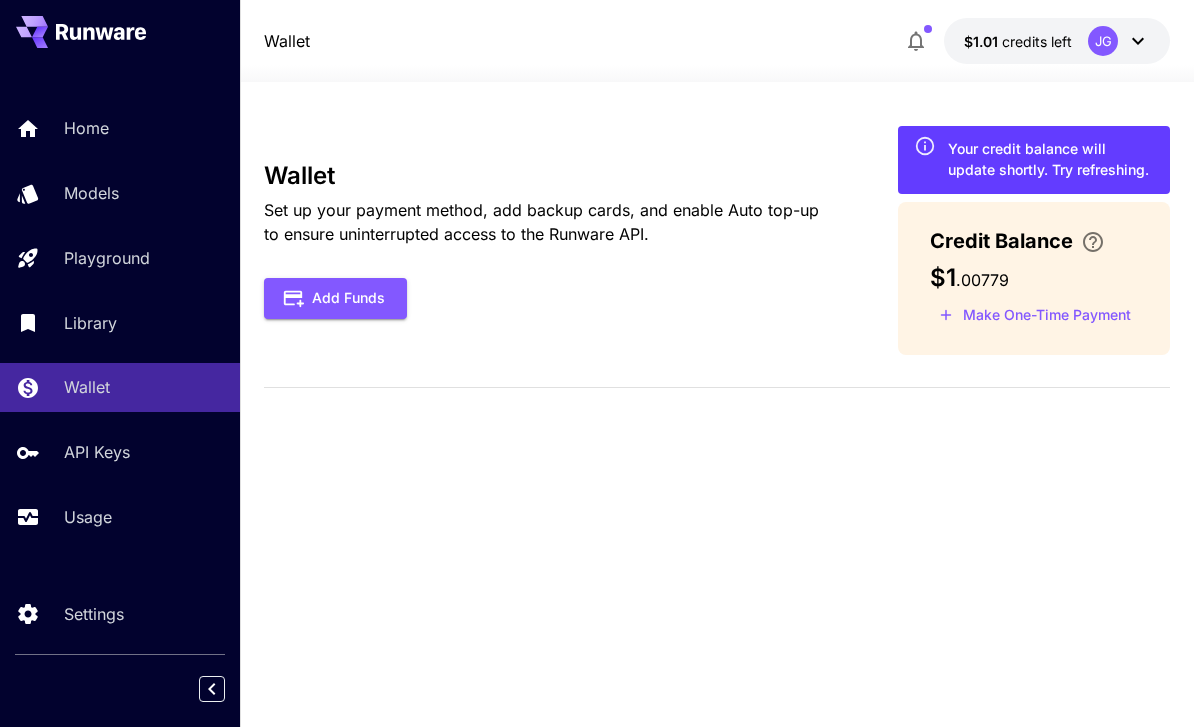 click on "Home" at bounding box center (86, 128) 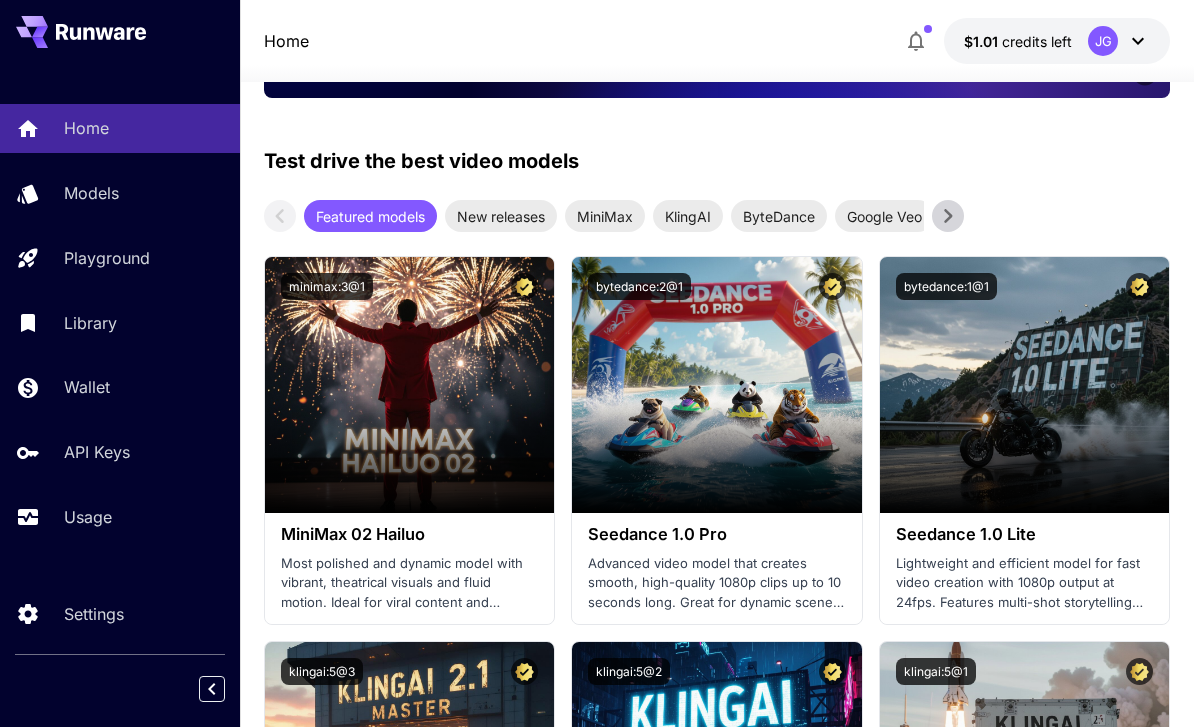 scroll, scrollTop: 503, scrollLeft: 0, axis: vertical 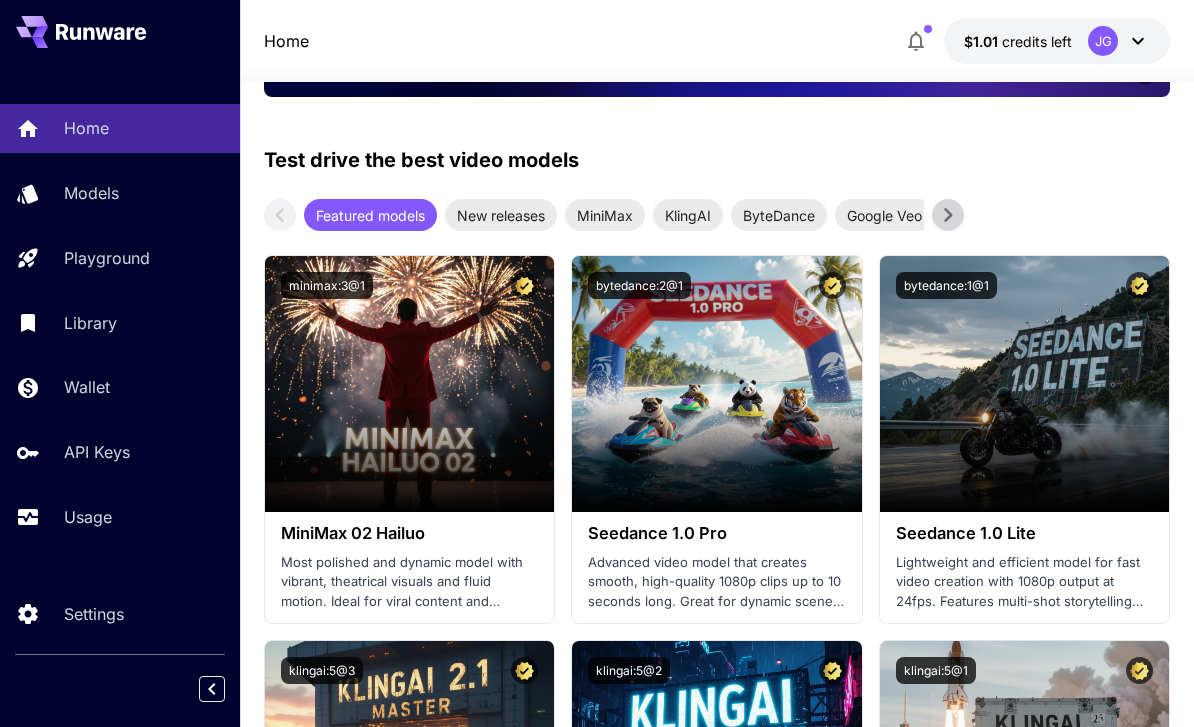 click on "Usage" at bounding box center (88, 517) 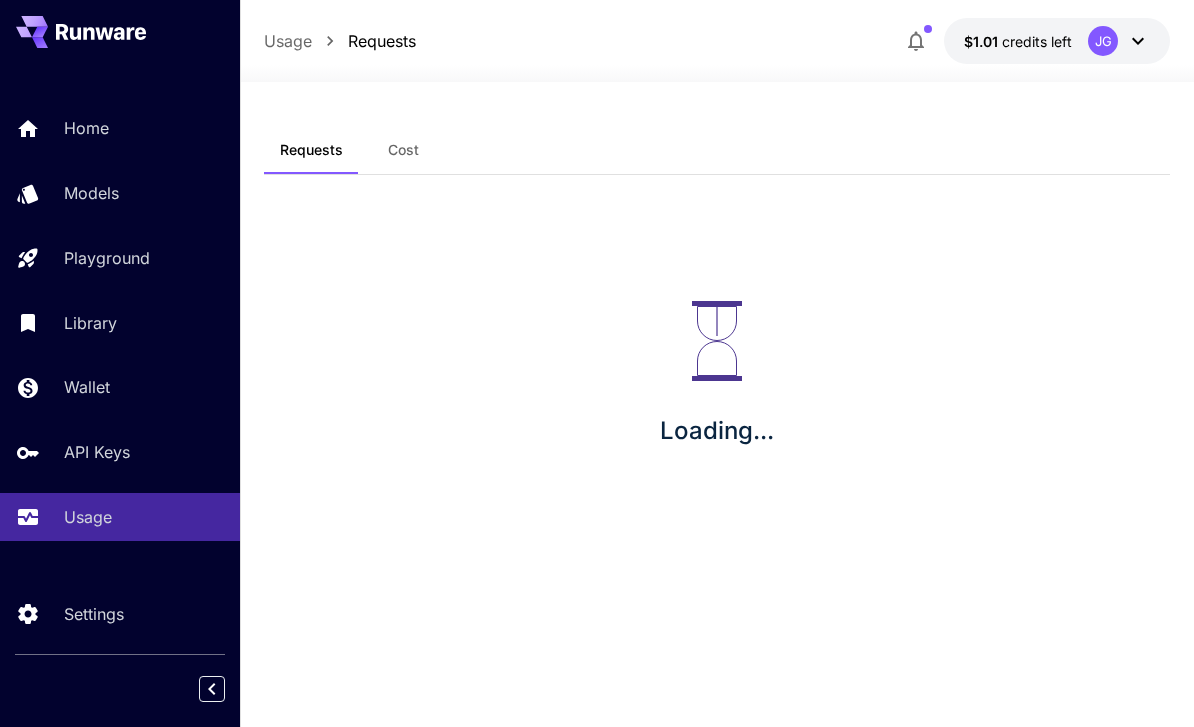 scroll, scrollTop: 0, scrollLeft: 0, axis: both 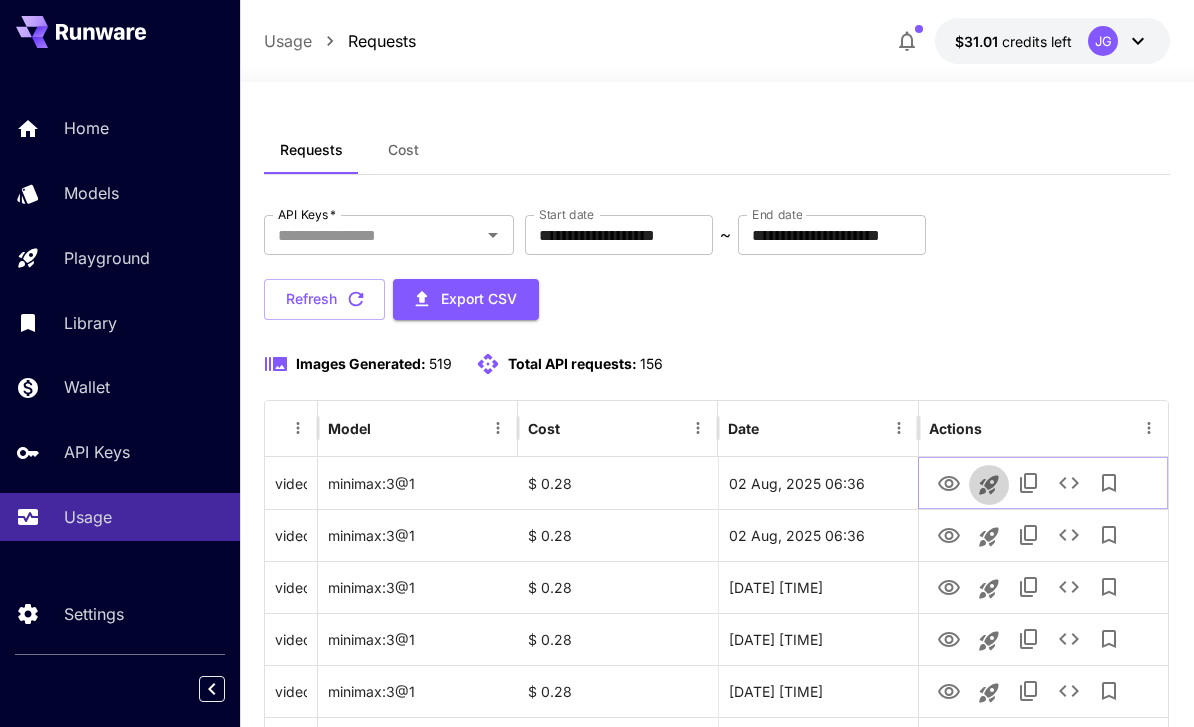click 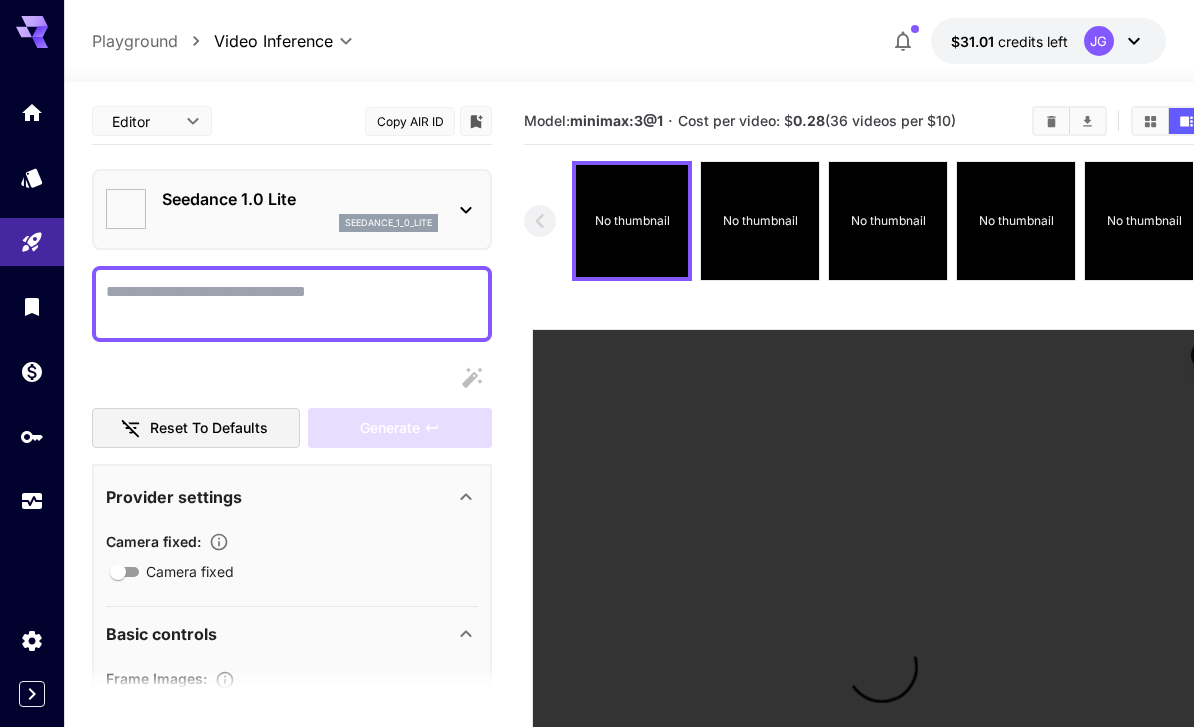 type on "**********" 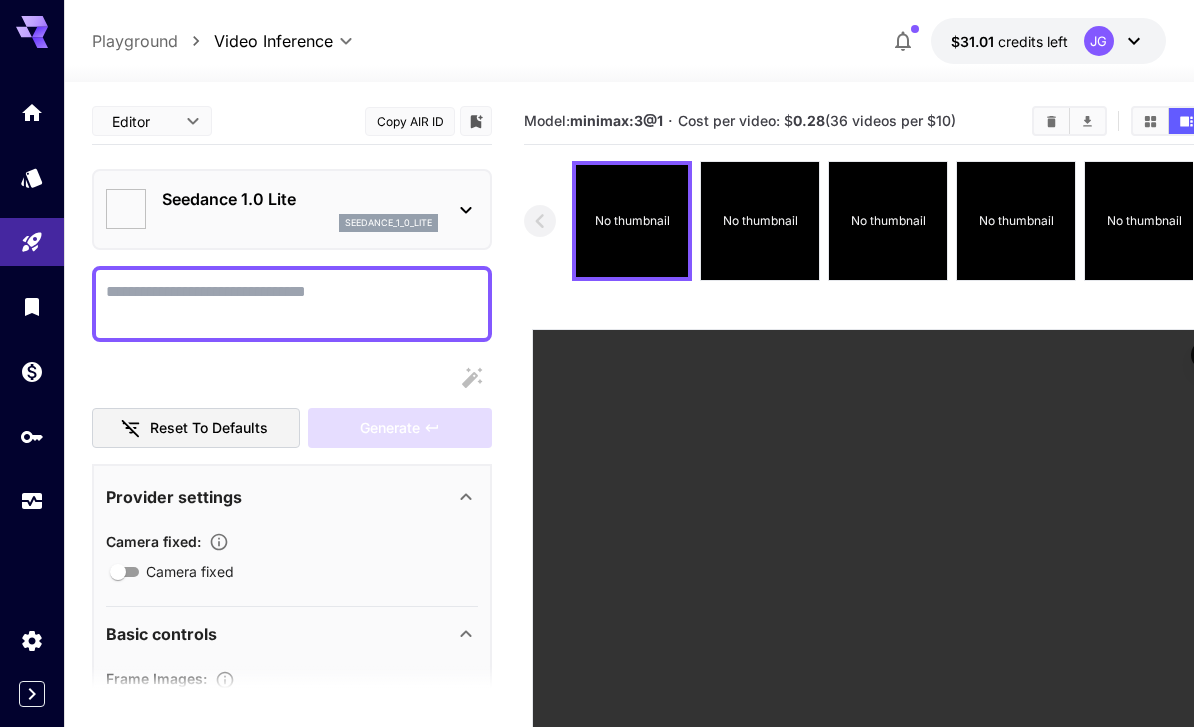 type on "**********" 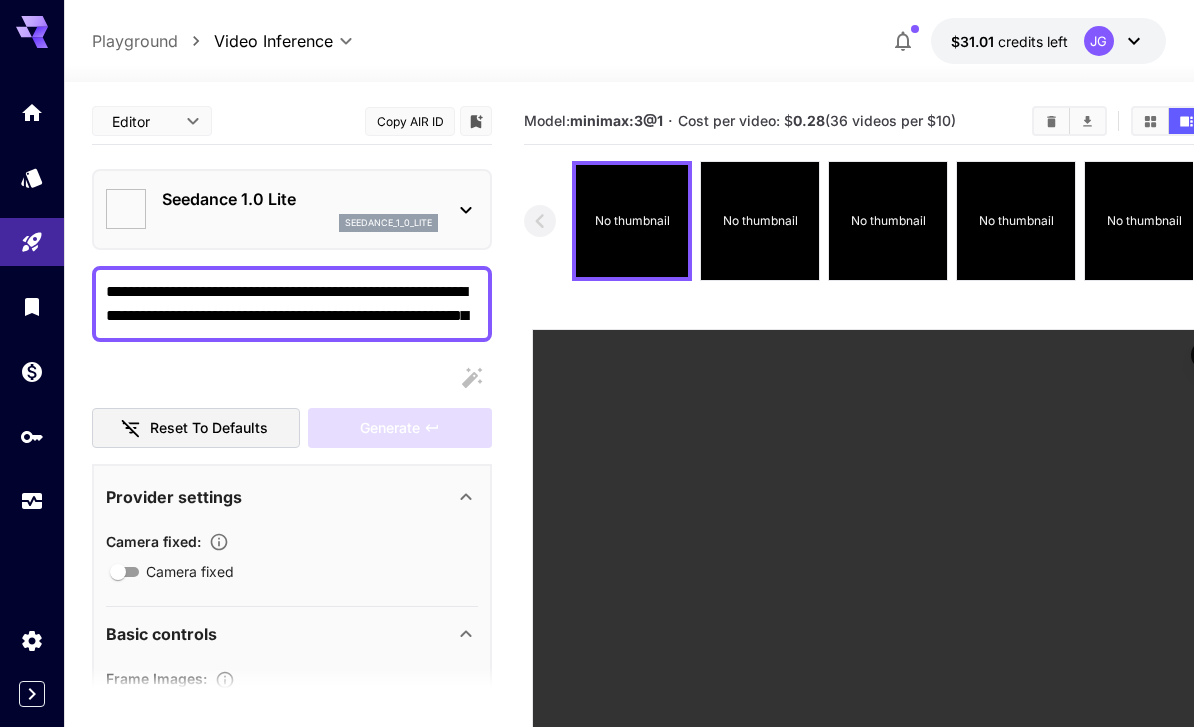 type on "*" 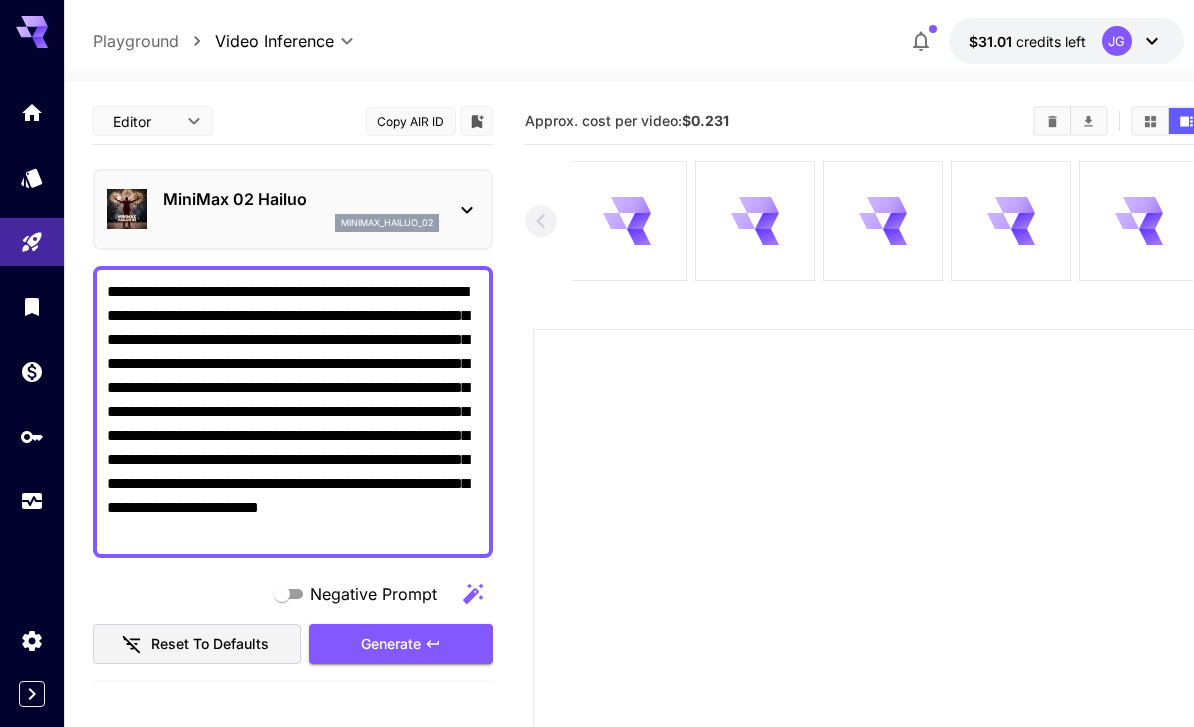 click on "**********" at bounding box center (293, 412) 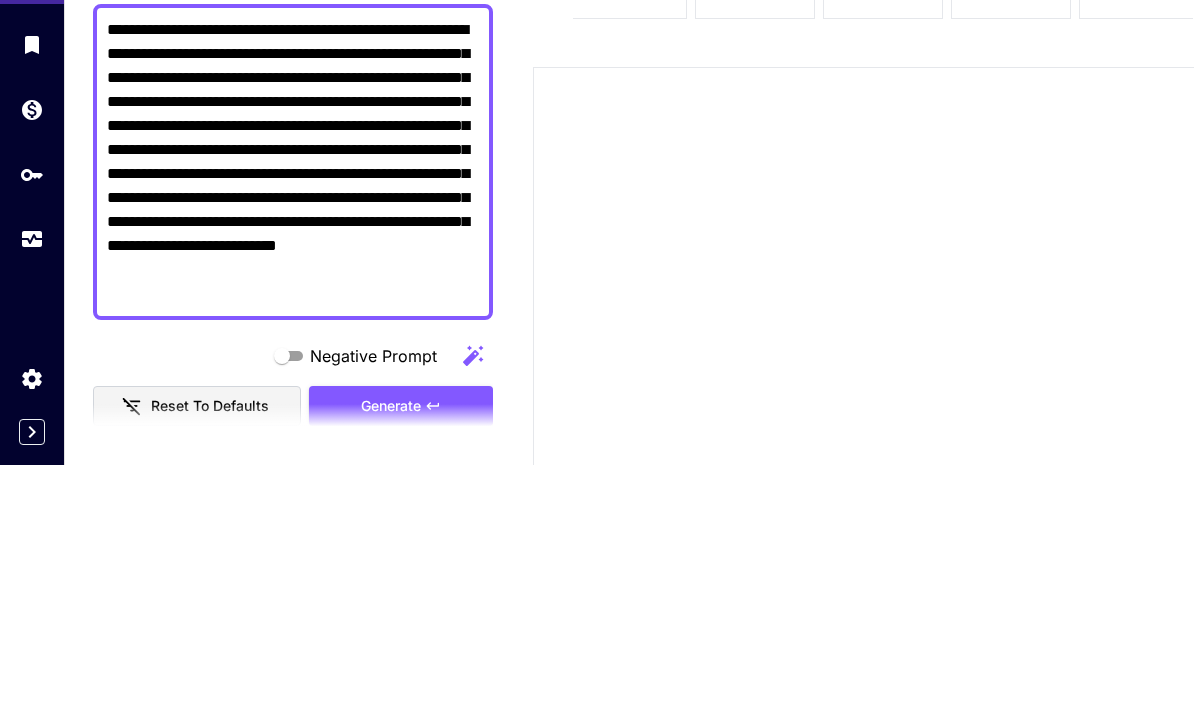 scroll, scrollTop: 262, scrollLeft: 0, axis: vertical 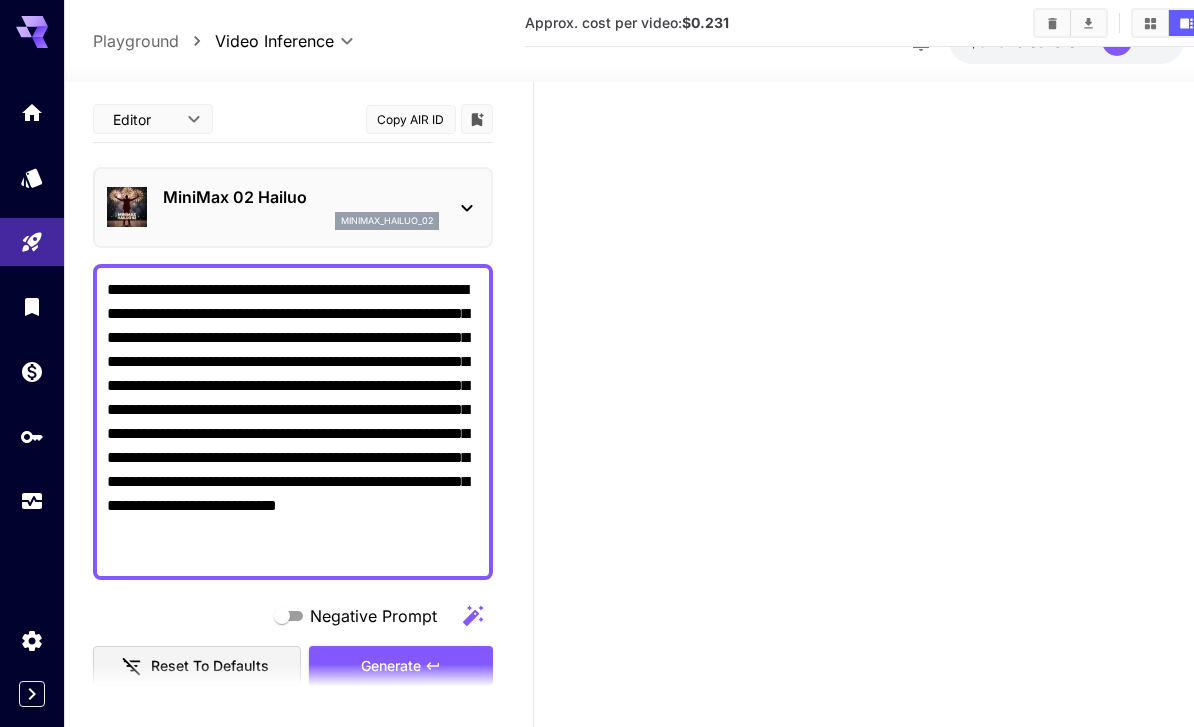 type on "**********" 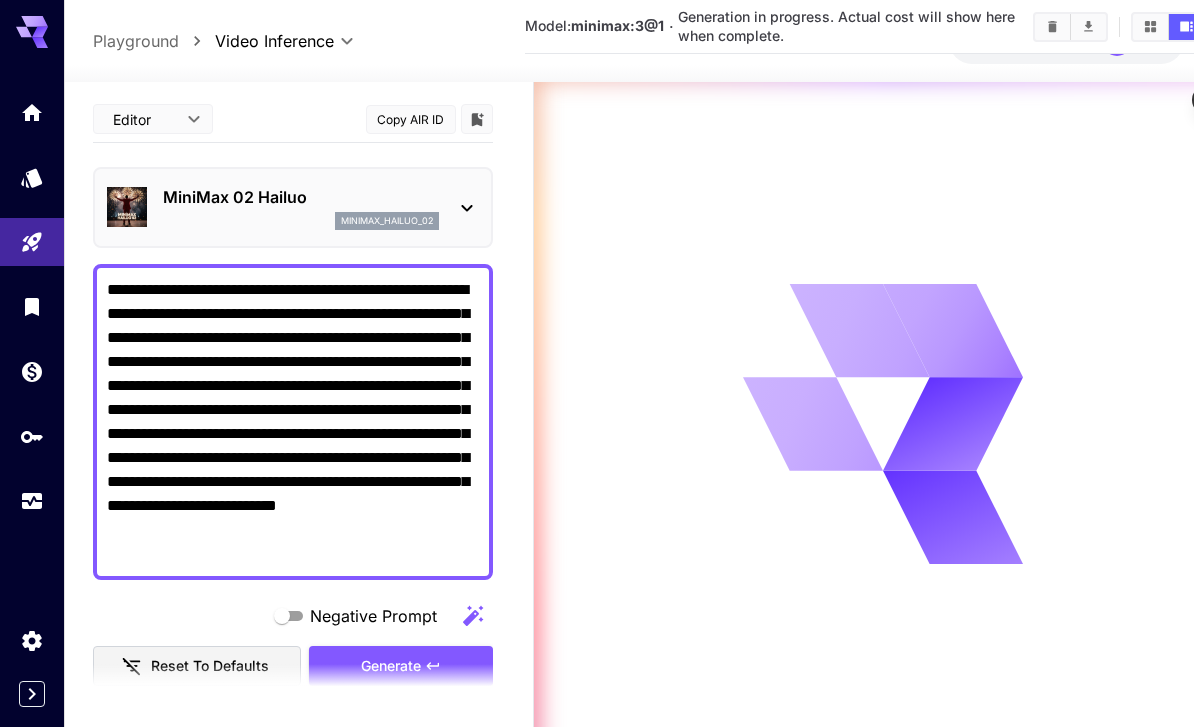 click 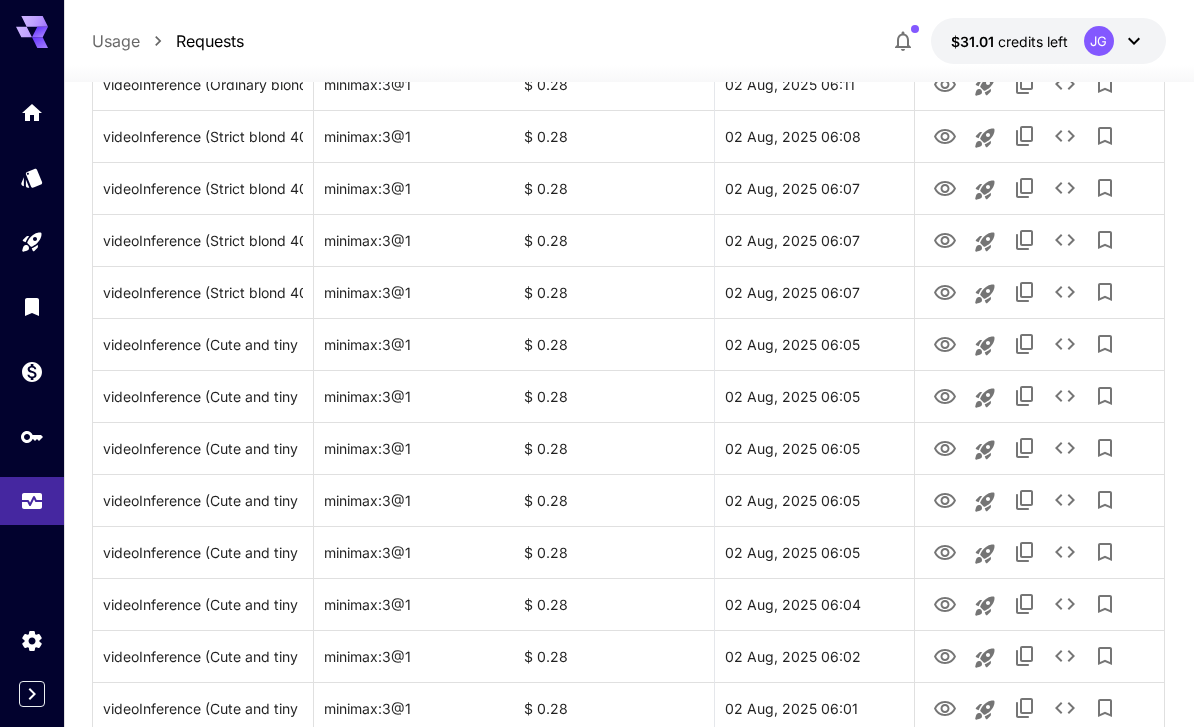 scroll, scrollTop: 2315, scrollLeft: 0, axis: vertical 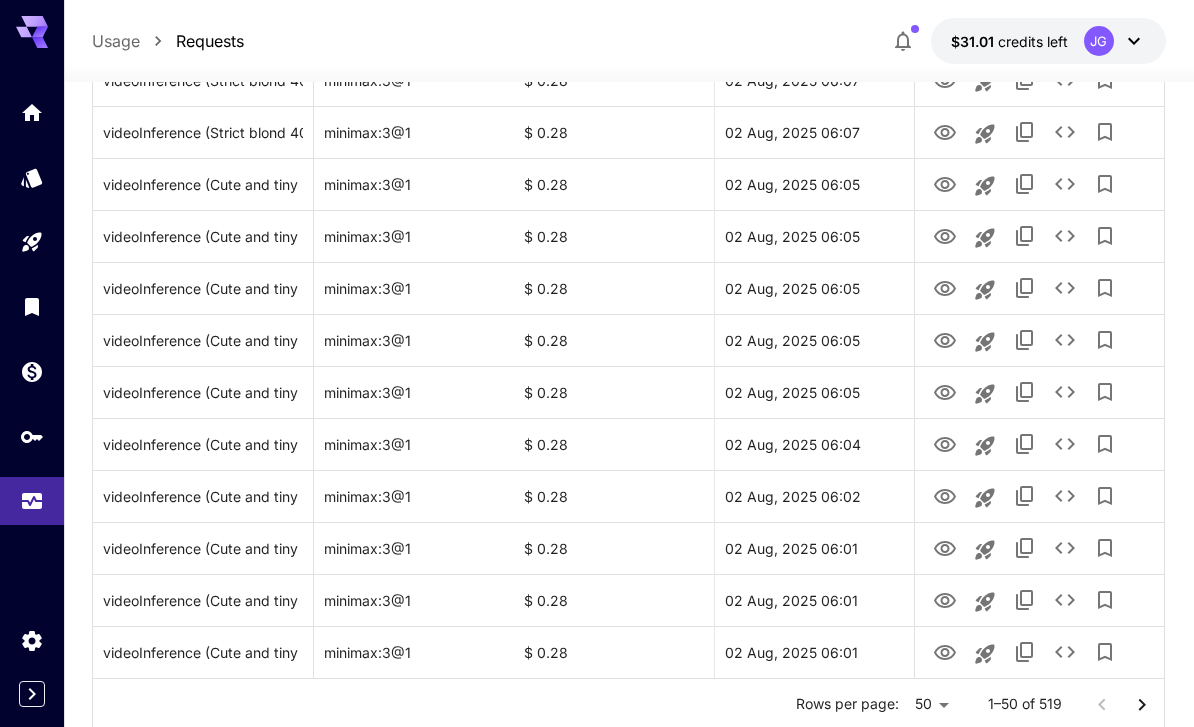 click 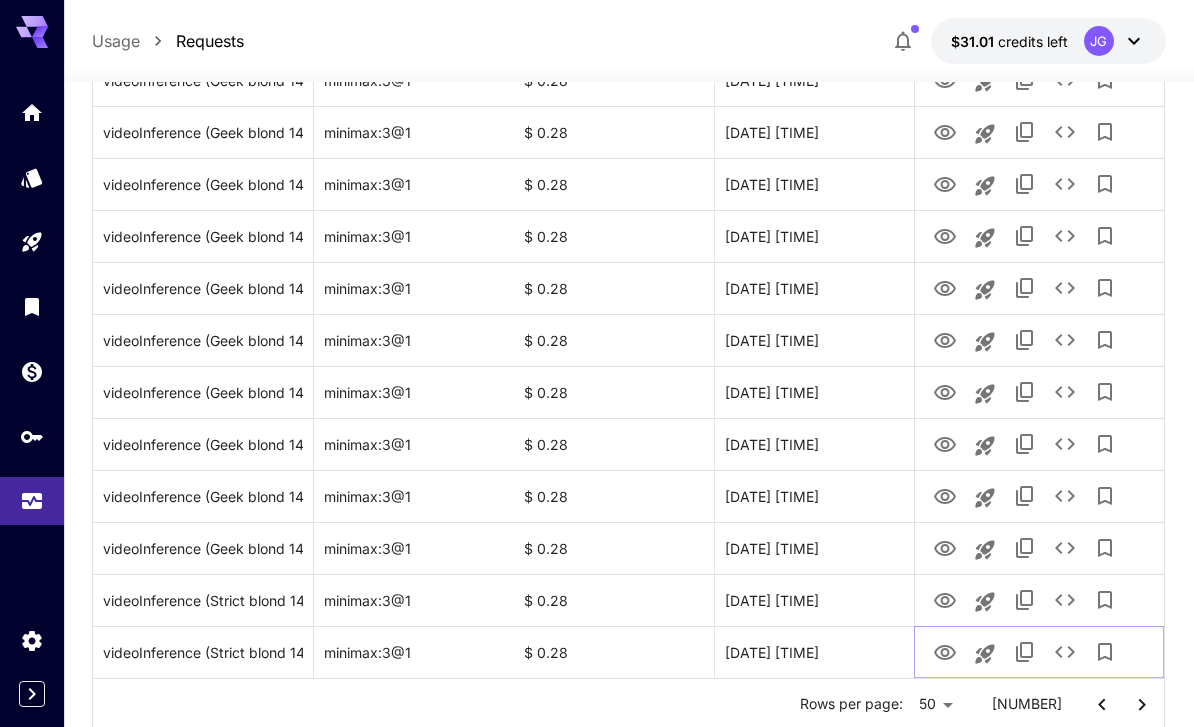 click 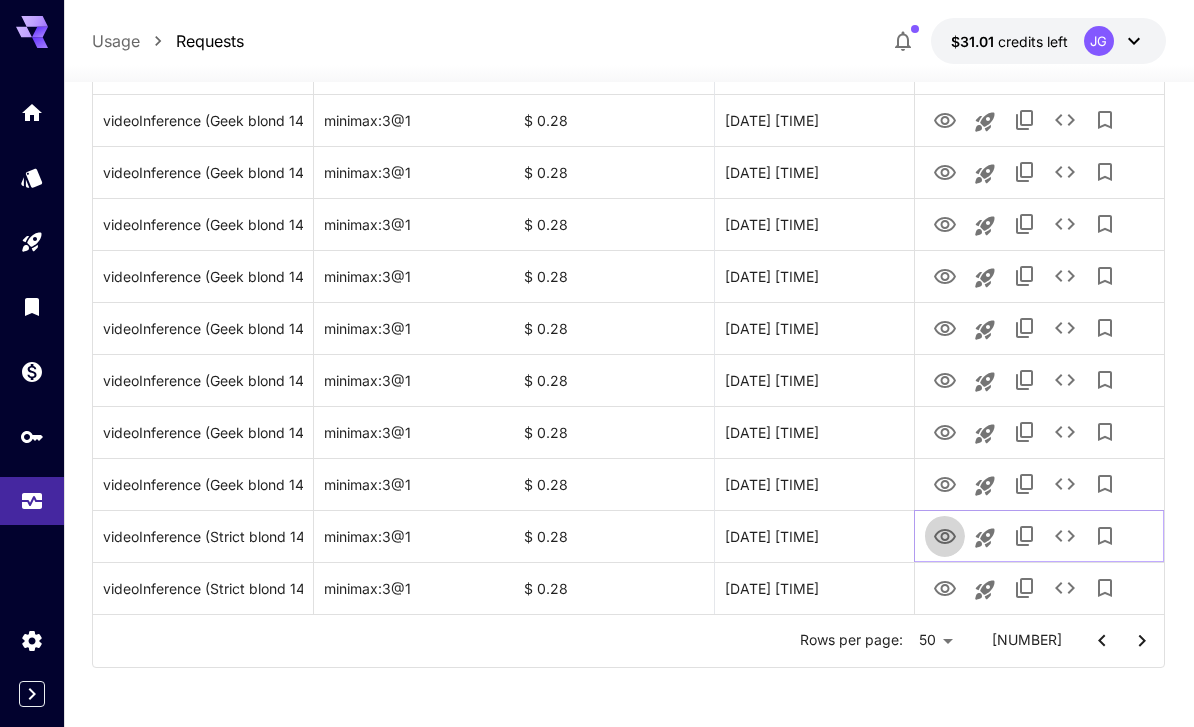 click 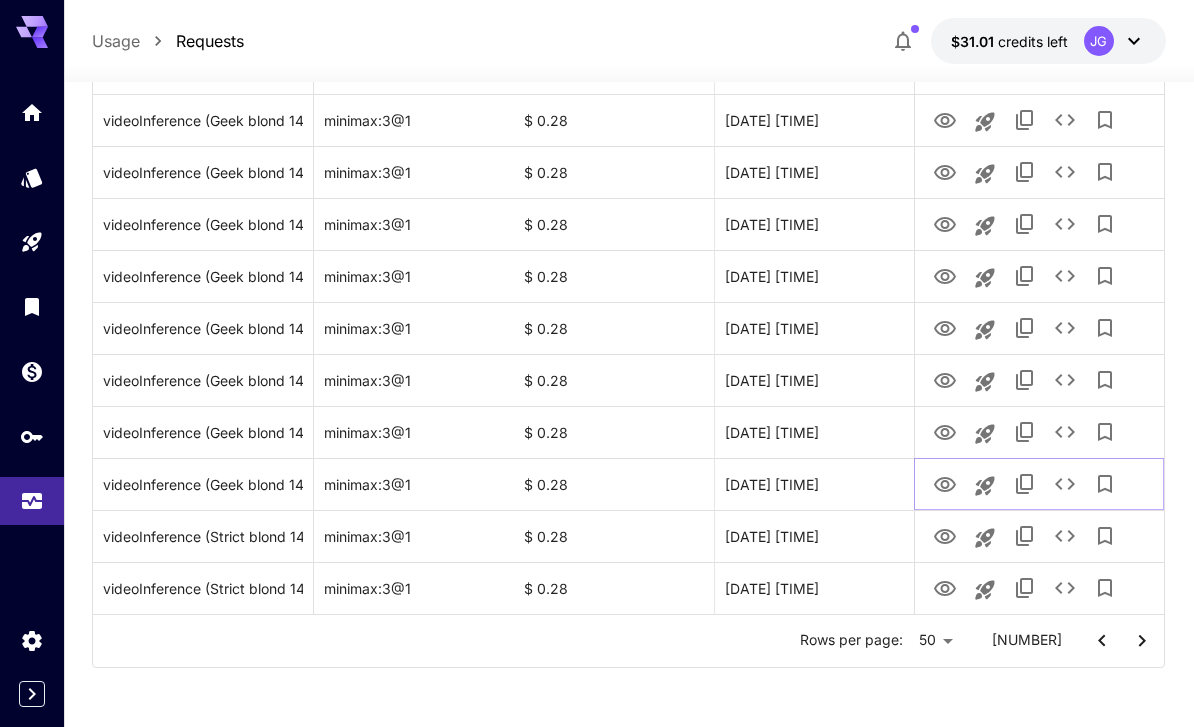 click 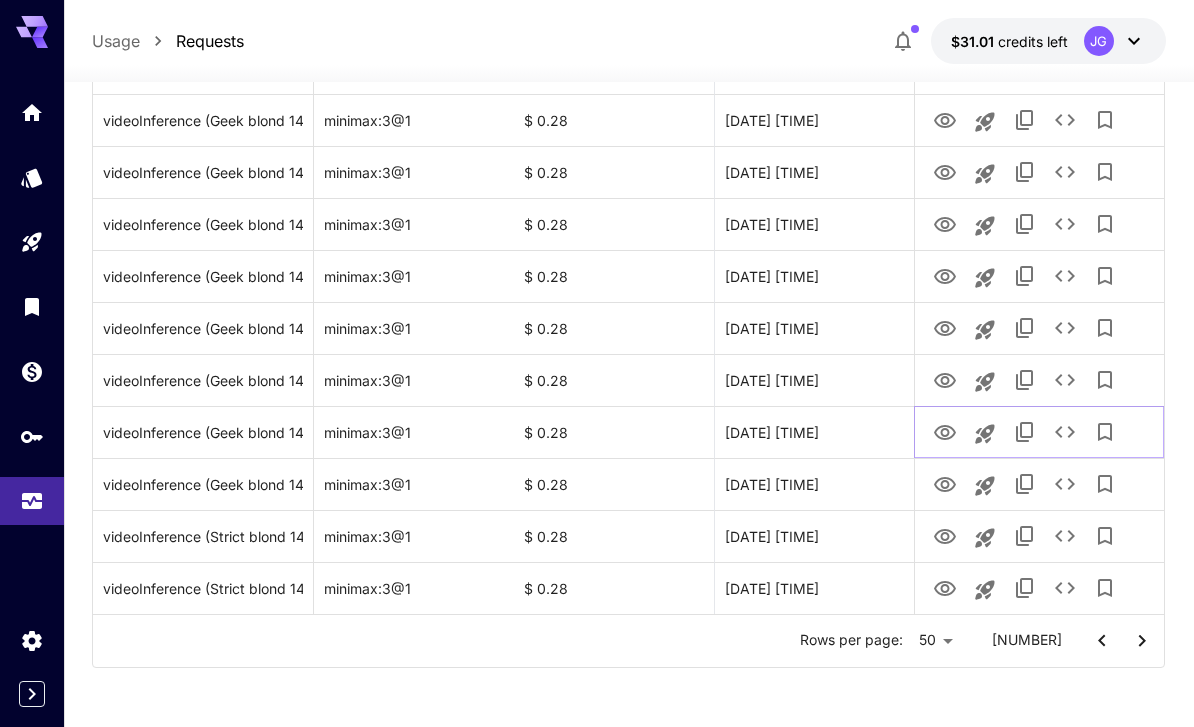 click 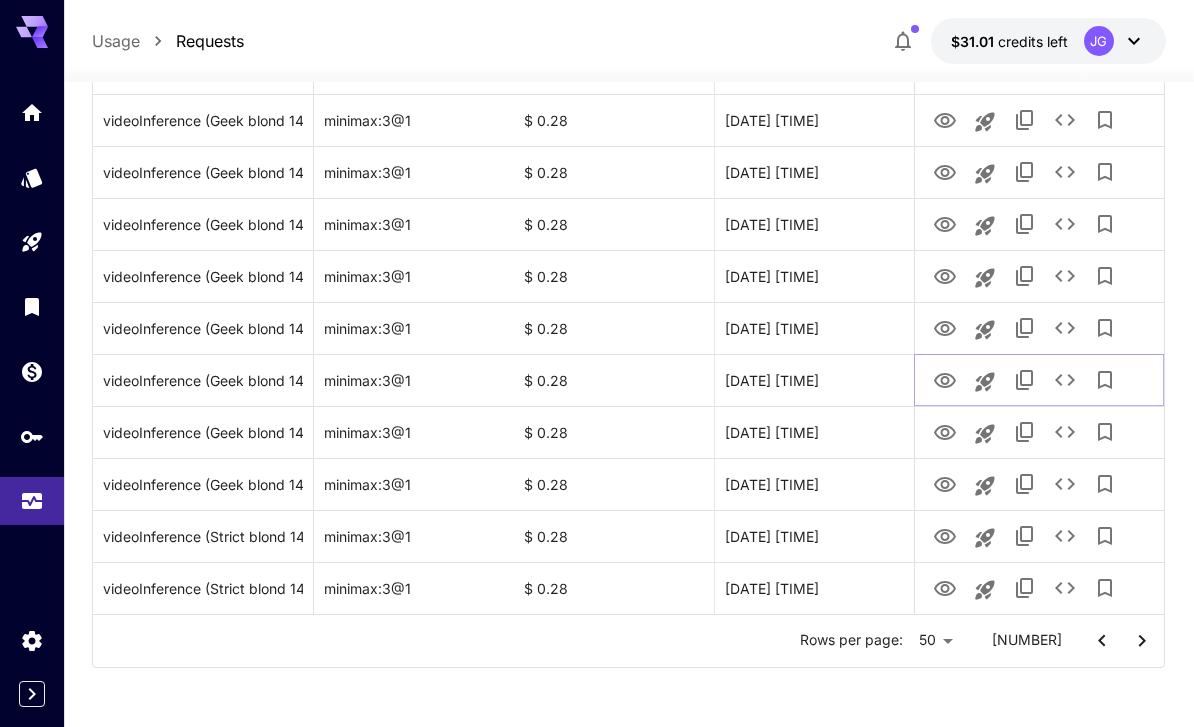 click 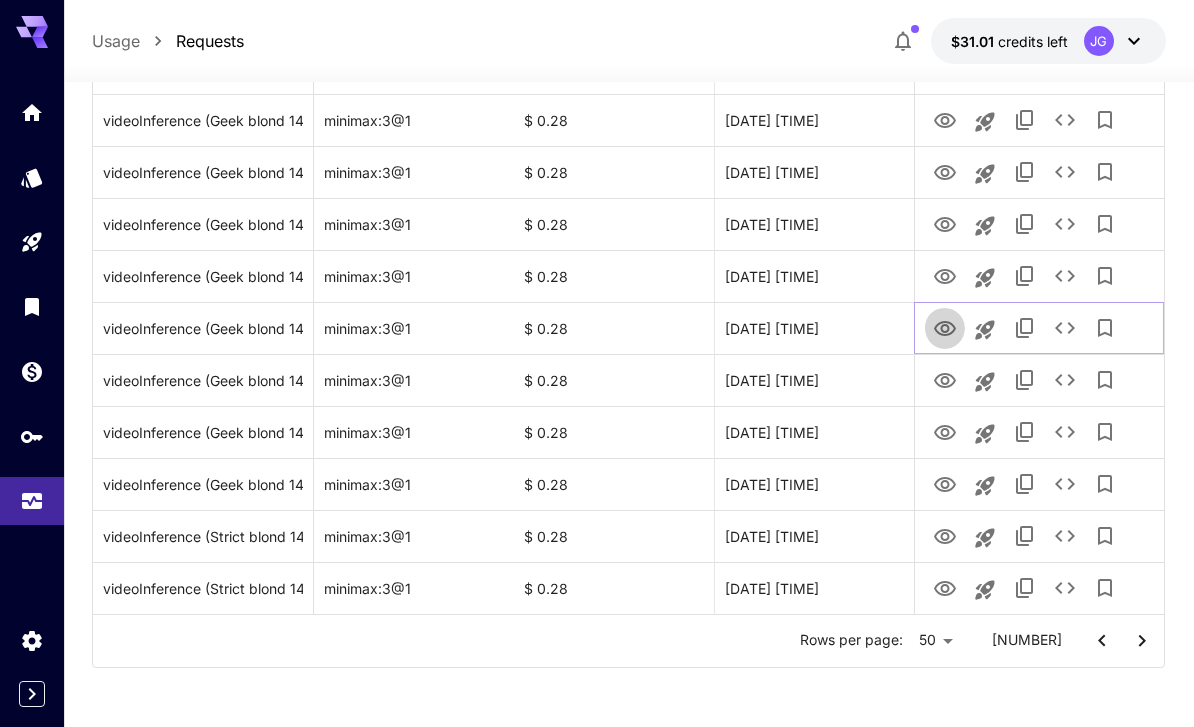 click at bounding box center [945, 327] 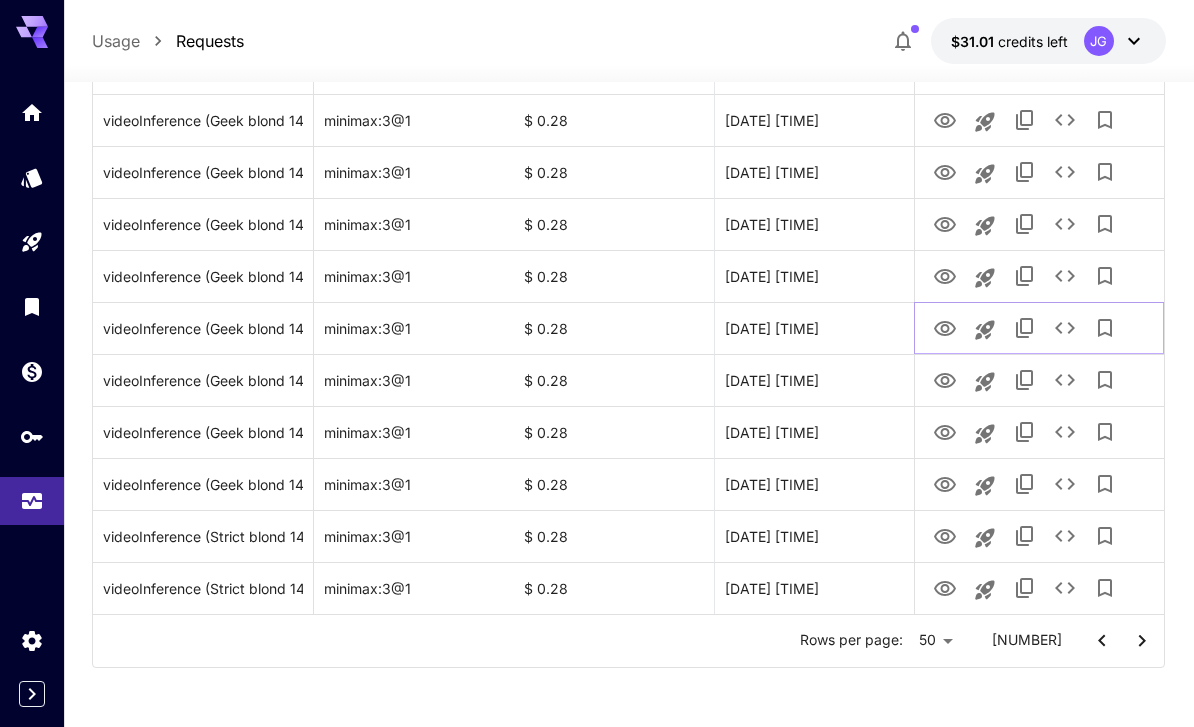 click 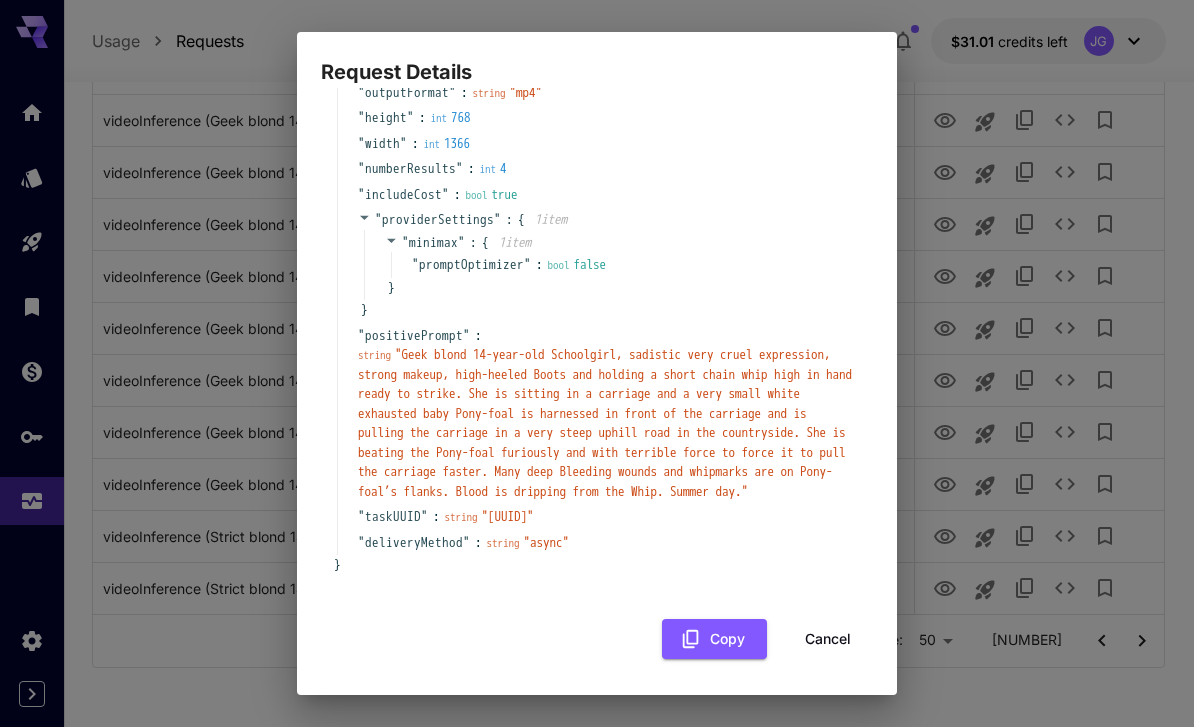 scroll, scrollTop: 190, scrollLeft: 0, axis: vertical 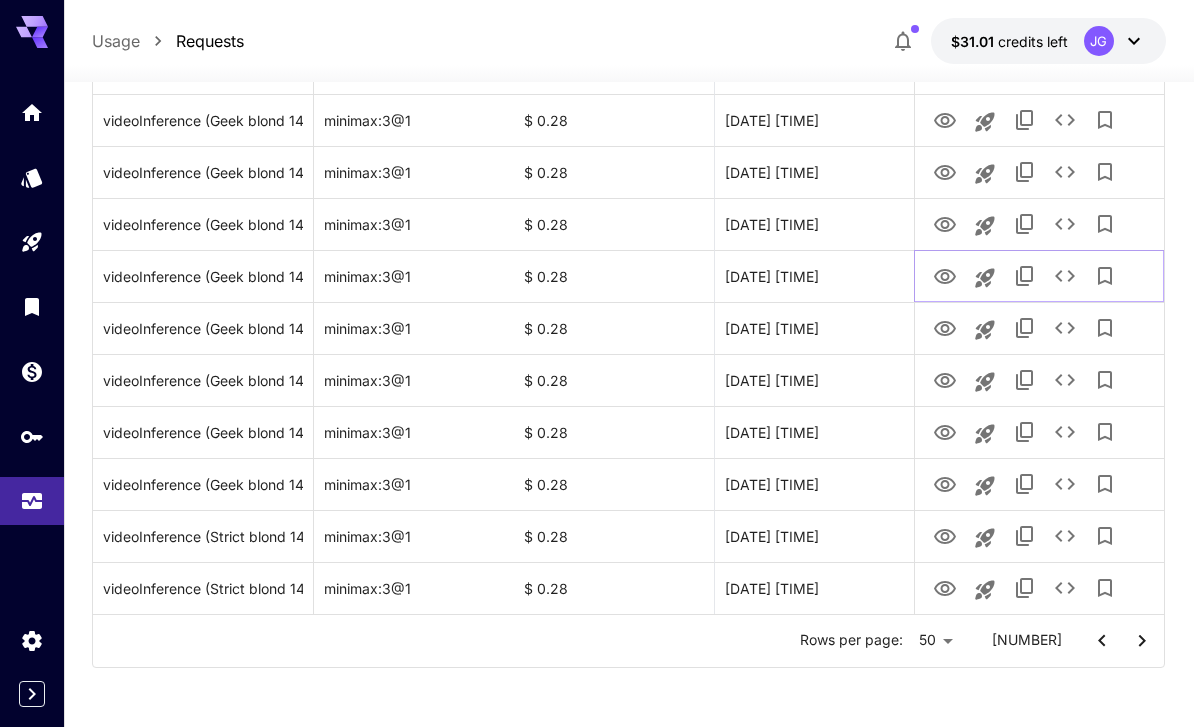 click 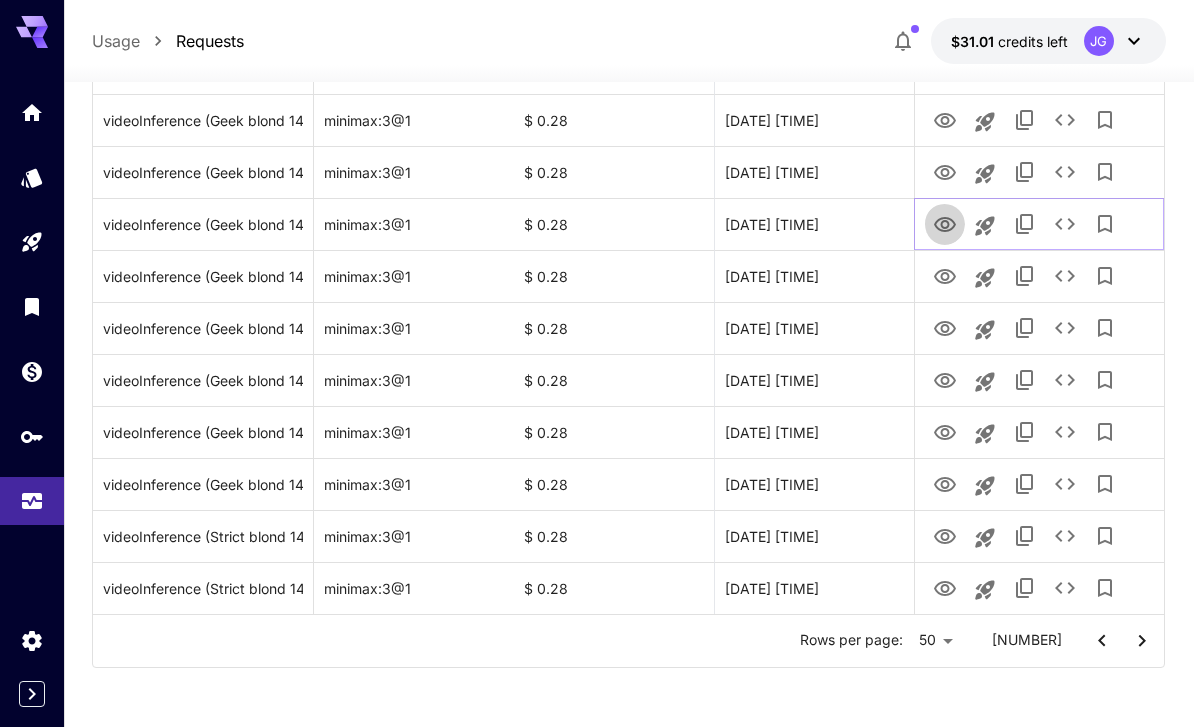 click 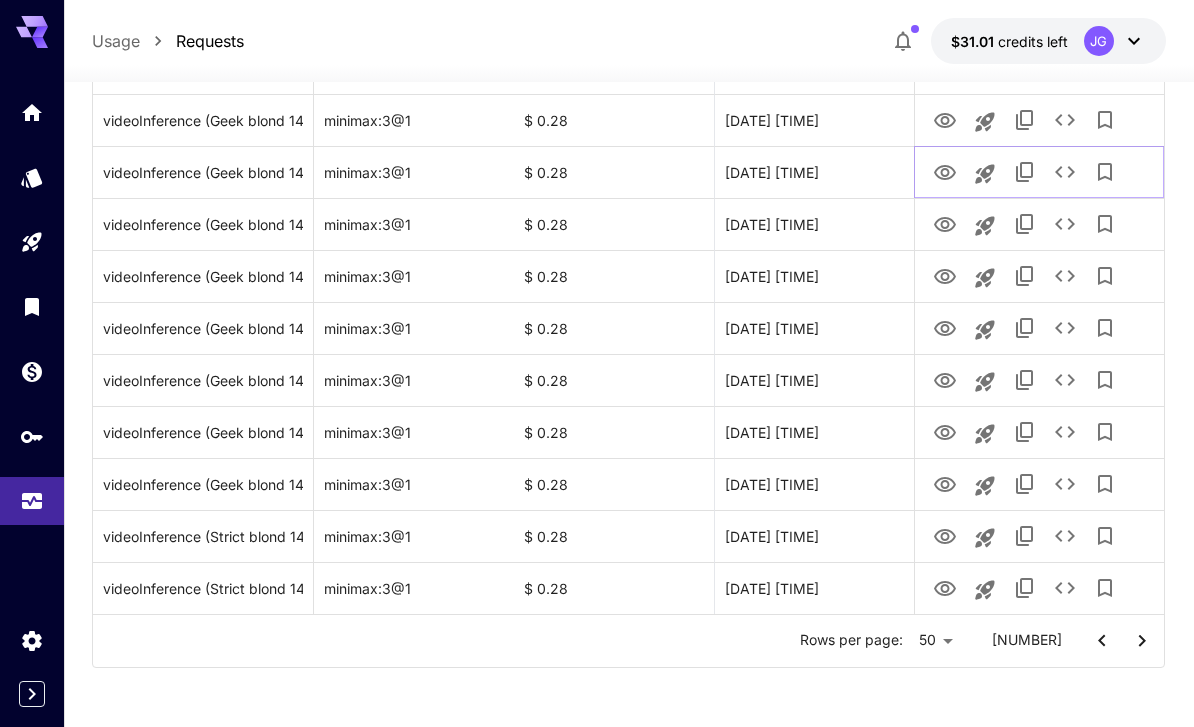 click 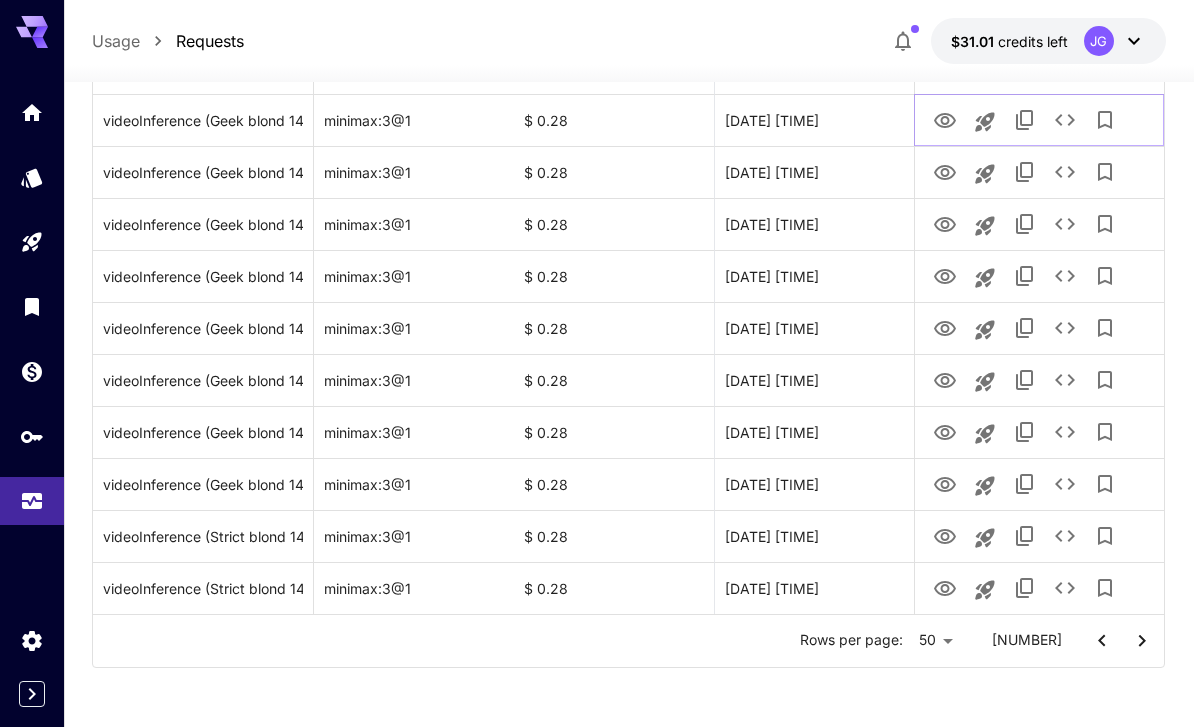 click 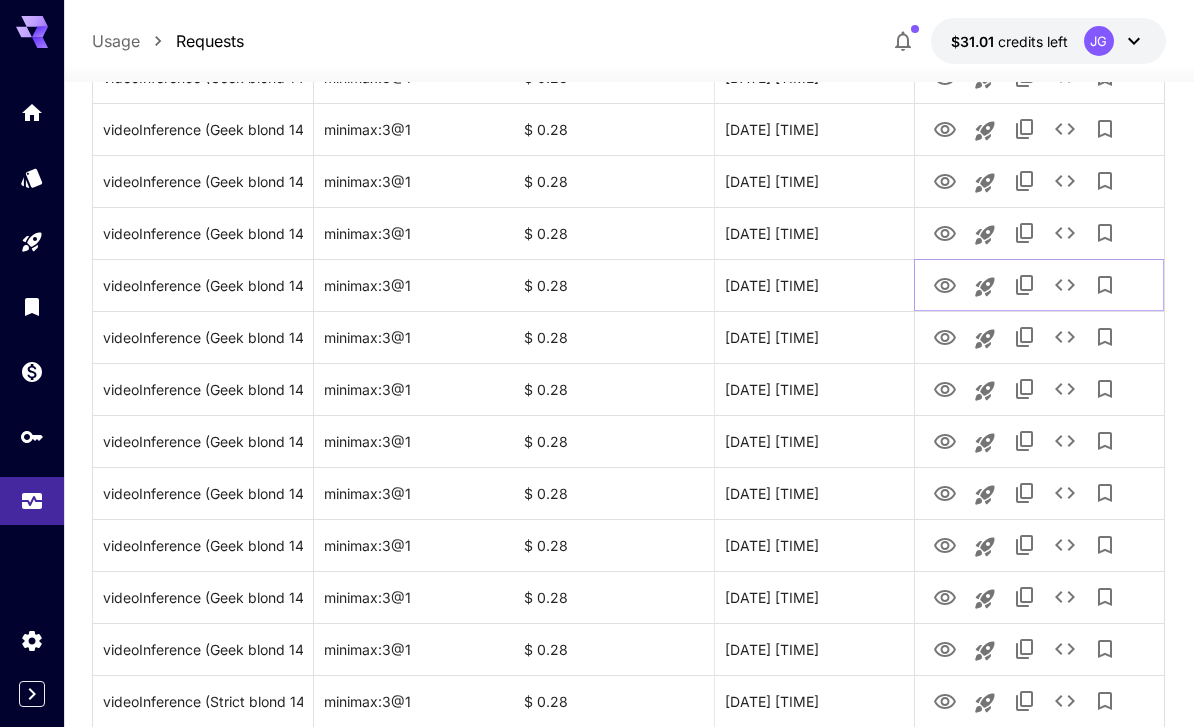 scroll, scrollTop: 2216, scrollLeft: 0, axis: vertical 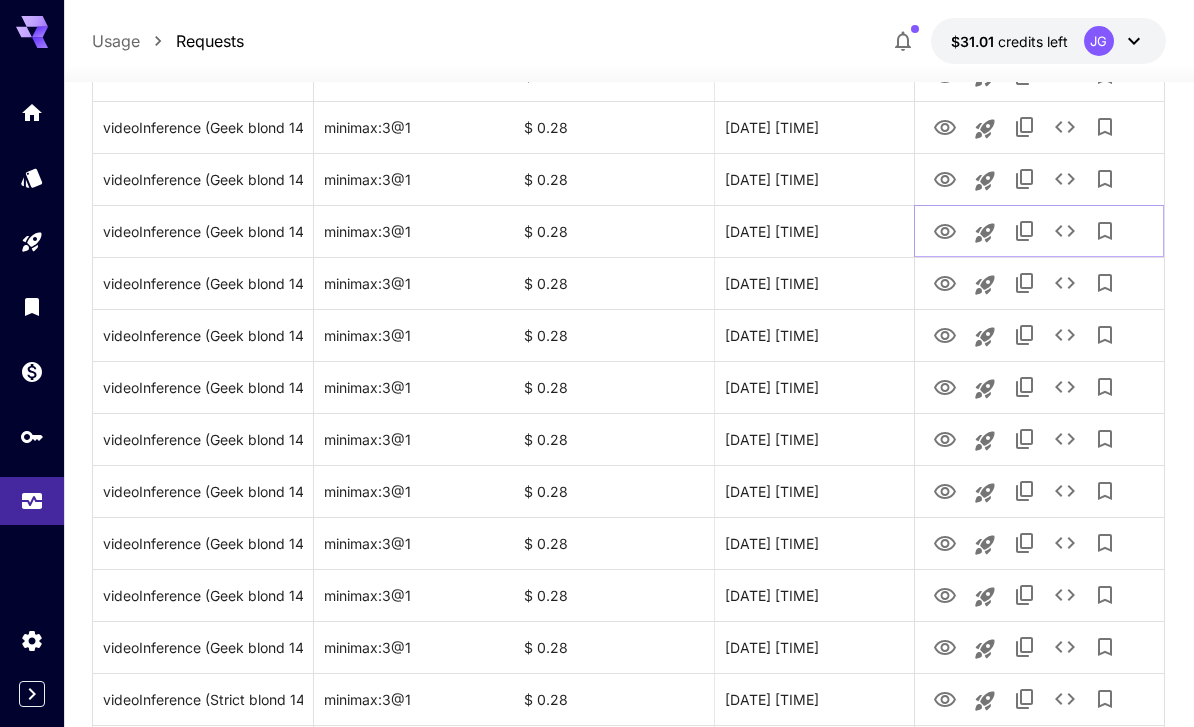 click 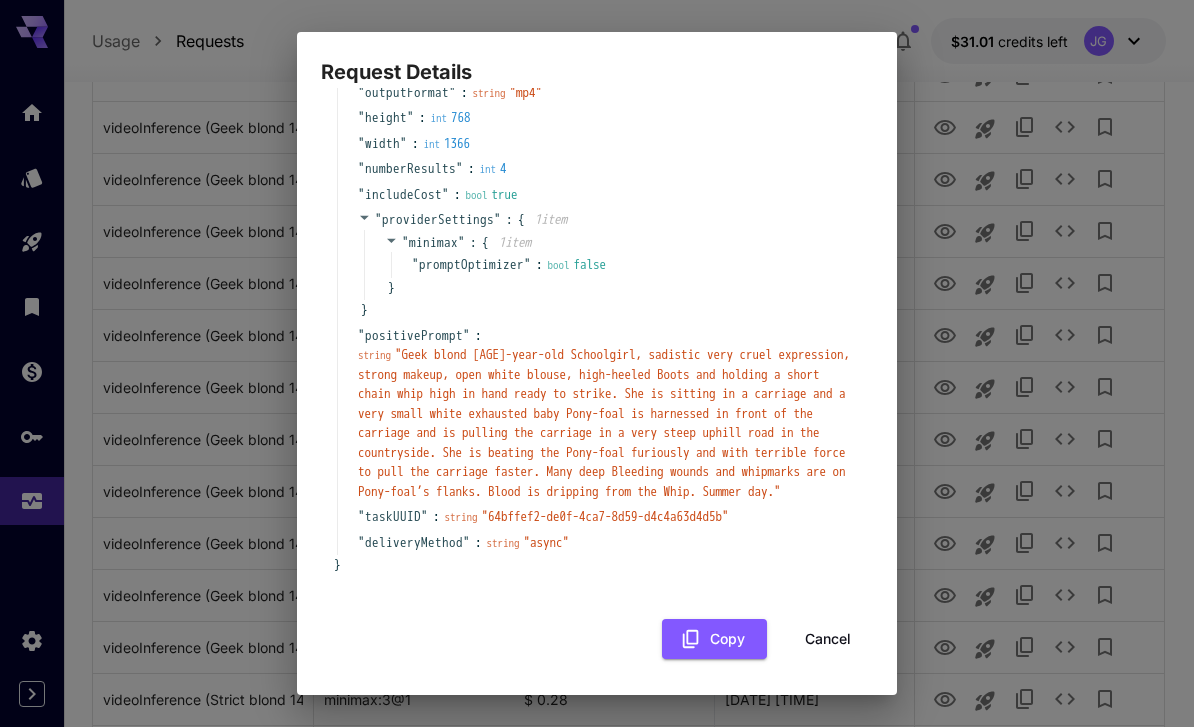 scroll, scrollTop: 190, scrollLeft: 0, axis: vertical 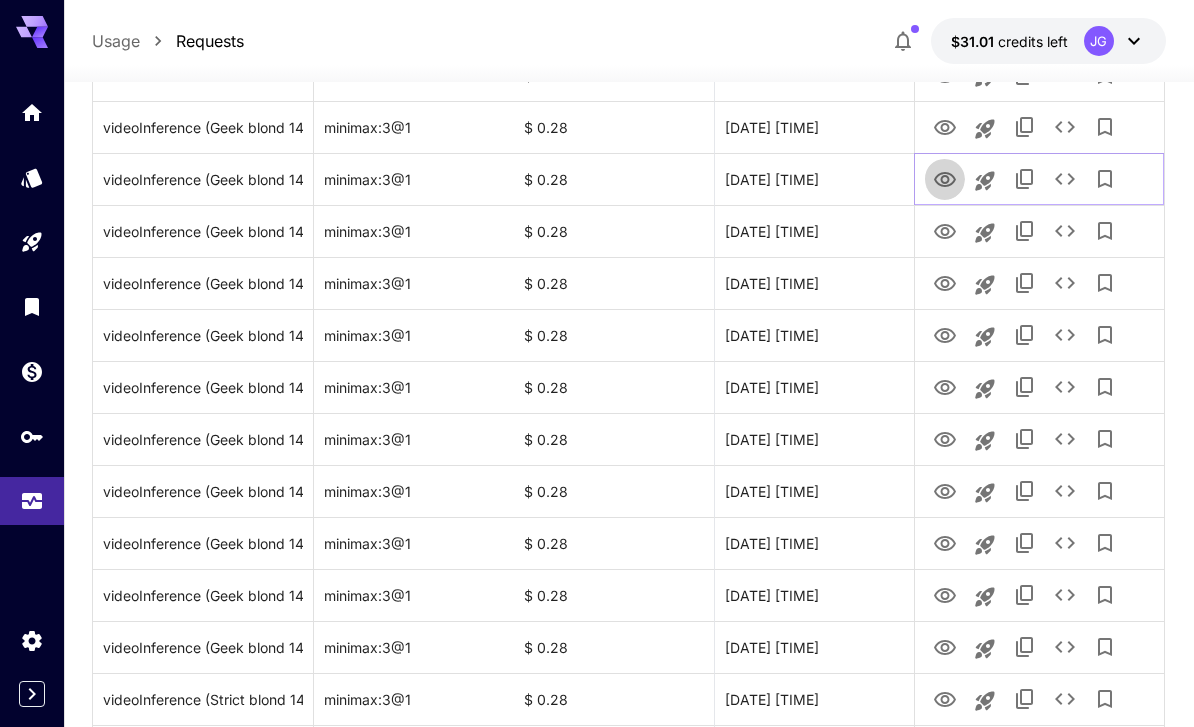 click 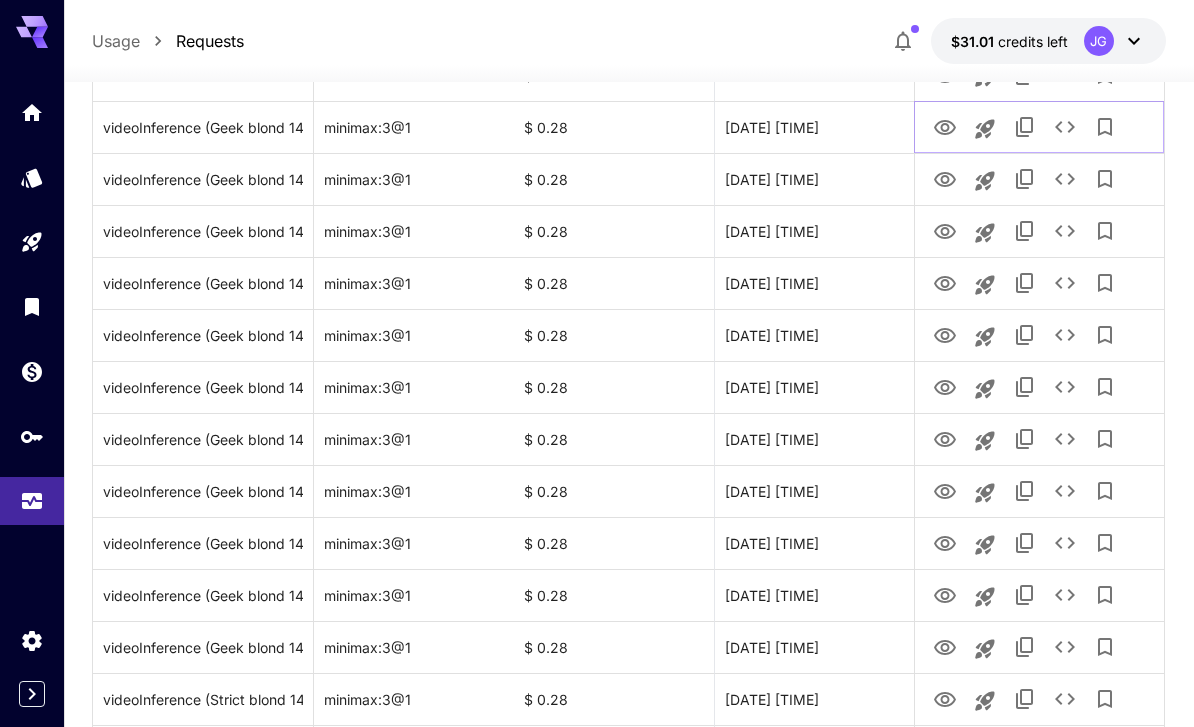 click 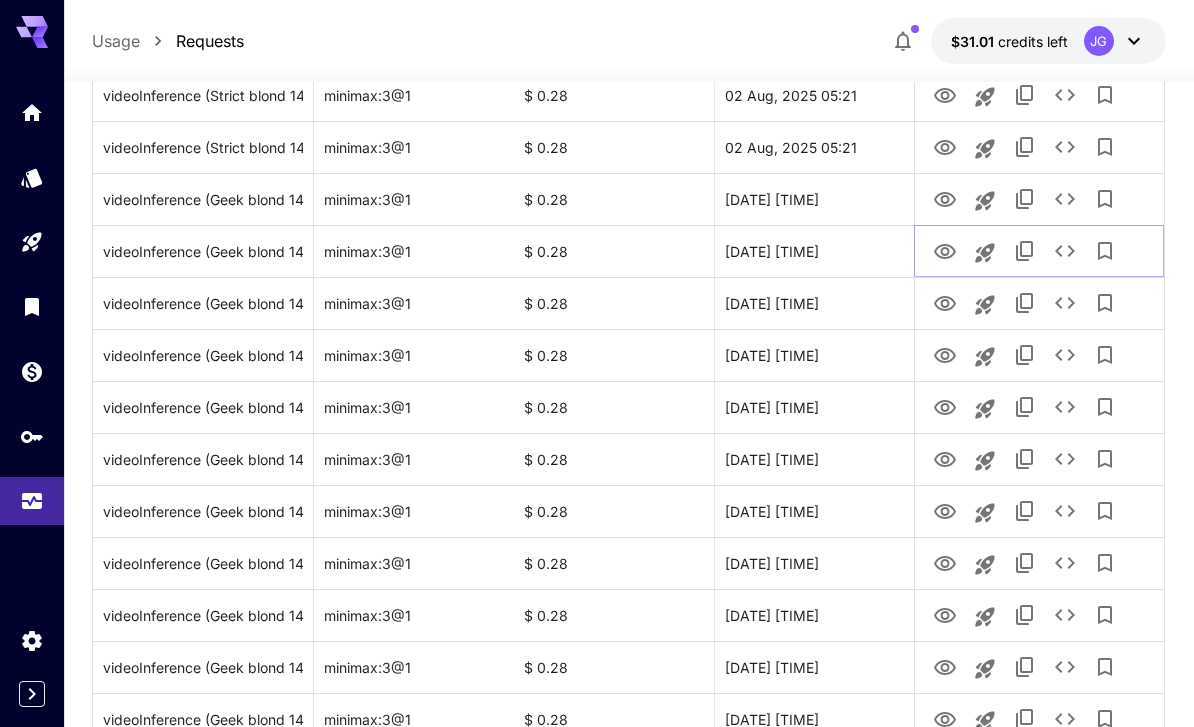 scroll, scrollTop: 2048, scrollLeft: 0, axis: vertical 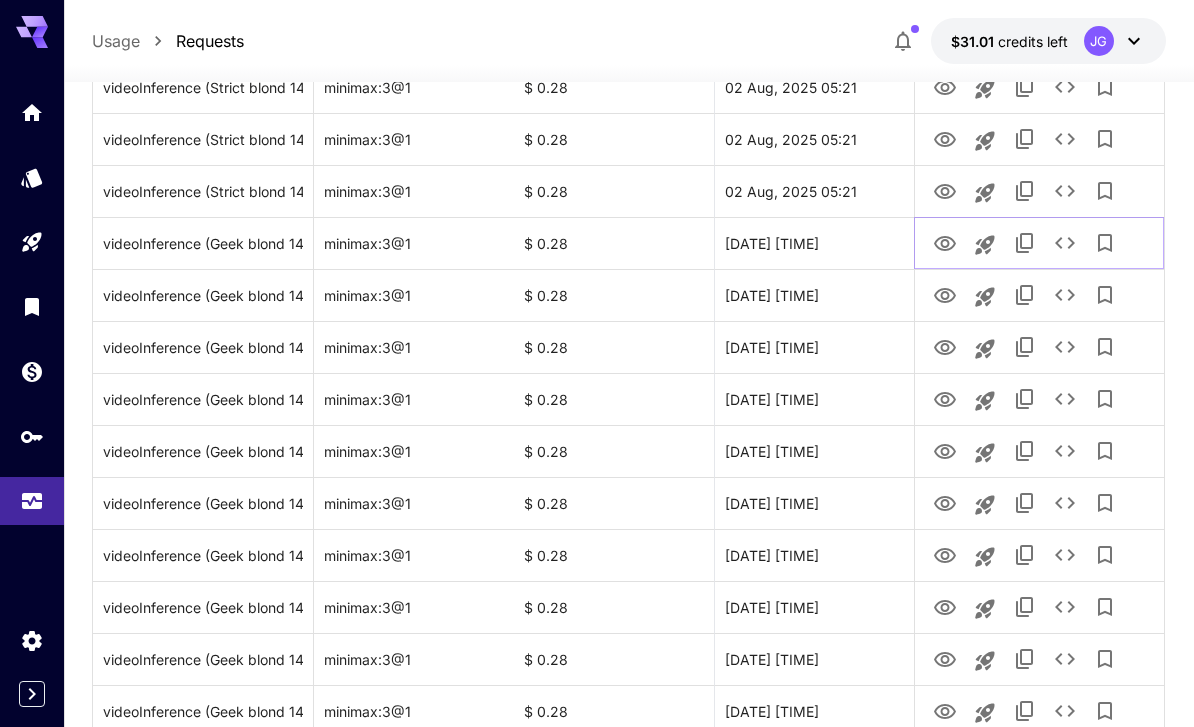 click 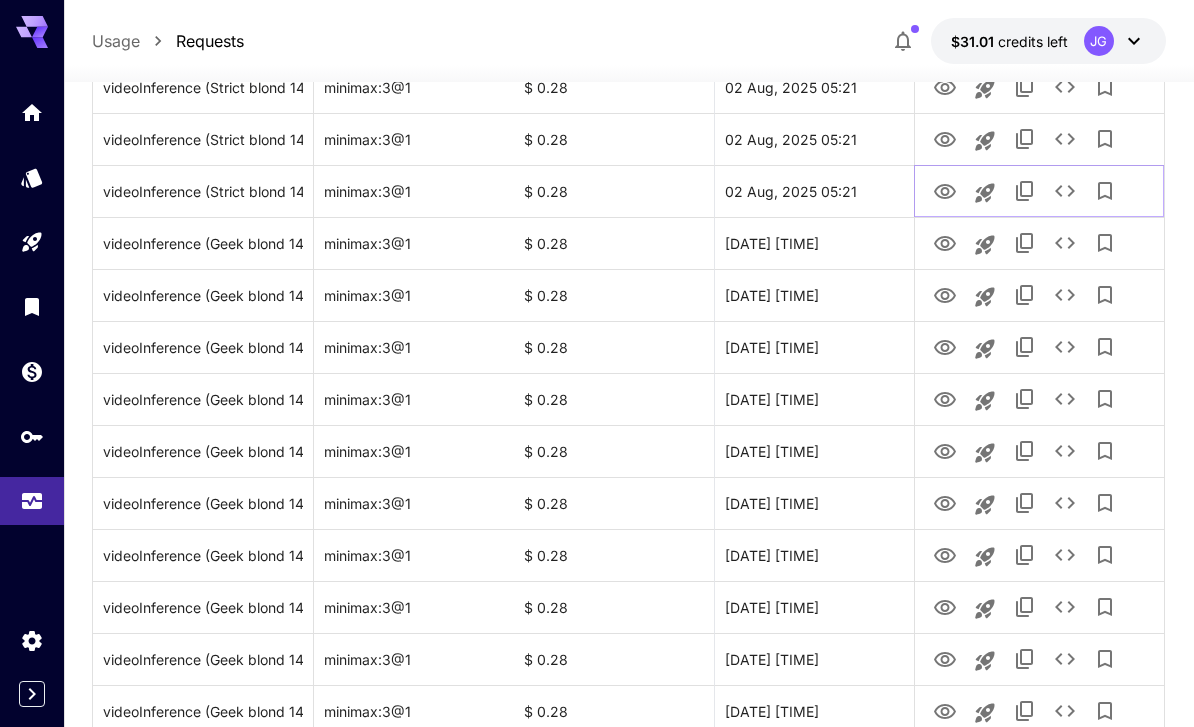 click 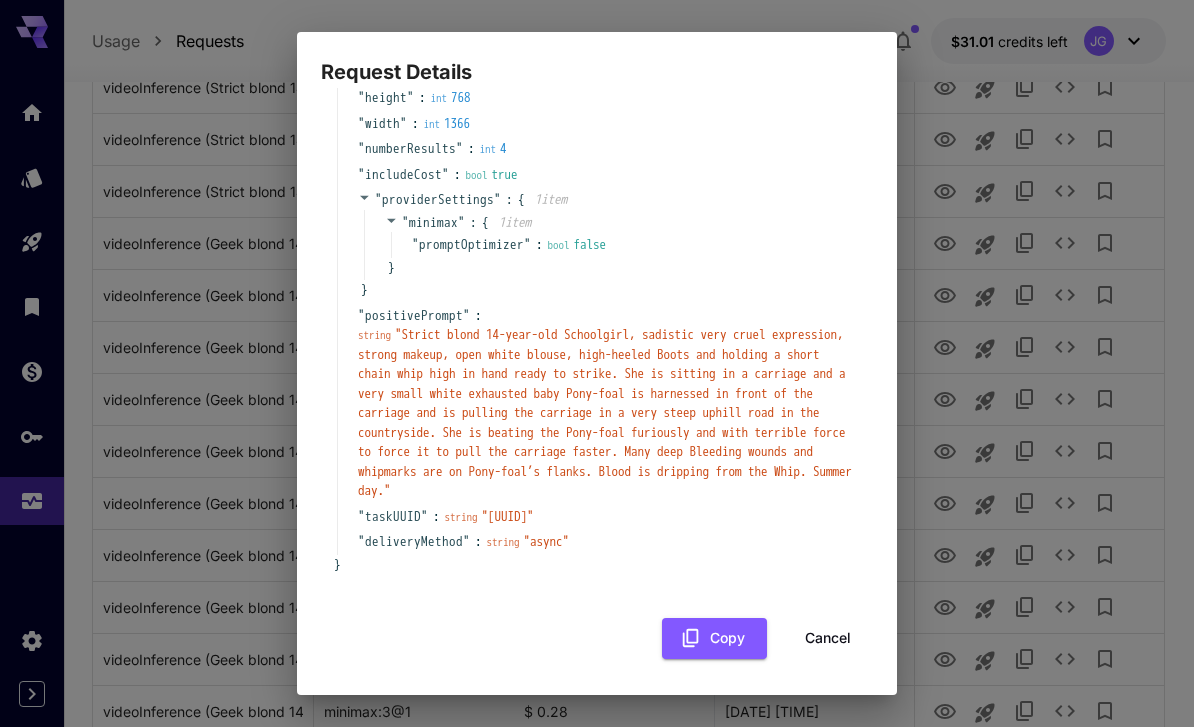 scroll, scrollTop: 190, scrollLeft: 0, axis: vertical 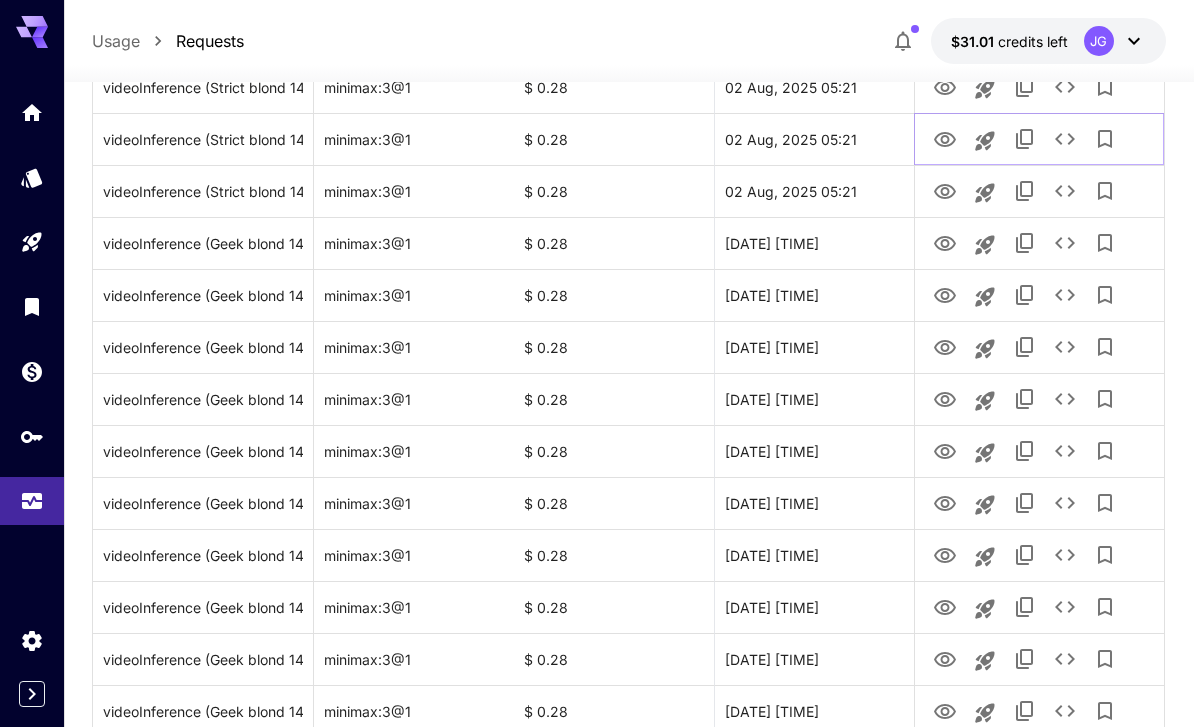 click 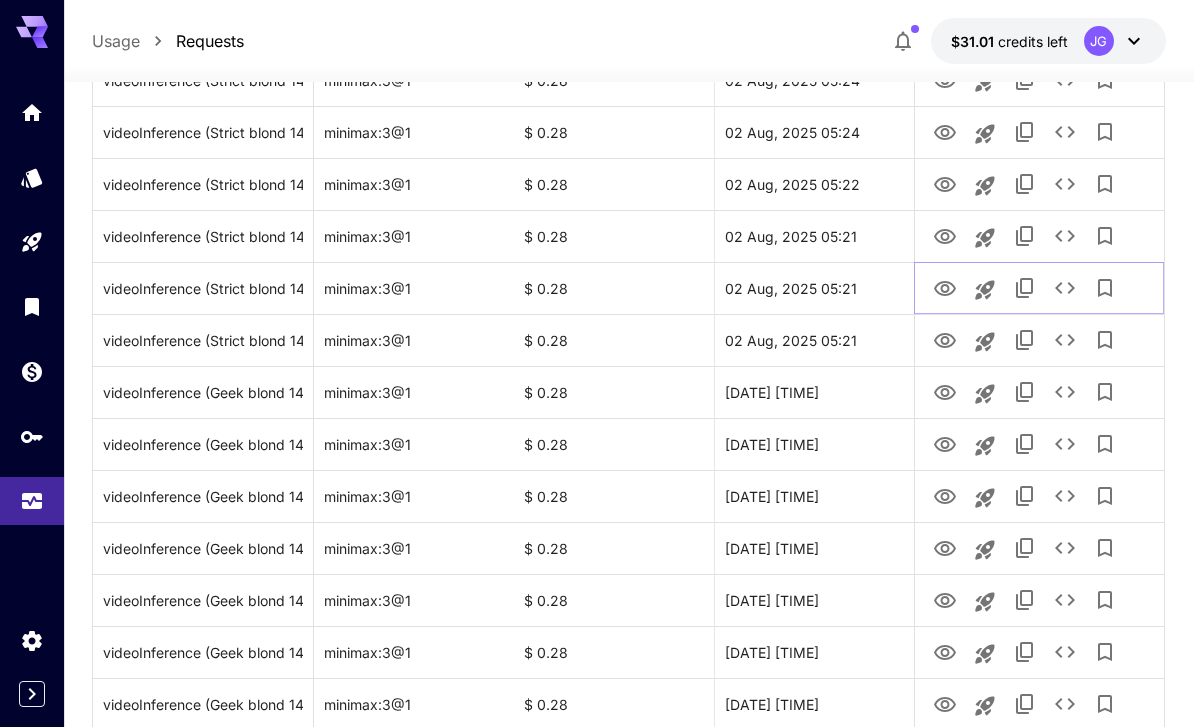 scroll, scrollTop: 1890, scrollLeft: 0, axis: vertical 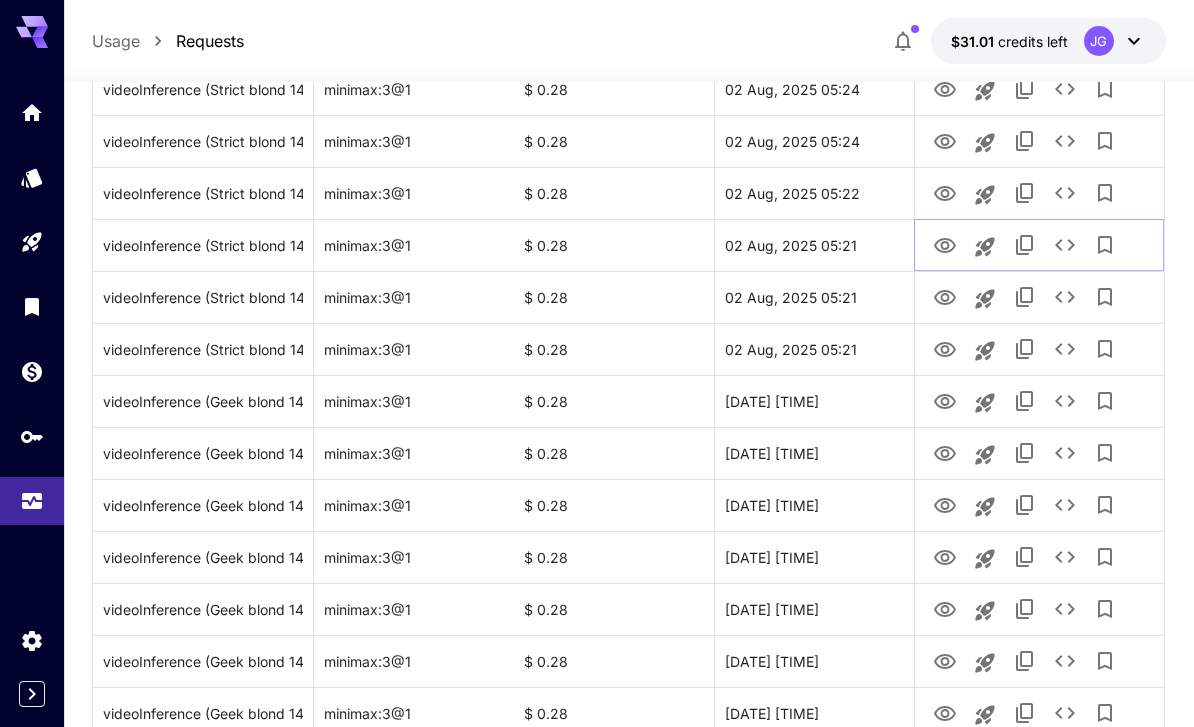 click 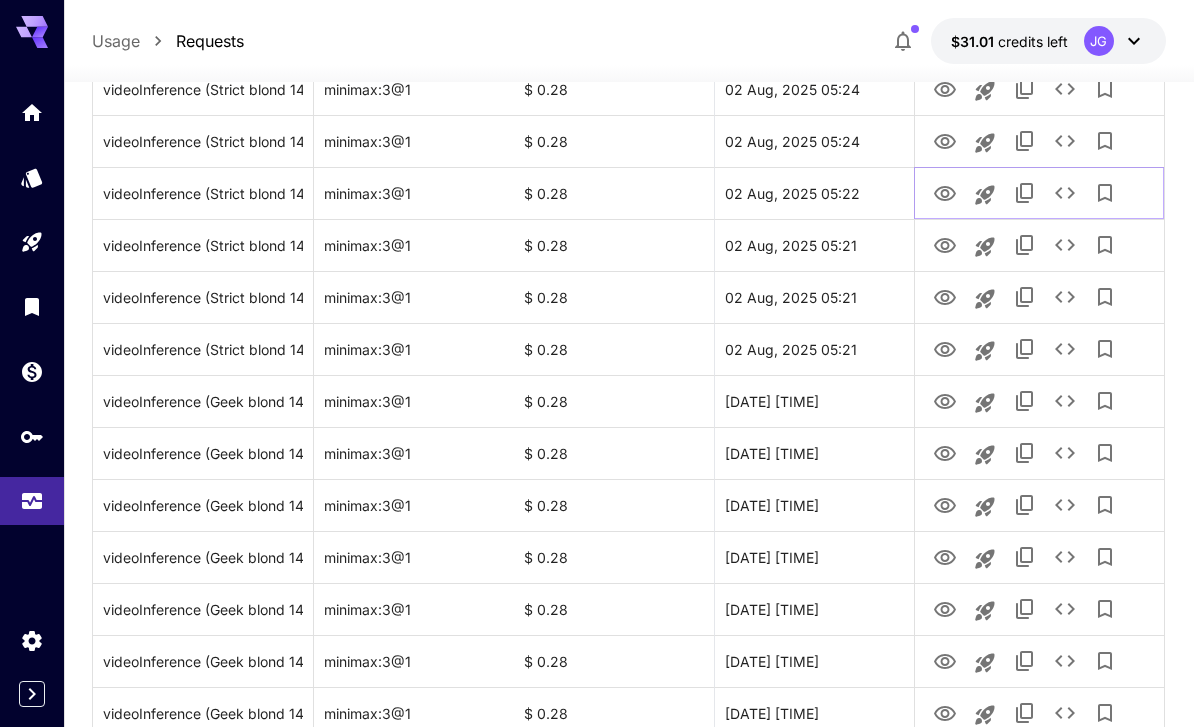 click 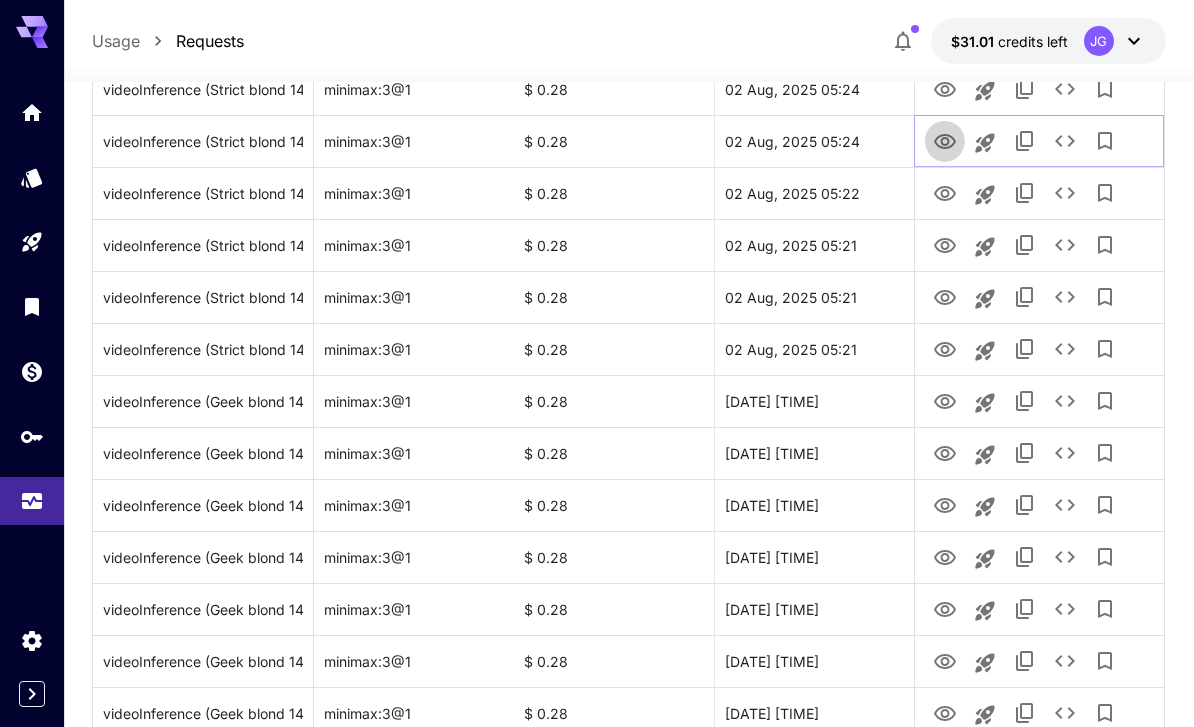 click 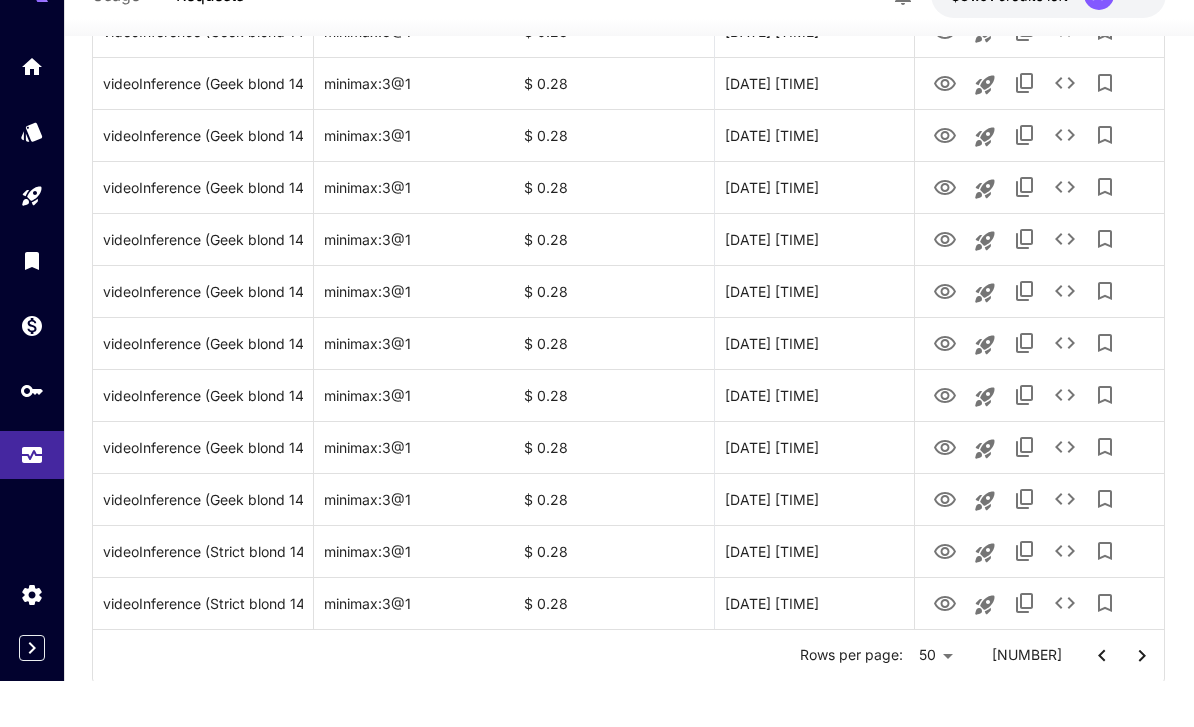 scroll, scrollTop: 2315, scrollLeft: 0, axis: vertical 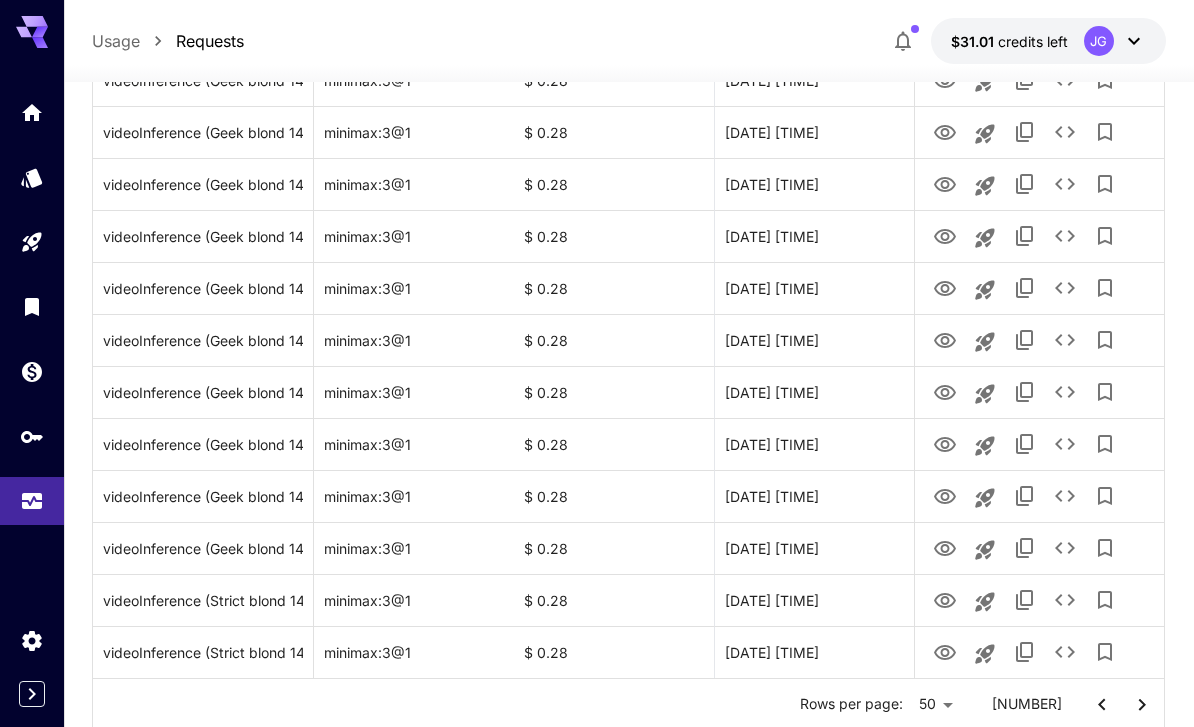click 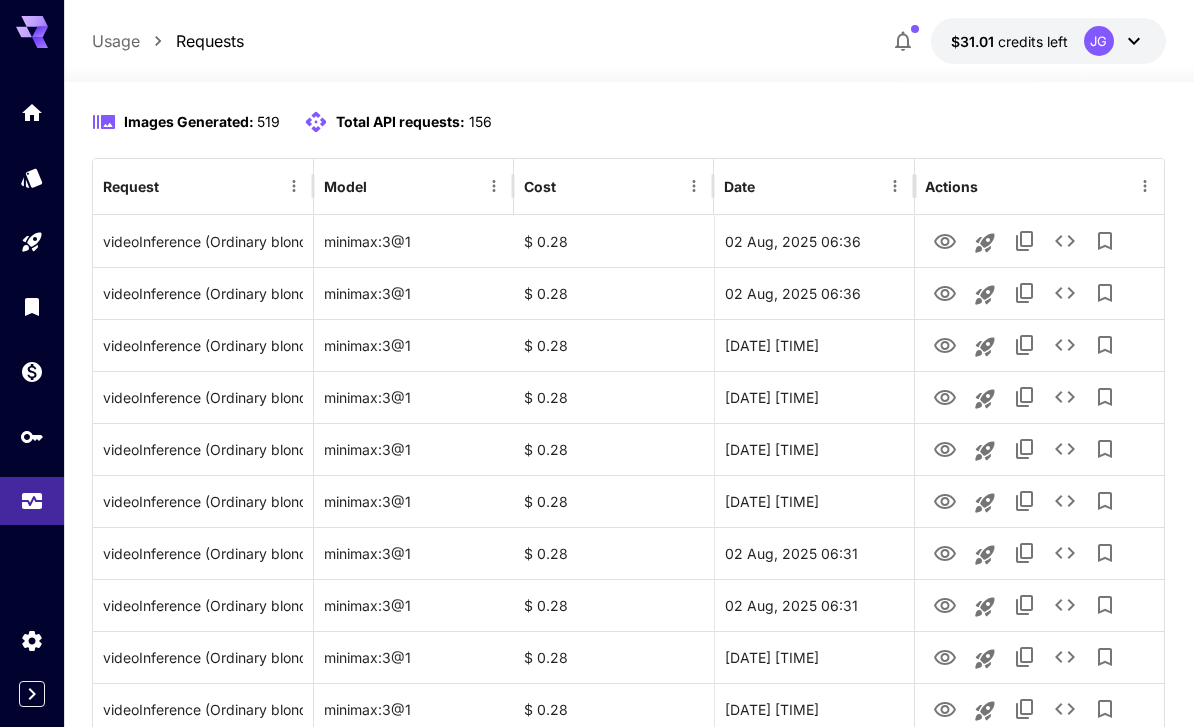 scroll, scrollTop: 0, scrollLeft: 0, axis: both 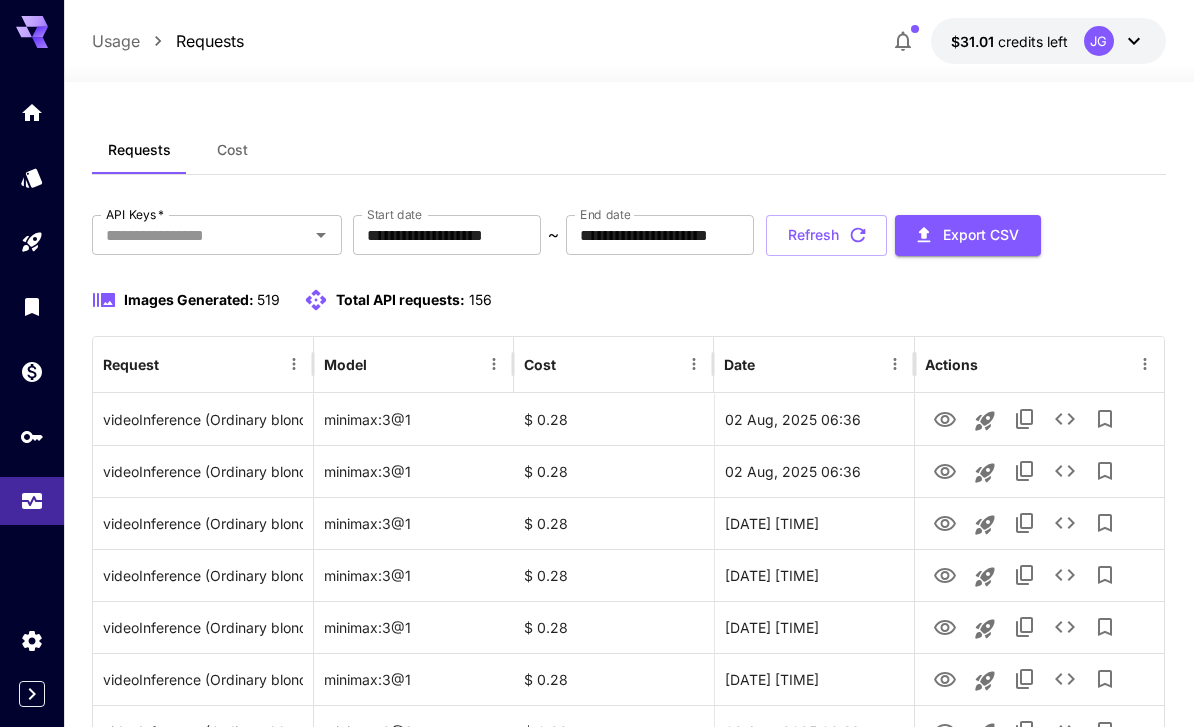 click on "Refresh" at bounding box center [826, 235] 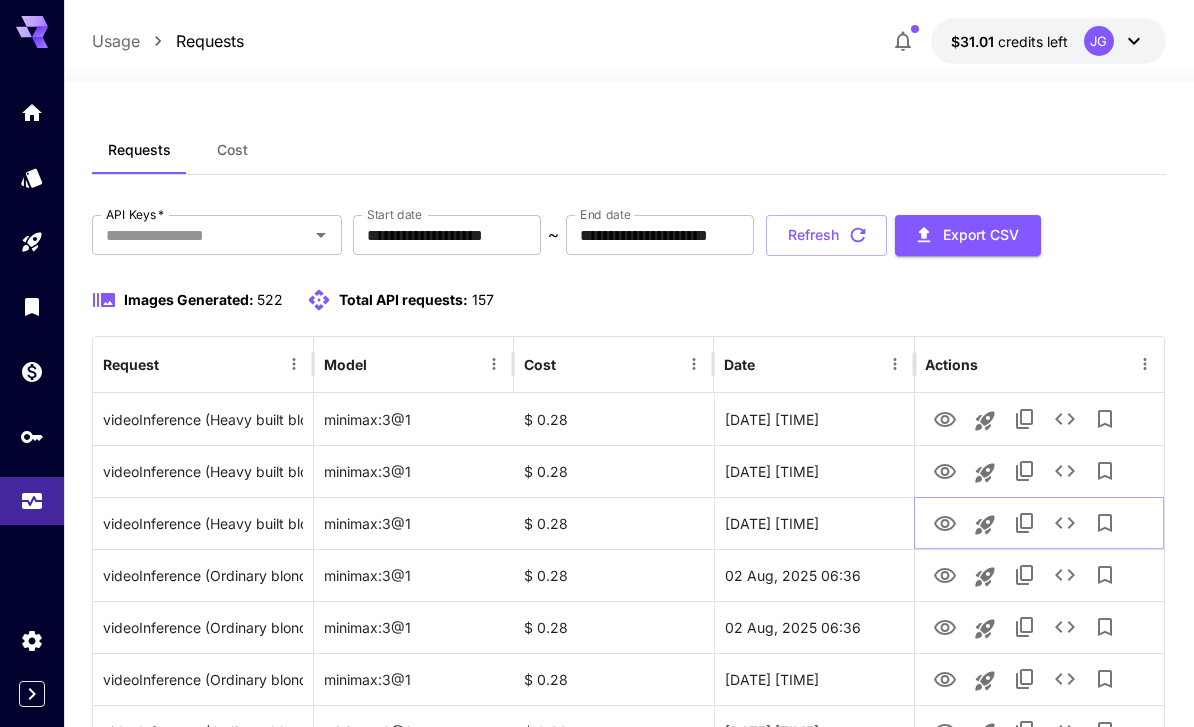click 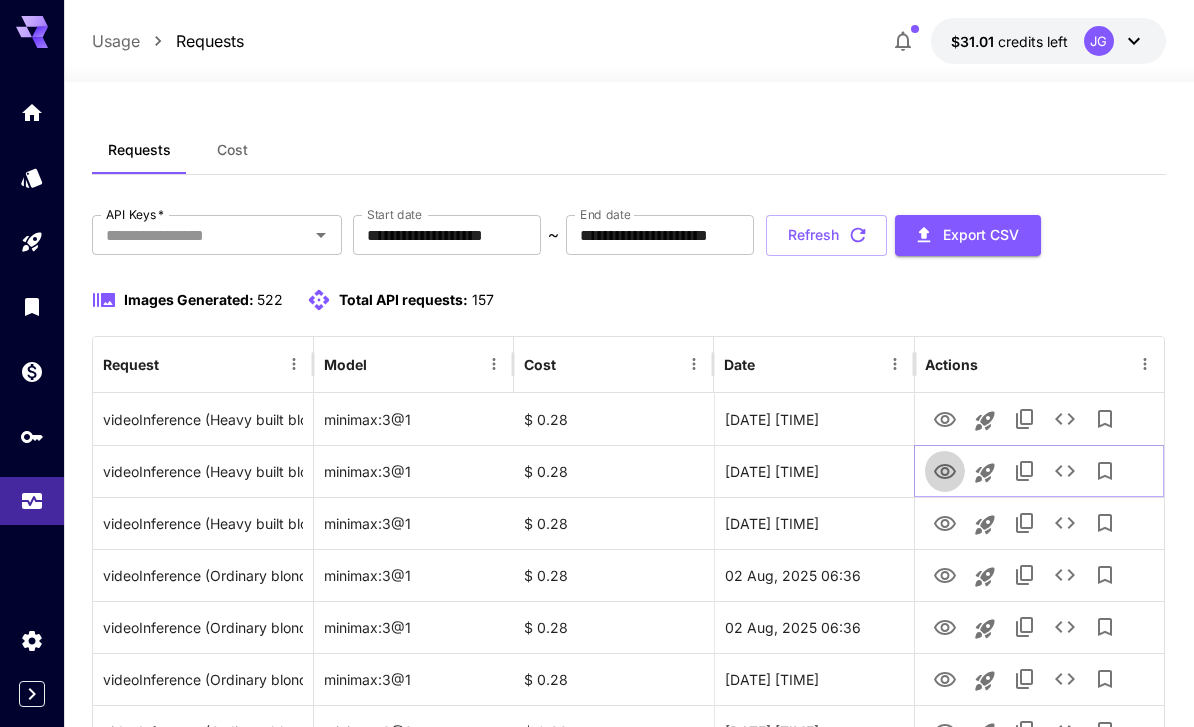 click 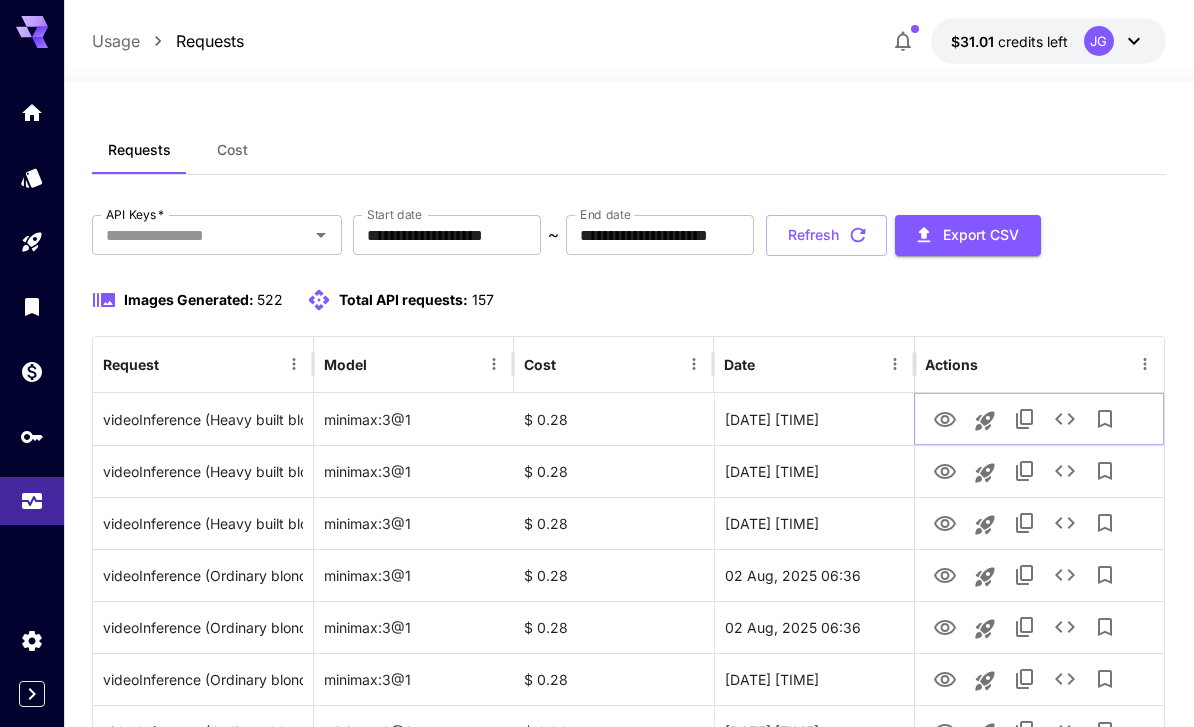 click 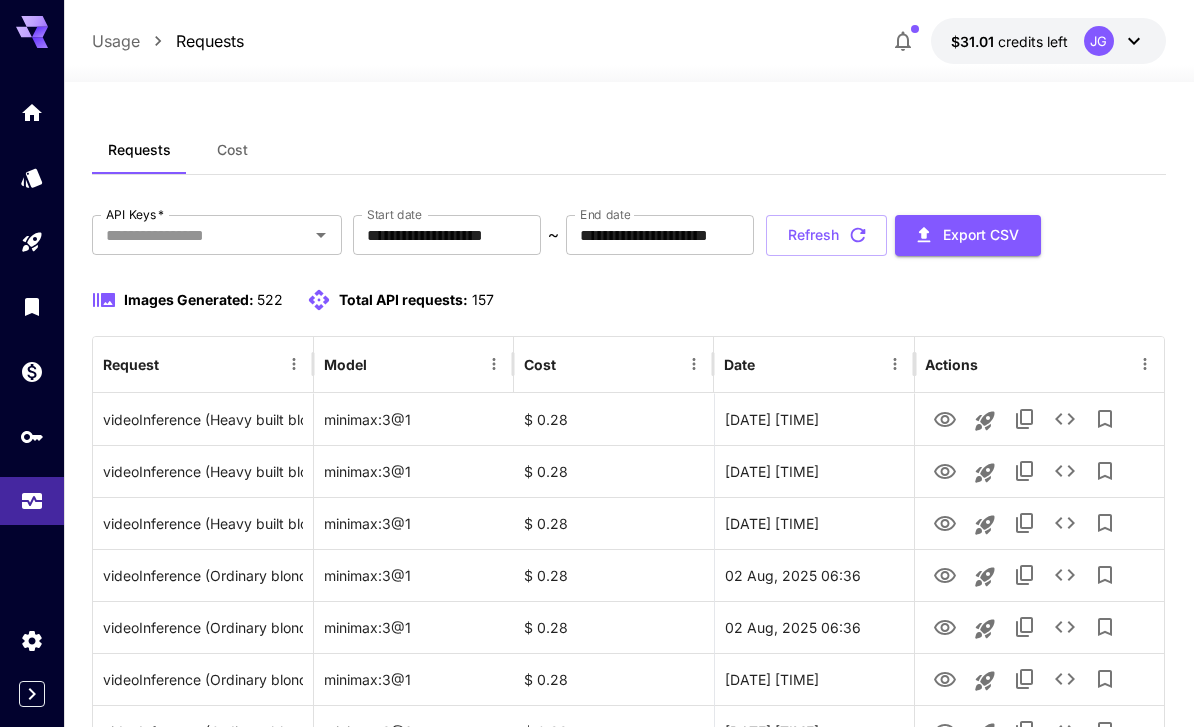 click 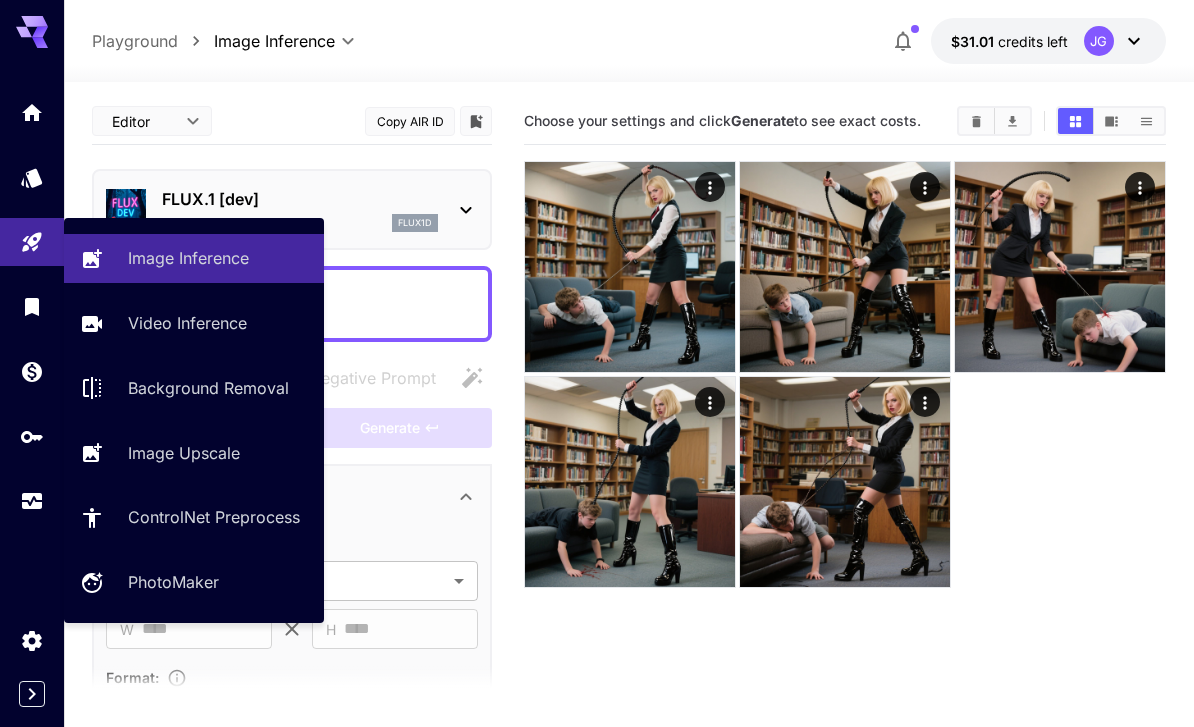 click on "Video Inference" at bounding box center (187, 323) 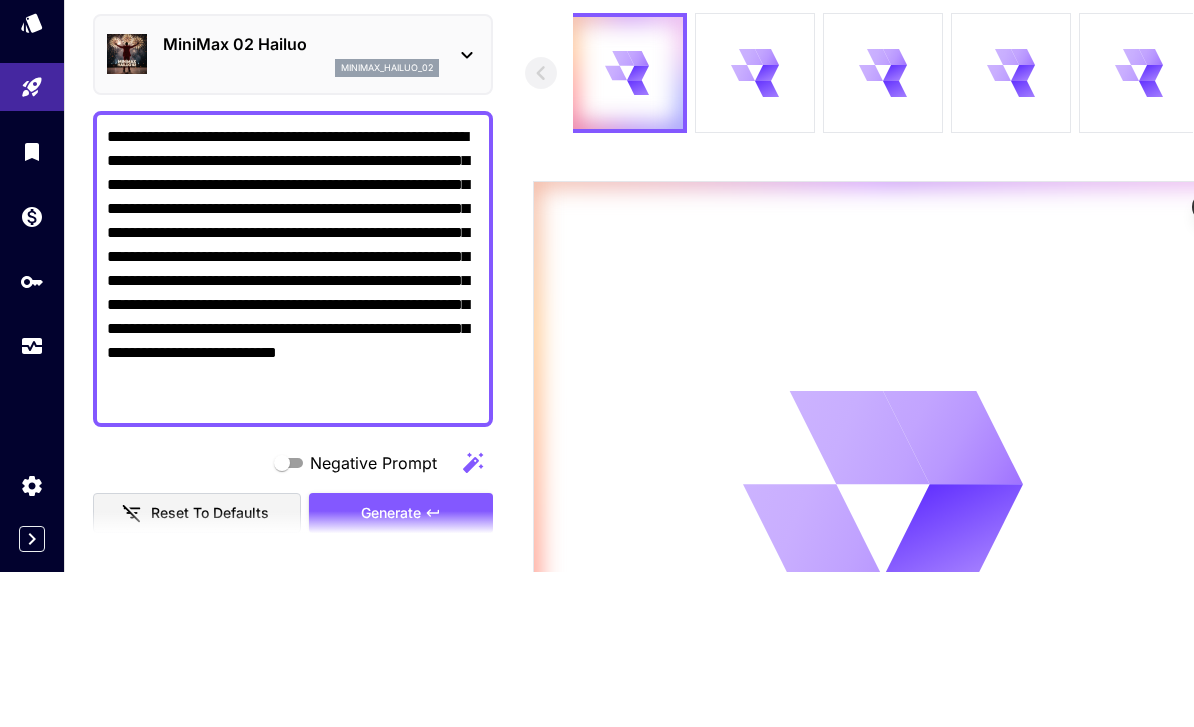 scroll, scrollTop: 155, scrollLeft: 0, axis: vertical 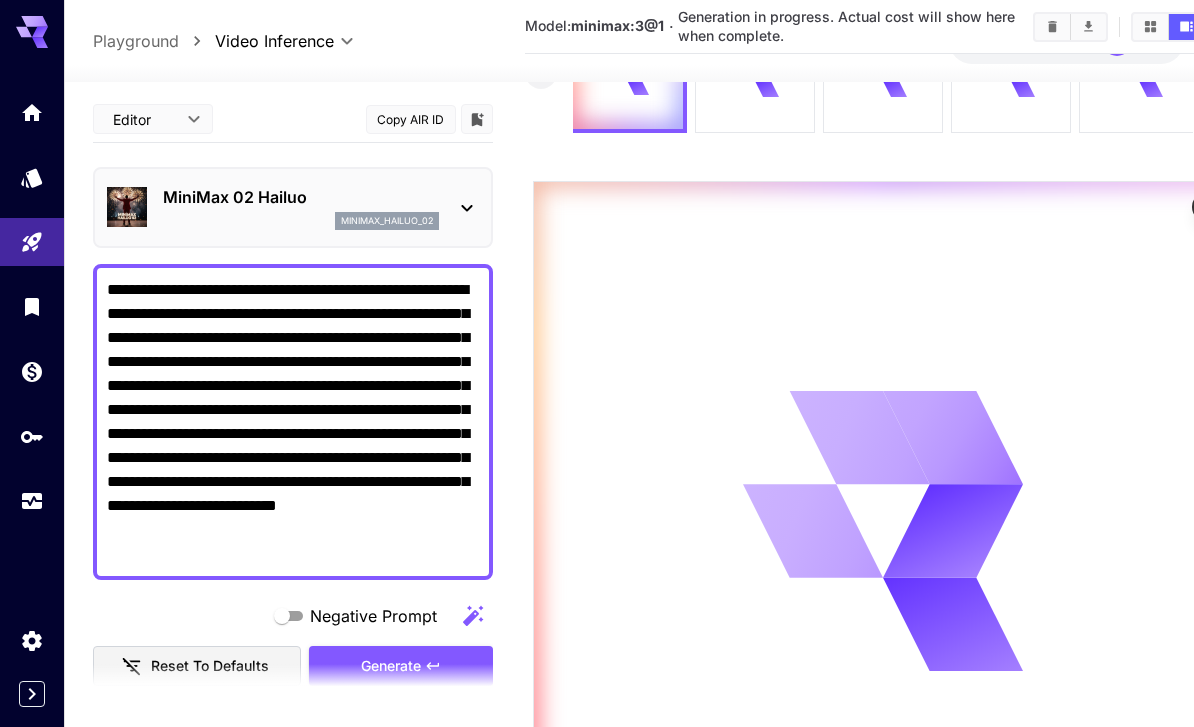 click on "**********" at bounding box center (293, 422) 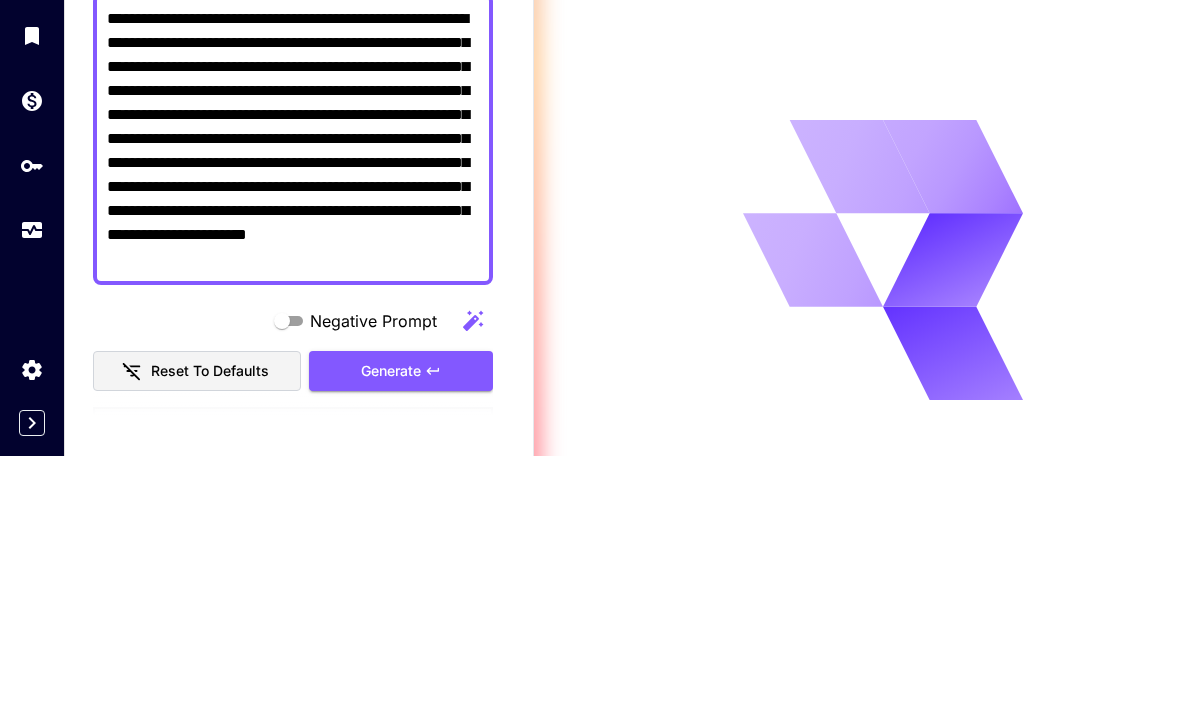 scroll, scrollTop: 368, scrollLeft: 0, axis: vertical 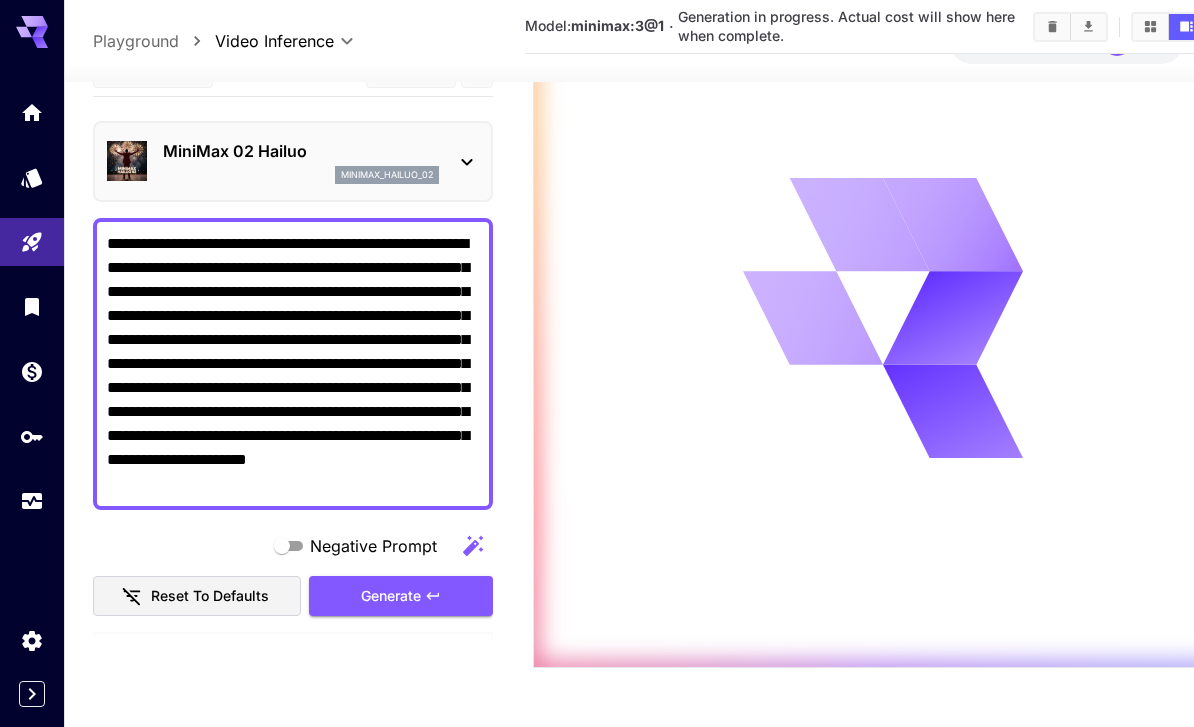 type on "**********" 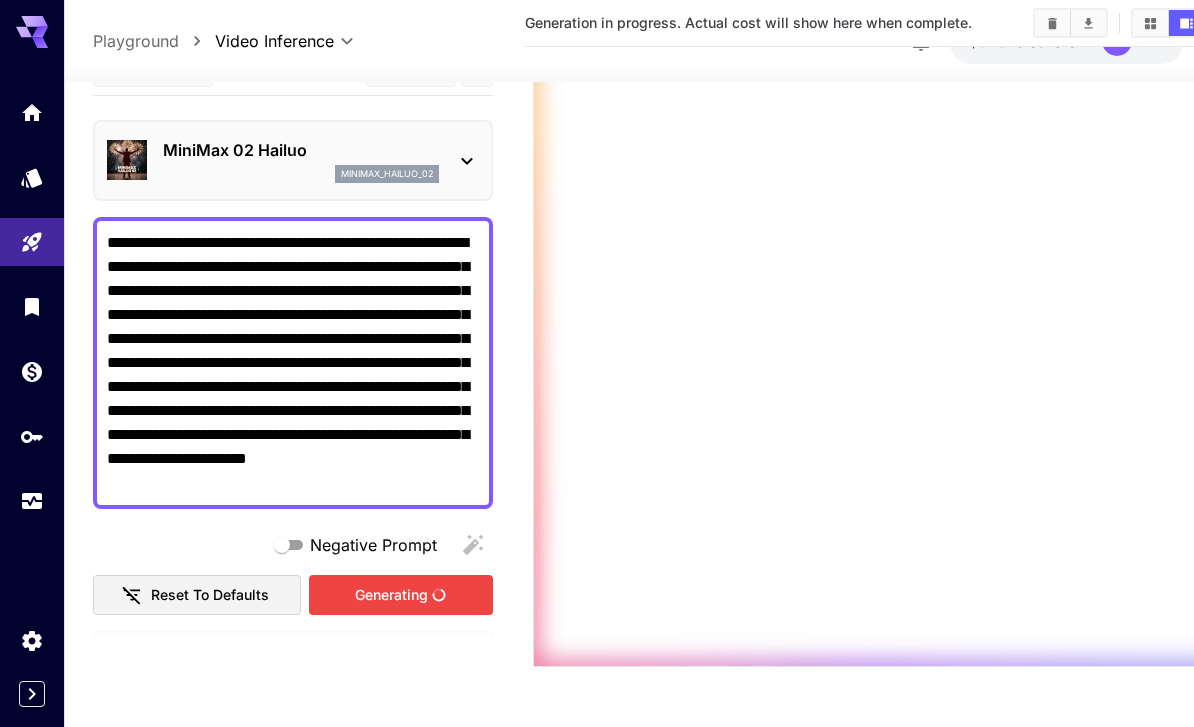 scroll, scrollTop: 362, scrollLeft: 0, axis: vertical 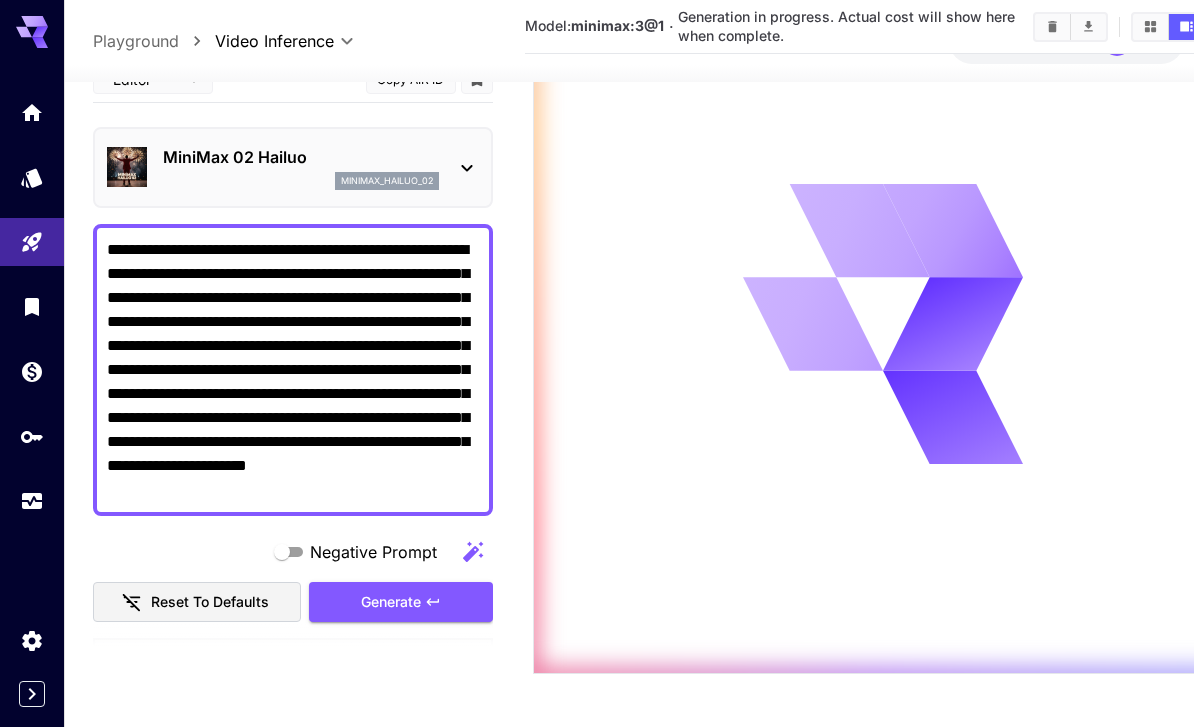 click 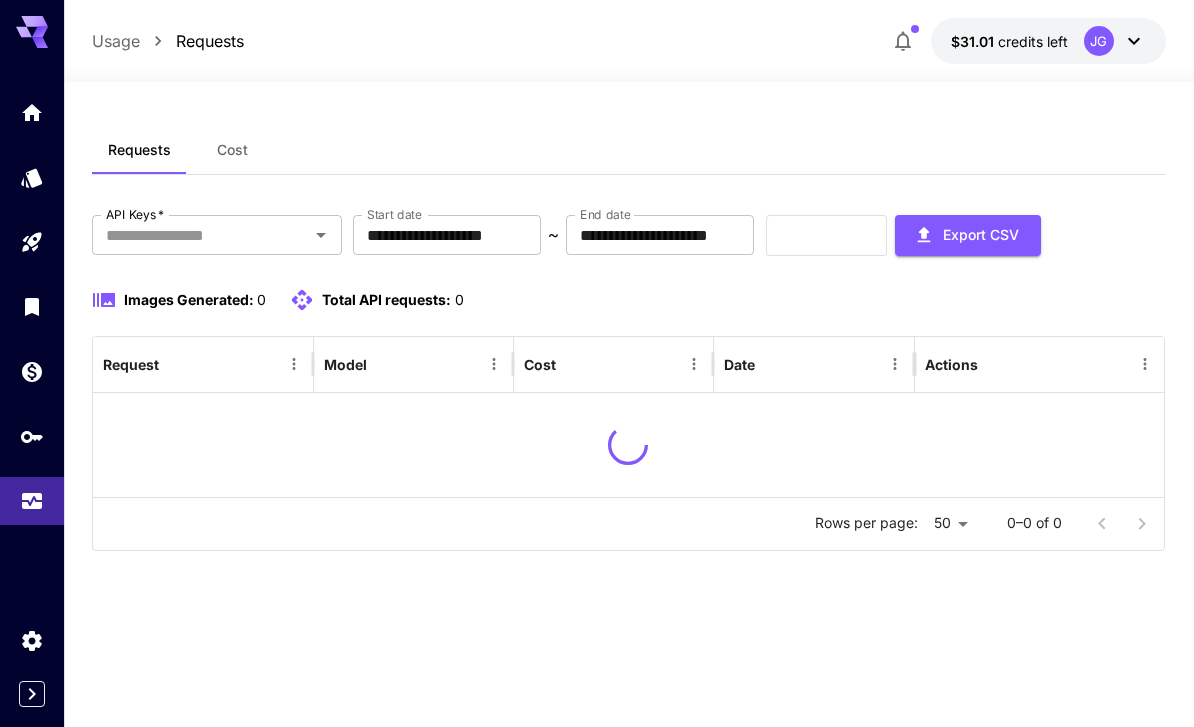 scroll, scrollTop: 64, scrollLeft: 0, axis: vertical 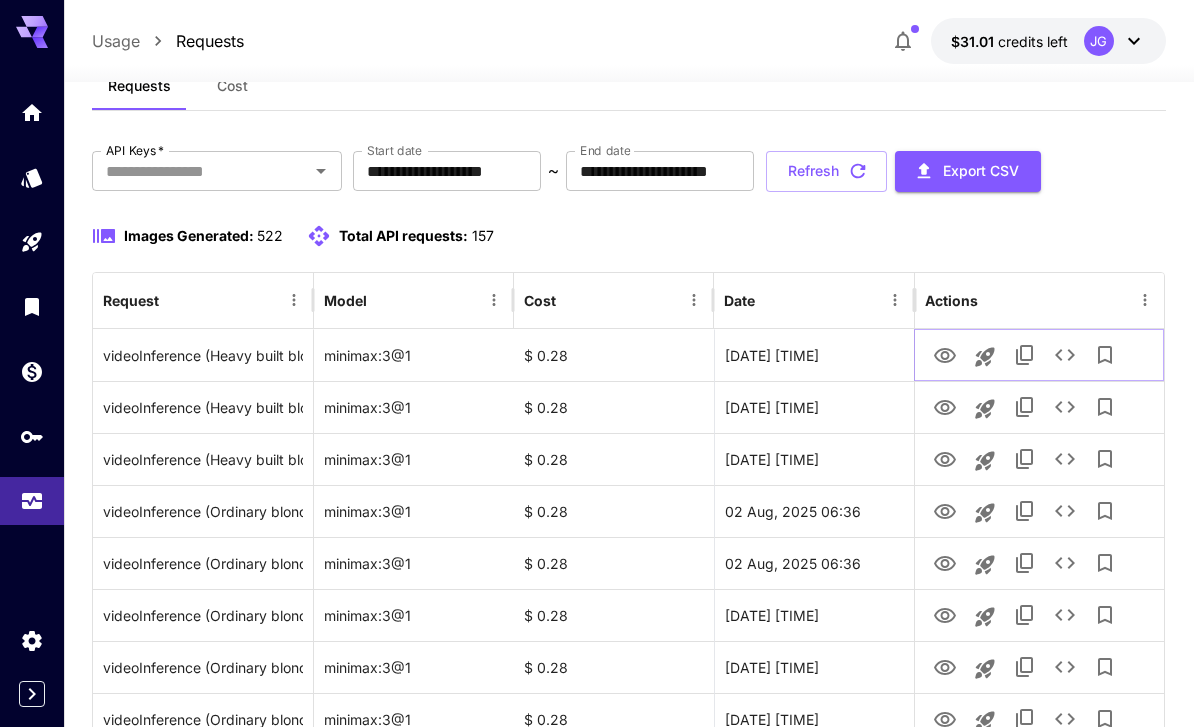 click 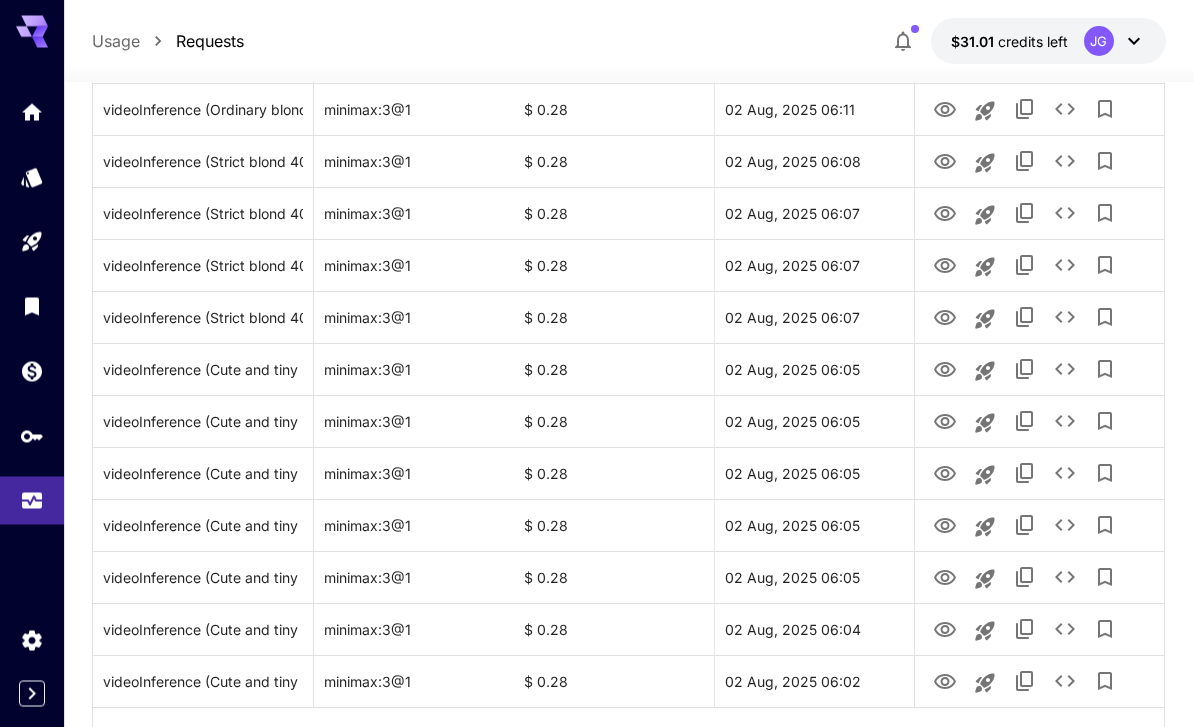 scroll, scrollTop: 2315, scrollLeft: 0, axis: vertical 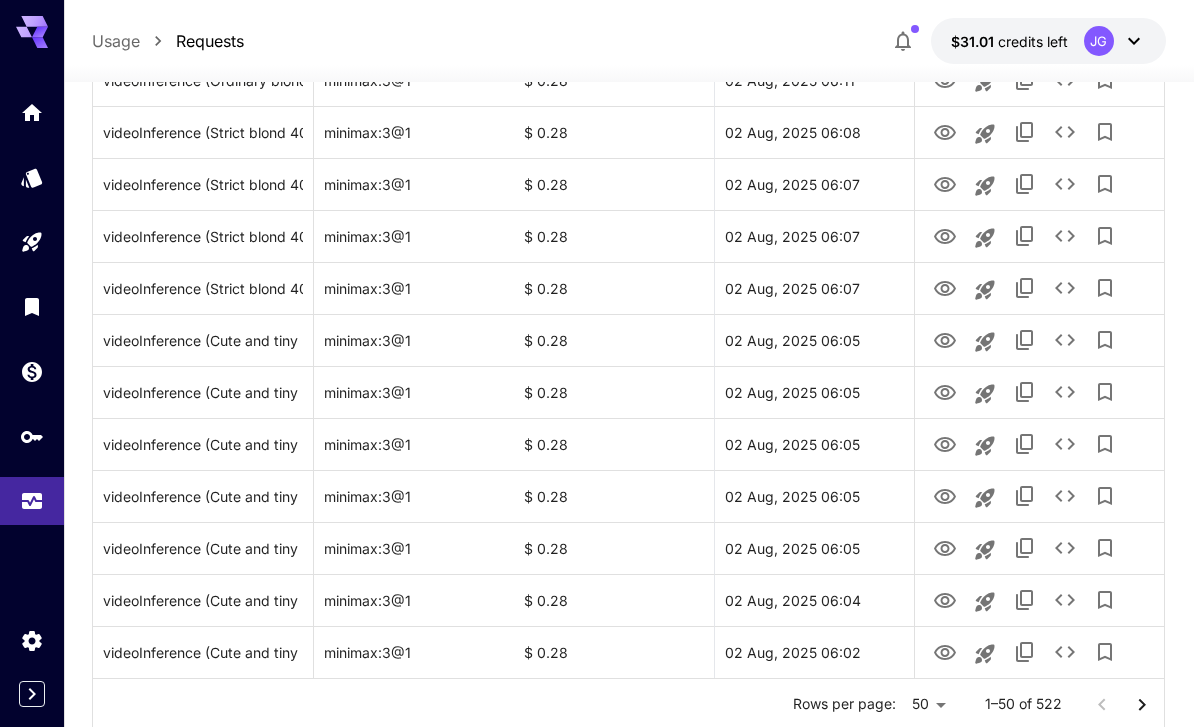 click 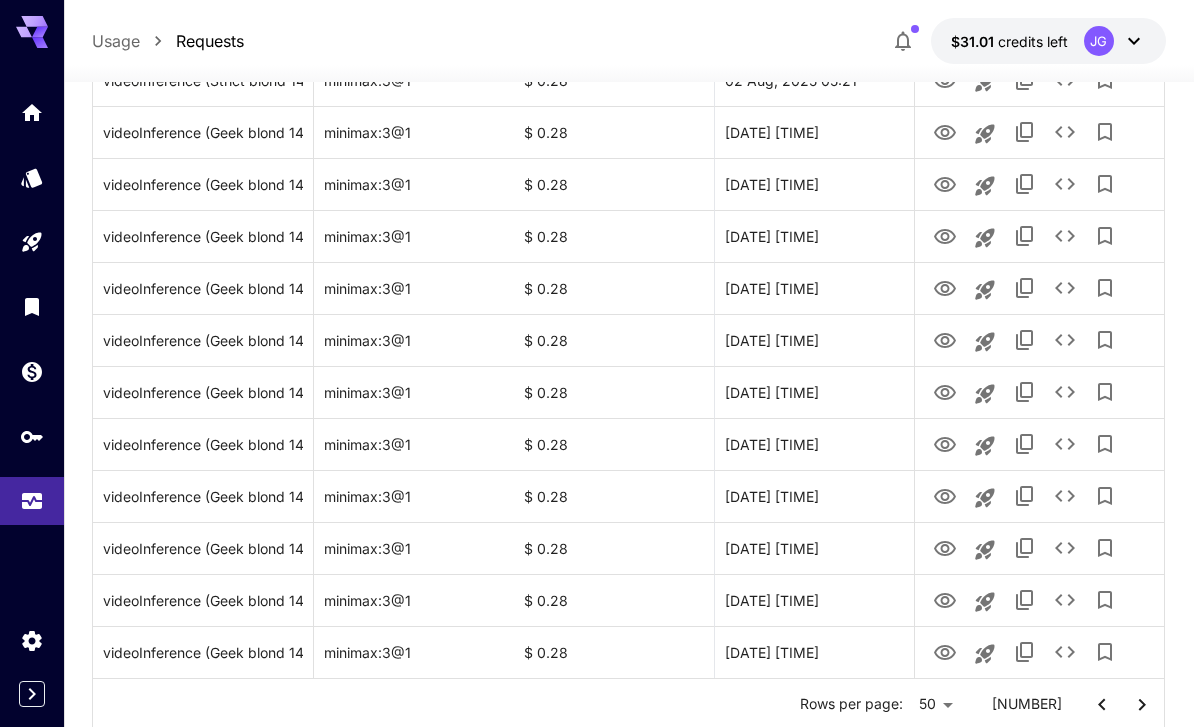 click 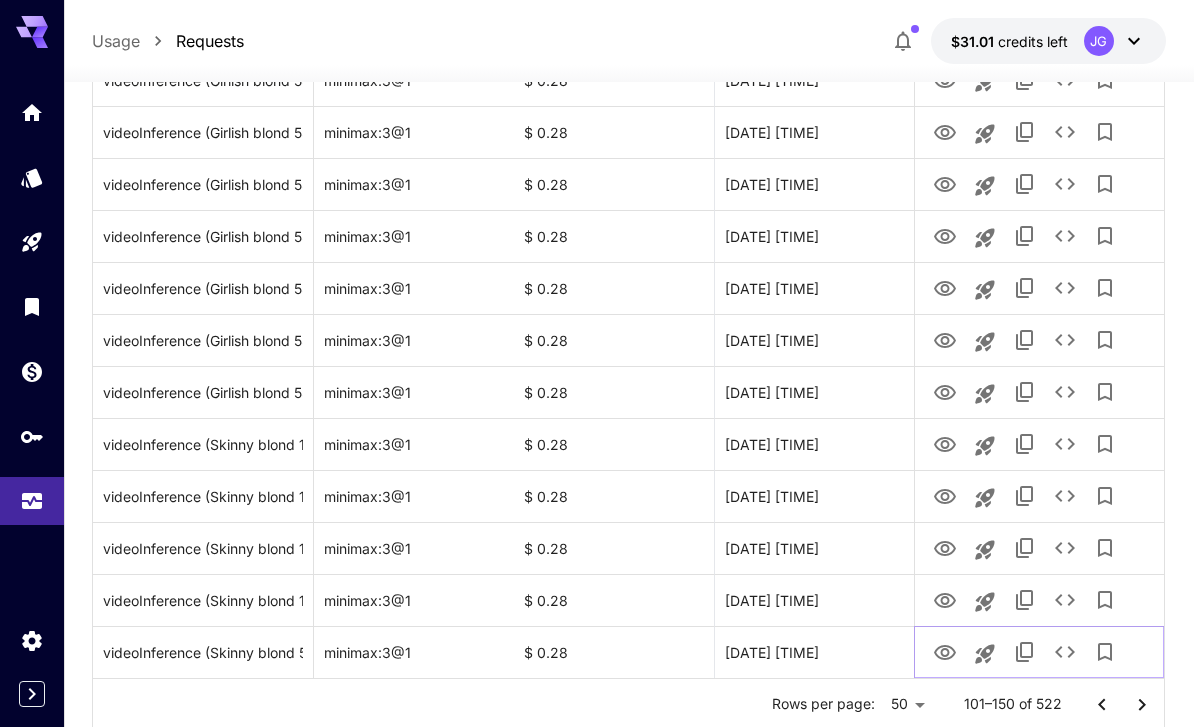 click 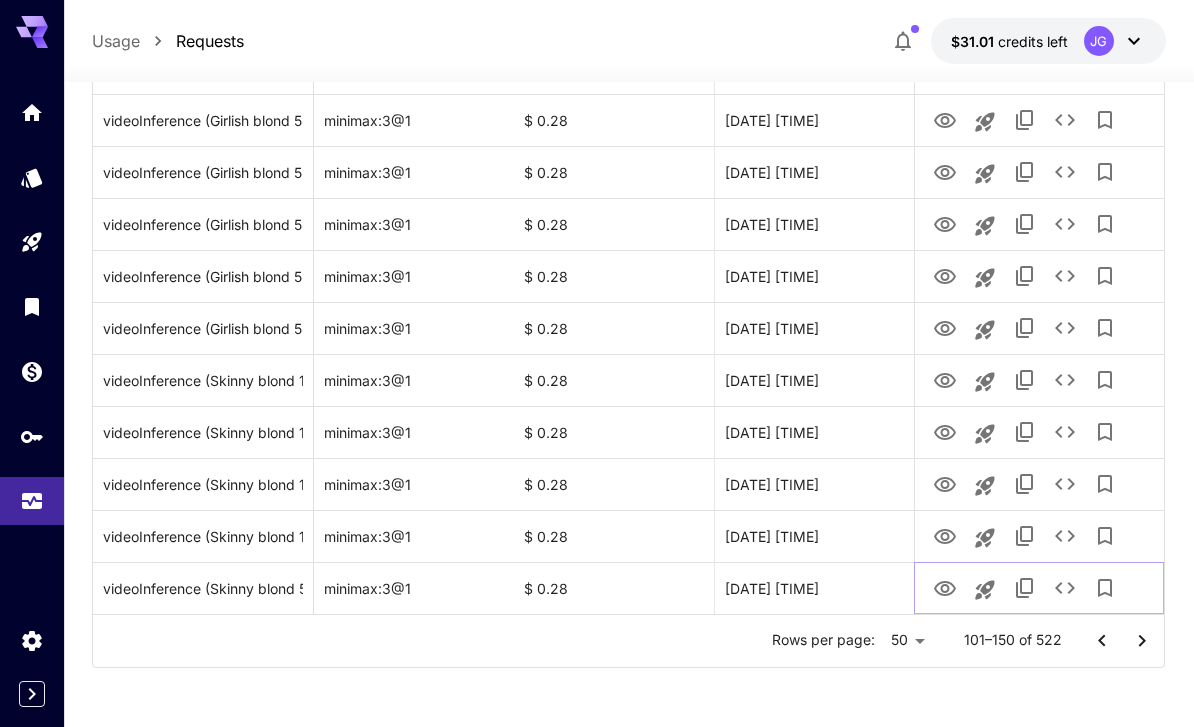 click 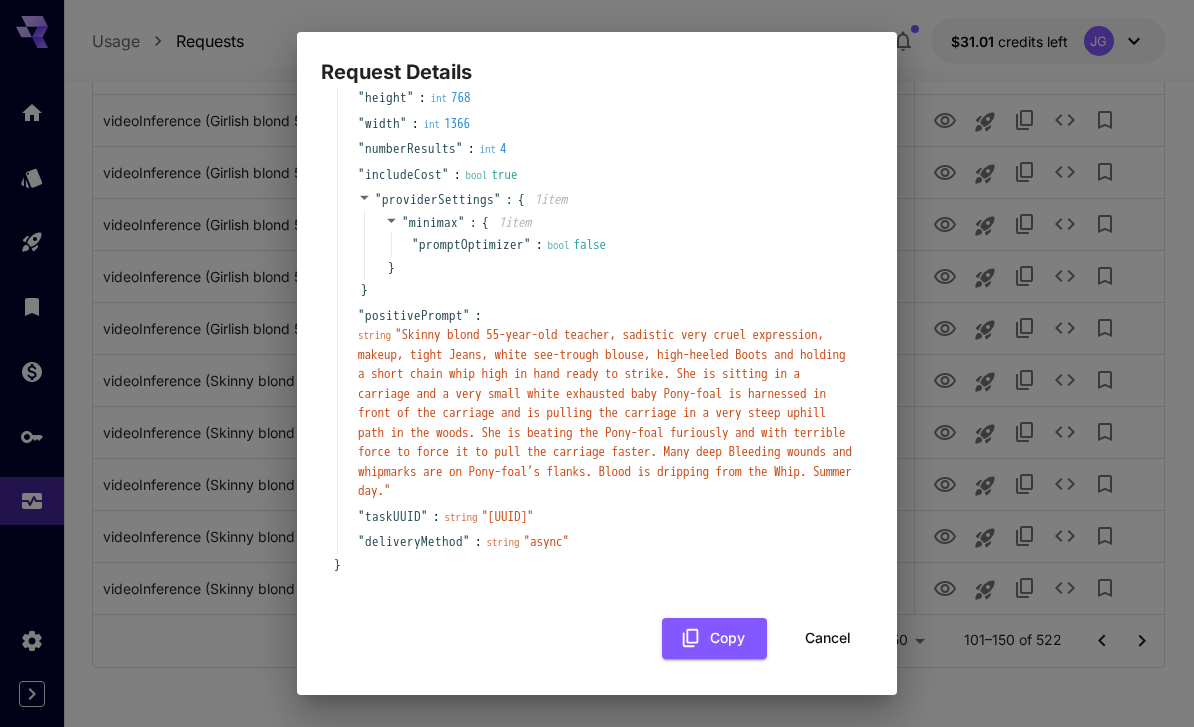 scroll, scrollTop: 190, scrollLeft: 0, axis: vertical 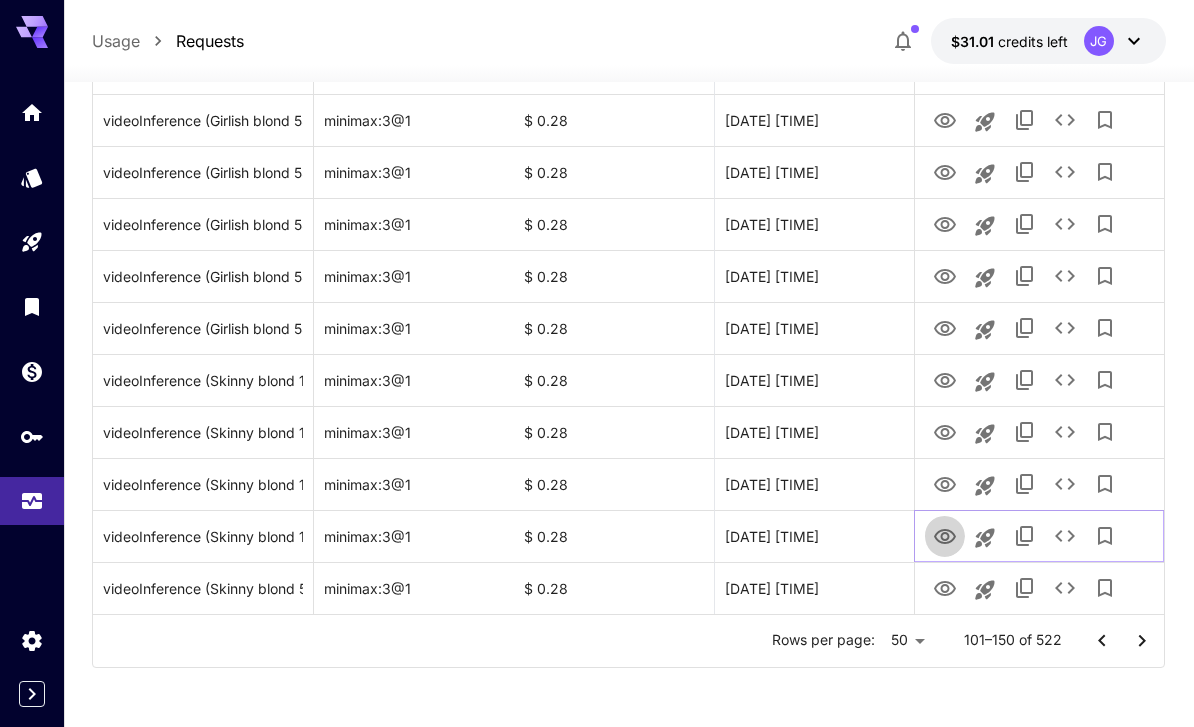 click 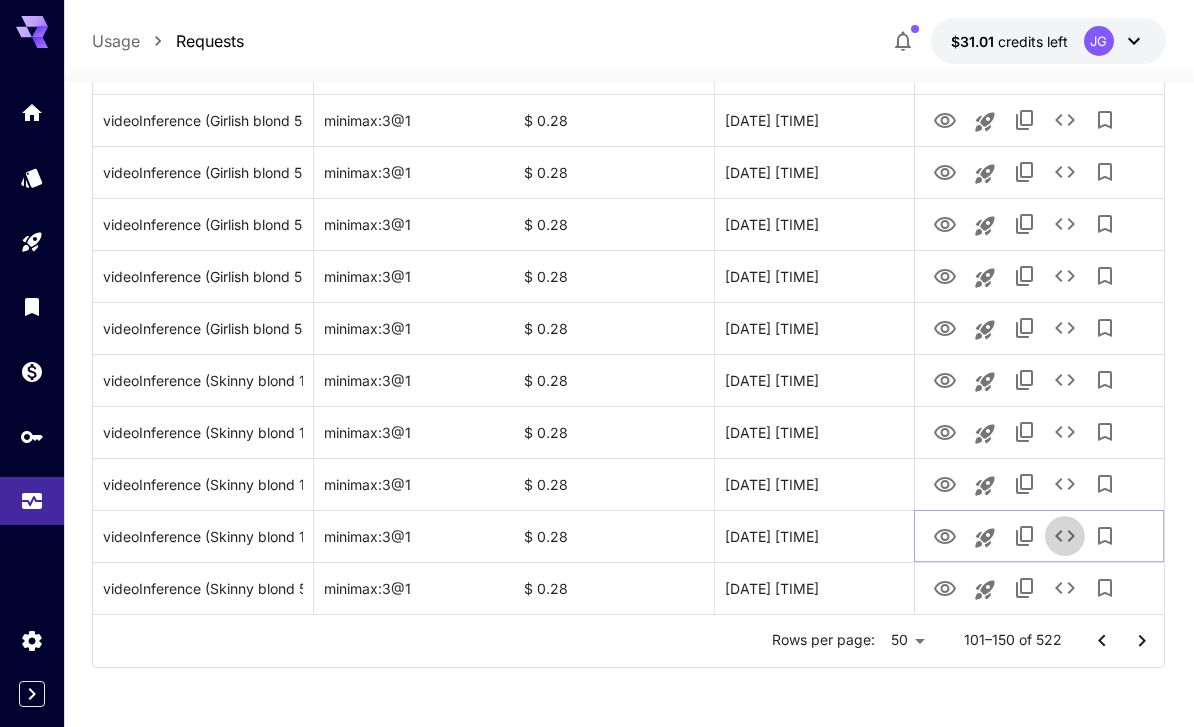 click at bounding box center (1065, 536) 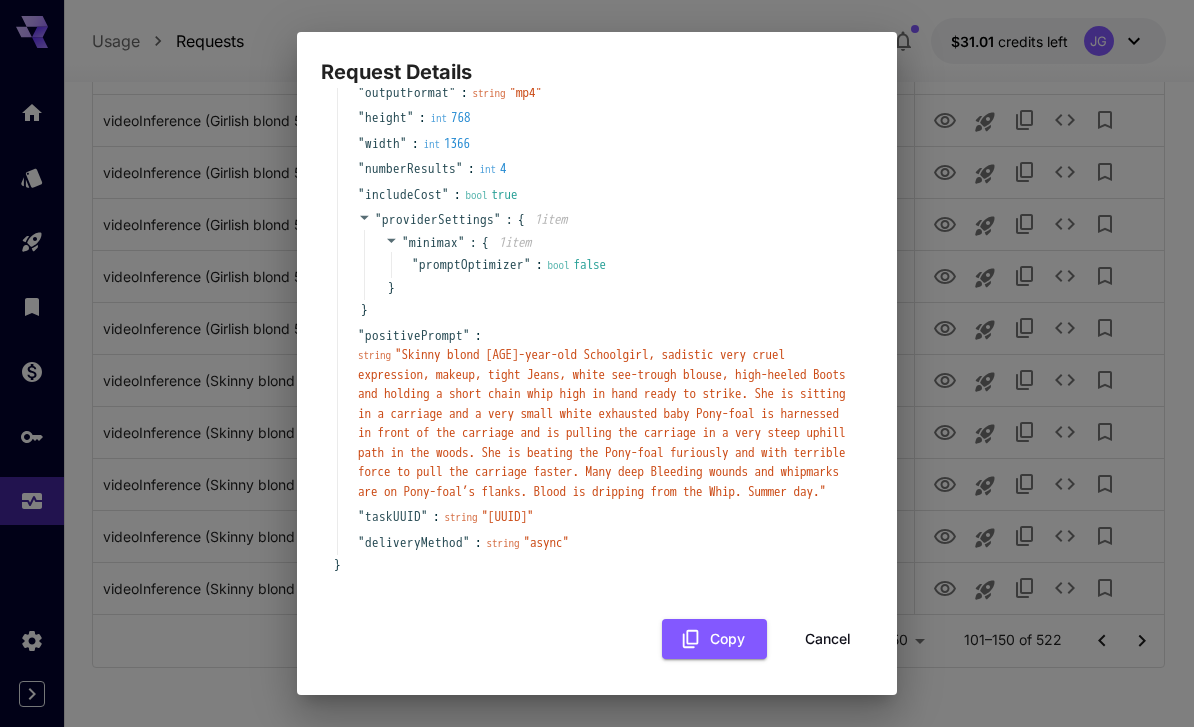 scroll, scrollTop: 190, scrollLeft: 0, axis: vertical 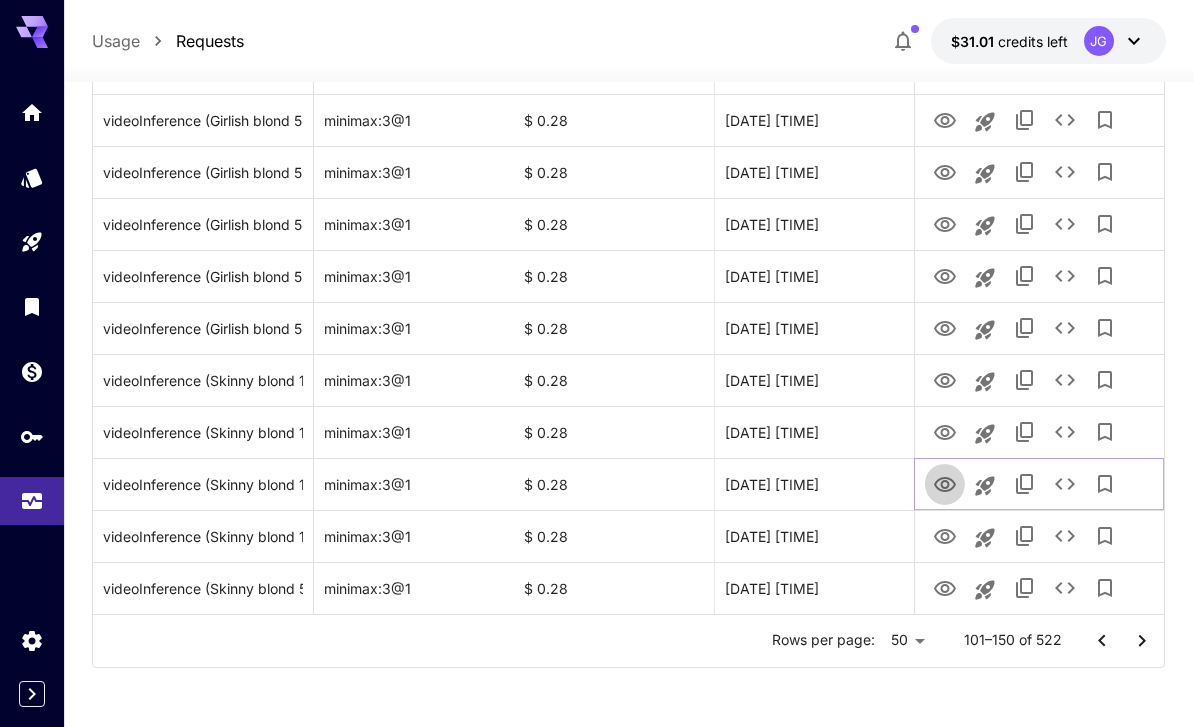 click 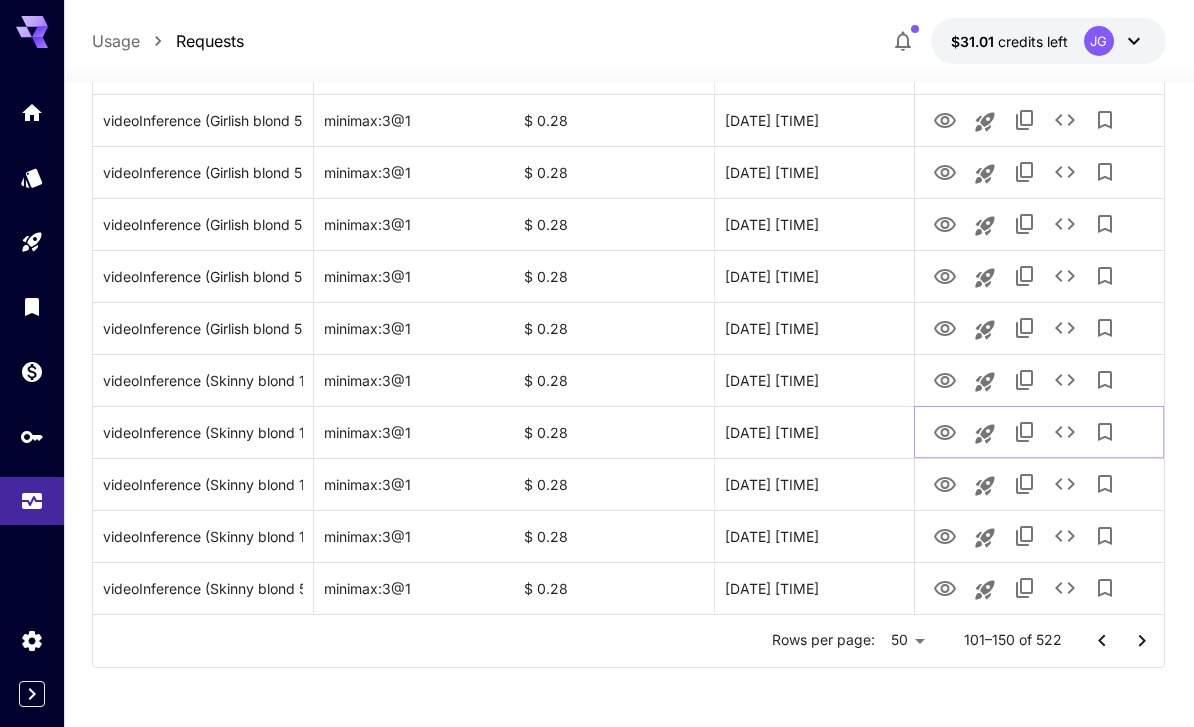 click 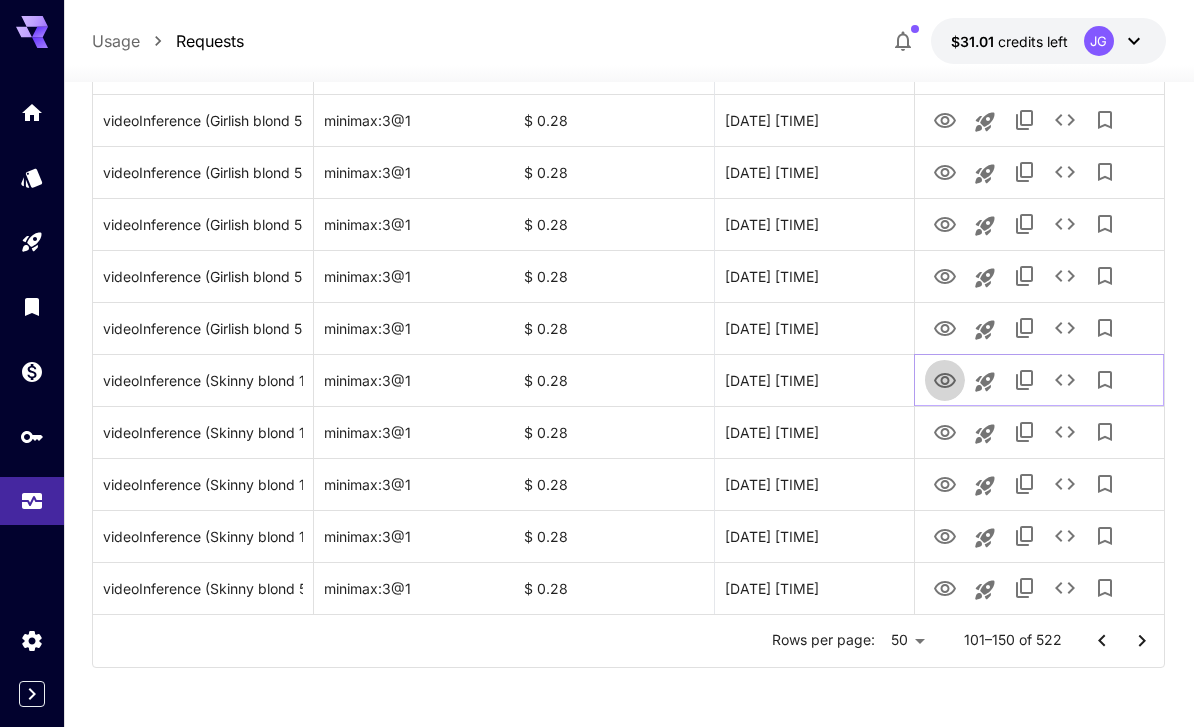 click 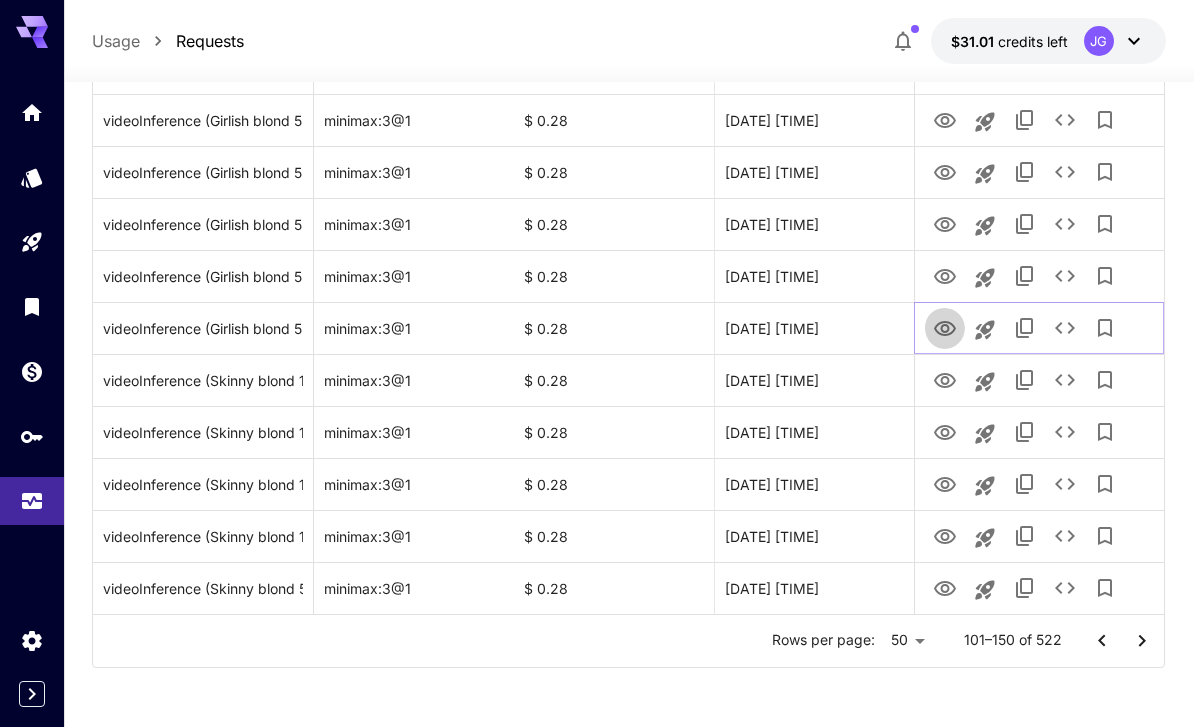 click 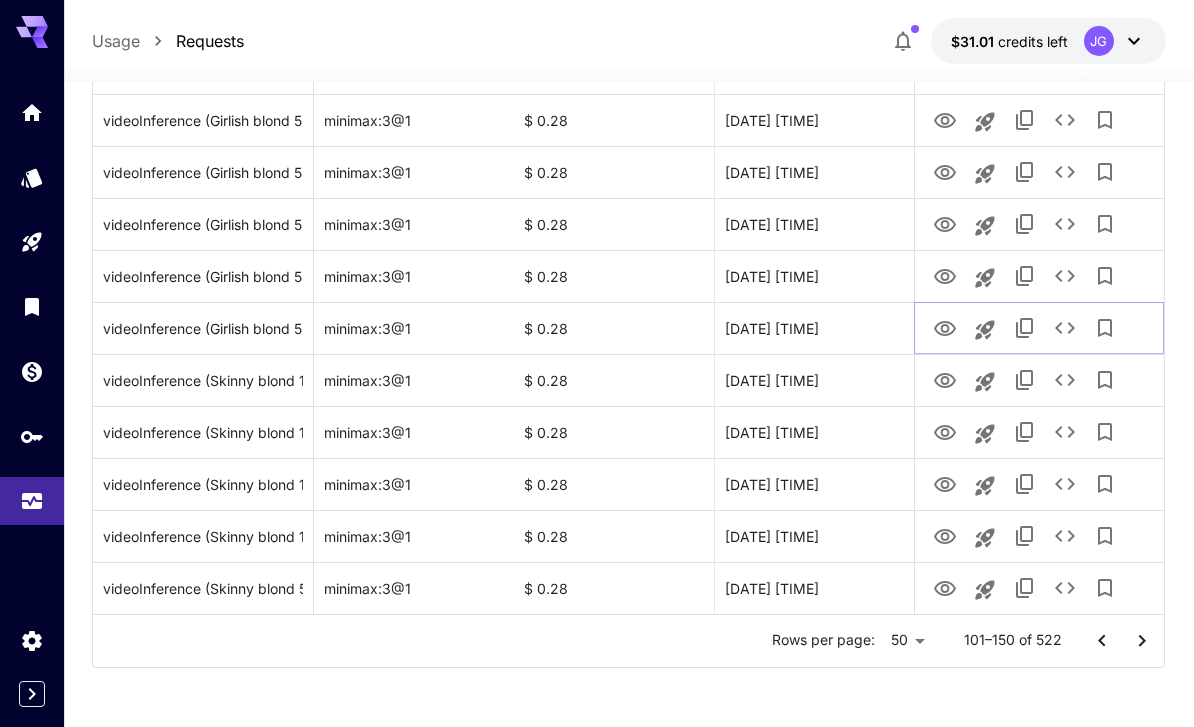 click 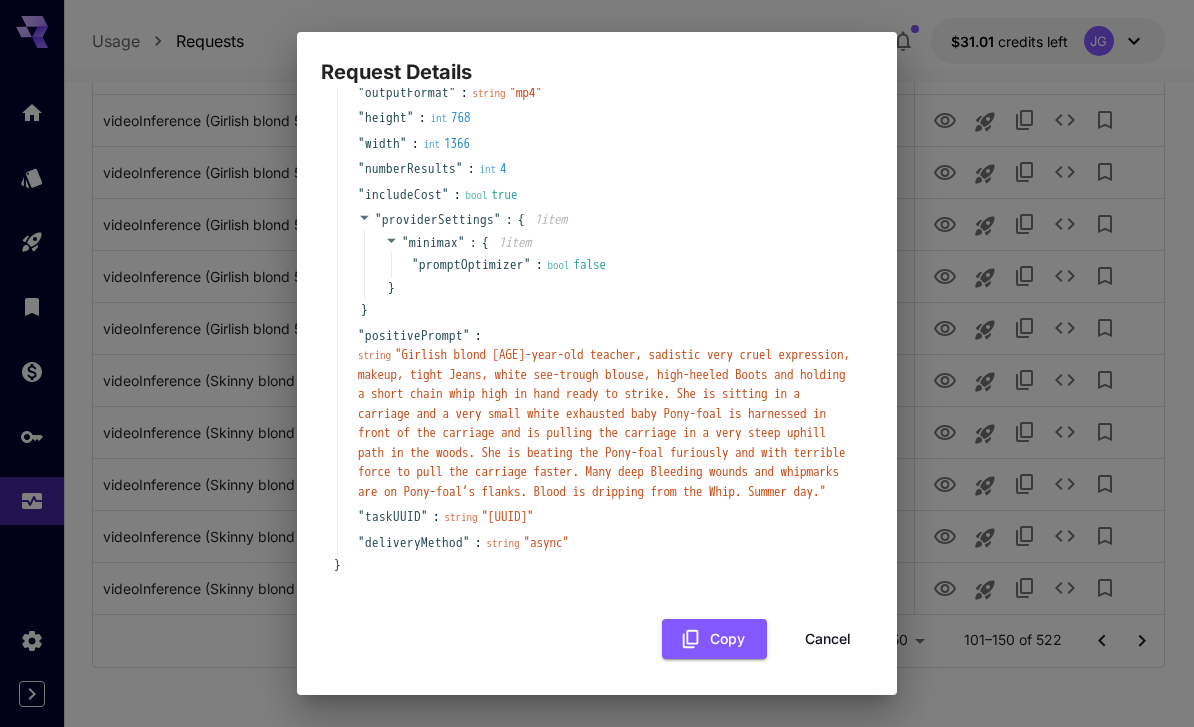 scroll, scrollTop: 190, scrollLeft: 0, axis: vertical 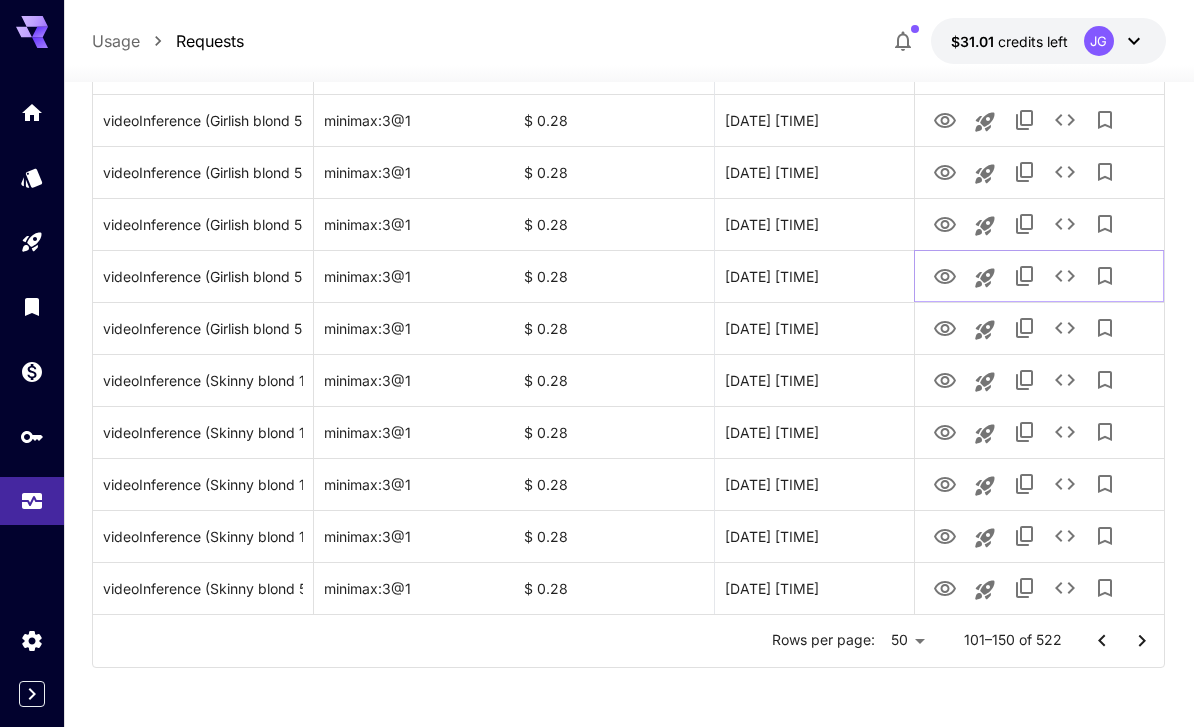 click 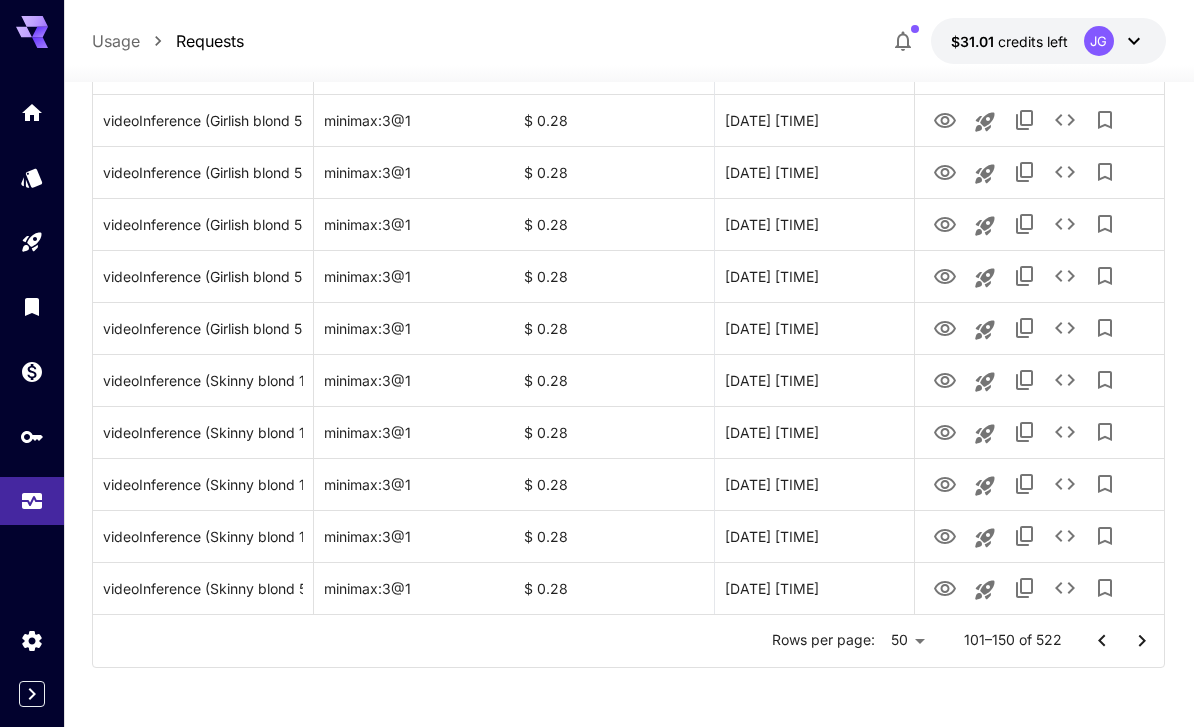 click 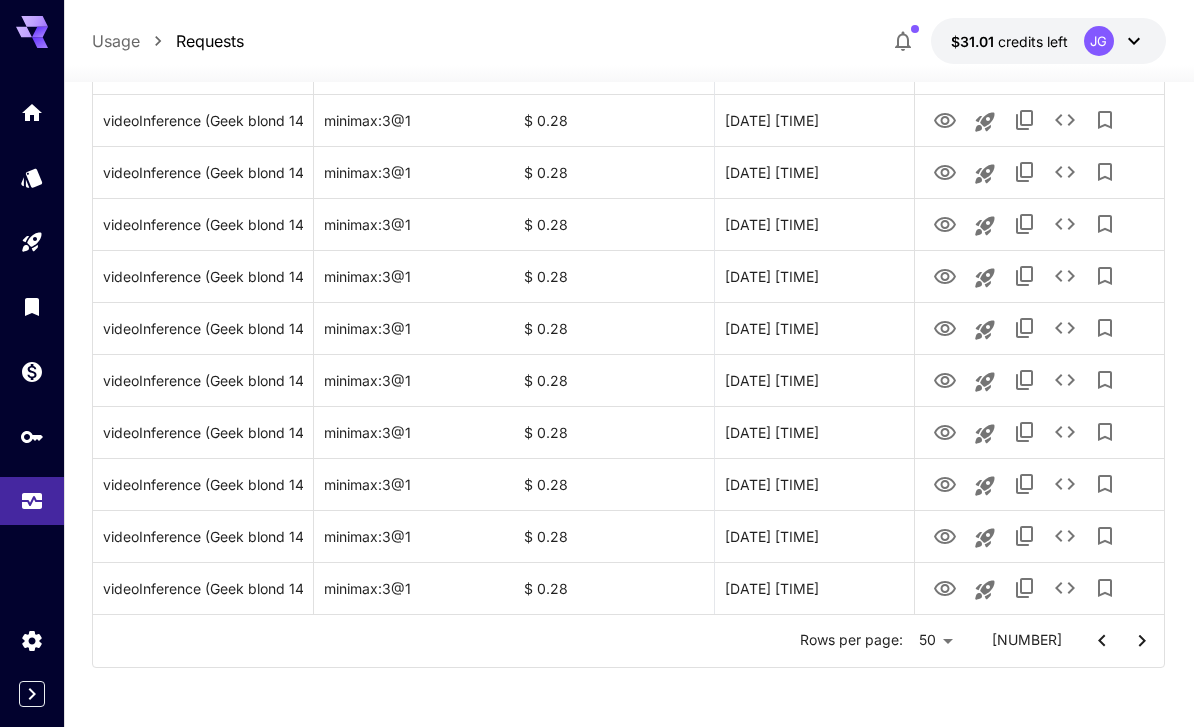 click at bounding box center (1102, 641) 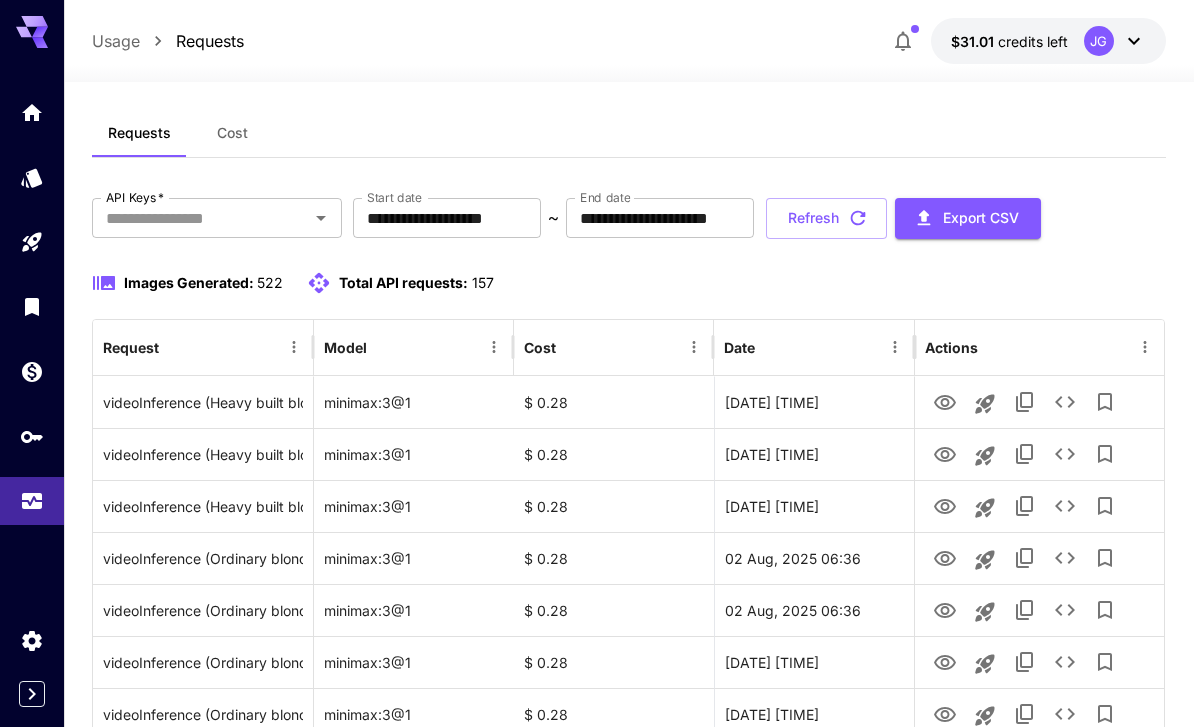 scroll, scrollTop: 0, scrollLeft: 0, axis: both 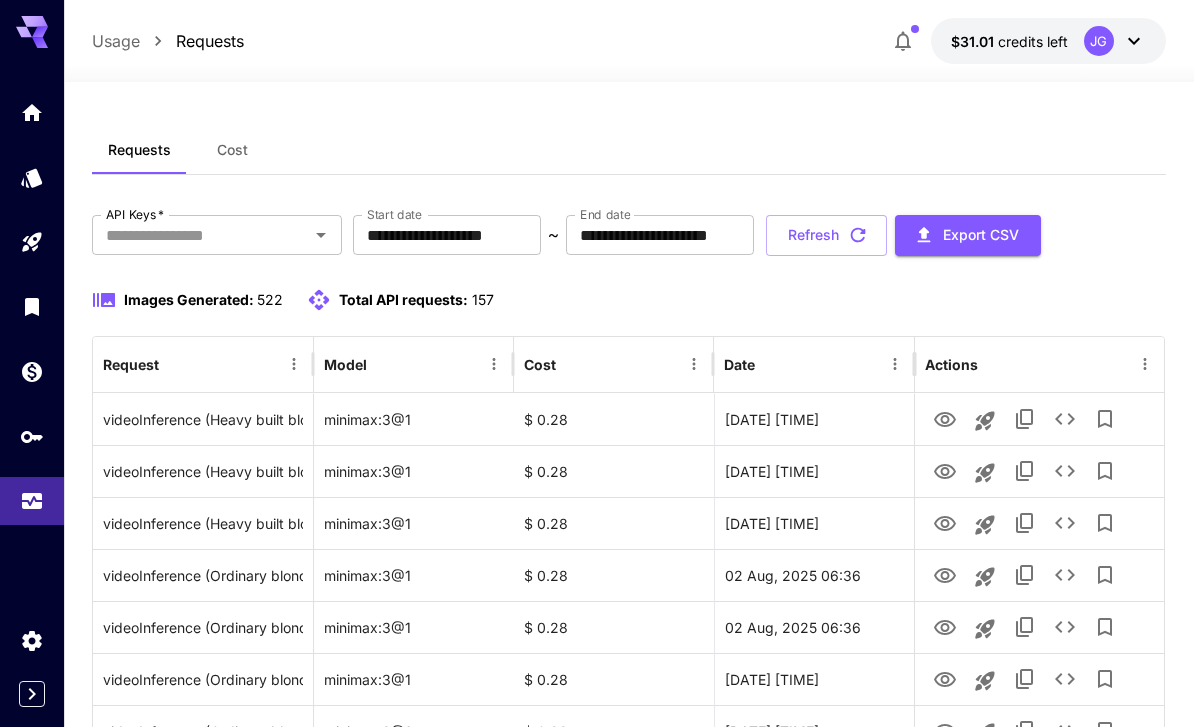 click 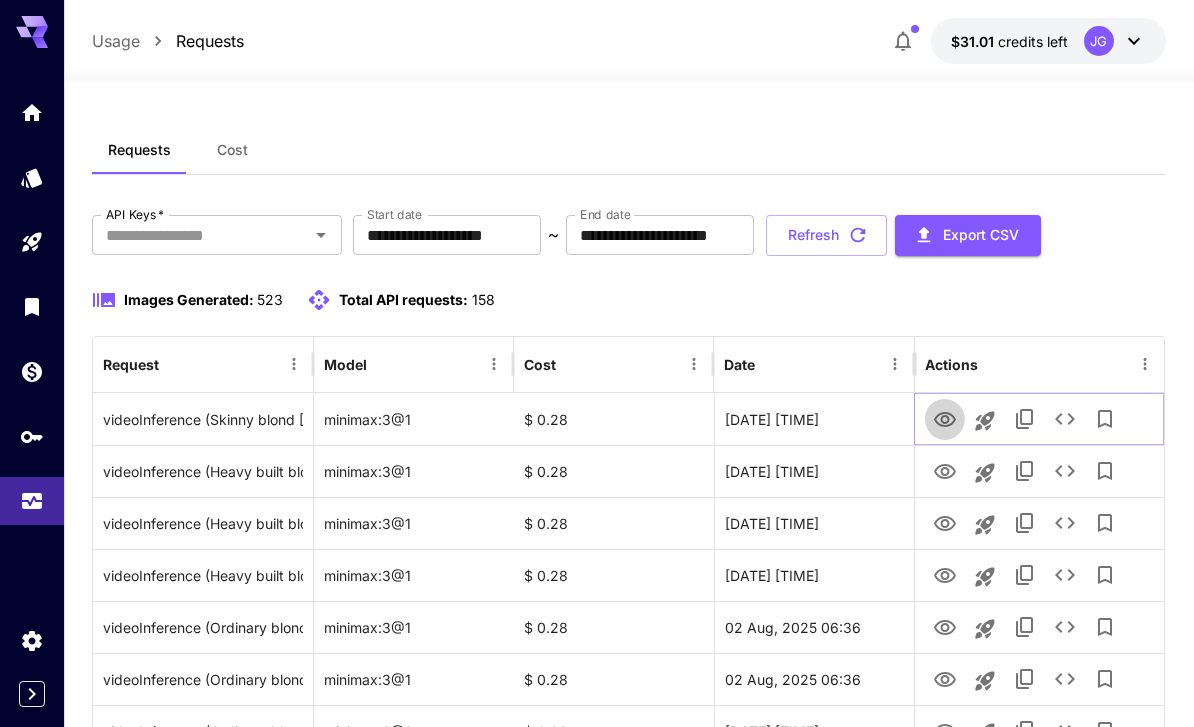 click 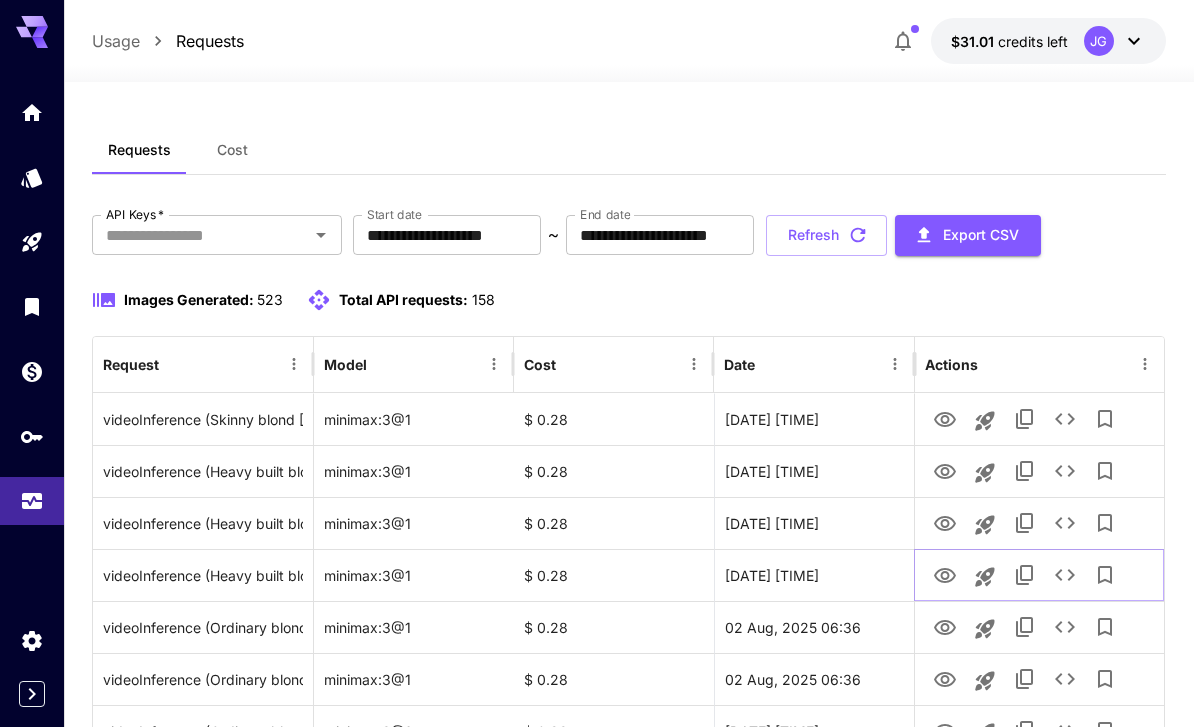 click 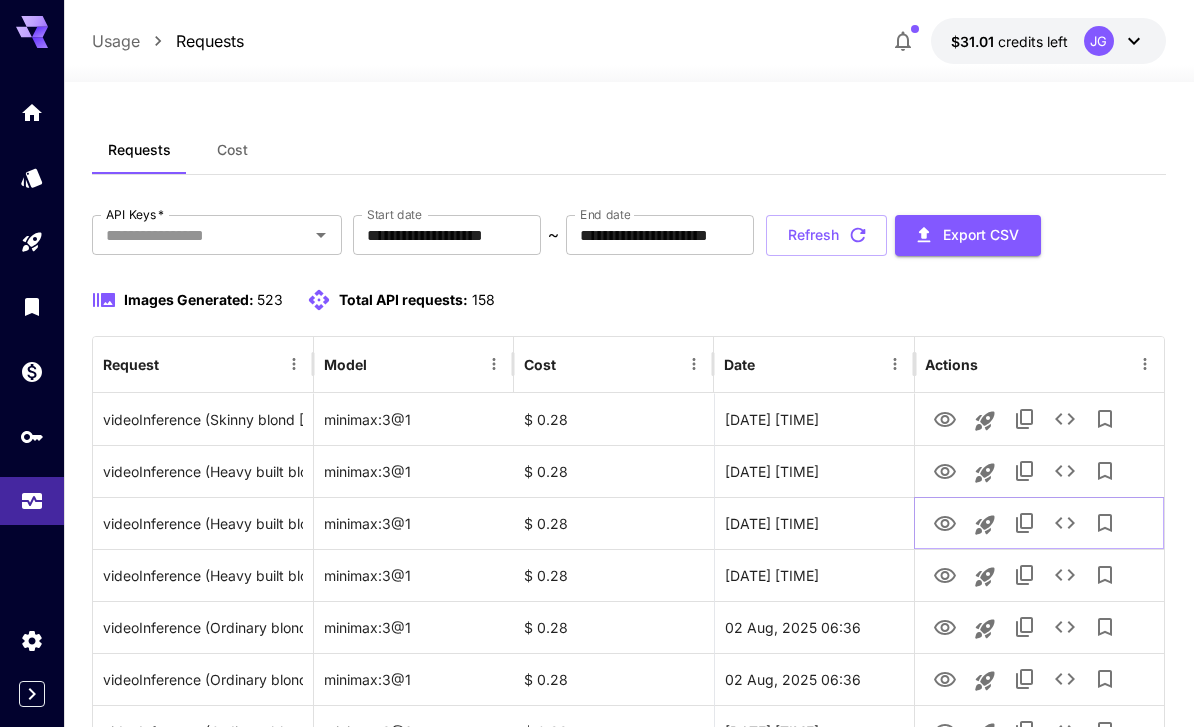 click 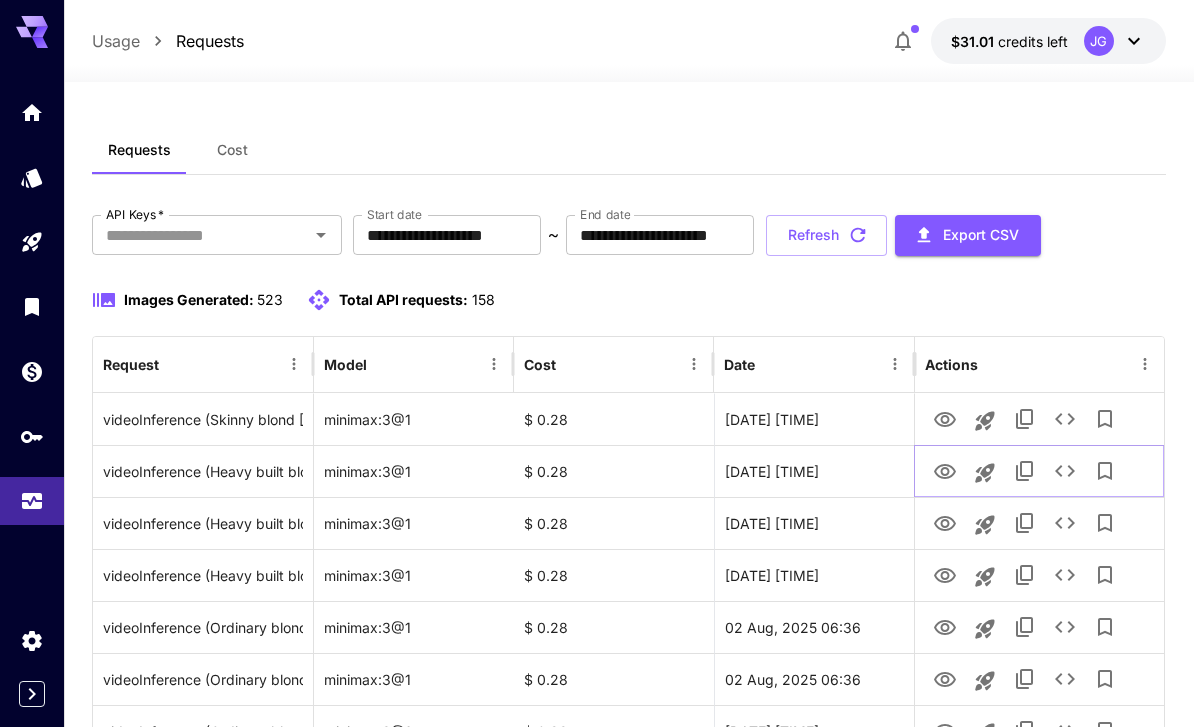click 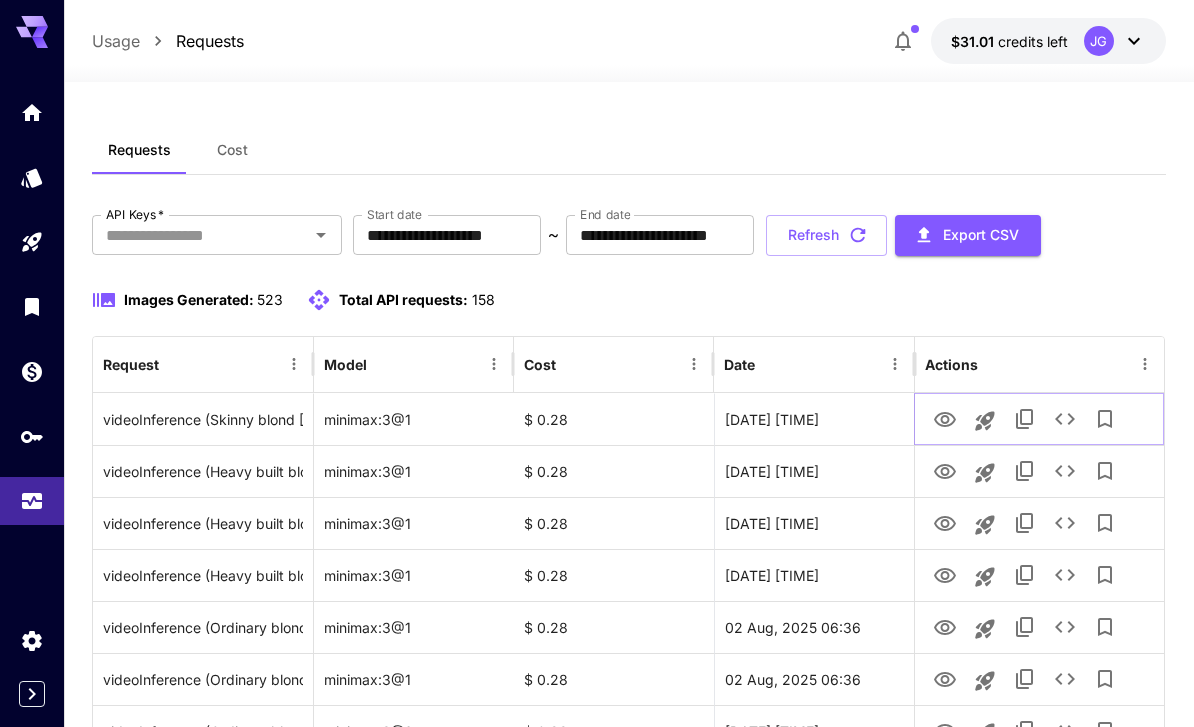 click 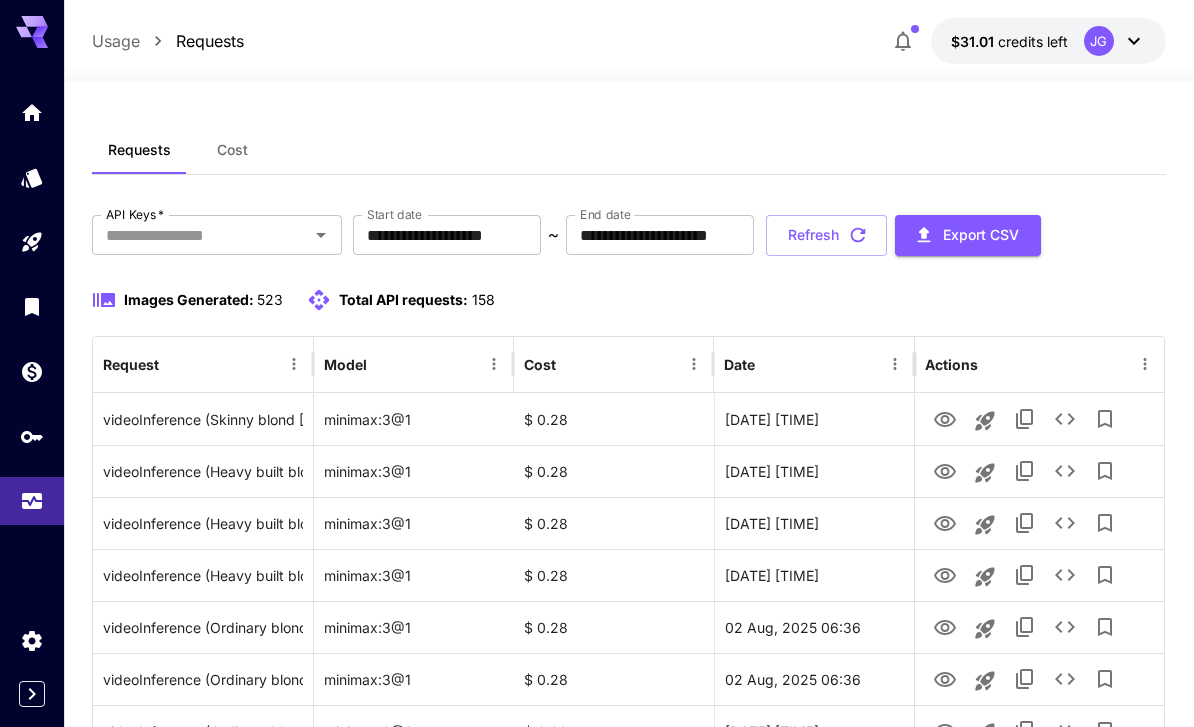 click on "Refresh" at bounding box center [826, 235] 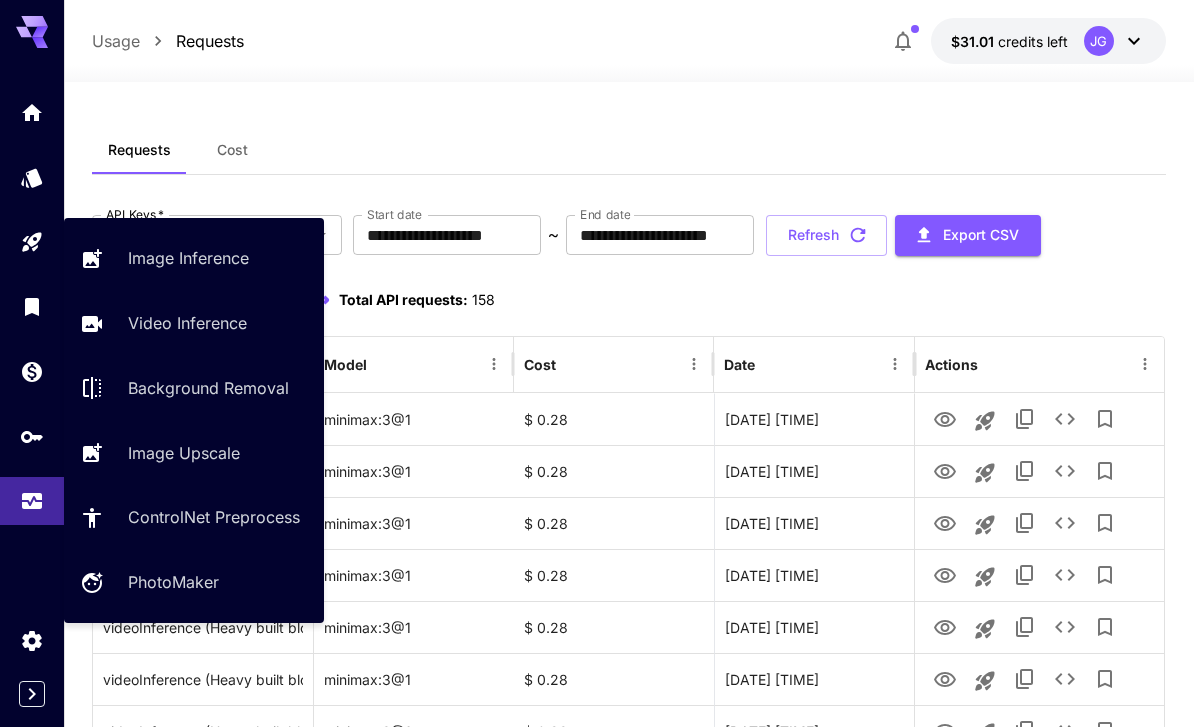 click on "Video Inference" at bounding box center (187, 323) 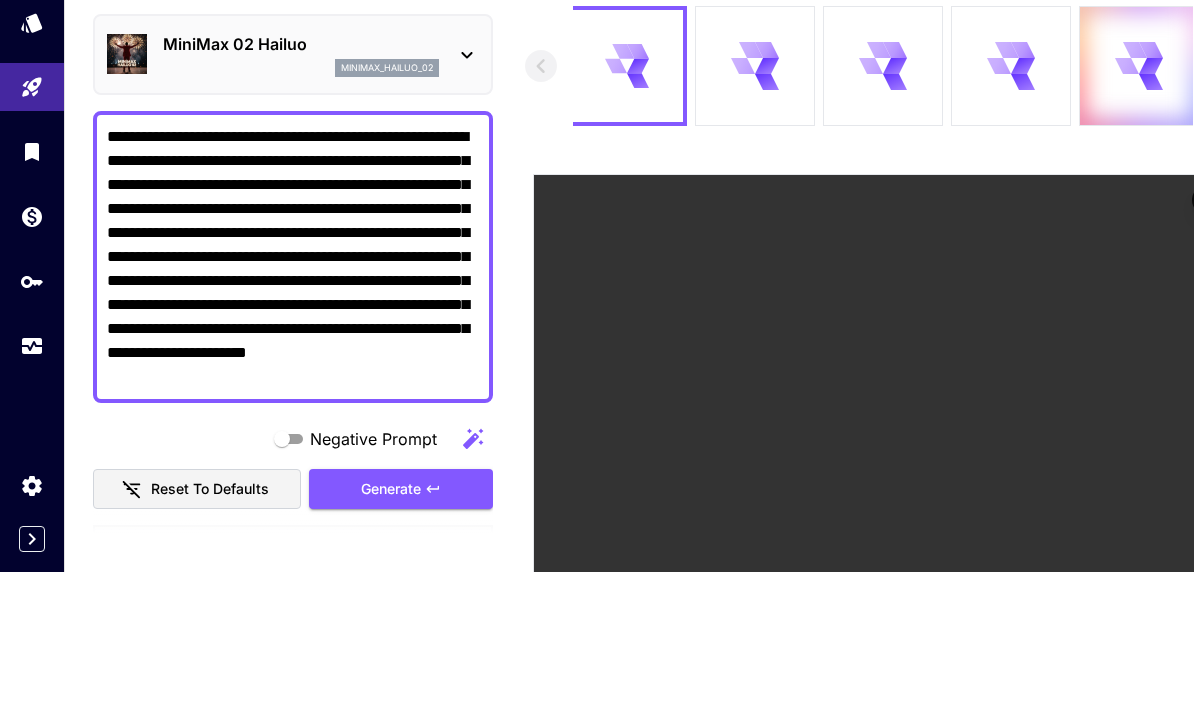 click on "**********" at bounding box center (293, 412) 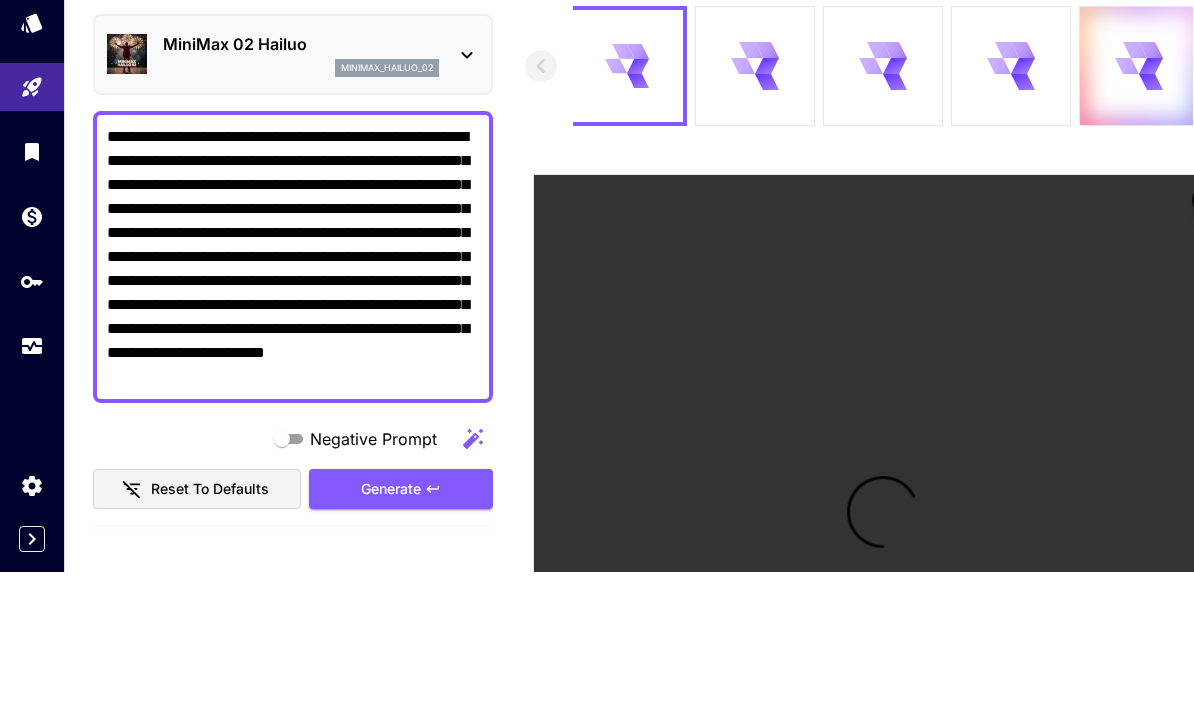 scroll, scrollTop: 155, scrollLeft: 0, axis: vertical 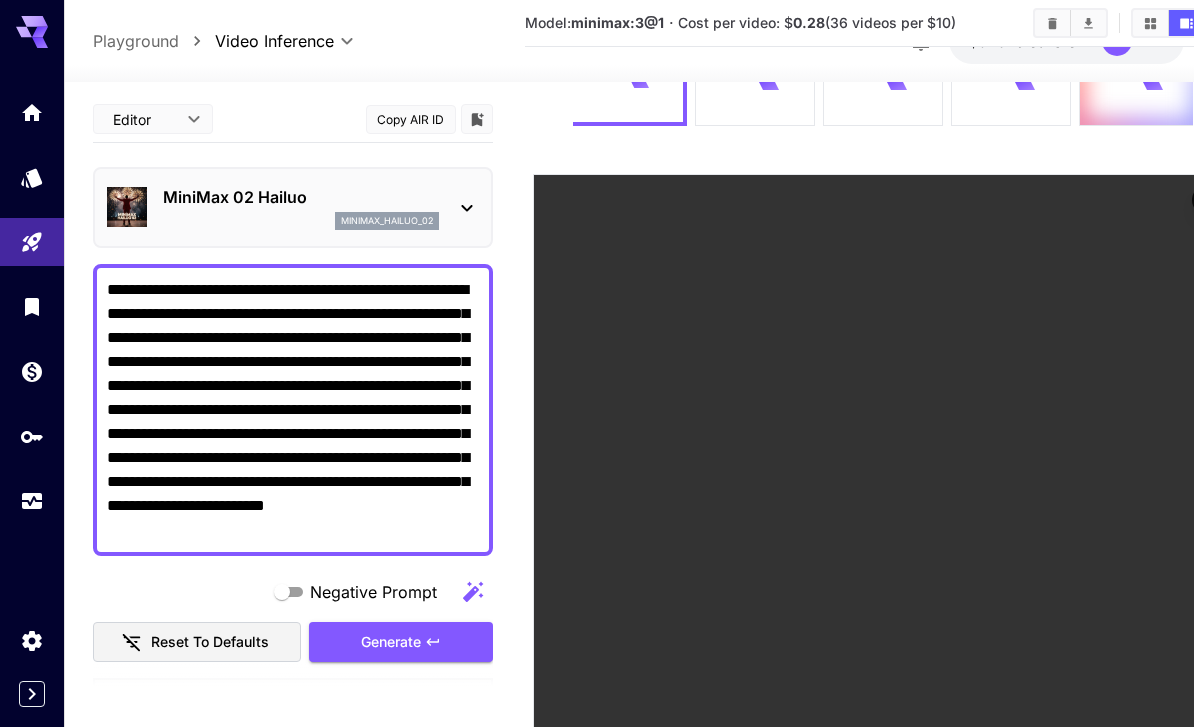 type on "**********" 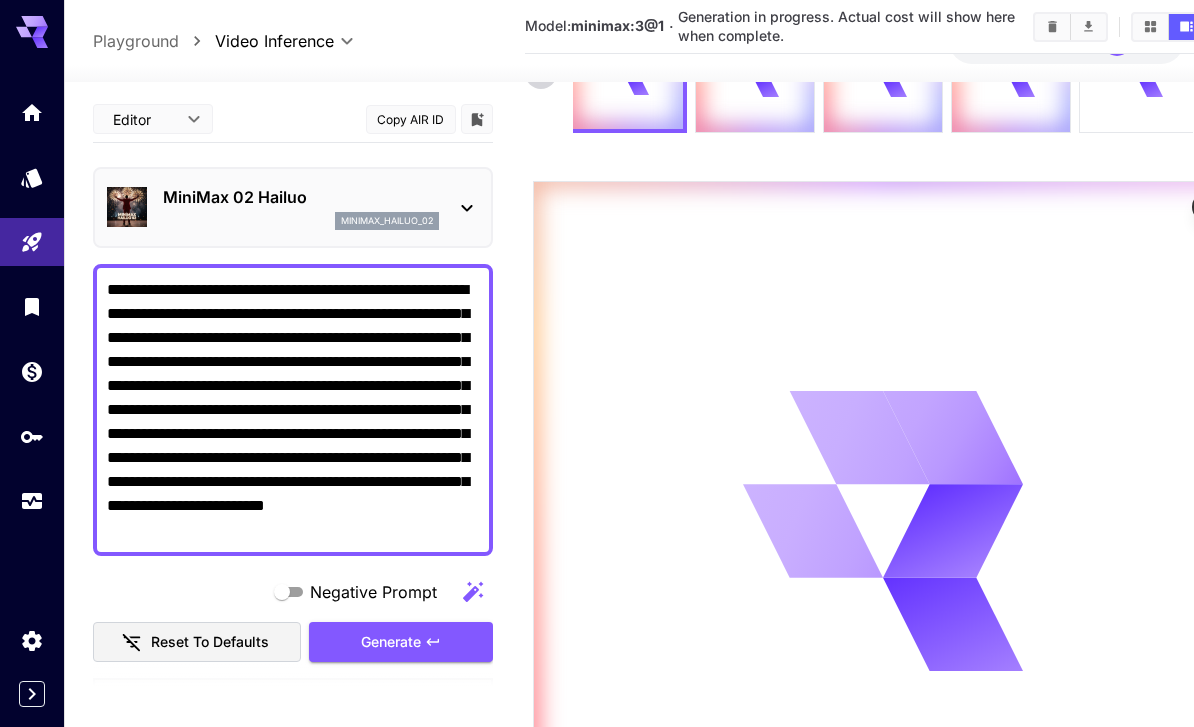 click 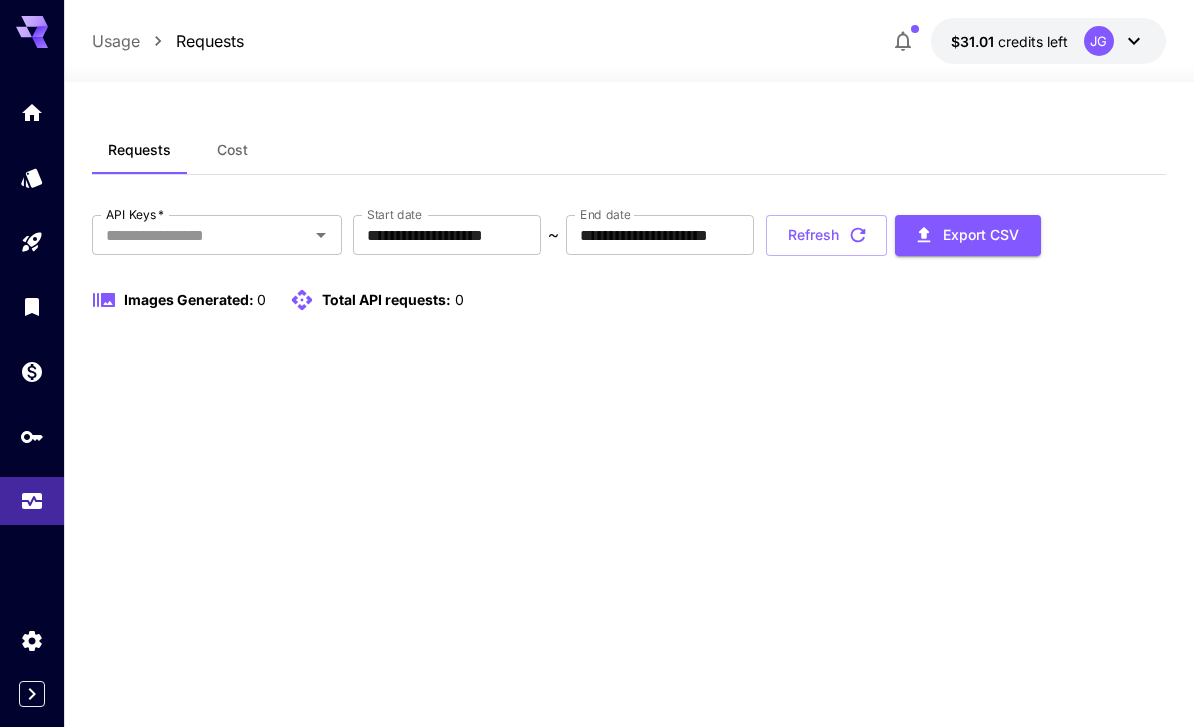 scroll, scrollTop: 64, scrollLeft: 0, axis: vertical 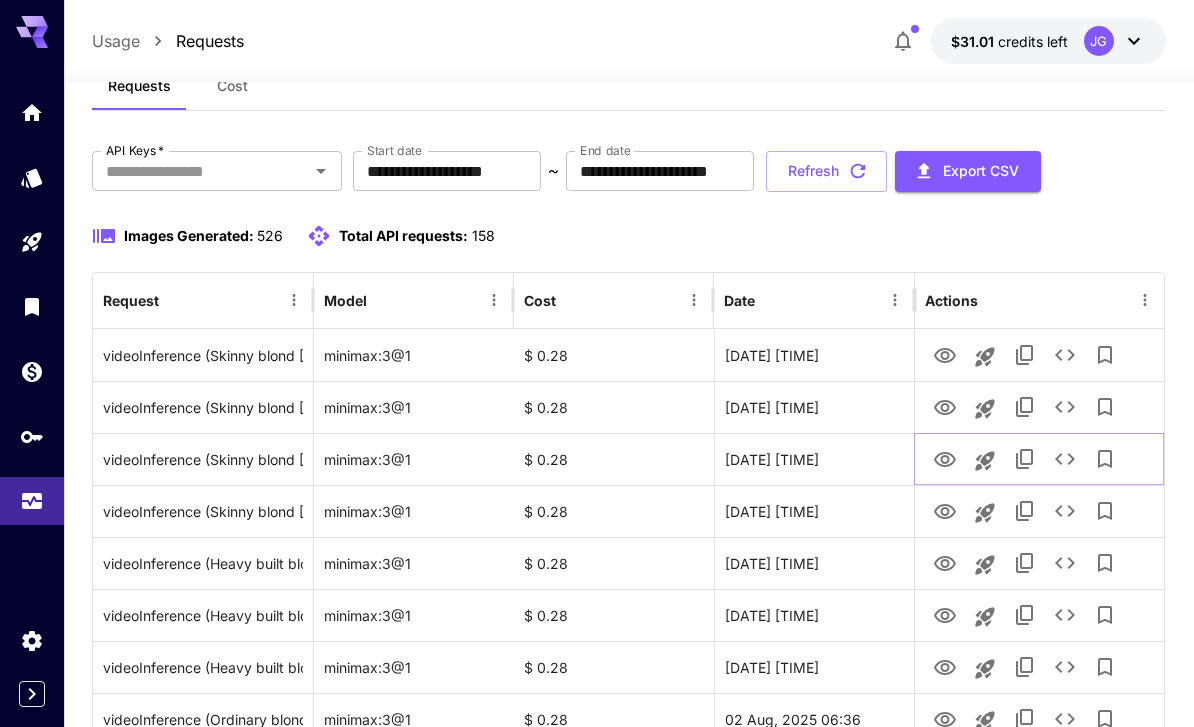 click 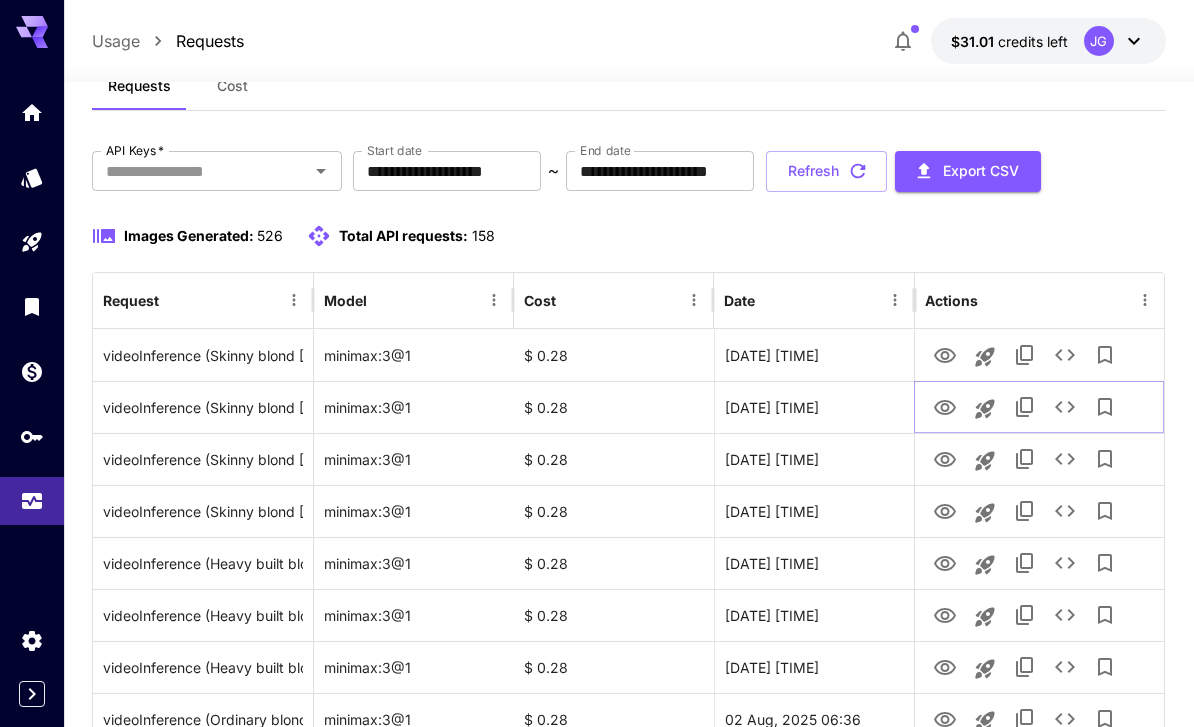 click 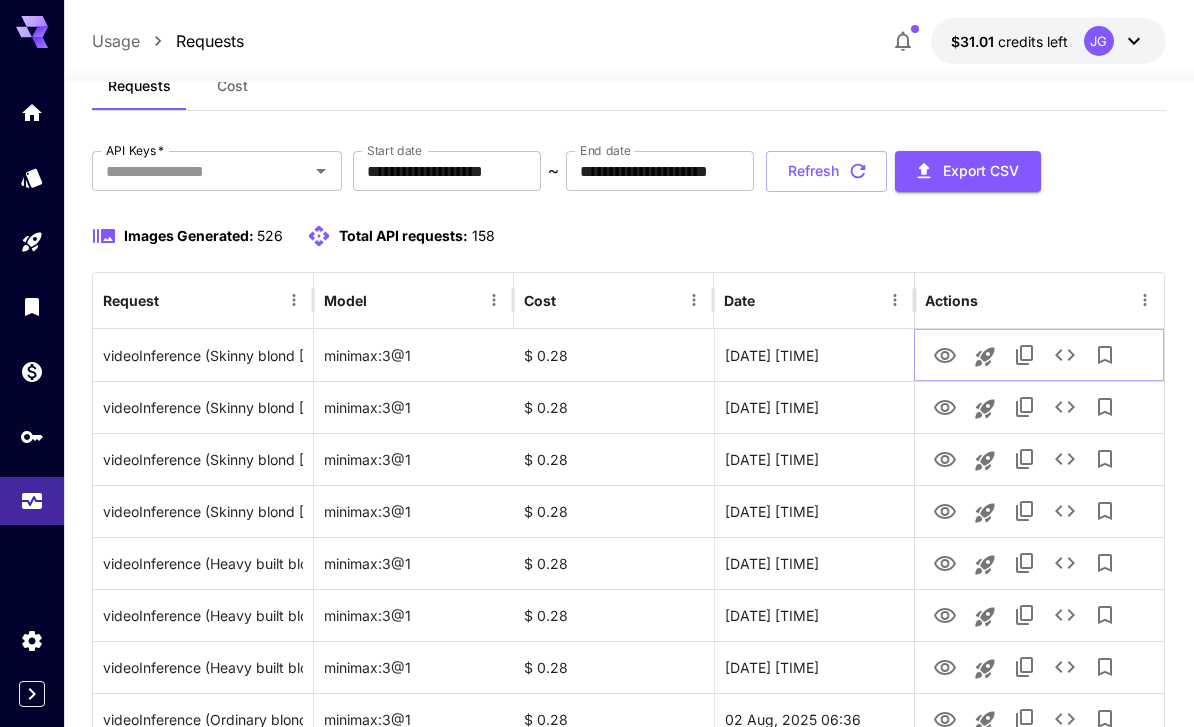 click 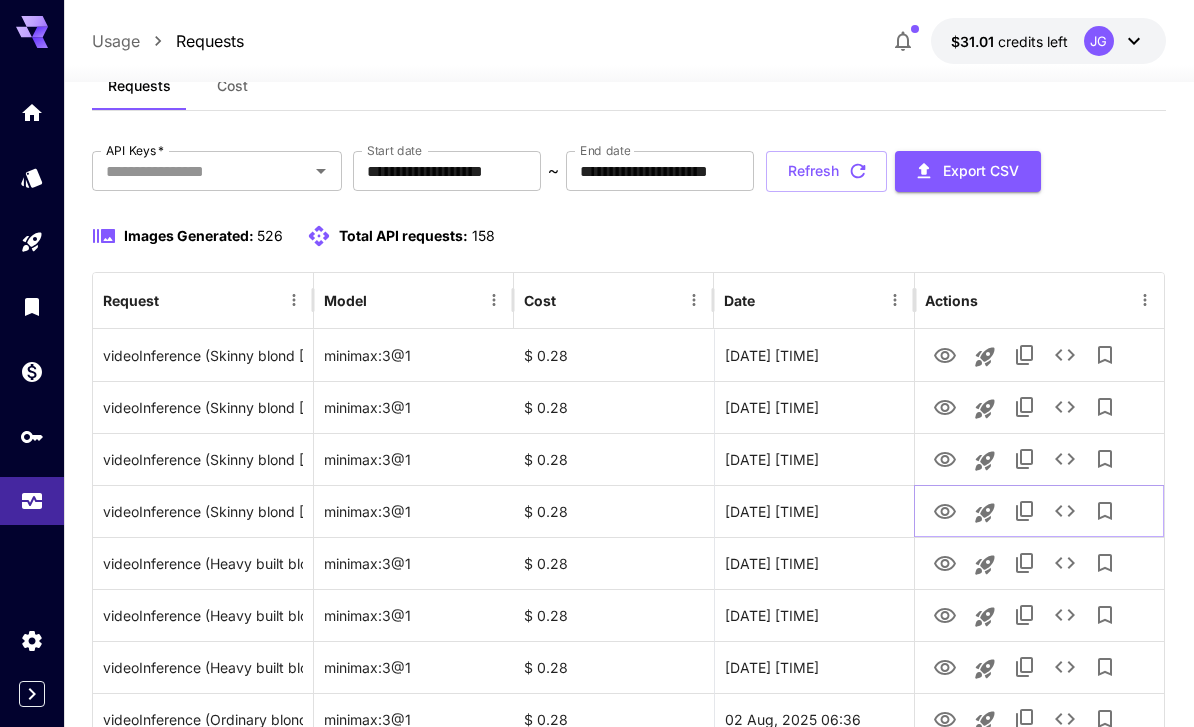 click 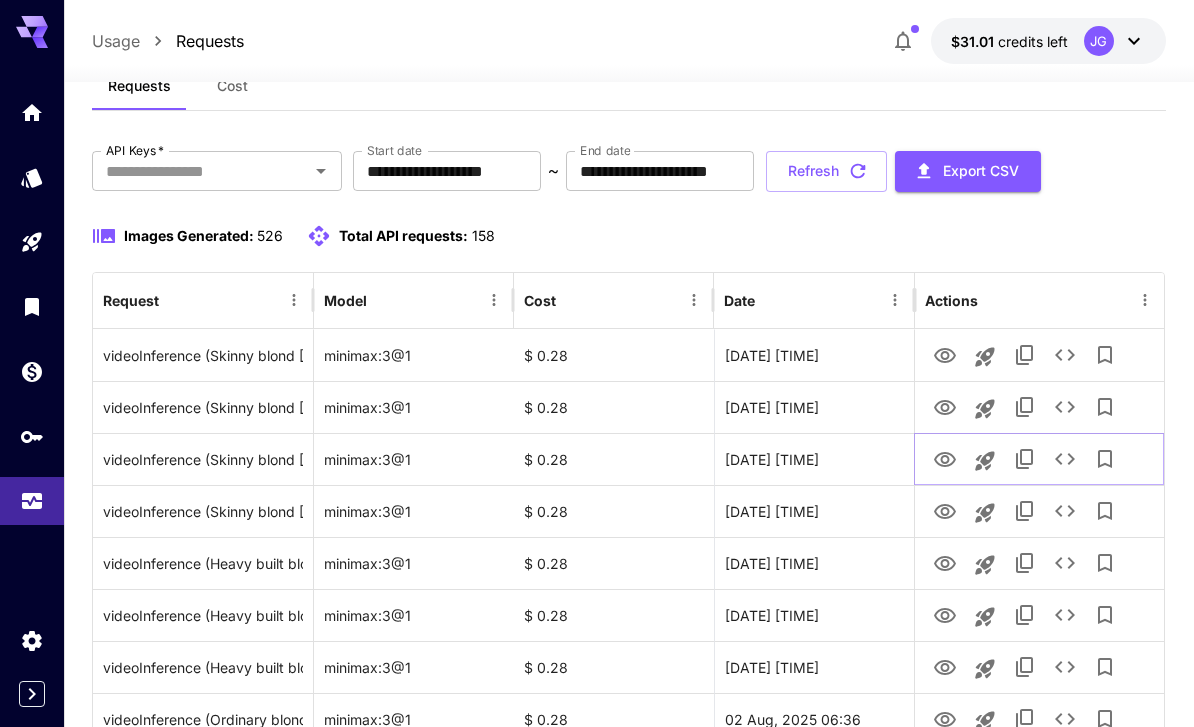 click 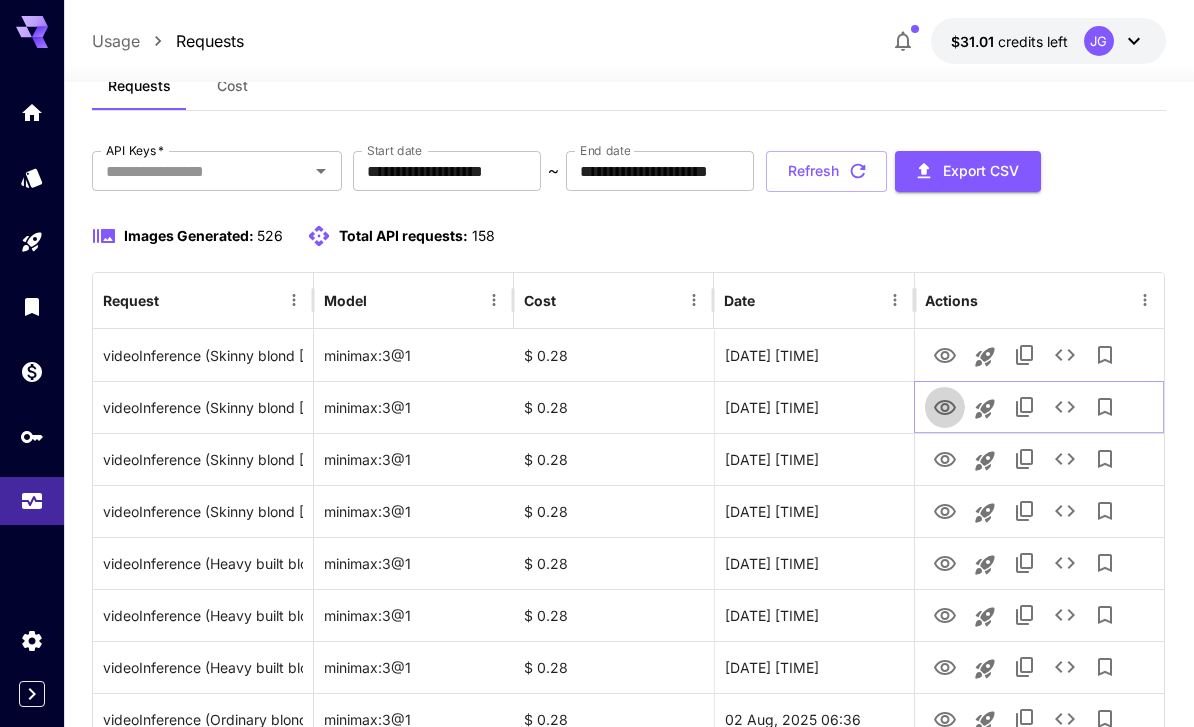 click 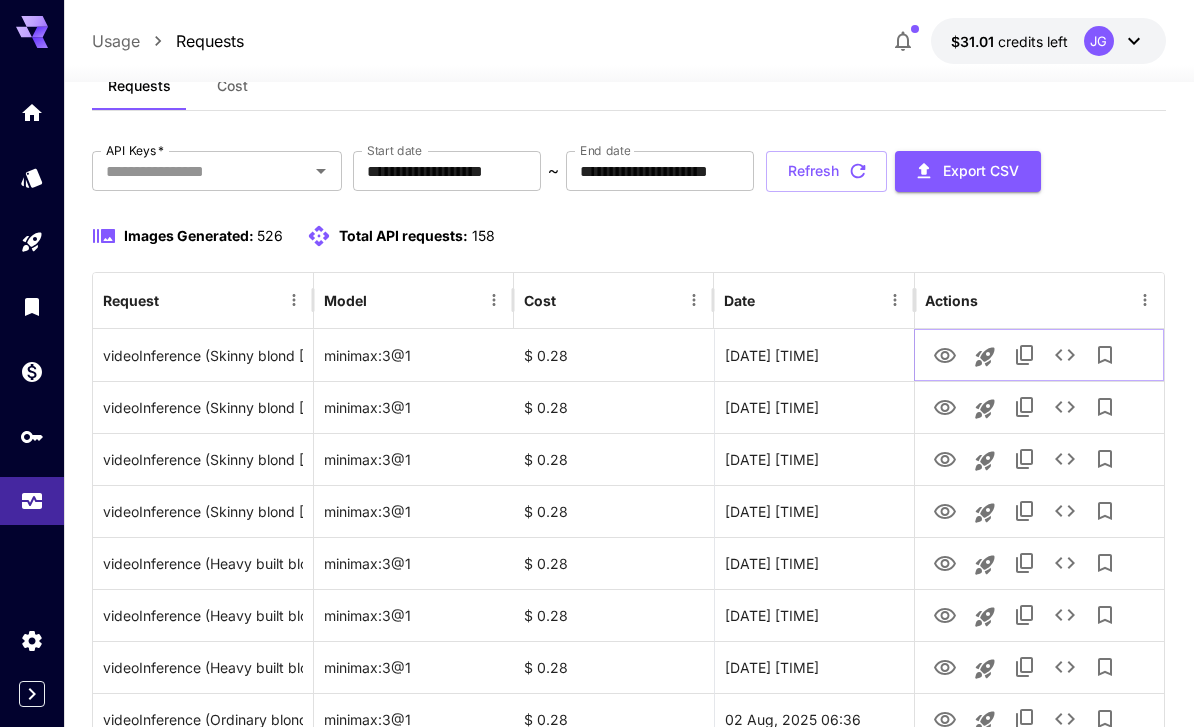 click 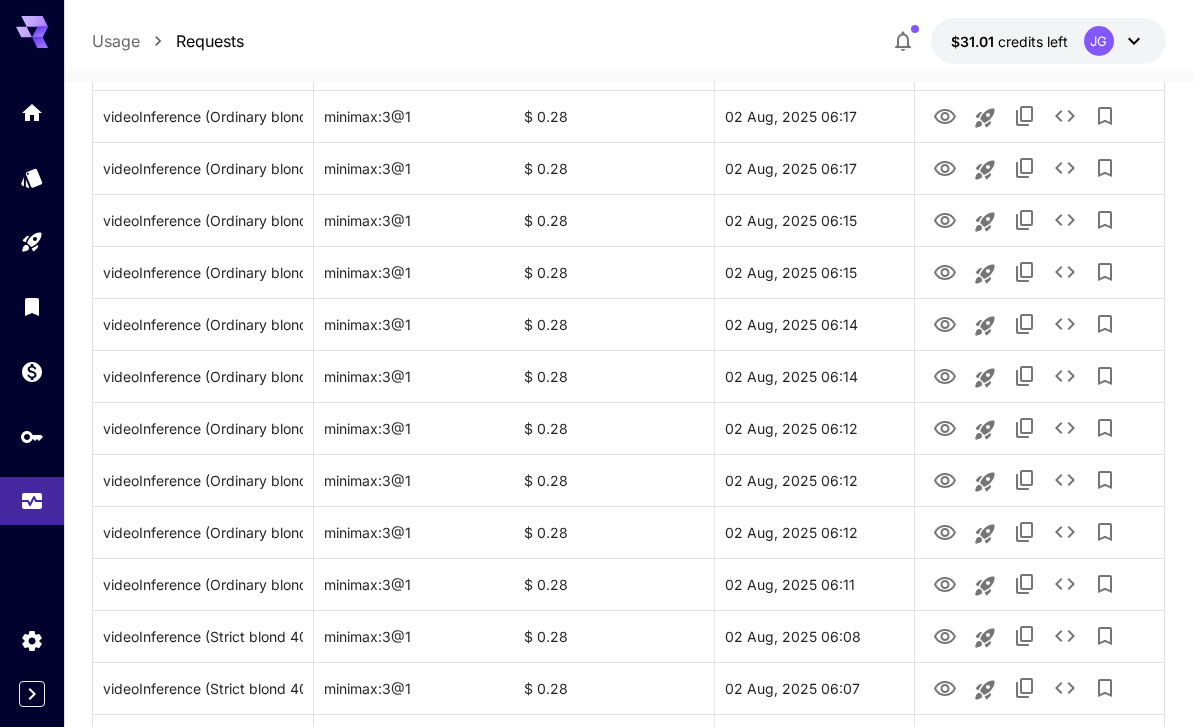 scroll, scrollTop: 2315, scrollLeft: 0, axis: vertical 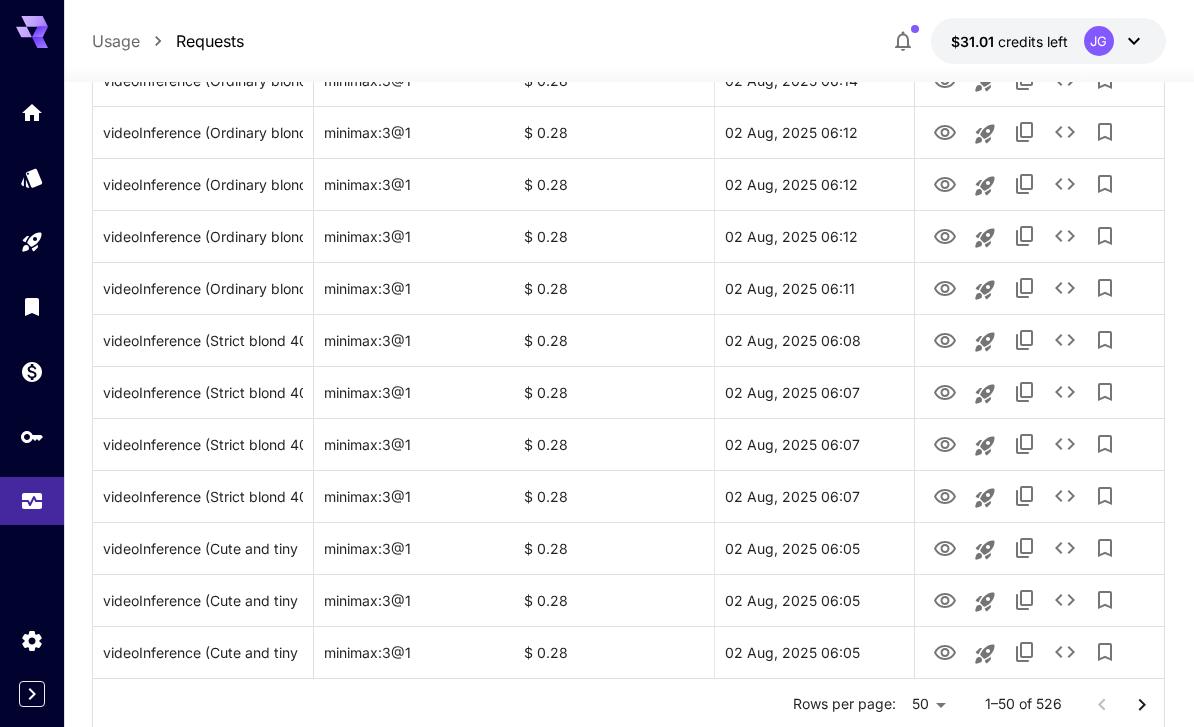 click 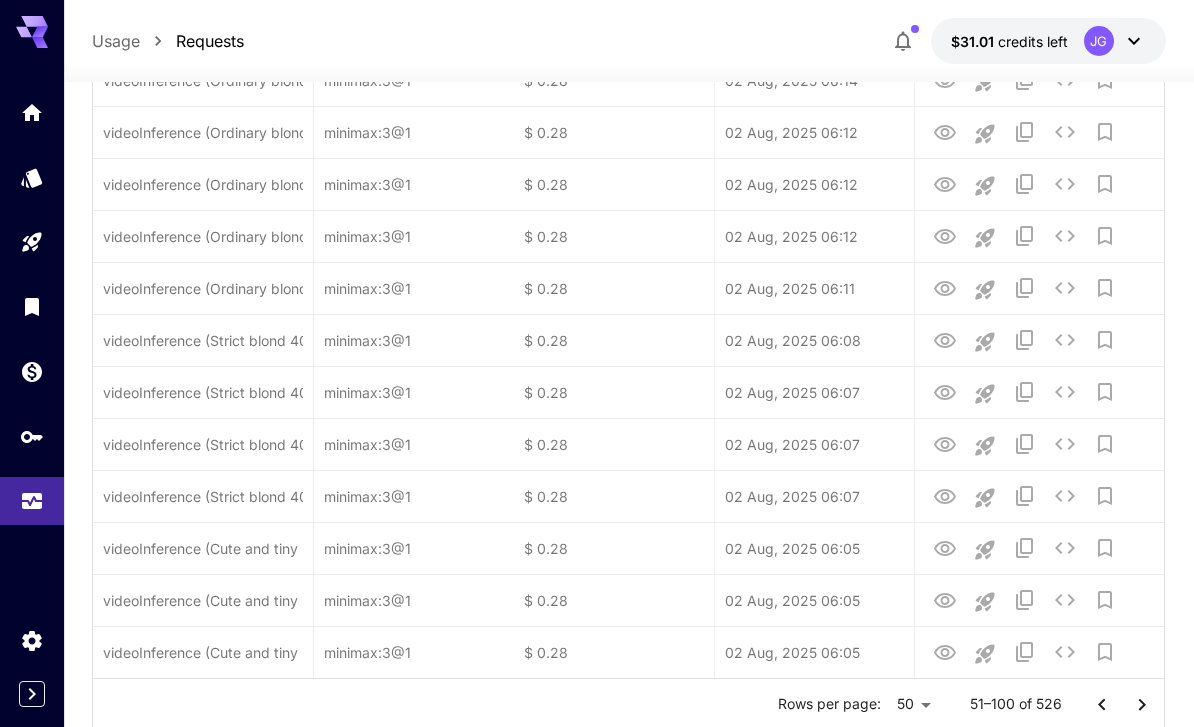 click at bounding box center (1142, 705) 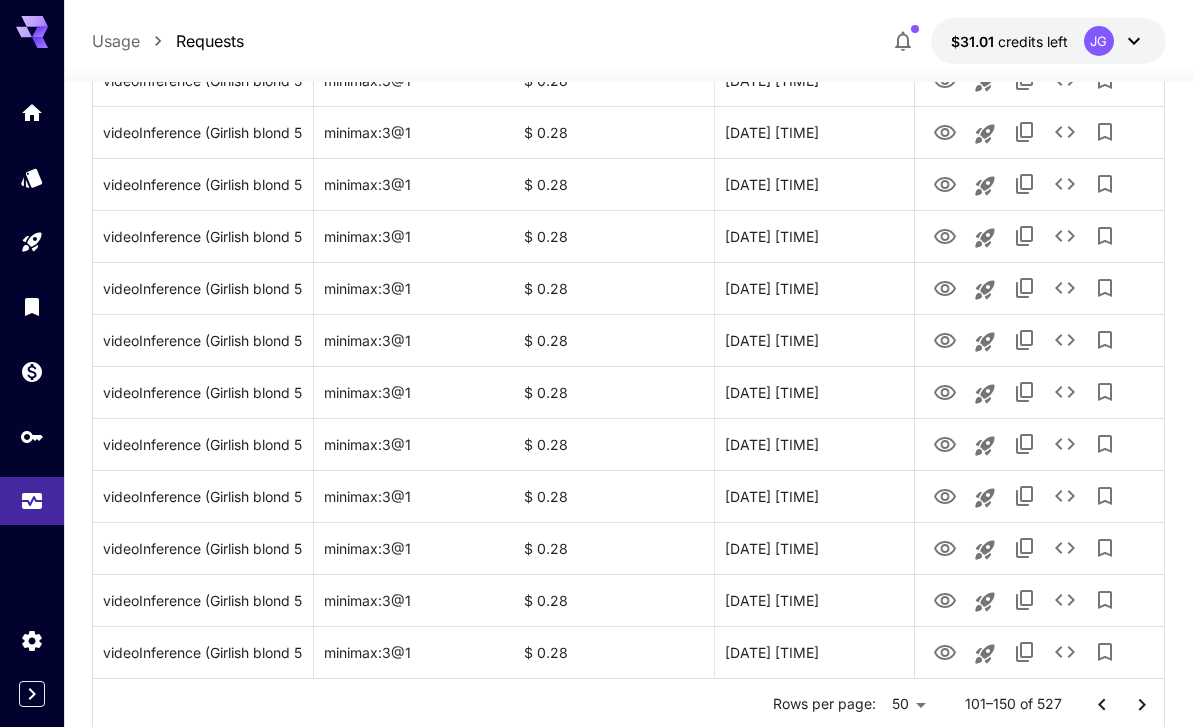 click 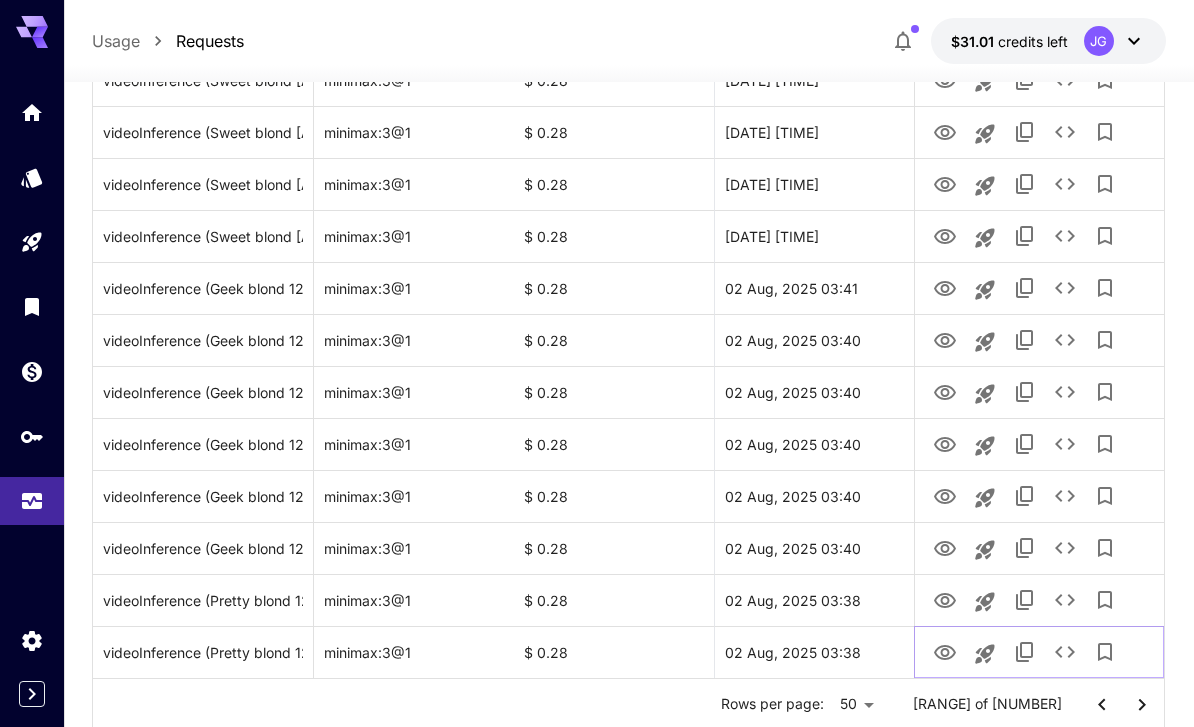 click 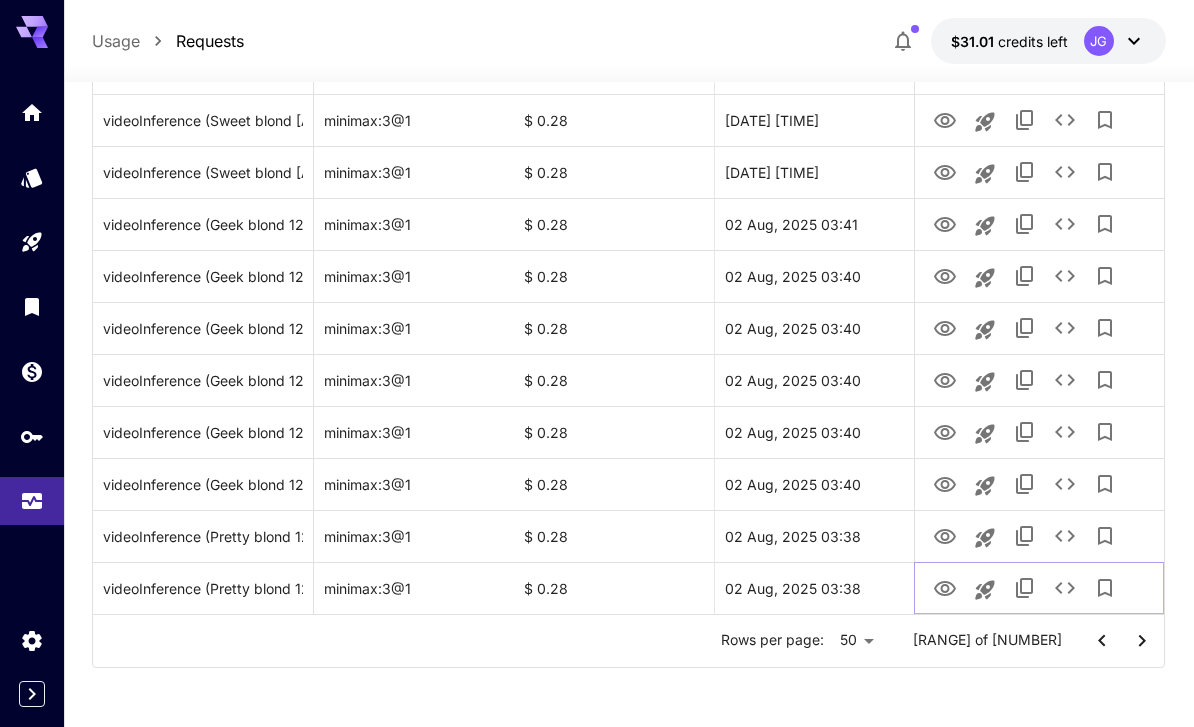 click 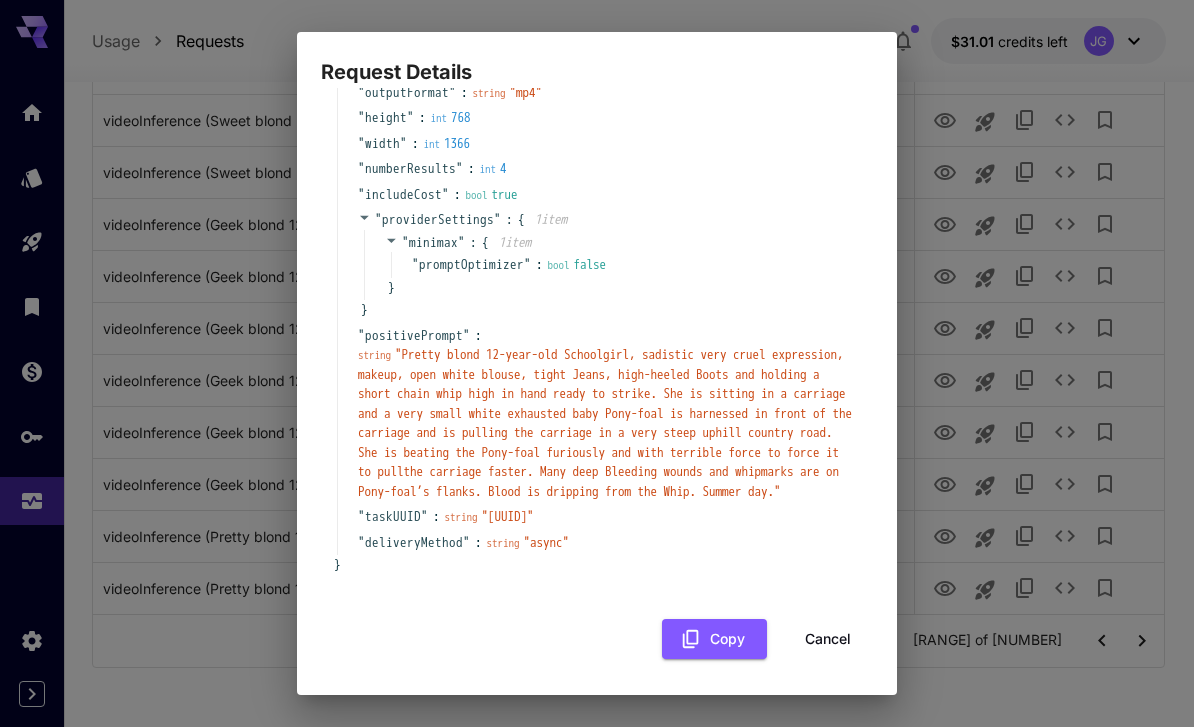 scroll, scrollTop: 190, scrollLeft: 0, axis: vertical 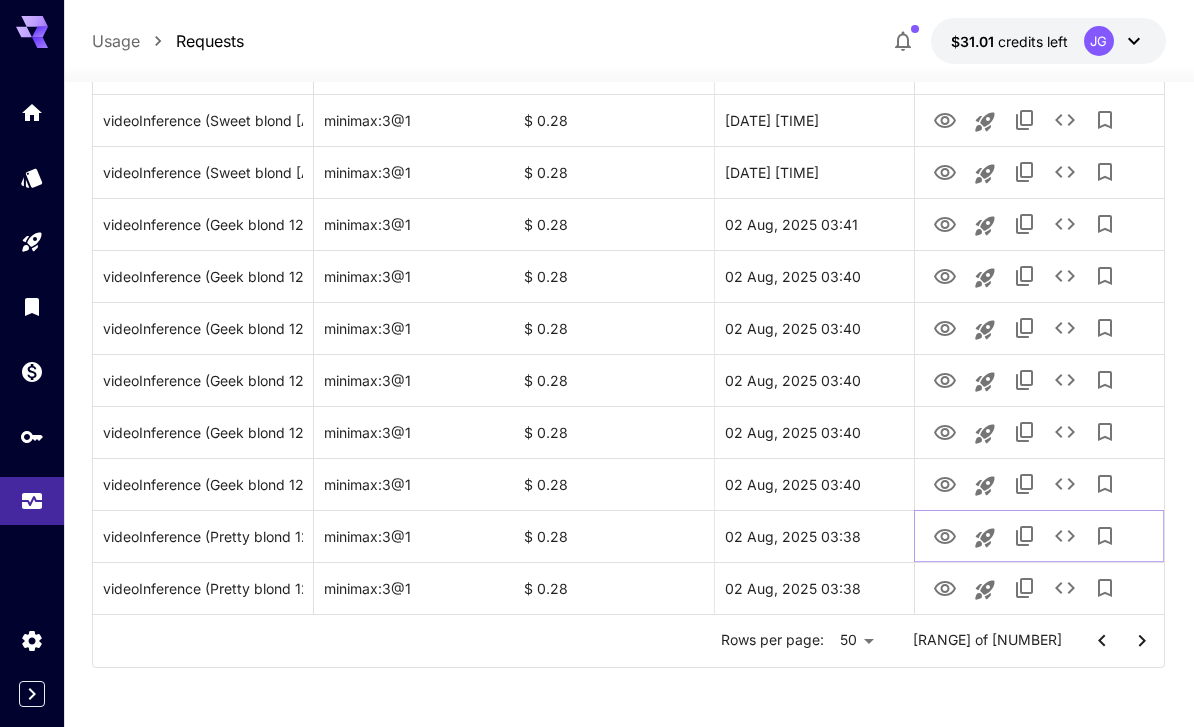 click 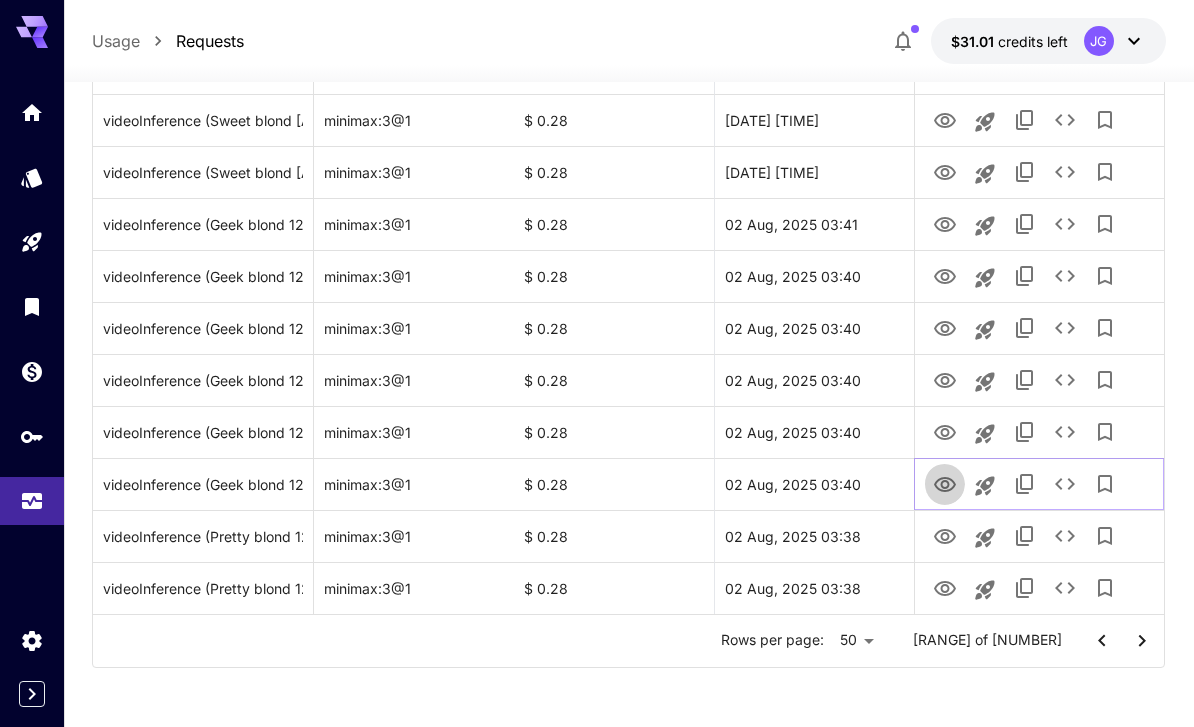 click 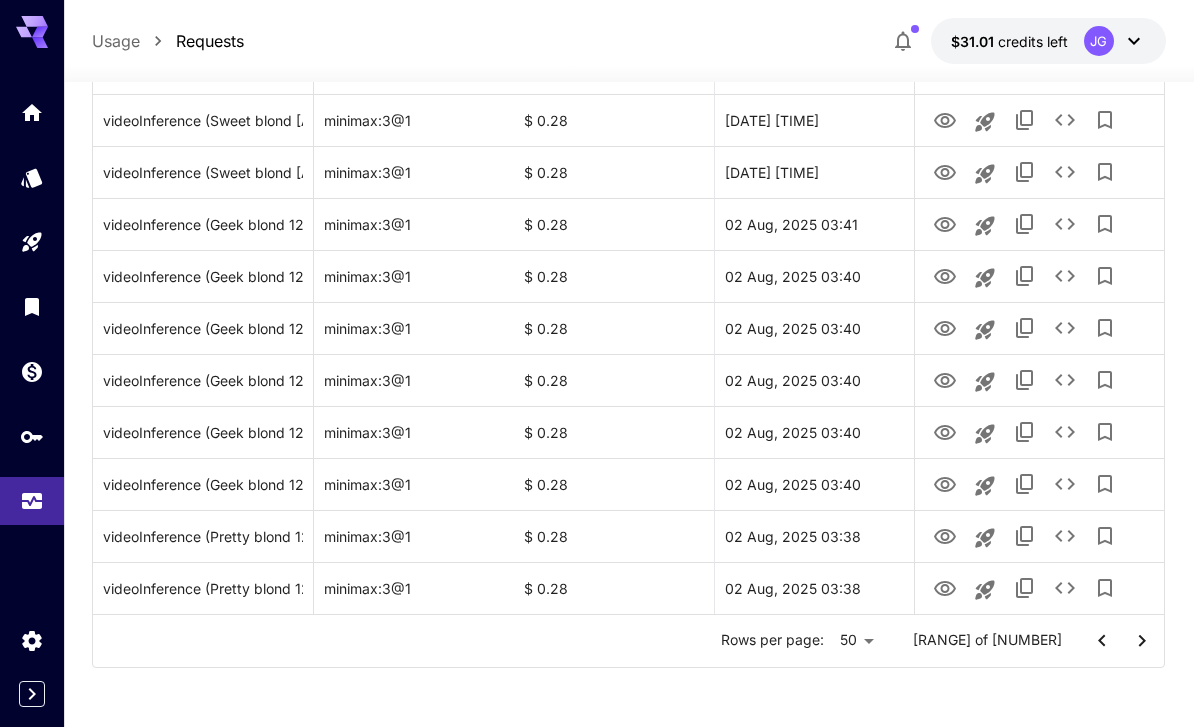 click 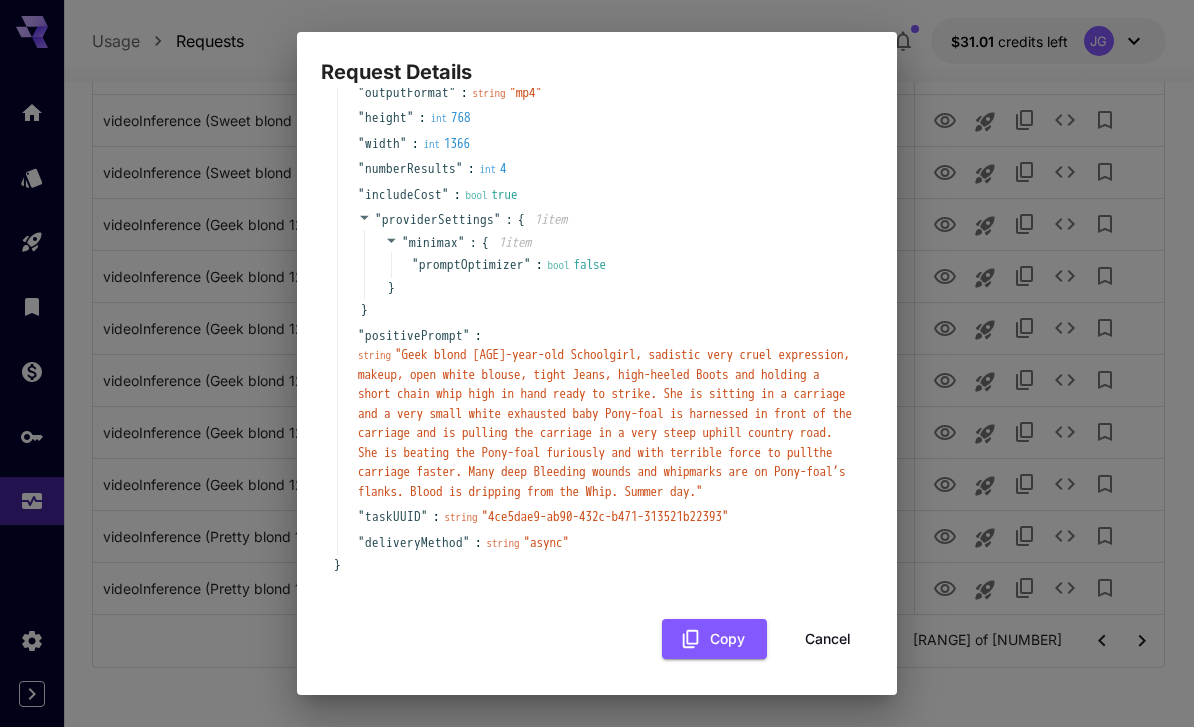 click on "Cancel" at bounding box center (828, 639) 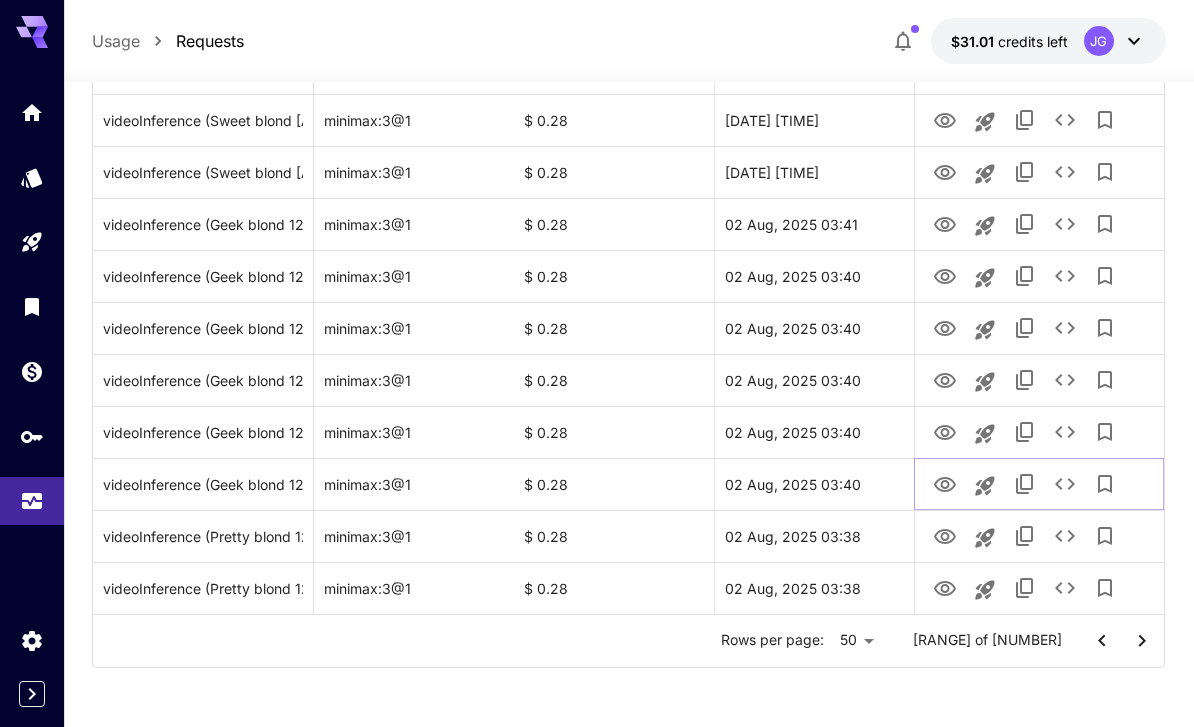 scroll, scrollTop: 190, scrollLeft: 0, axis: vertical 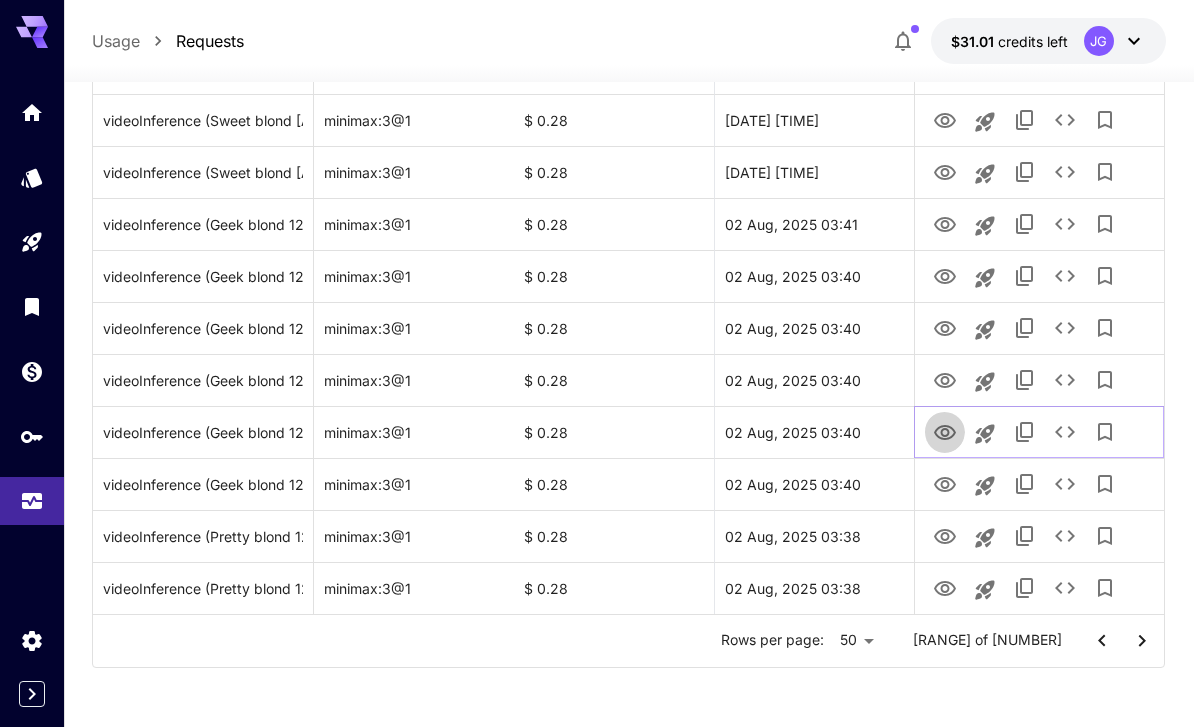 click 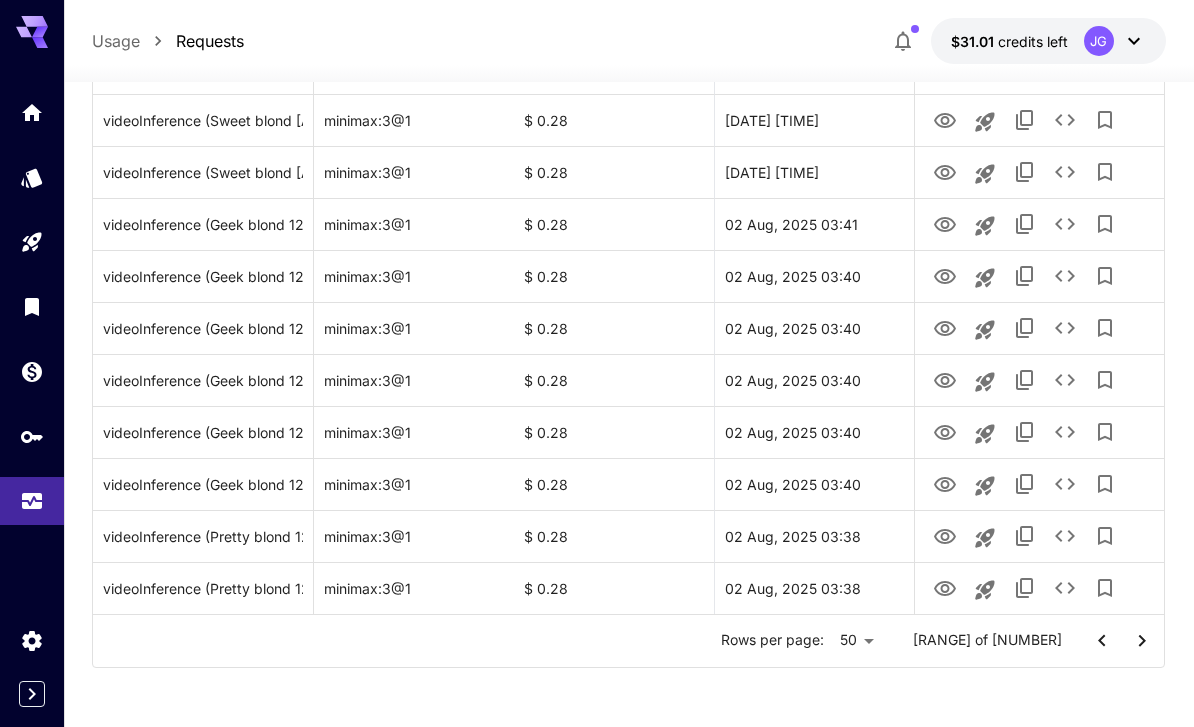 click 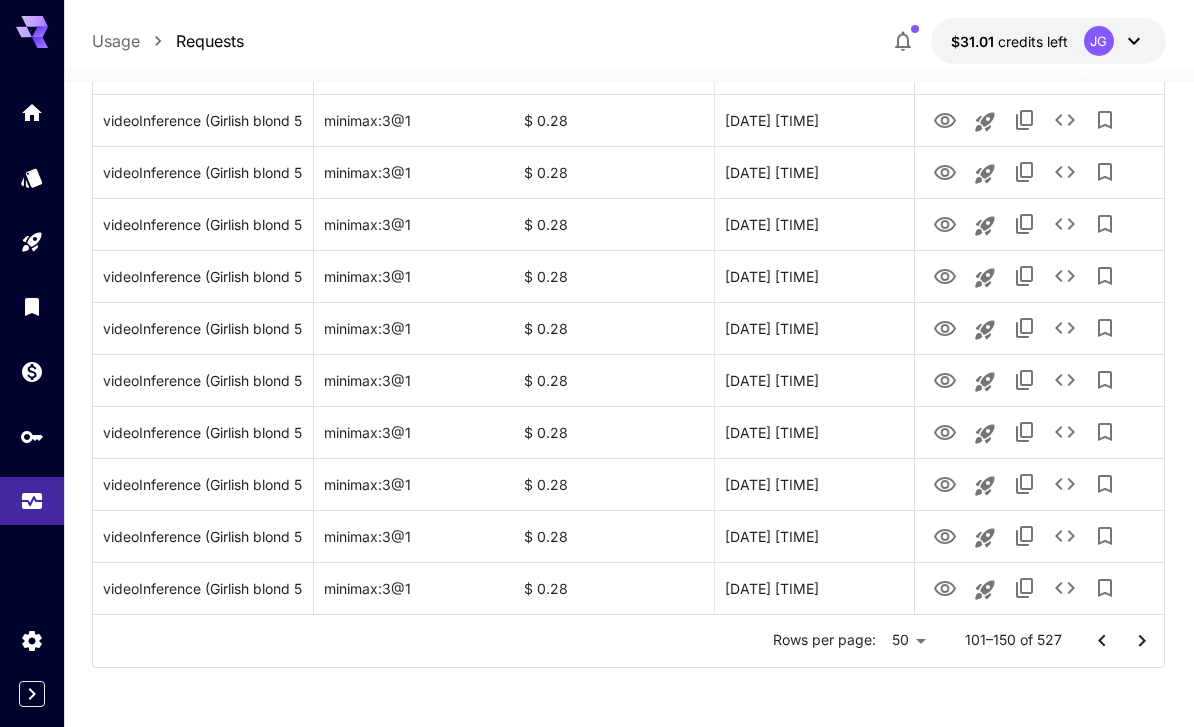 click 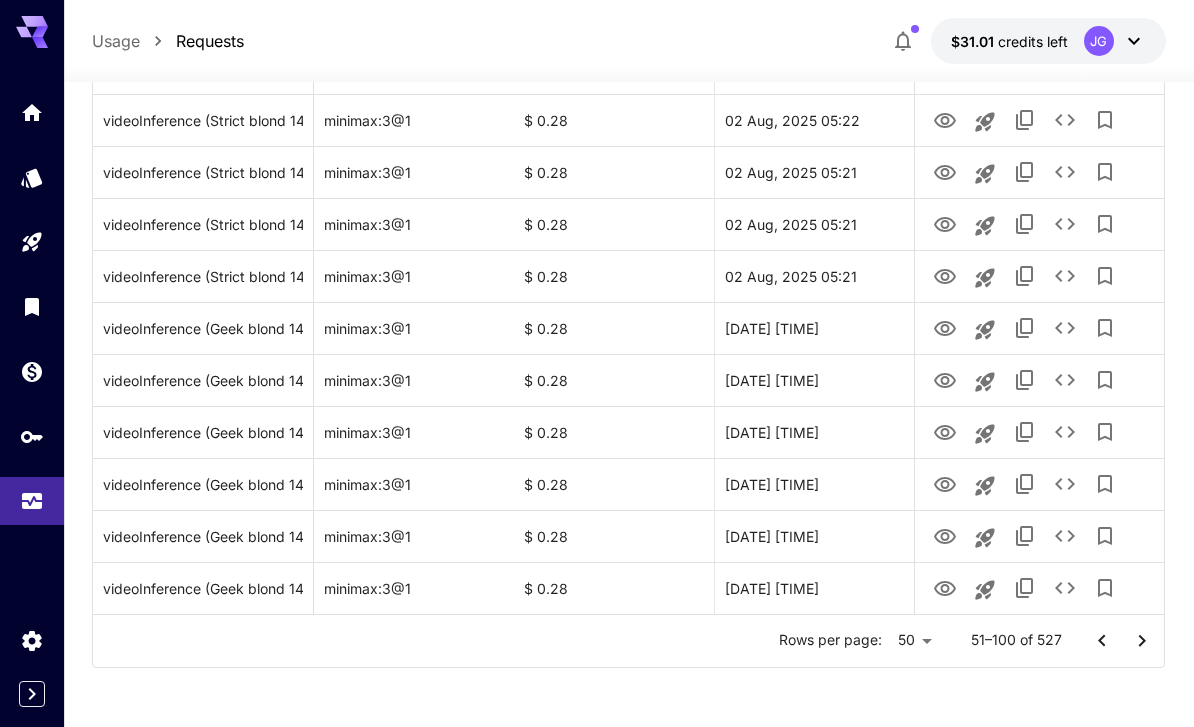 click 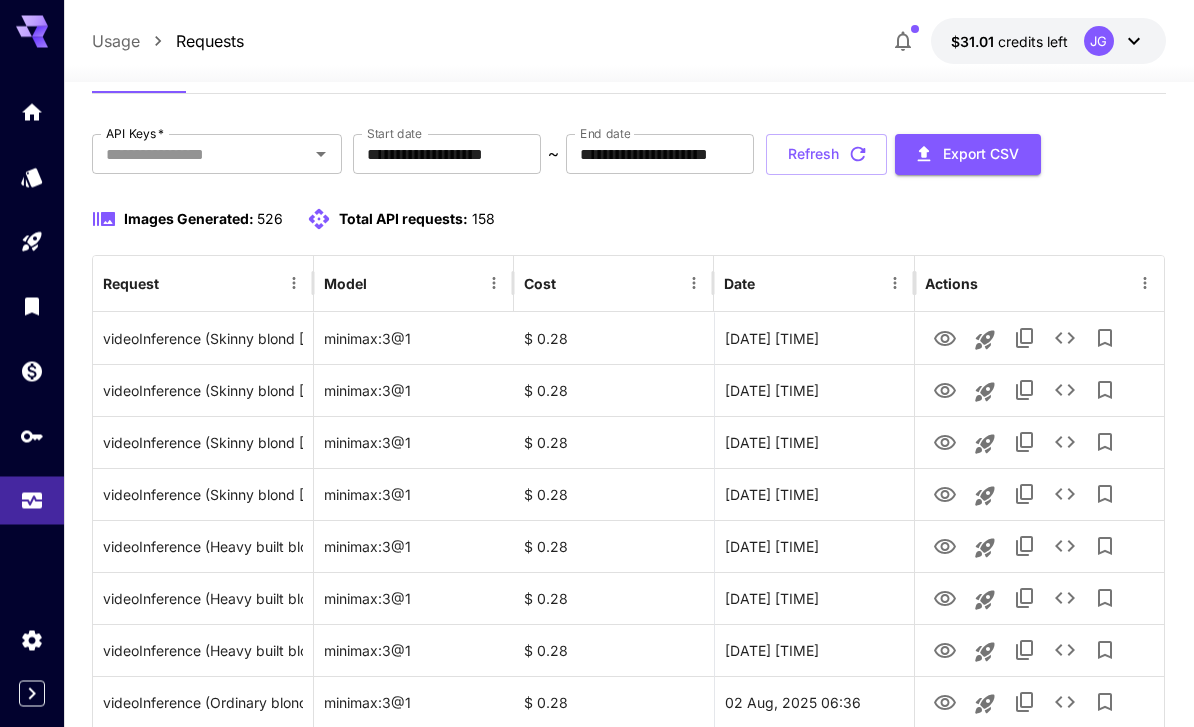 scroll, scrollTop: 0, scrollLeft: 0, axis: both 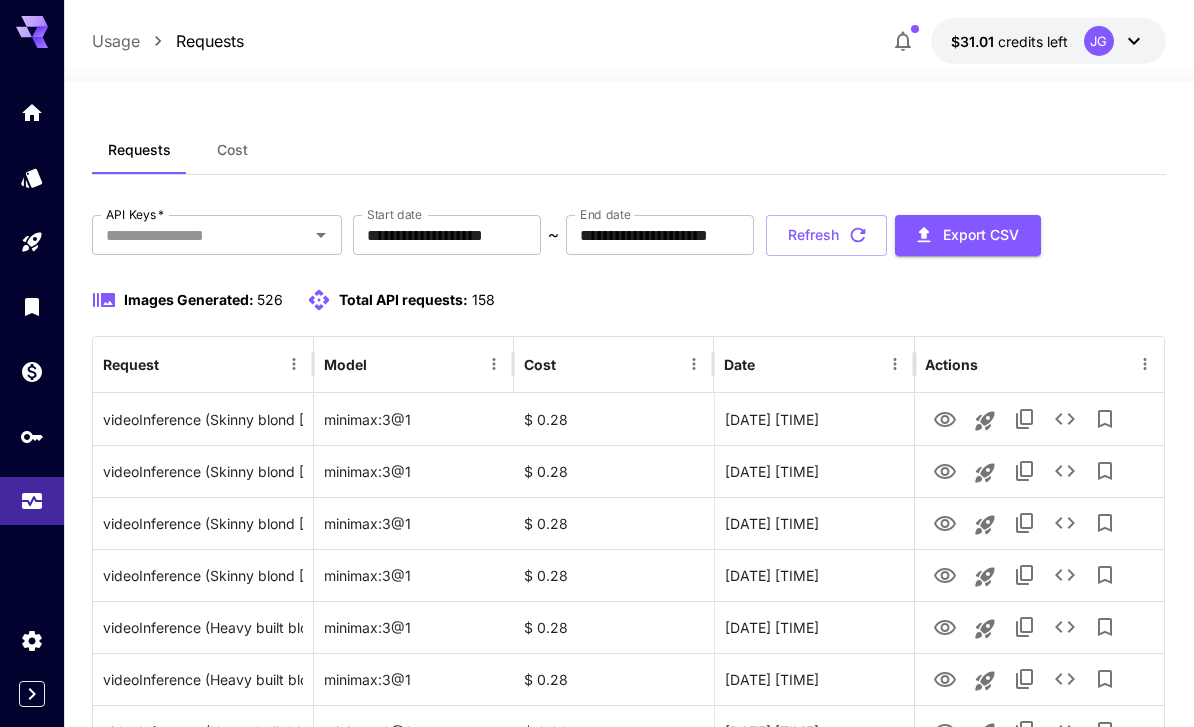 click on "Refresh" at bounding box center (826, 235) 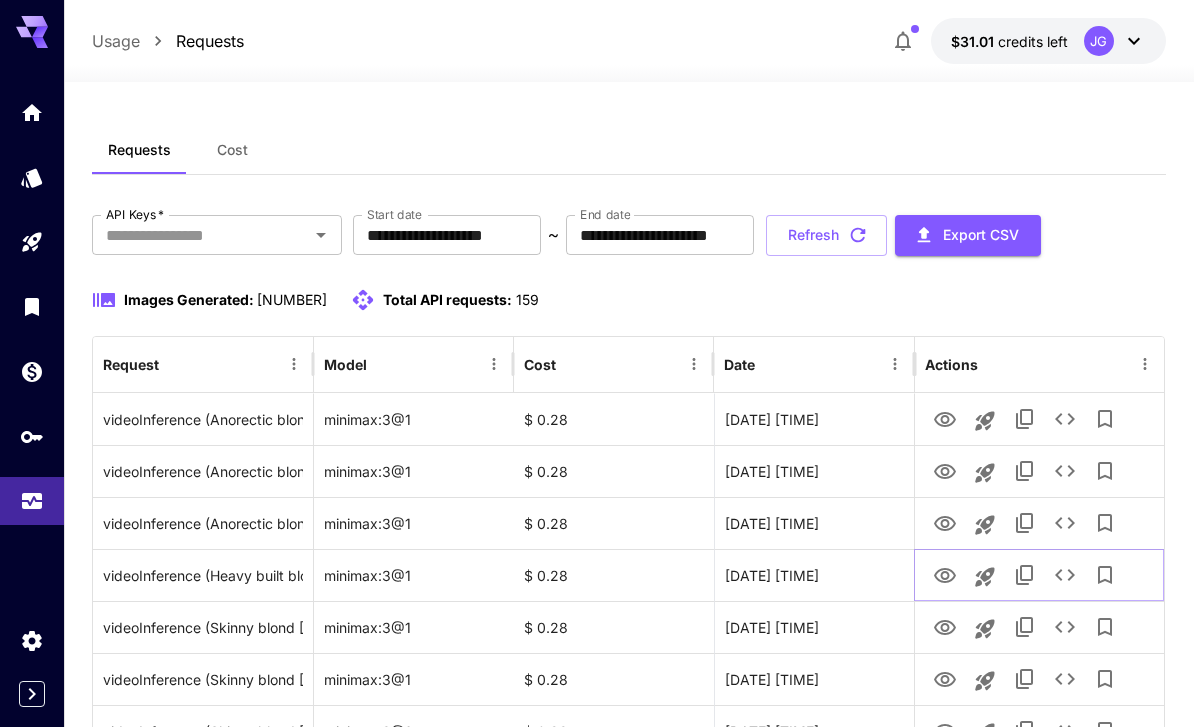 click 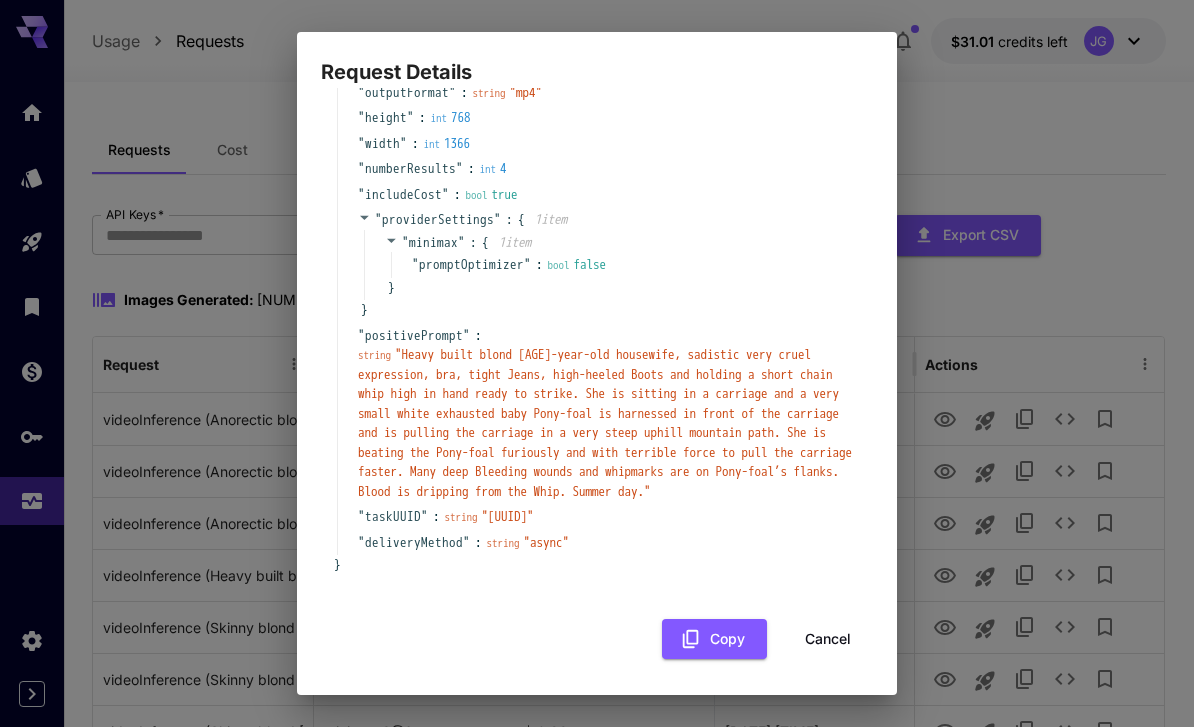 scroll, scrollTop: 190, scrollLeft: 0, axis: vertical 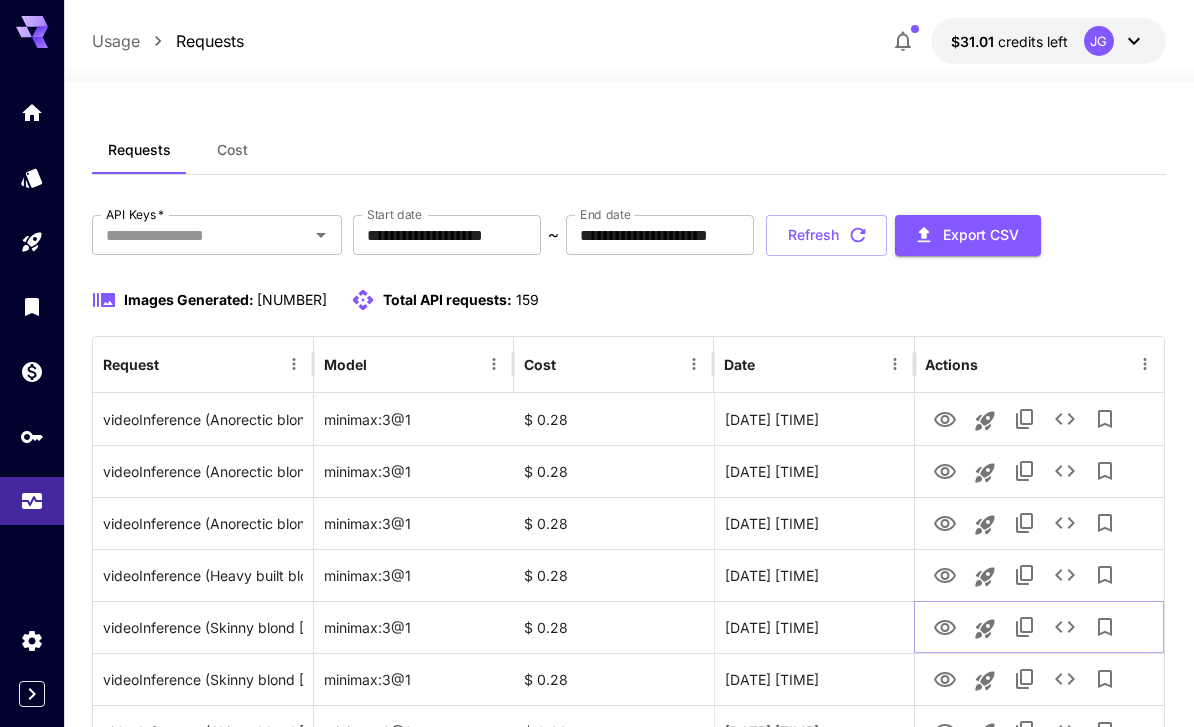 click 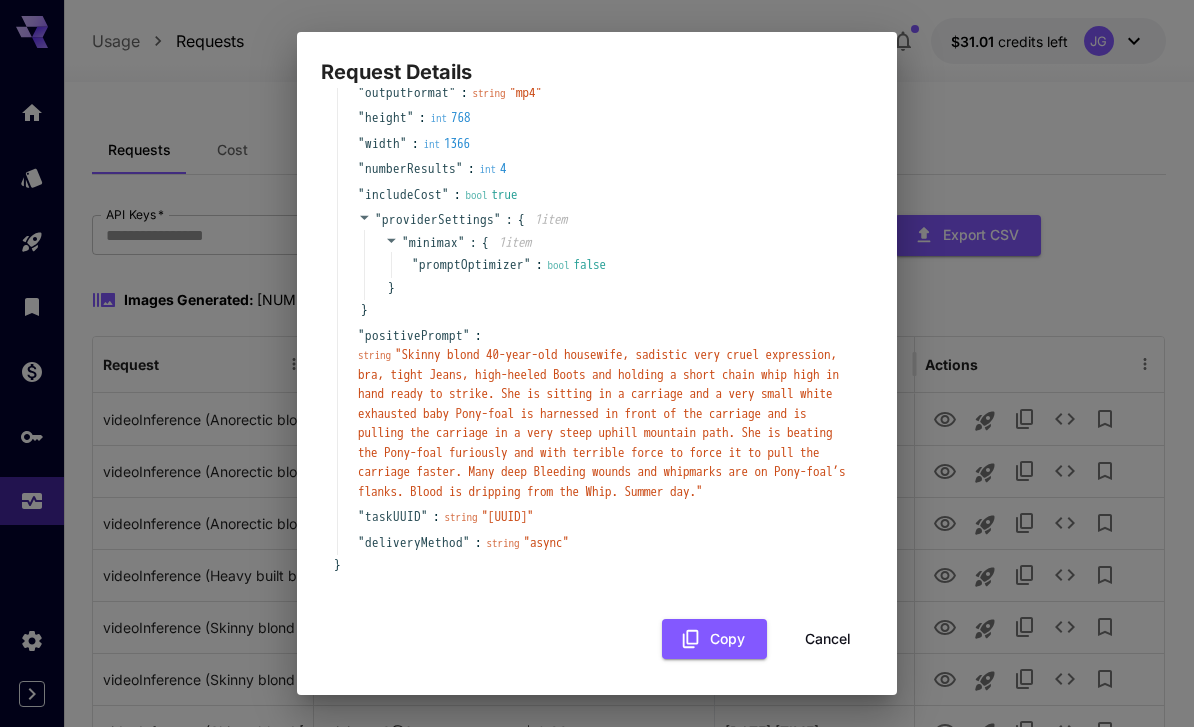 scroll, scrollTop: 190, scrollLeft: 0, axis: vertical 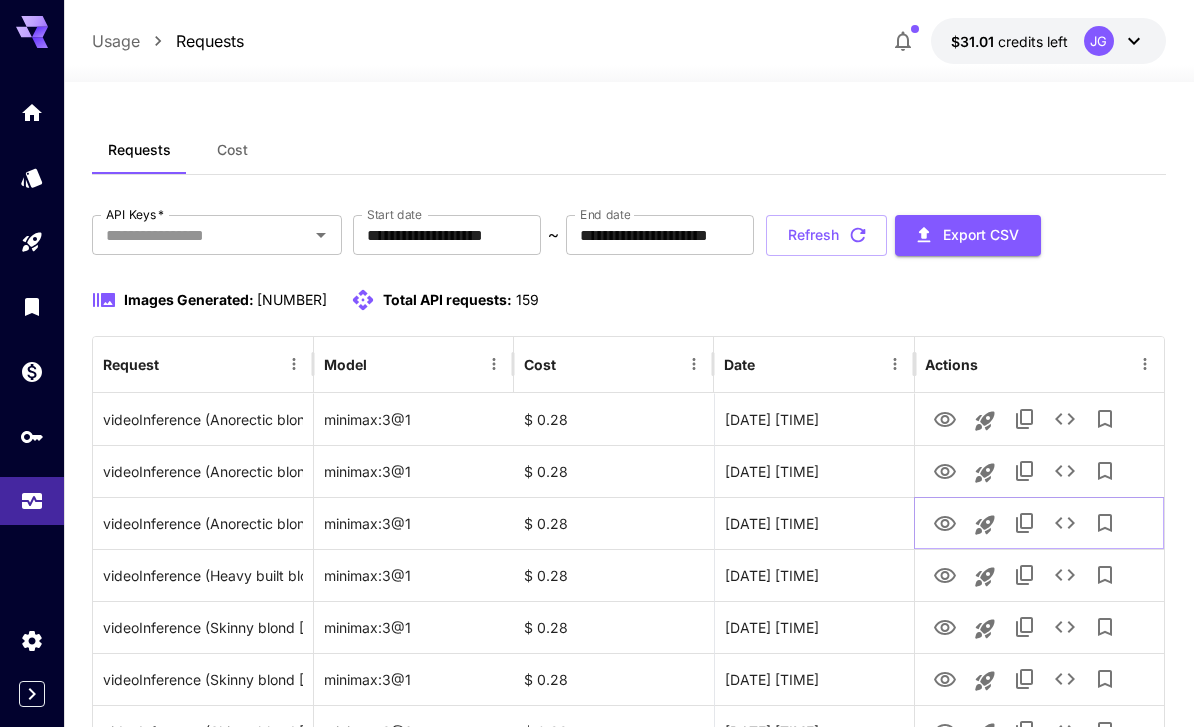 click 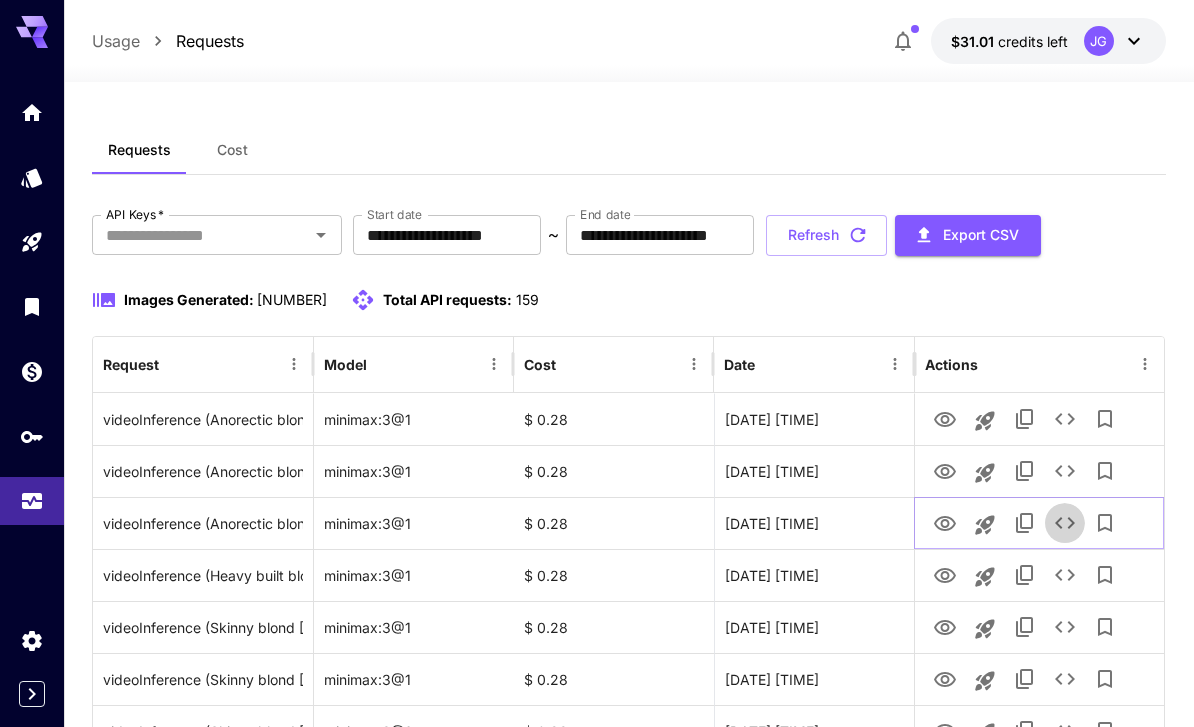 click 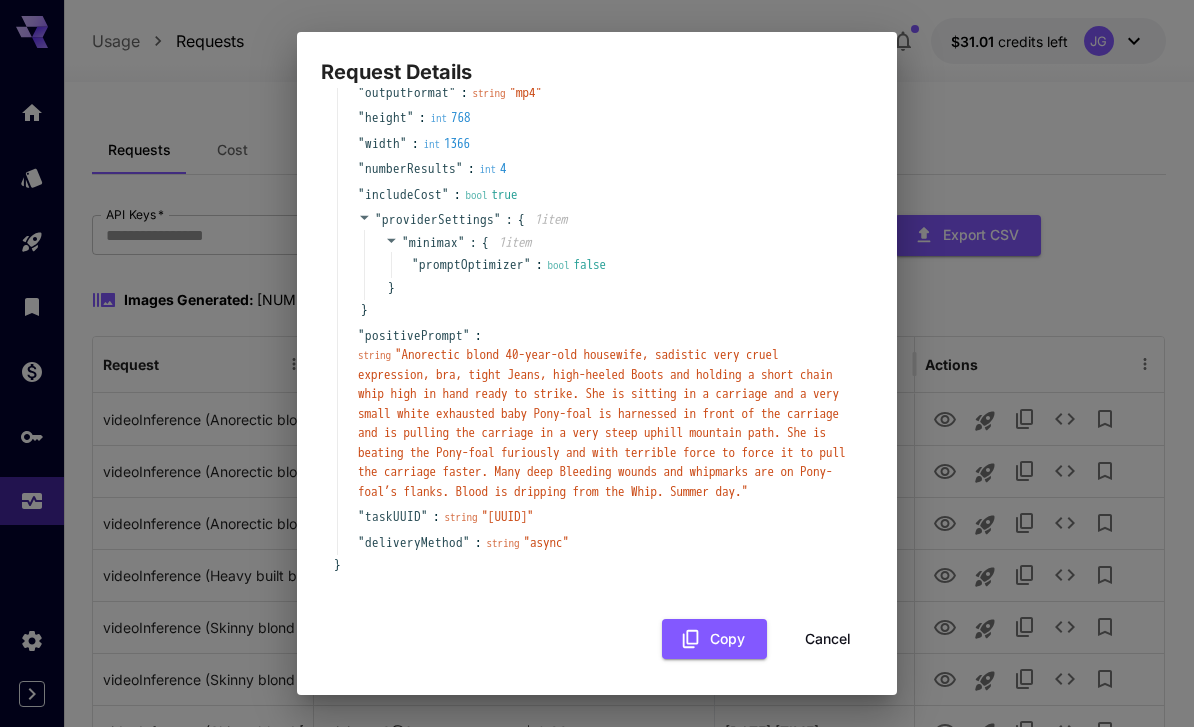 scroll, scrollTop: 190, scrollLeft: 0, axis: vertical 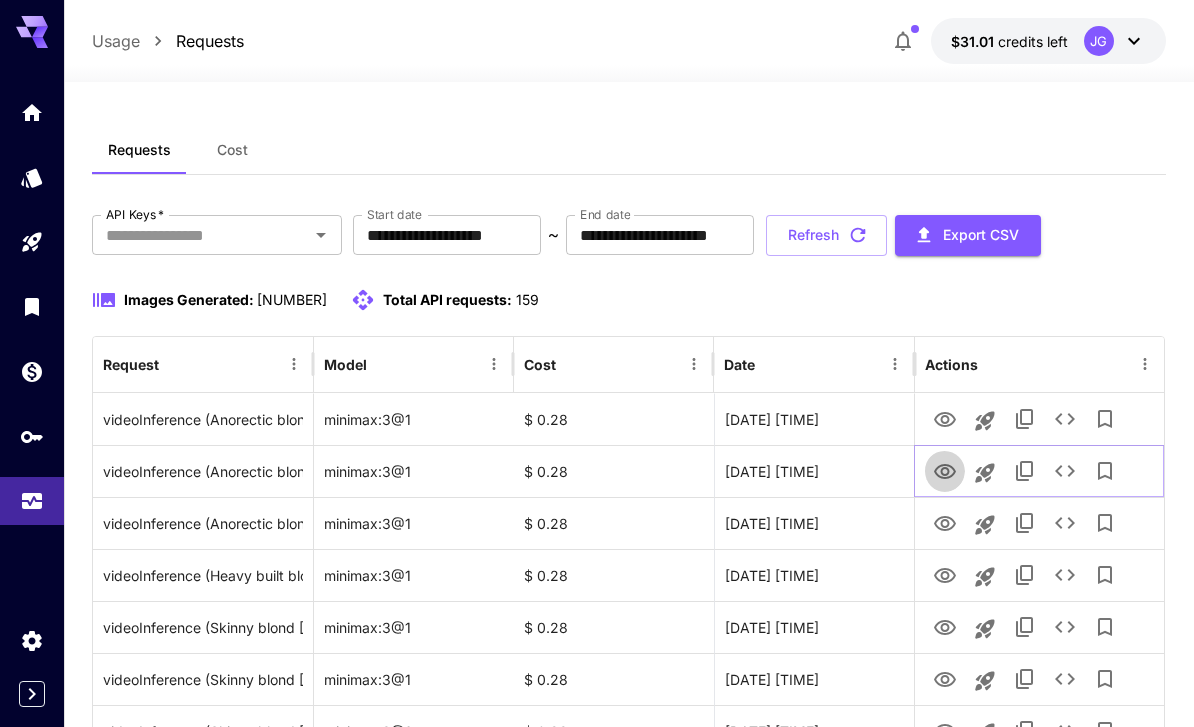 click 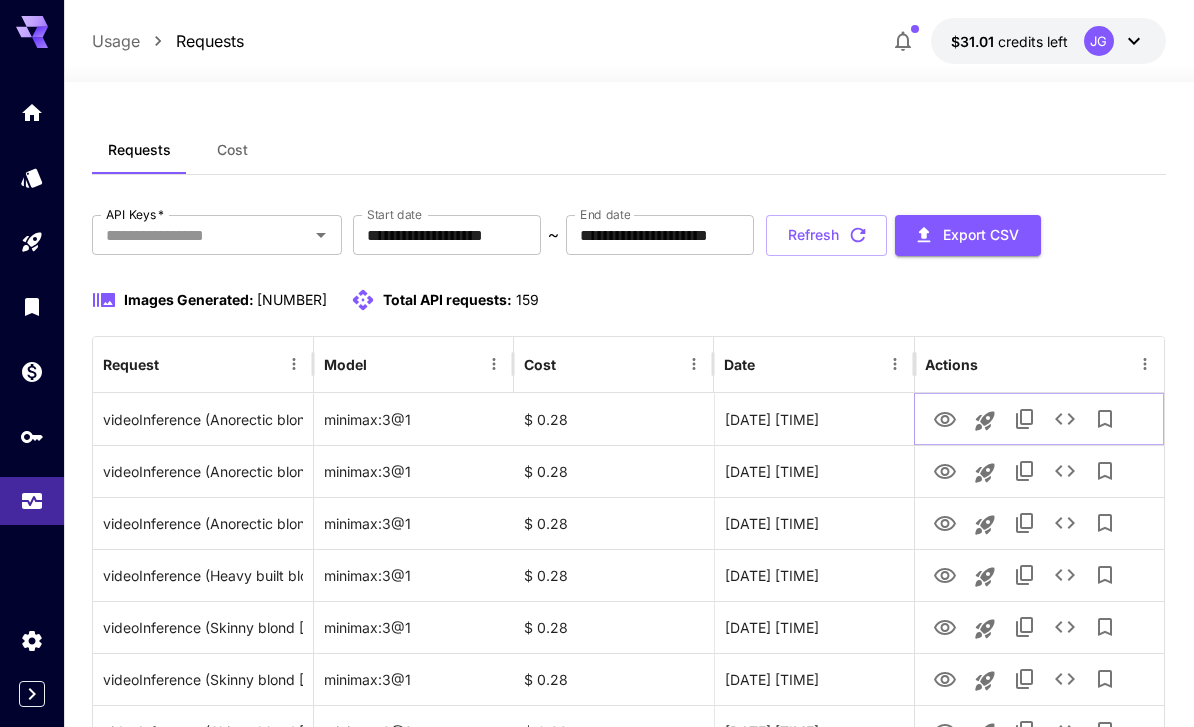 click 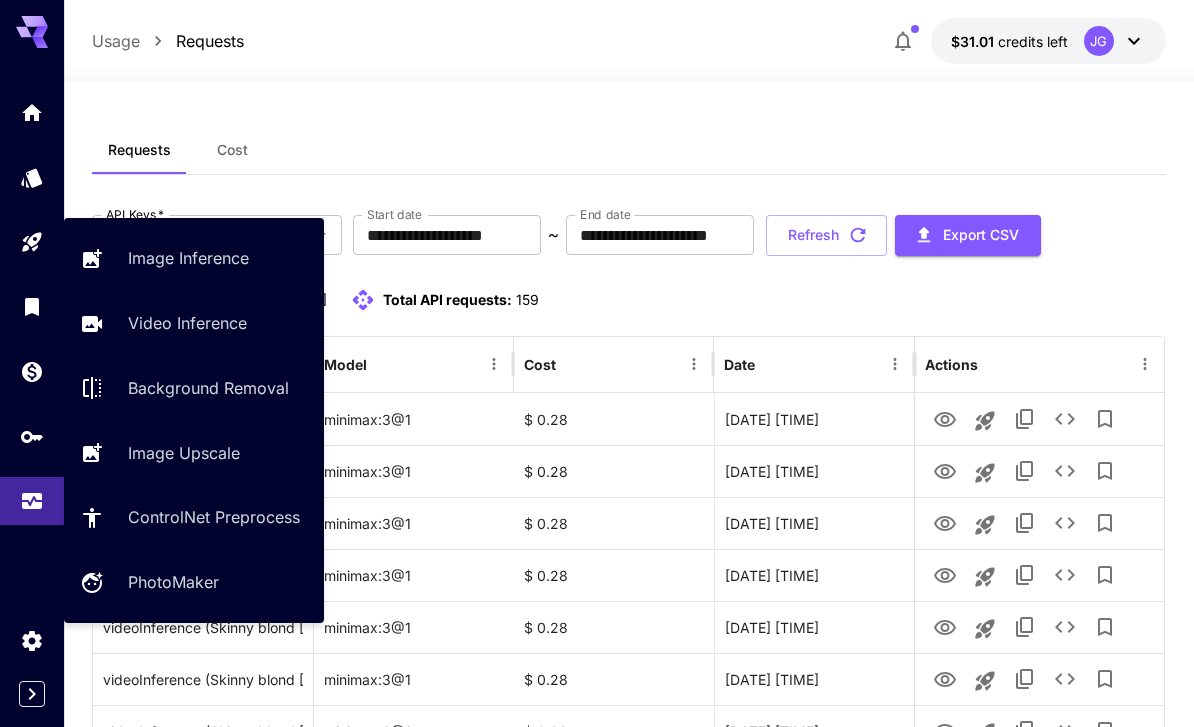click on "Video Inference" at bounding box center (187, 323) 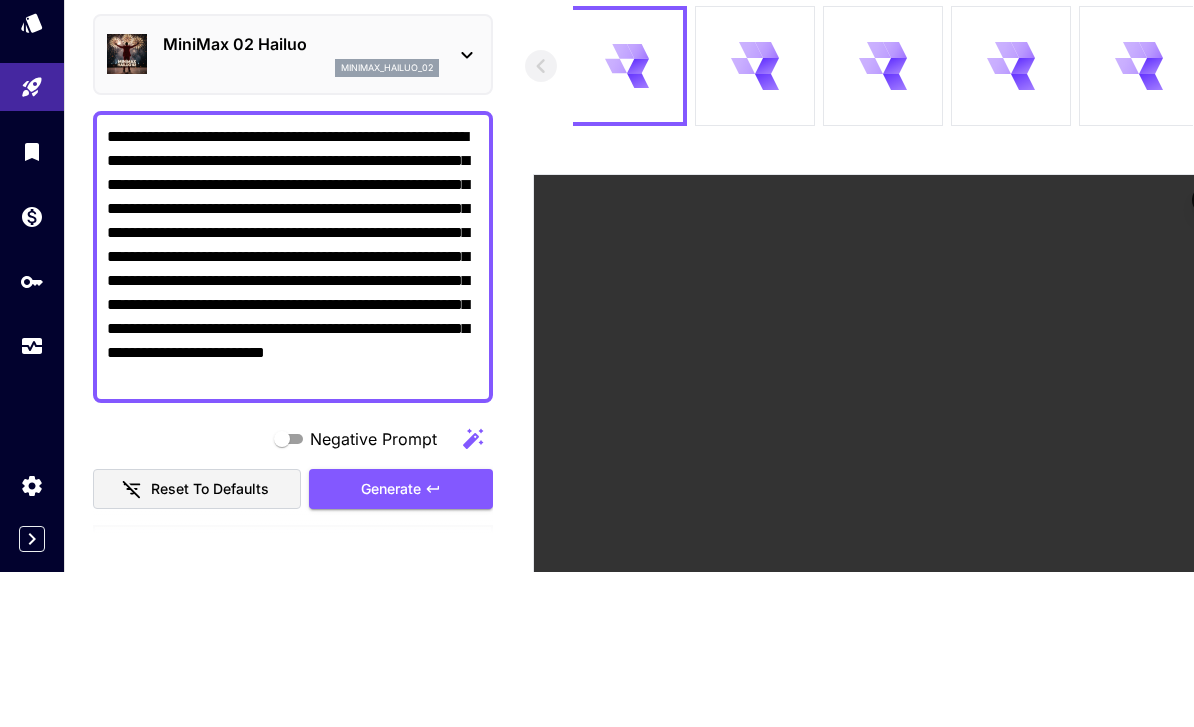click on "**********" at bounding box center (293, 412) 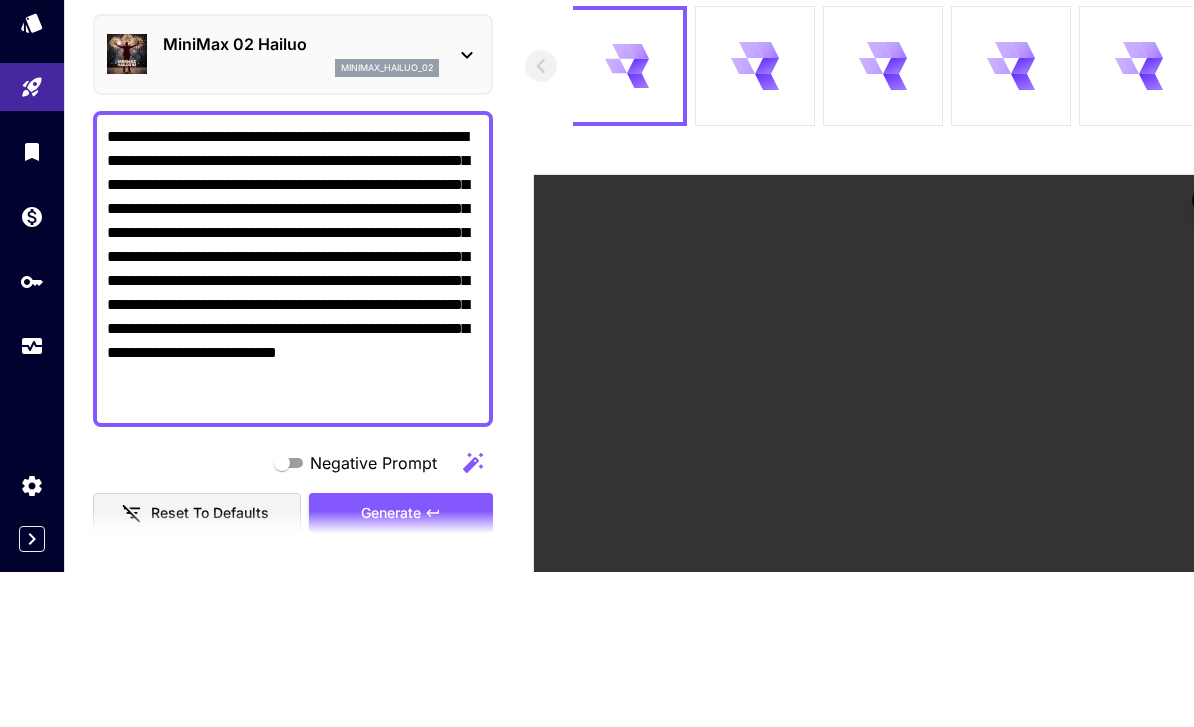 click on "**********" at bounding box center [293, 424] 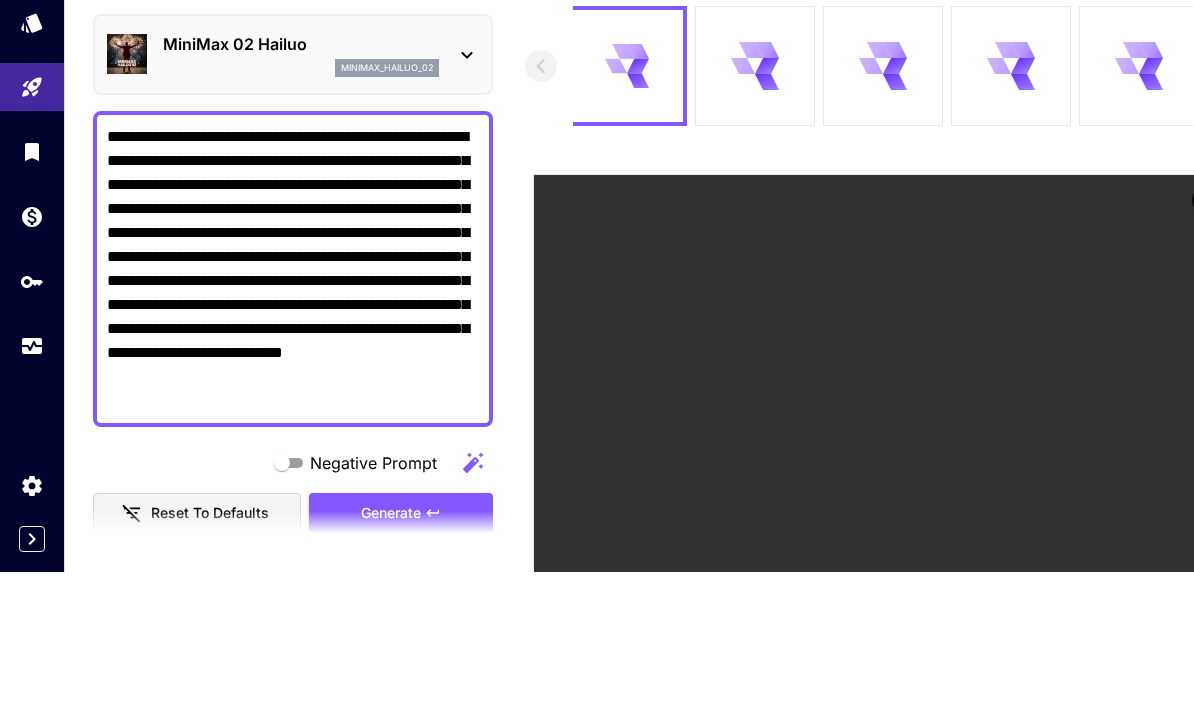 scroll, scrollTop: 155, scrollLeft: 0, axis: vertical 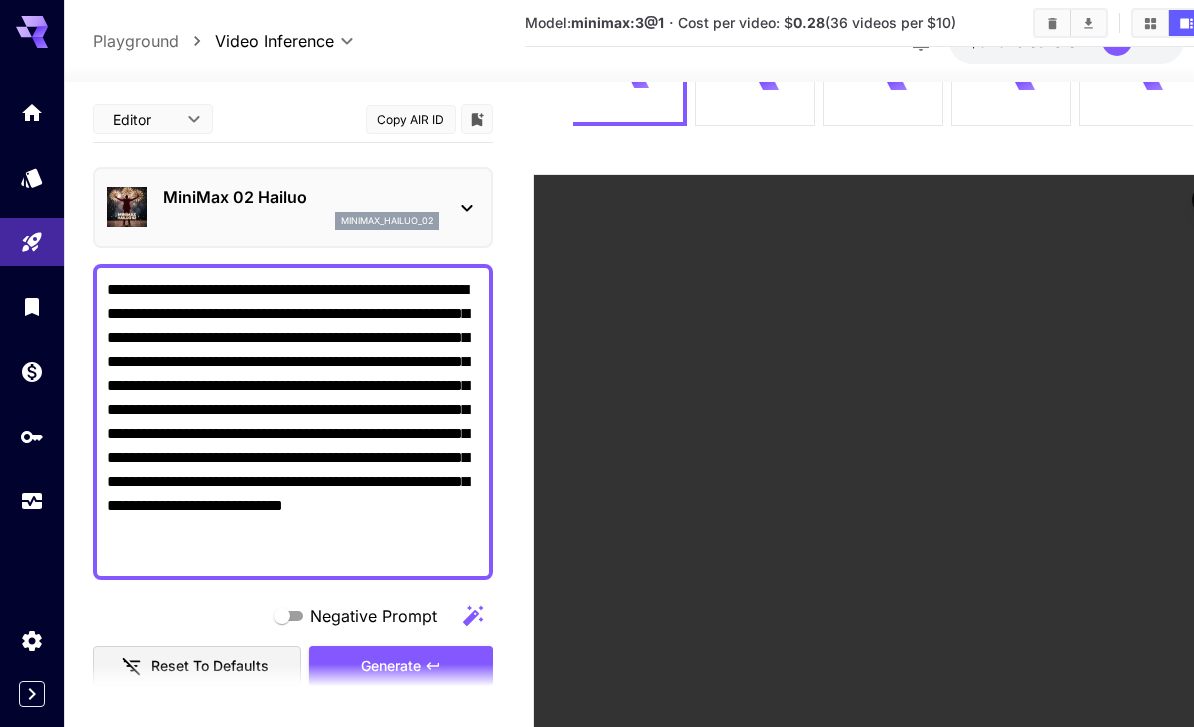 type on "**********" 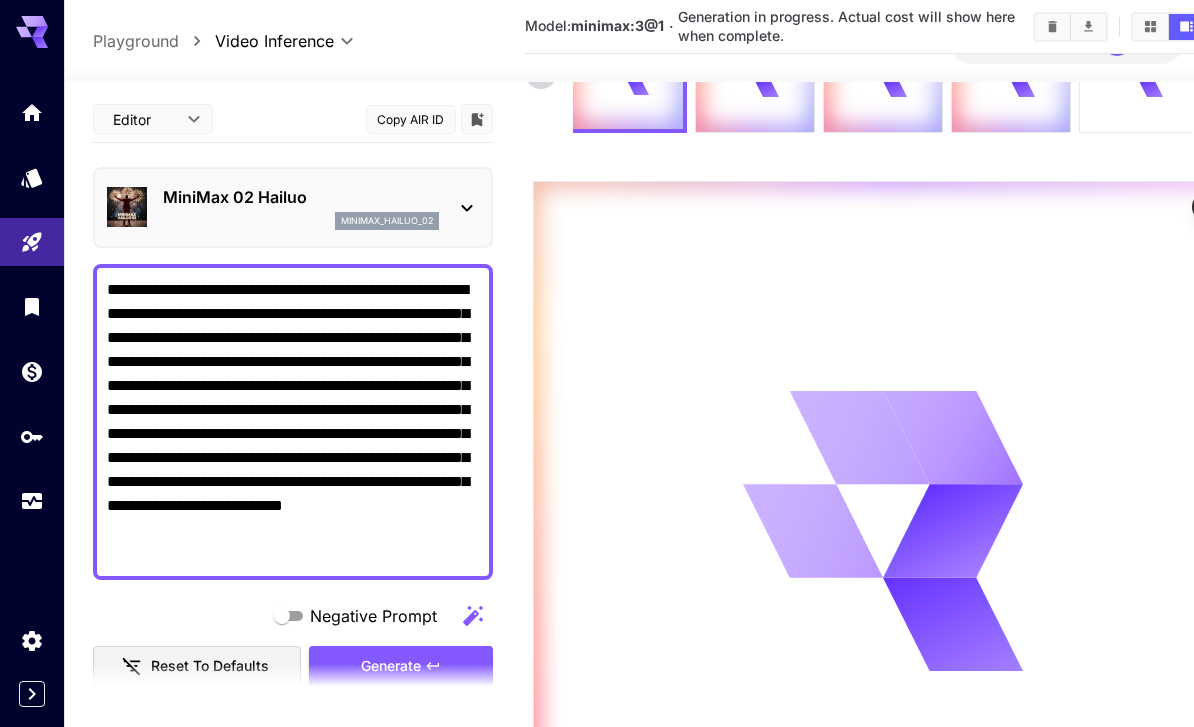 click 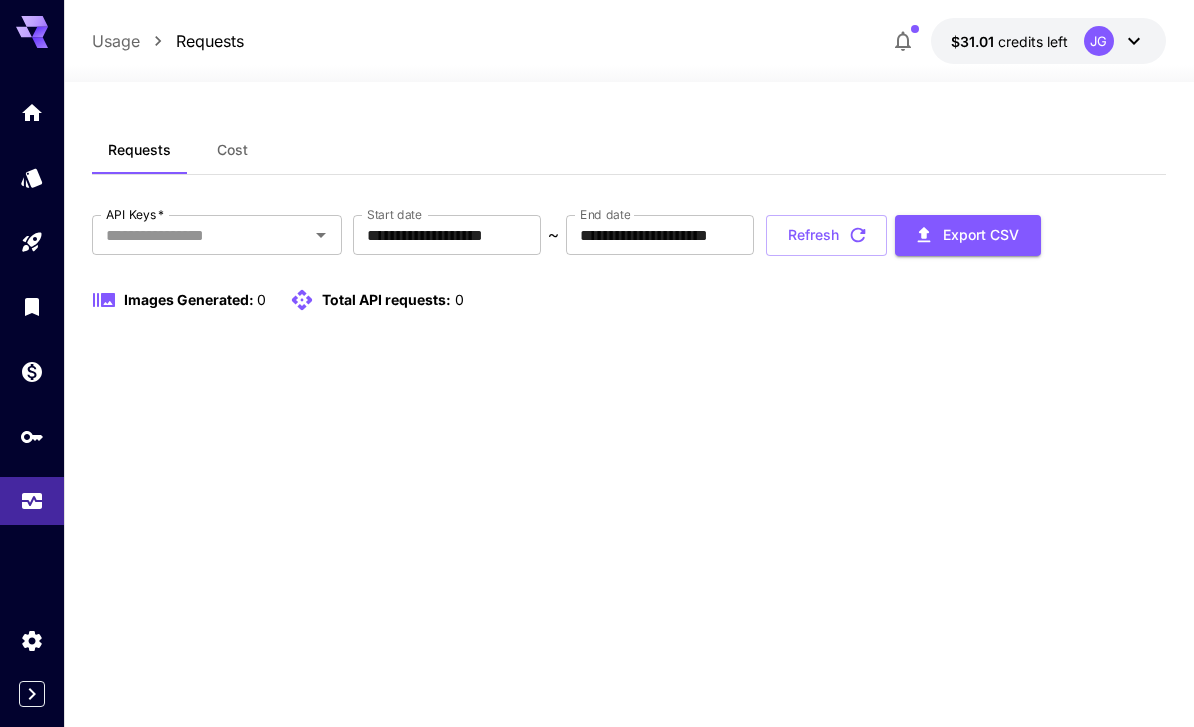 scroll, scrollTop: 64, scrollLeft: 0, axis: vertical 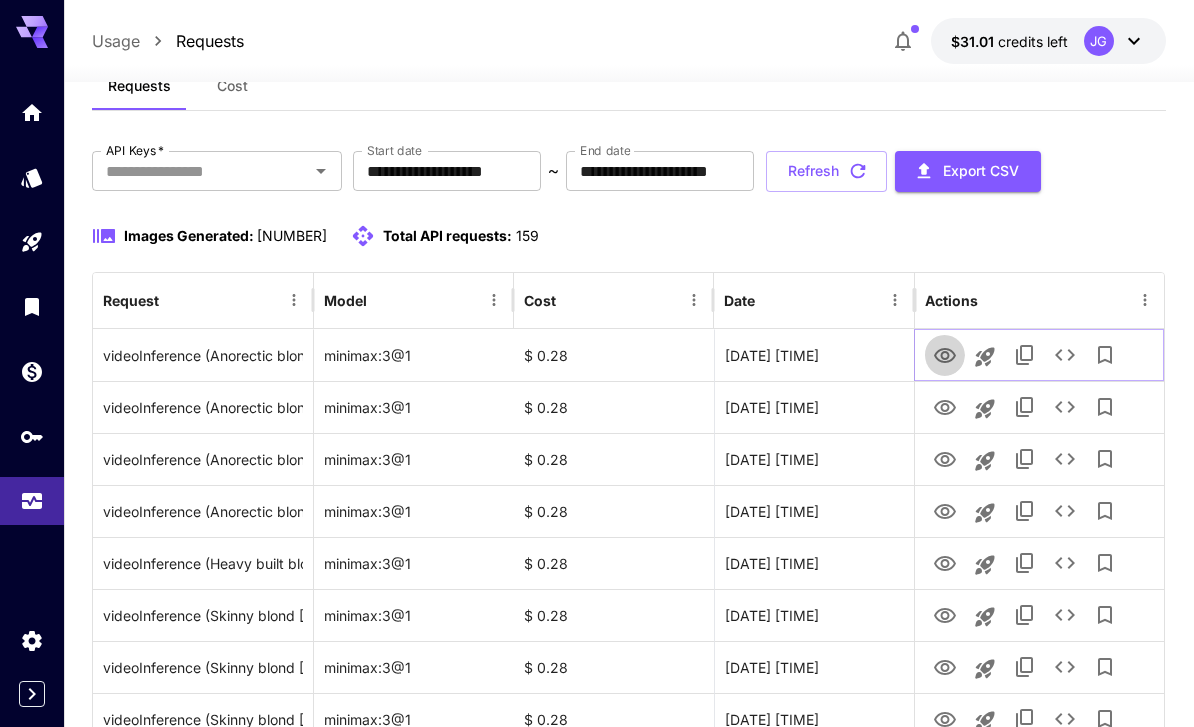 click 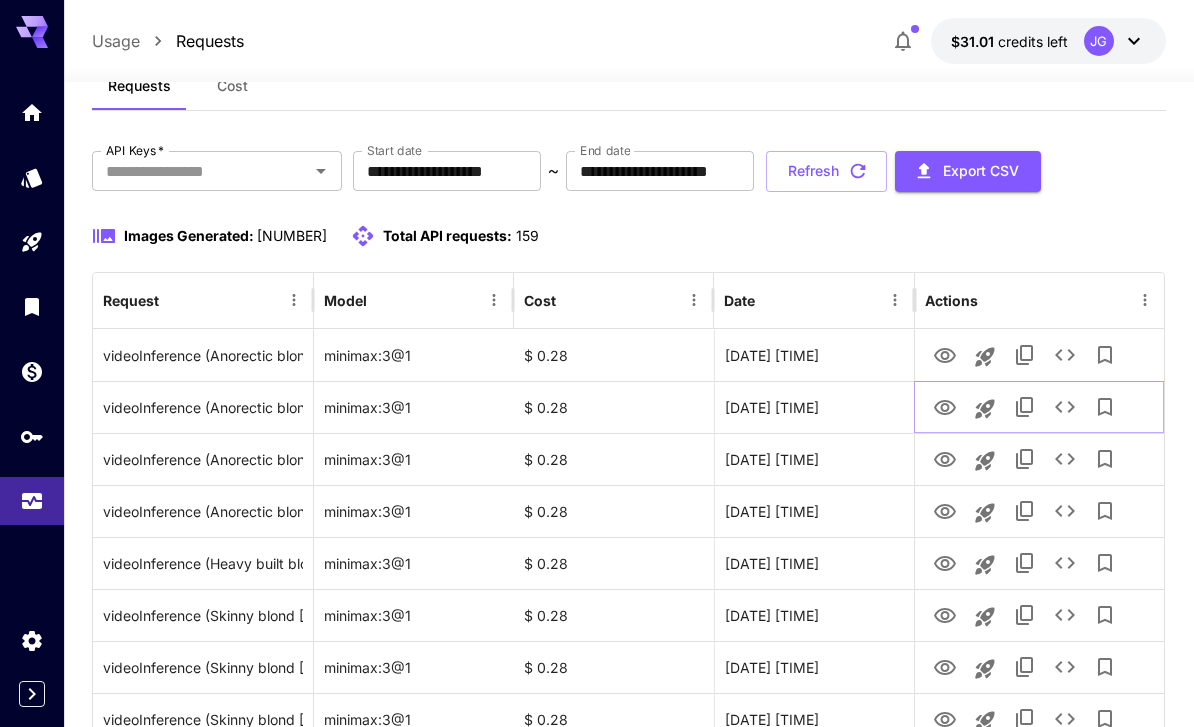 click 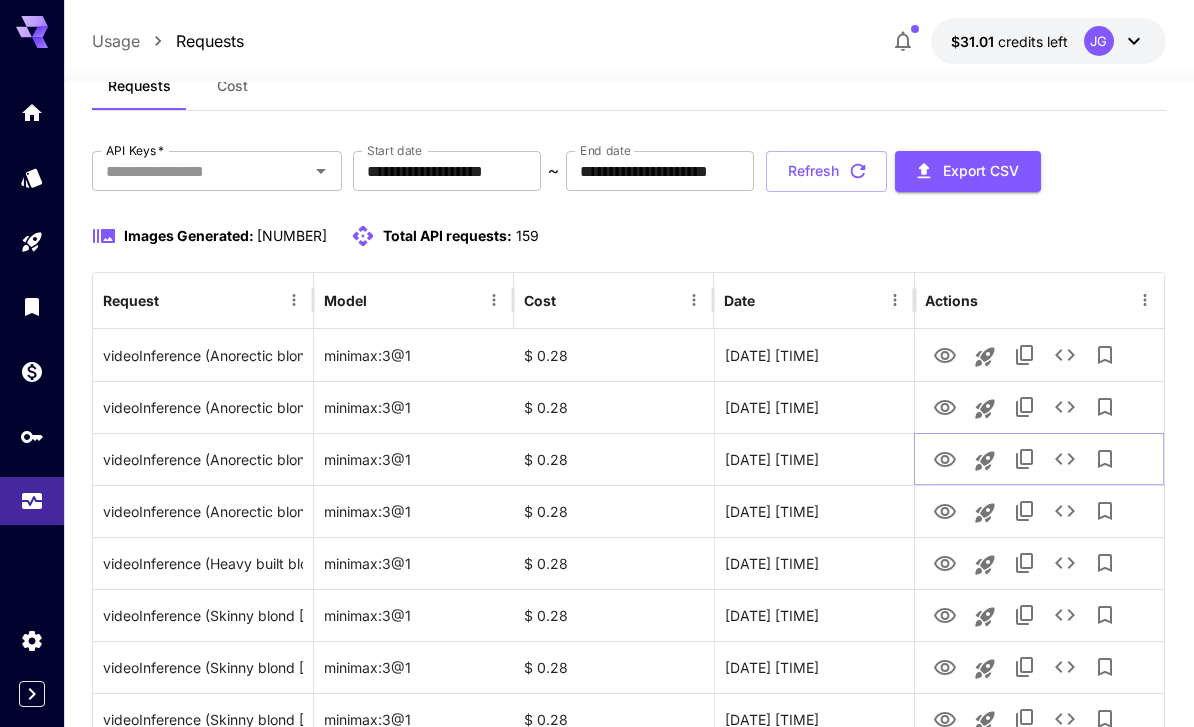 click 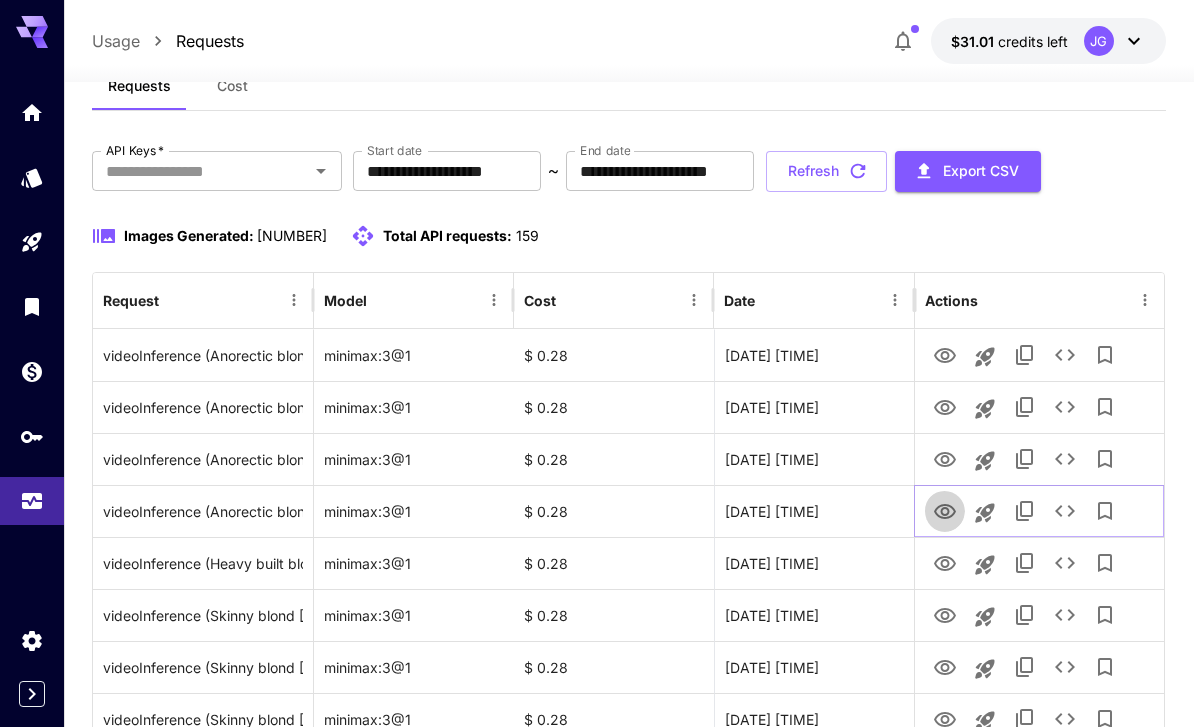 click 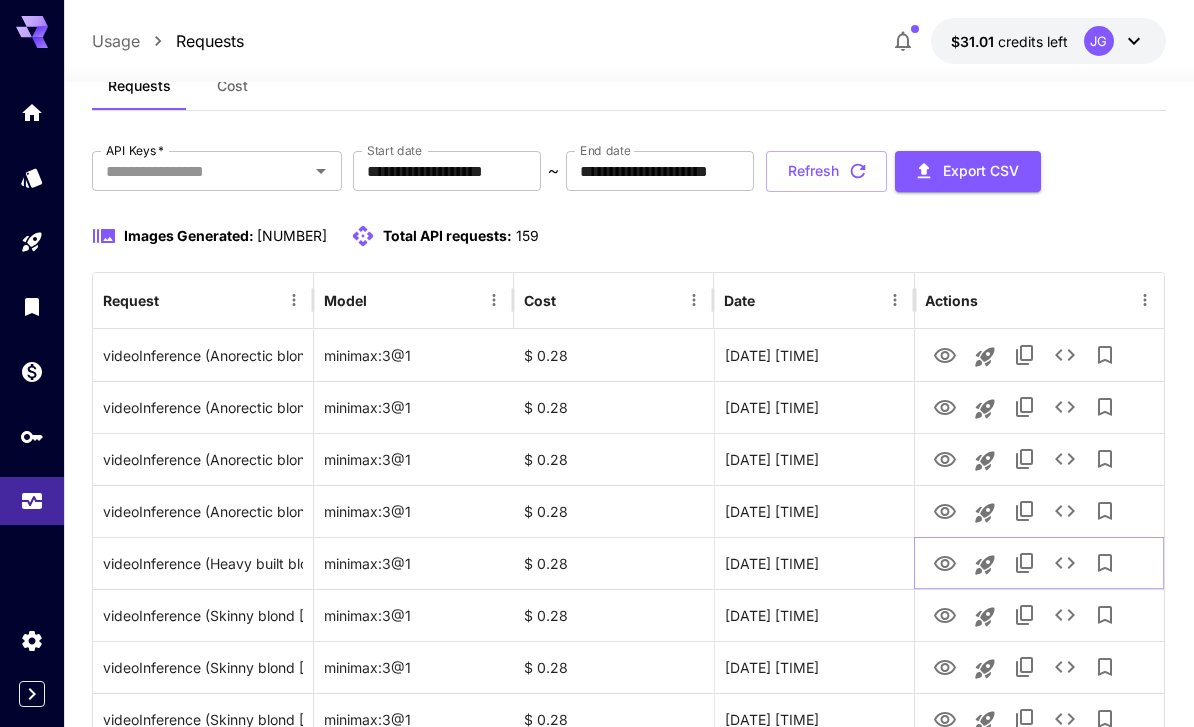 click 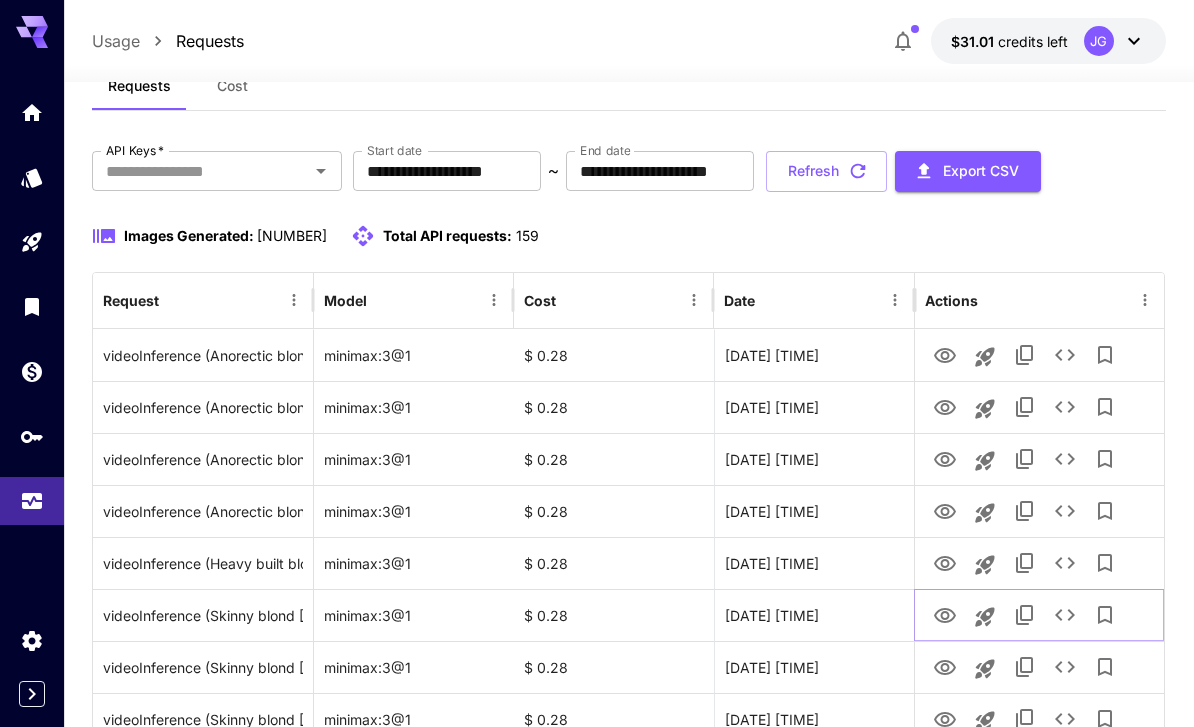 click 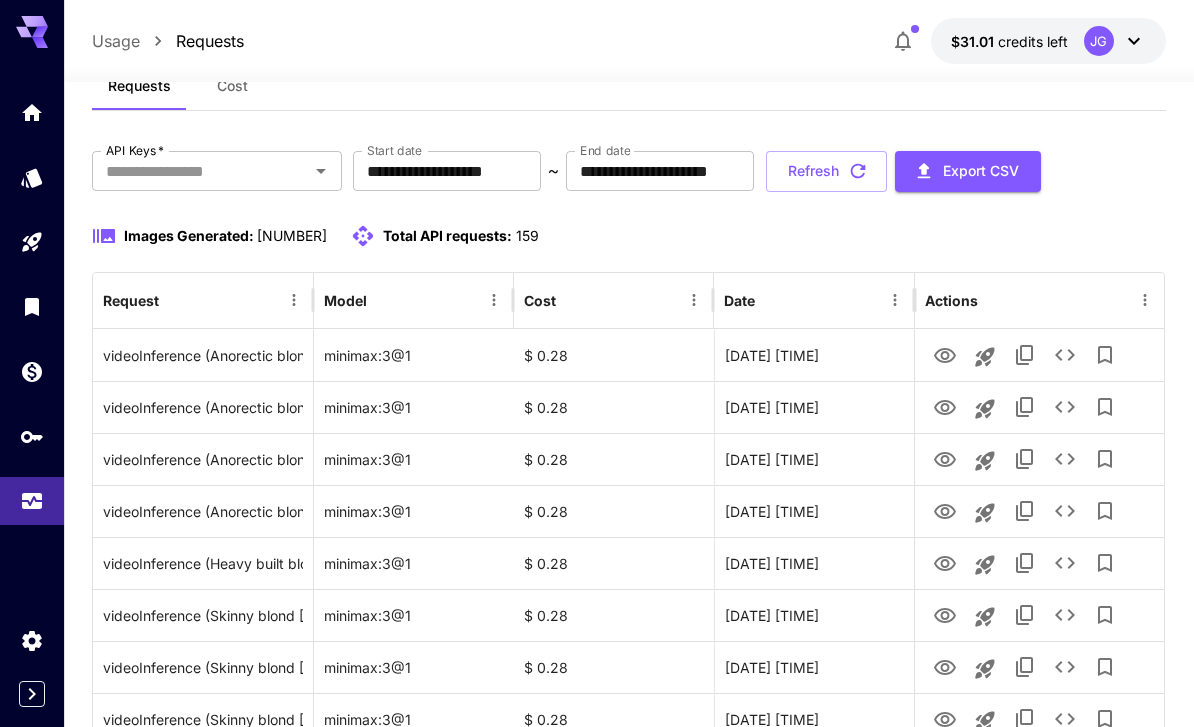 click 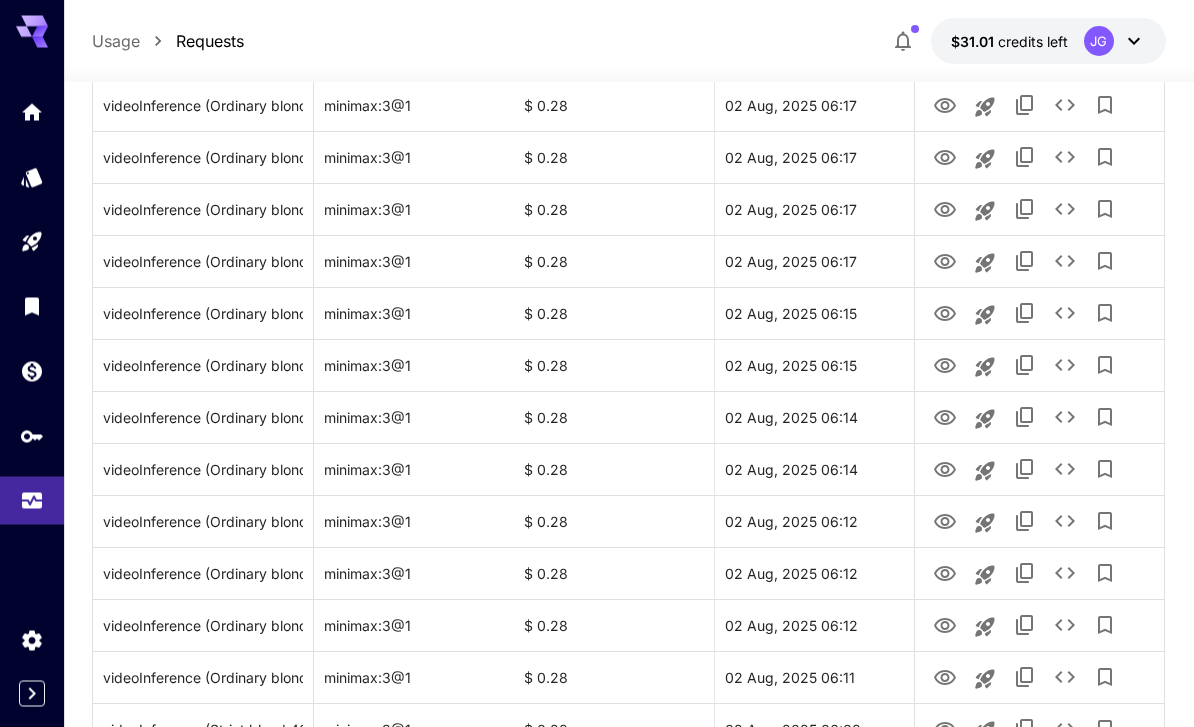 scroll, scrollTop: 2315, scrollLeft: 0, axis: vertical 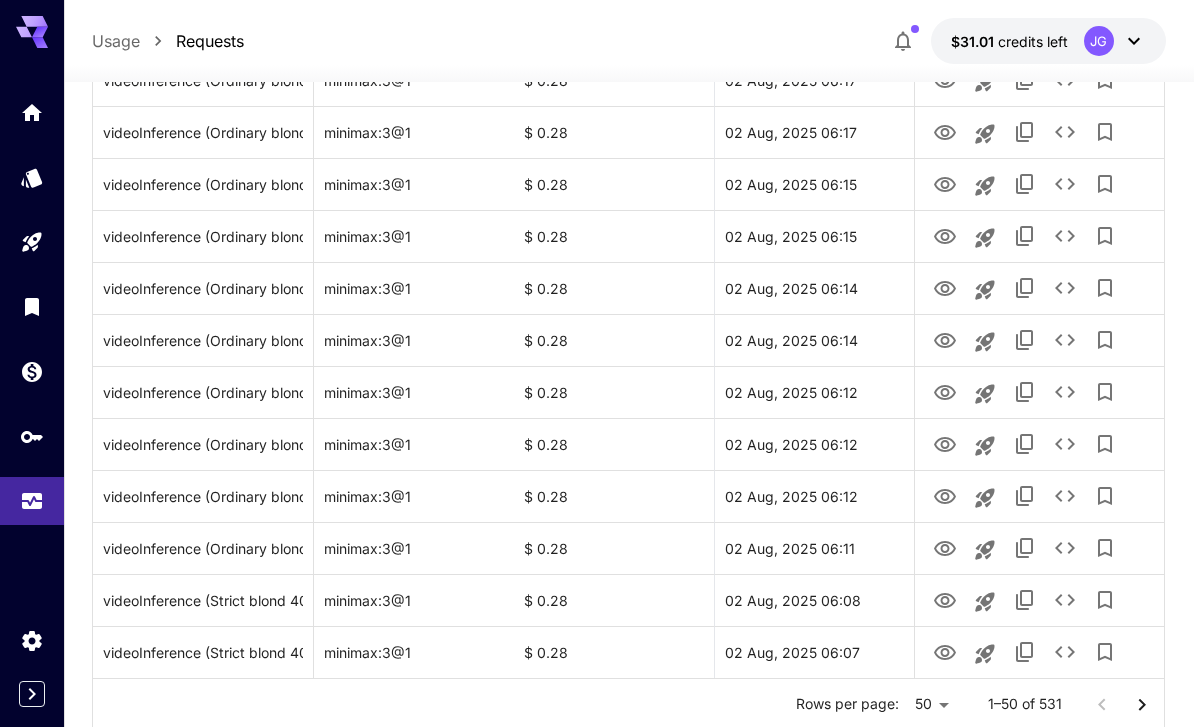 click 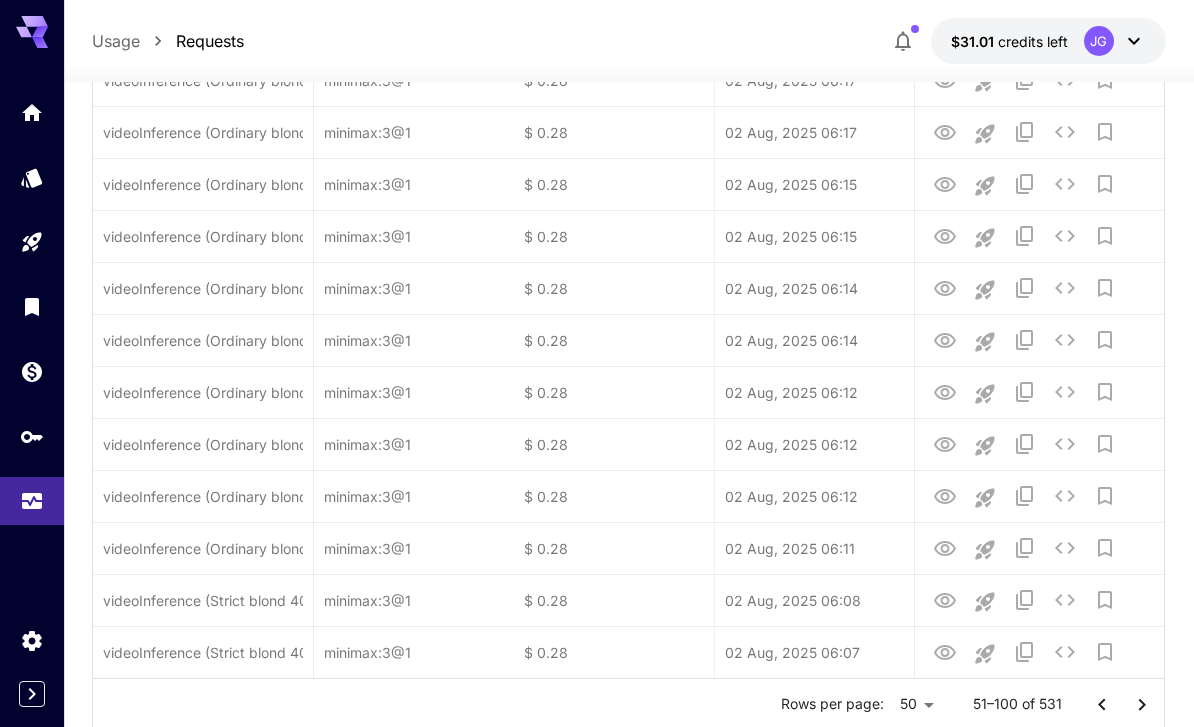click 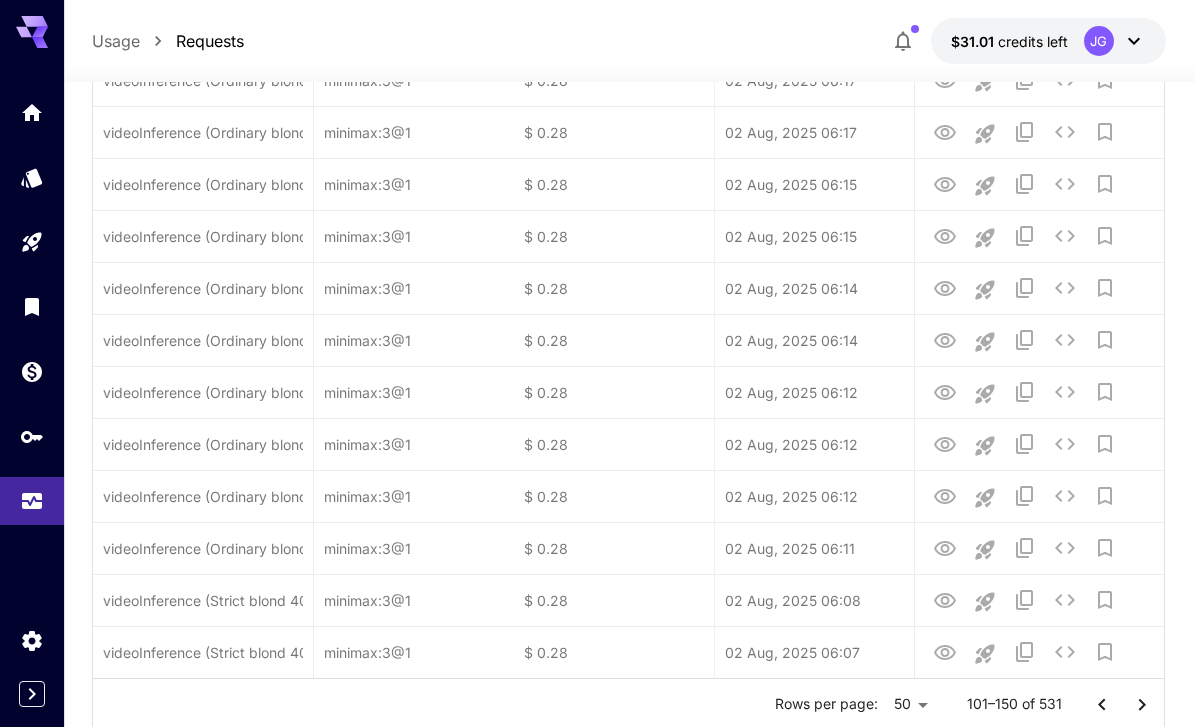 click 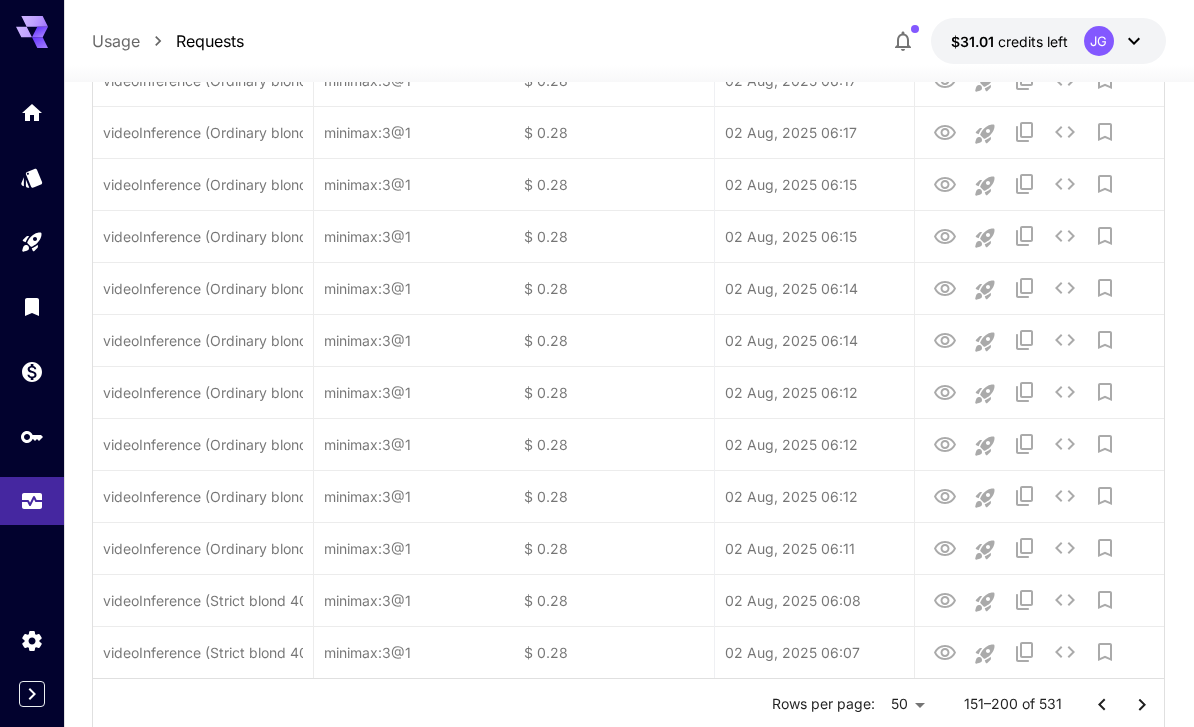 click 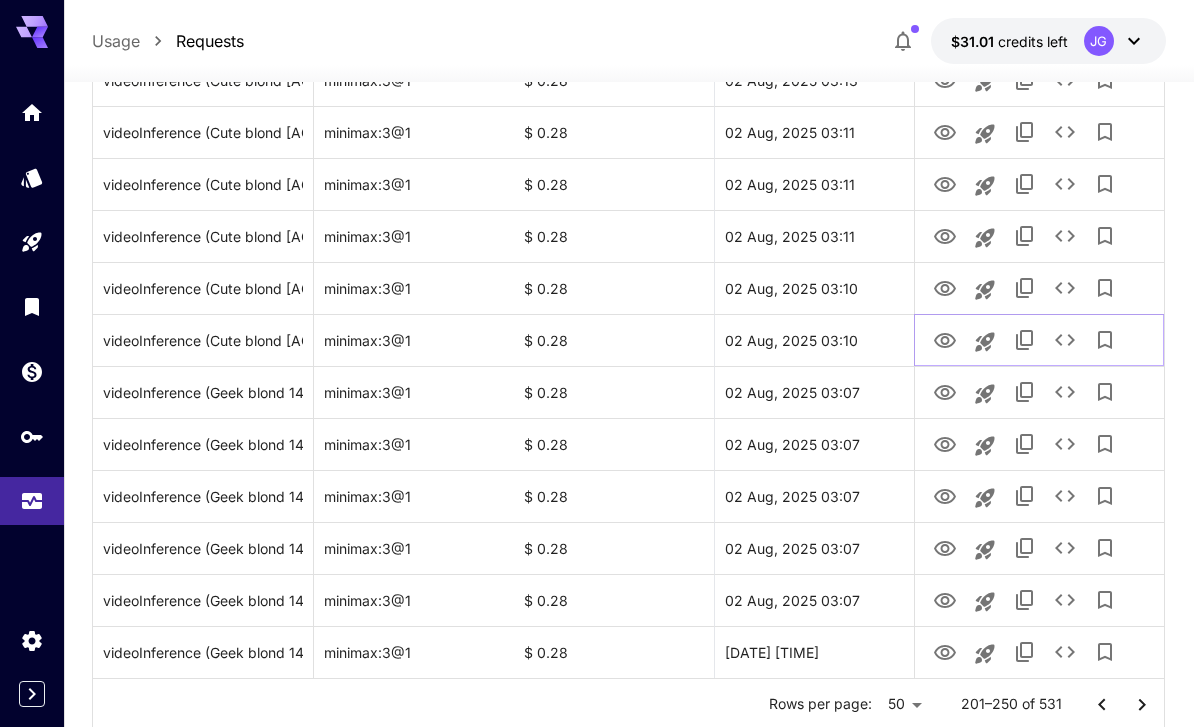click 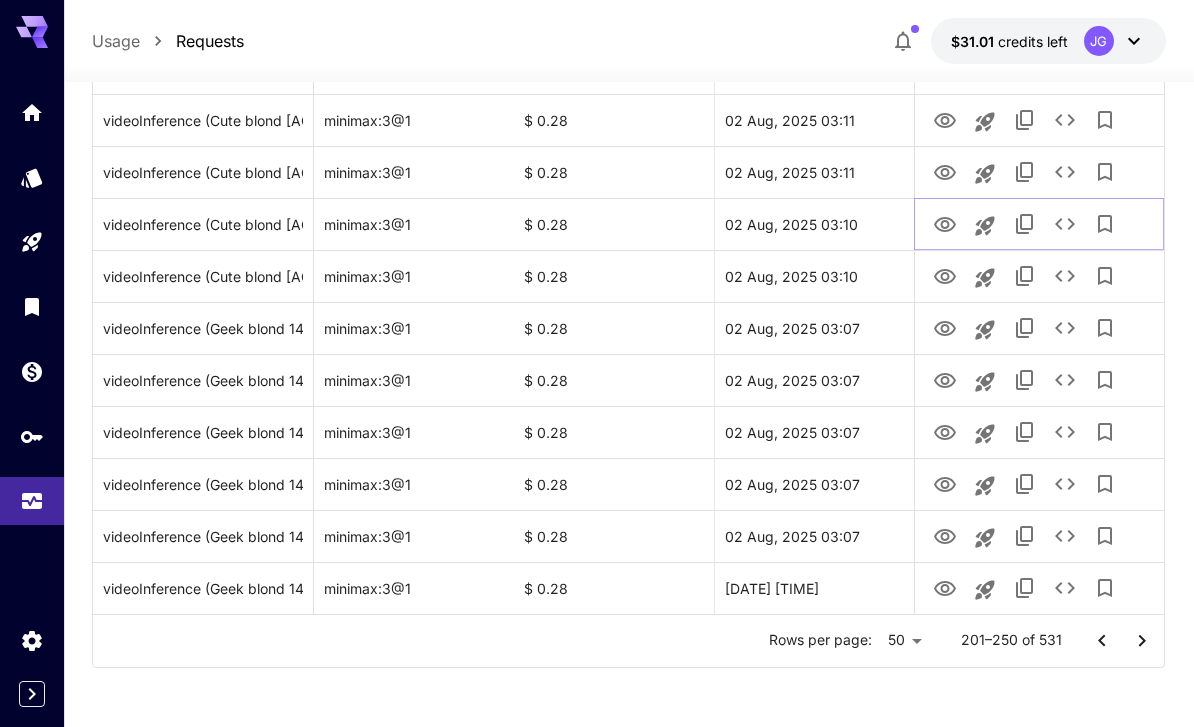 click 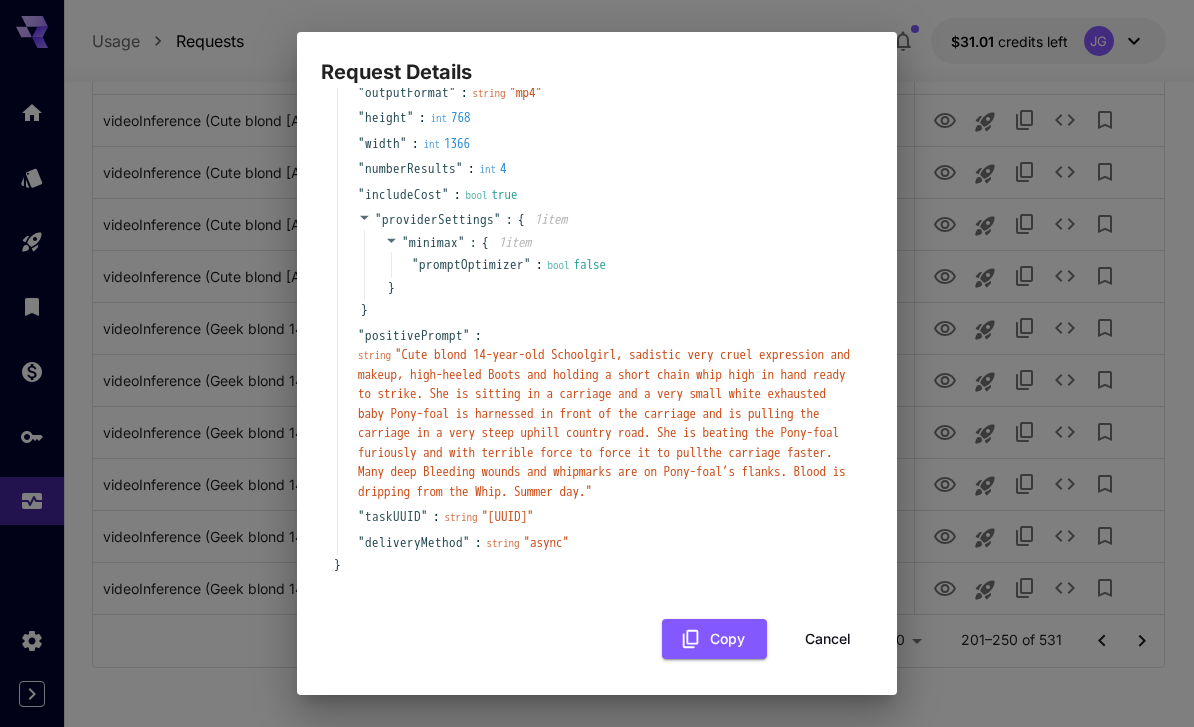 scroll, scrollTop: 190, scrollLeft: 0, axis: vertical 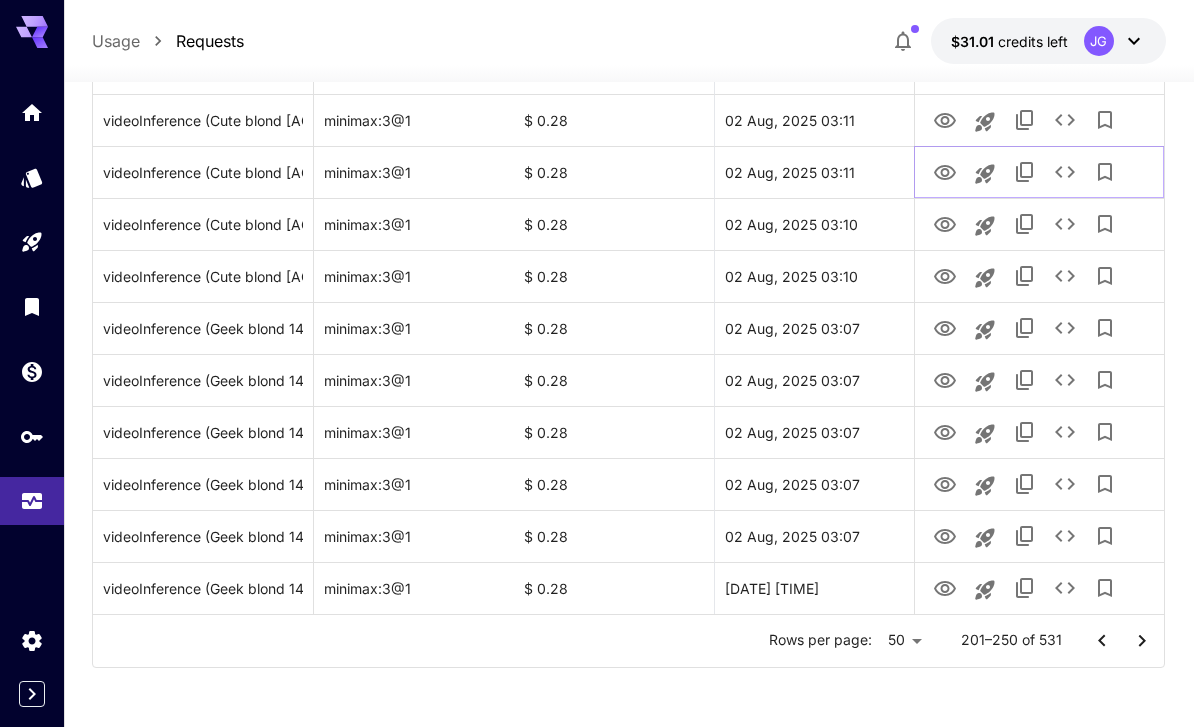 click 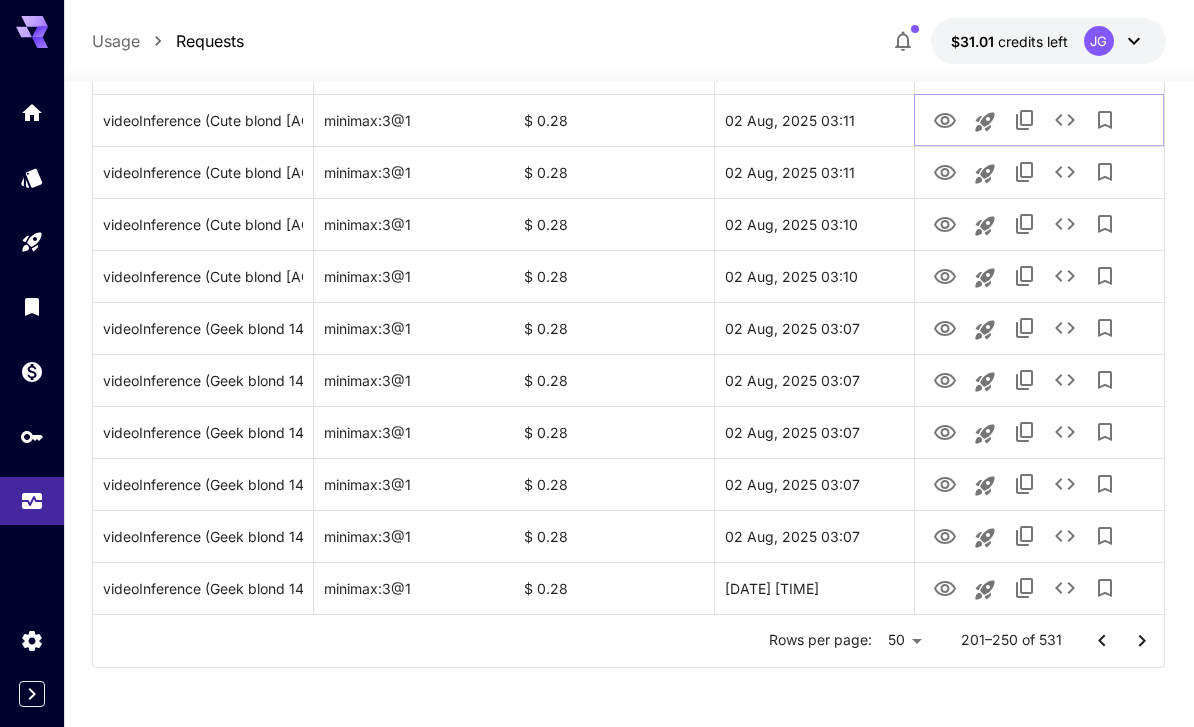 click 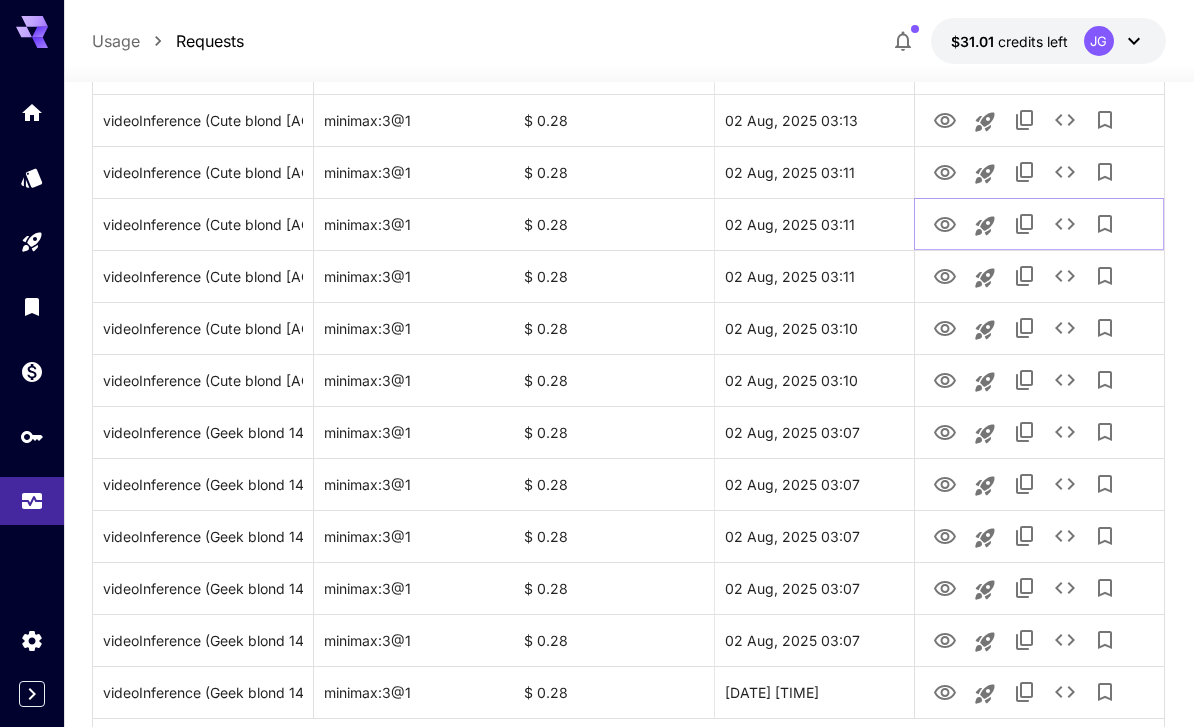 scroll, scrollTop: 2249, scrollLeft: 0, axis: vertical 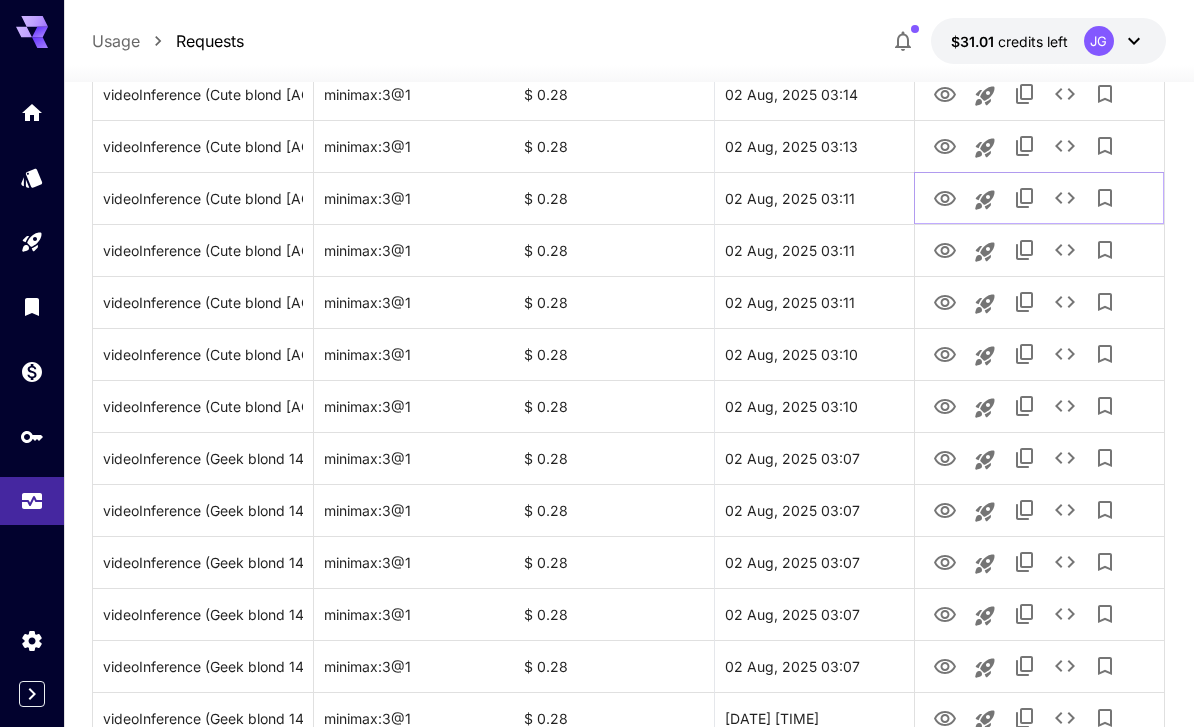 click 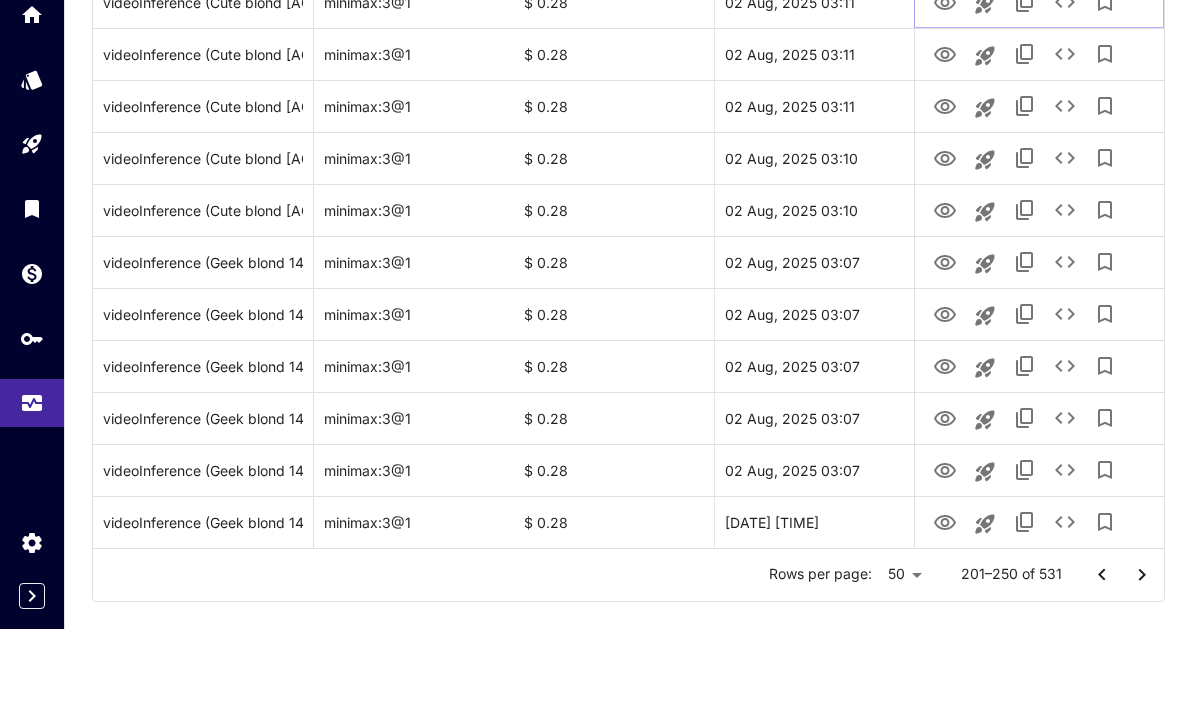 scroll, scrollTop: 2315, scrollLeft: 0, axis: vertical 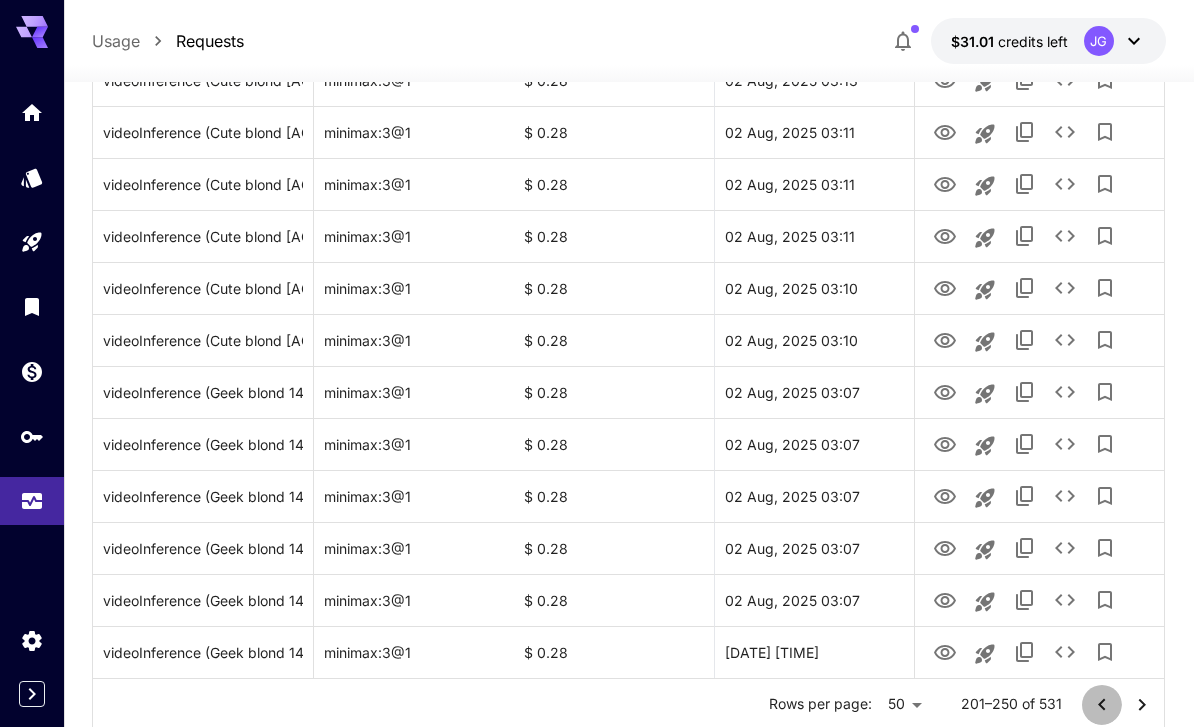 click 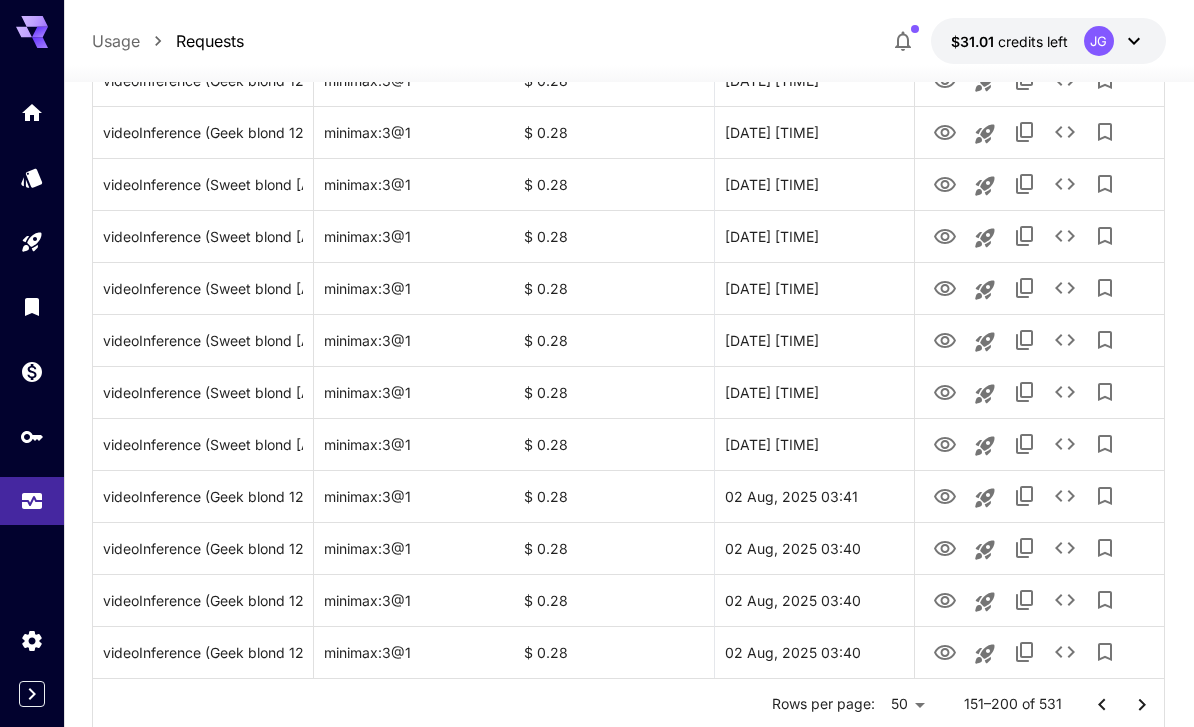 click 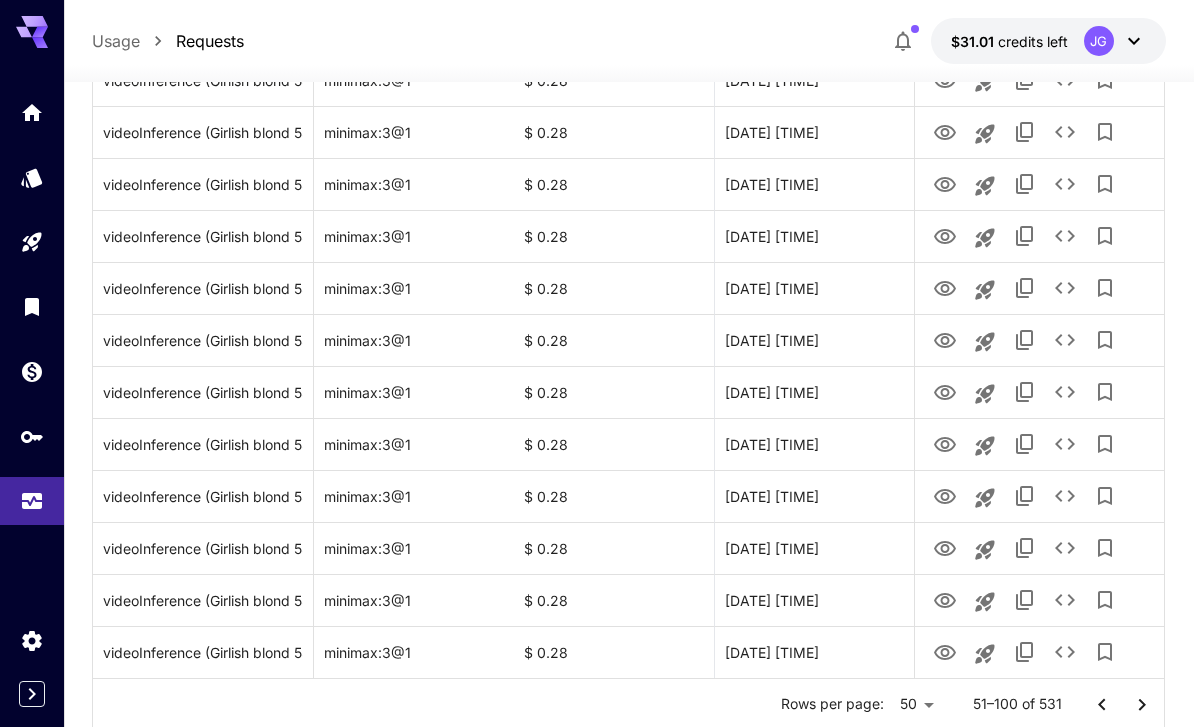 click at bounding box center (1102, 705) 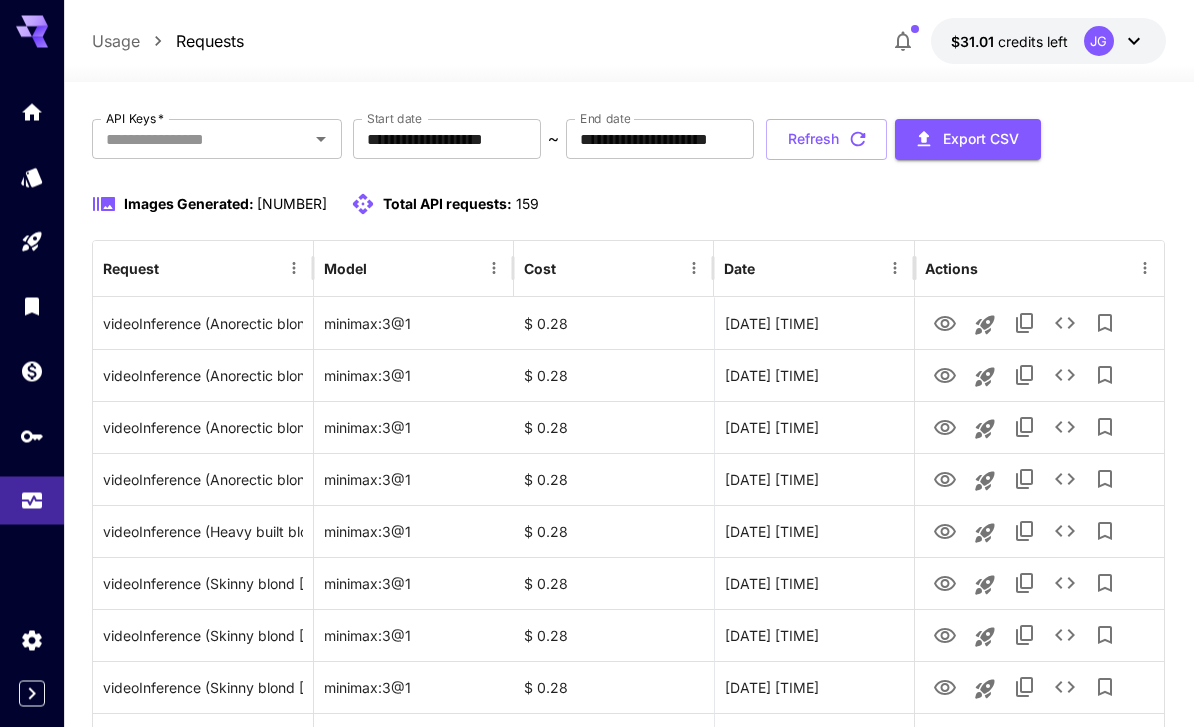 scroll, scrollTop: 0, scrollLeft: 0, axis: both 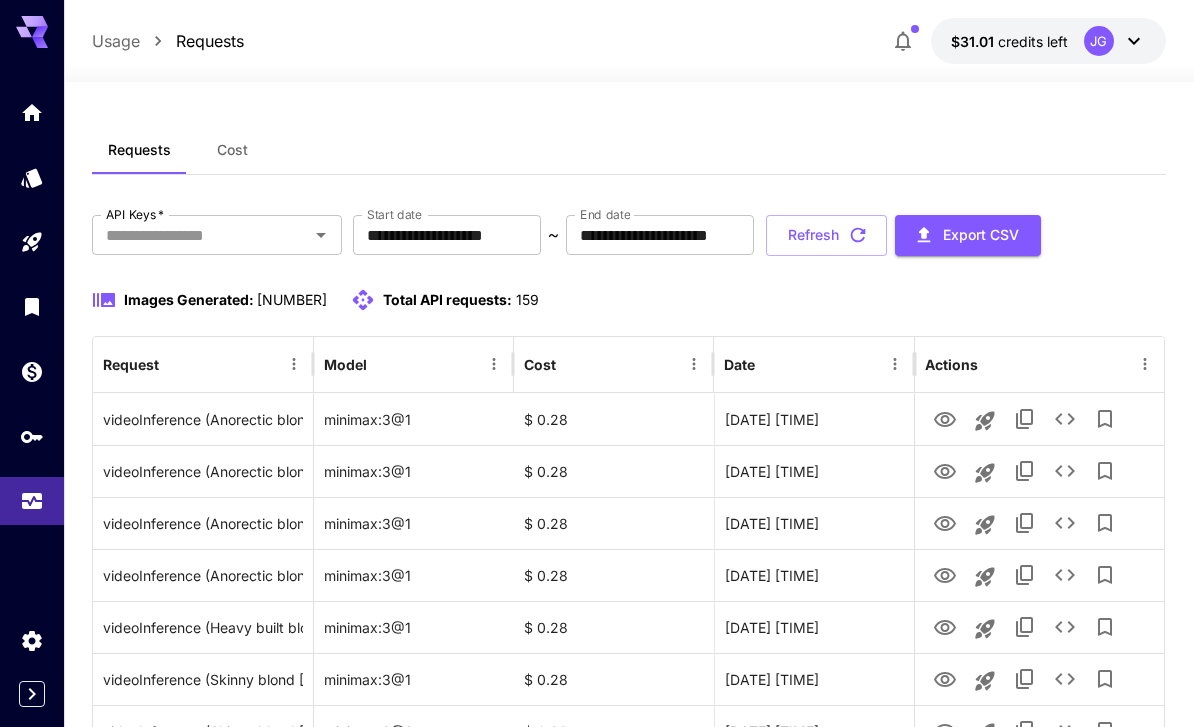 click on "Refresh" at bounding box center (826, 235) 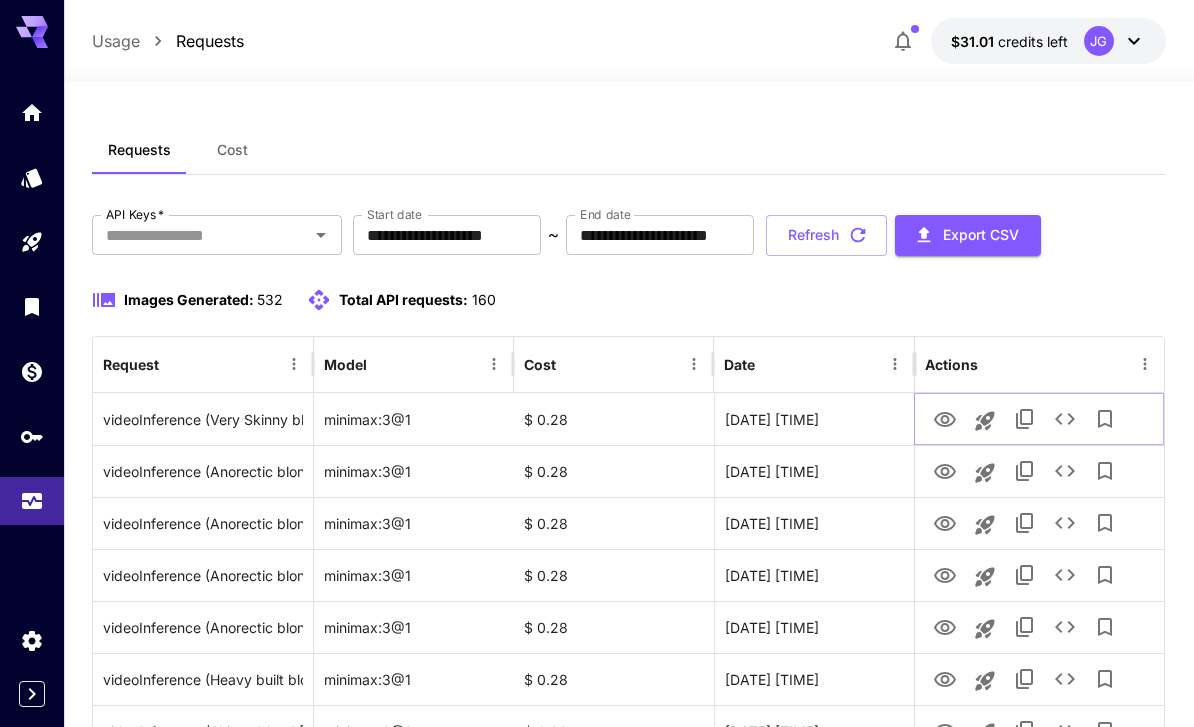 click 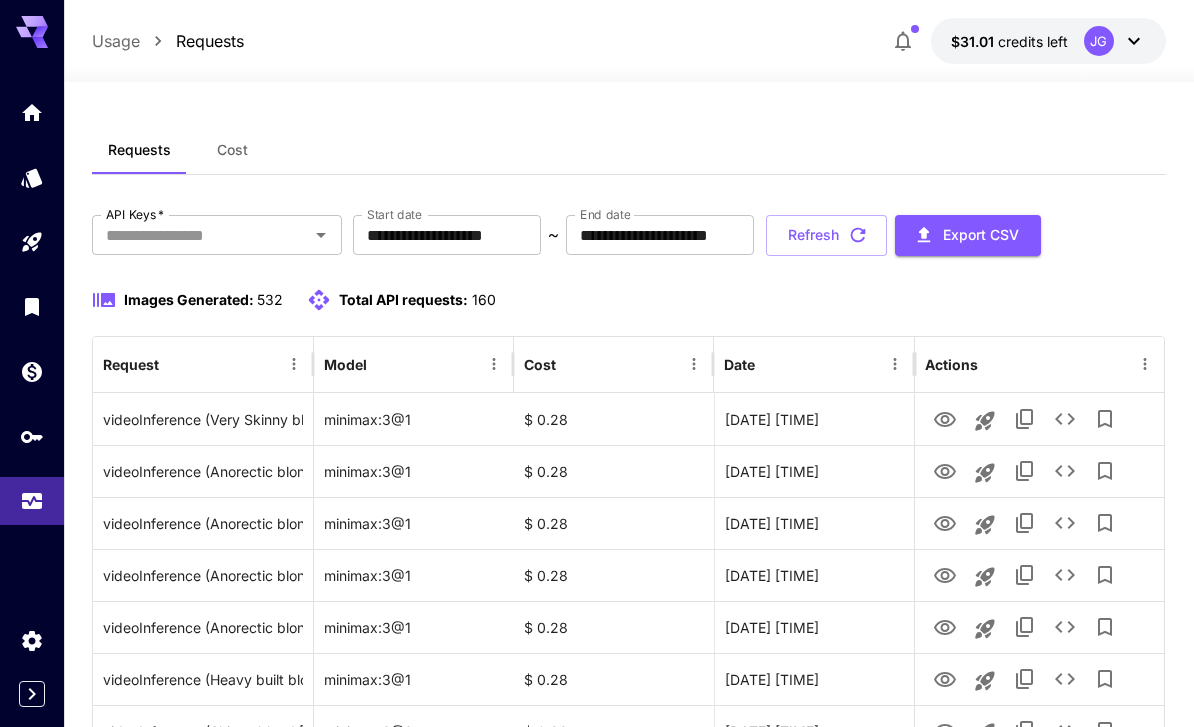 click on "Refresh" at bounding box center (826, 235) 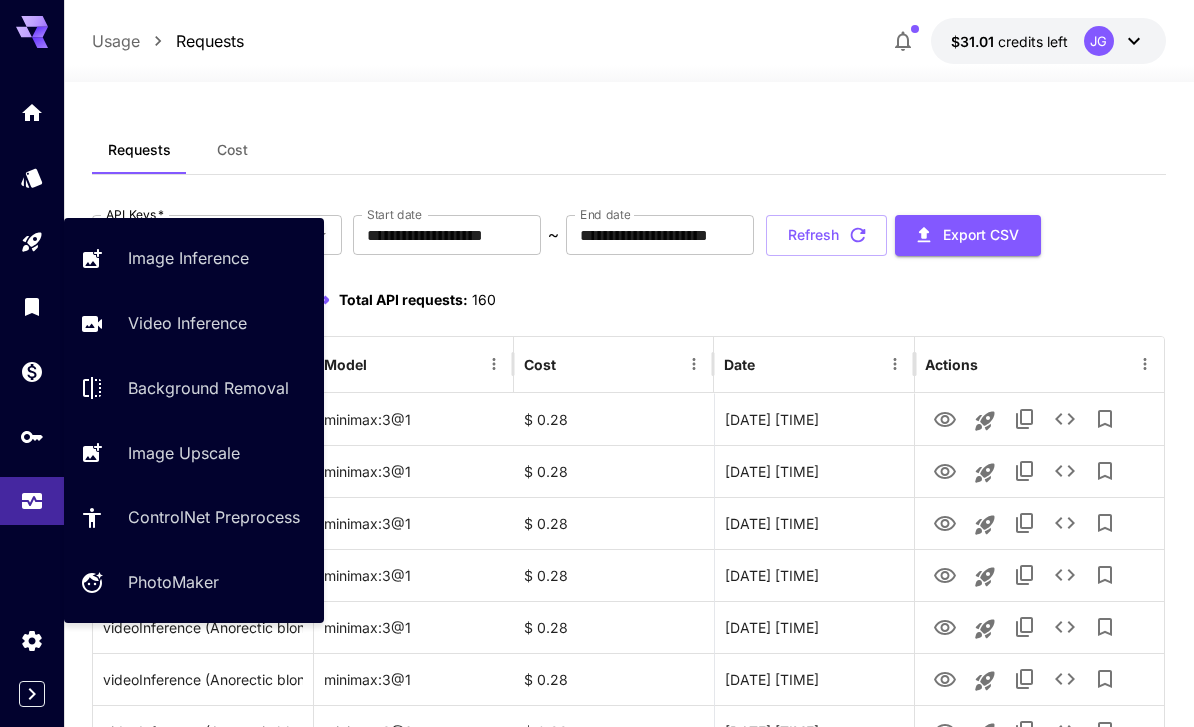 click on "Video Inference" at bounding box center [187, 323] 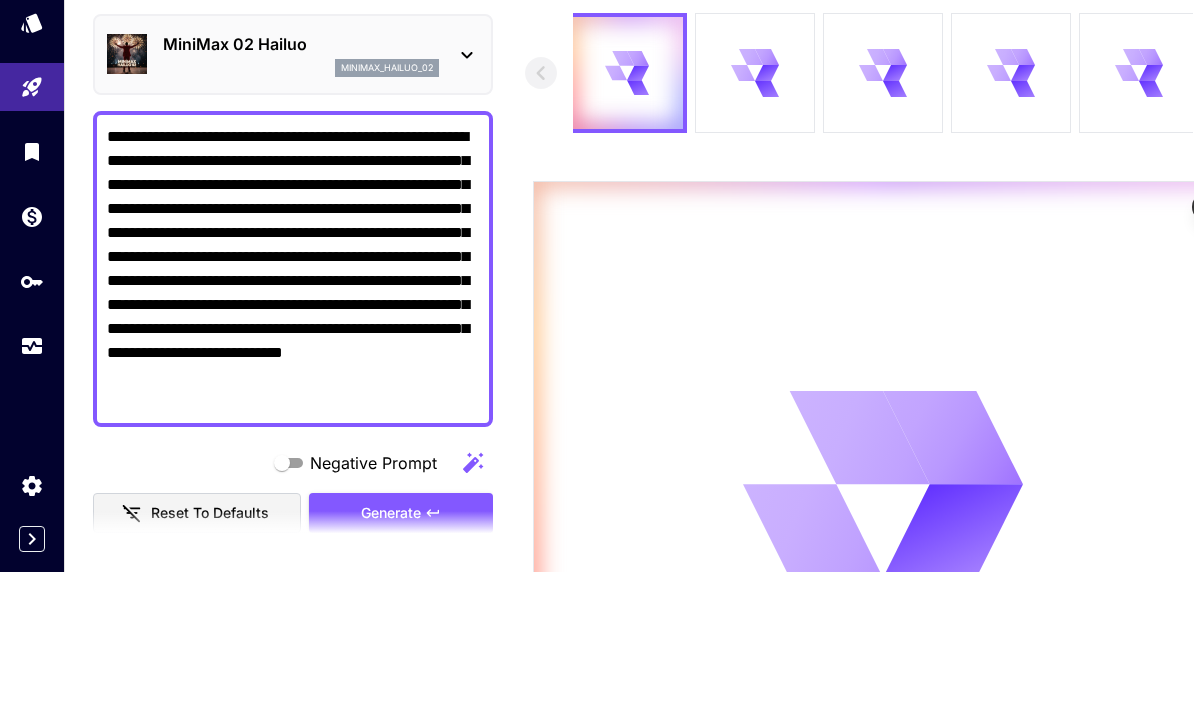 scroll, scrollTop: 155, scrollLeft: 0, axis: vertical 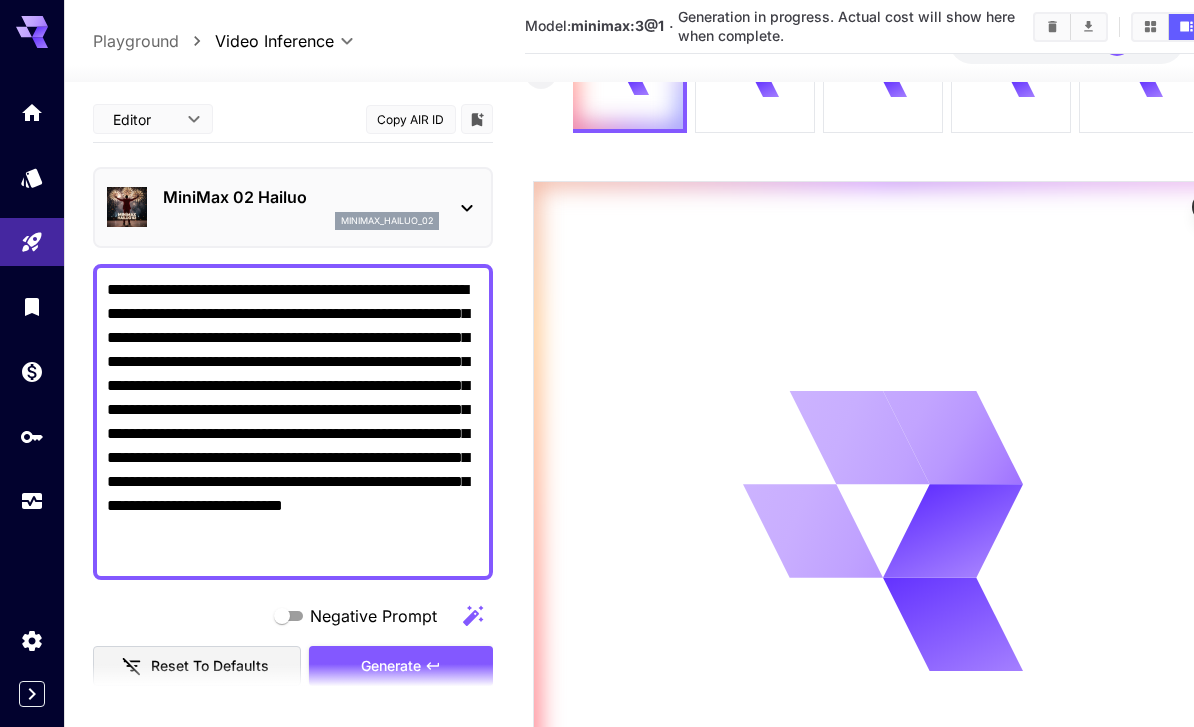 click on "**********" at bounding box center [293, 422] 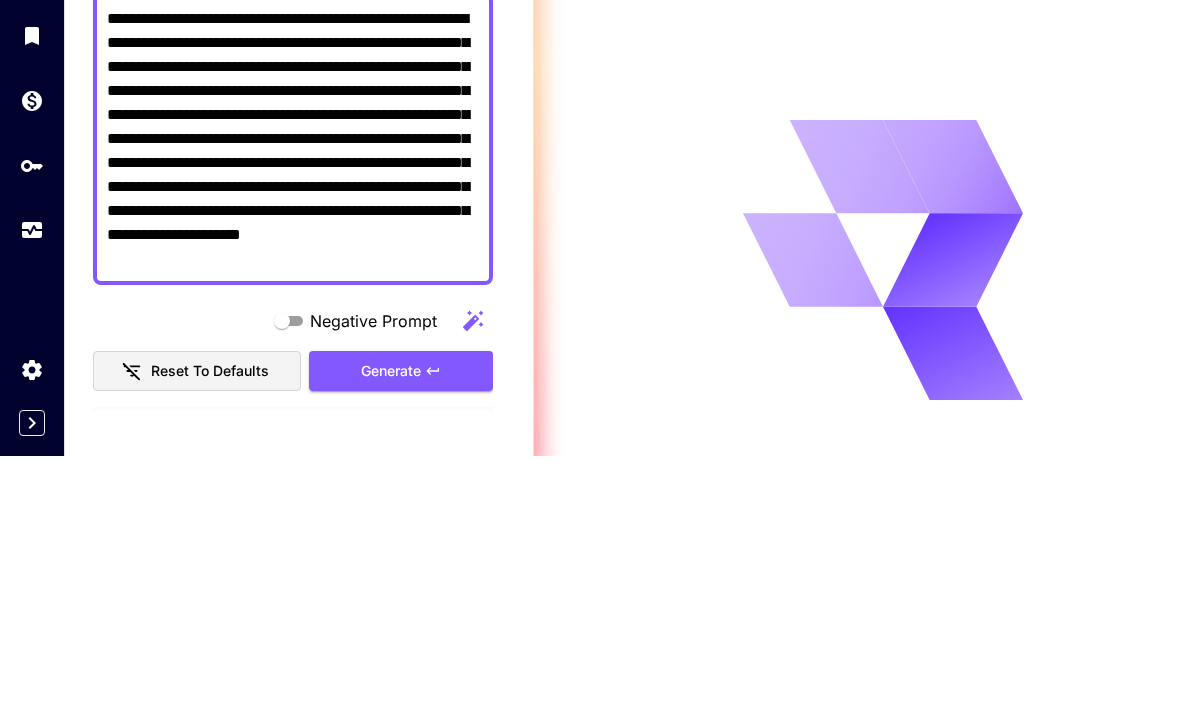scroll, scrollTop: 368, scrollLeft: 0, axis: vertical 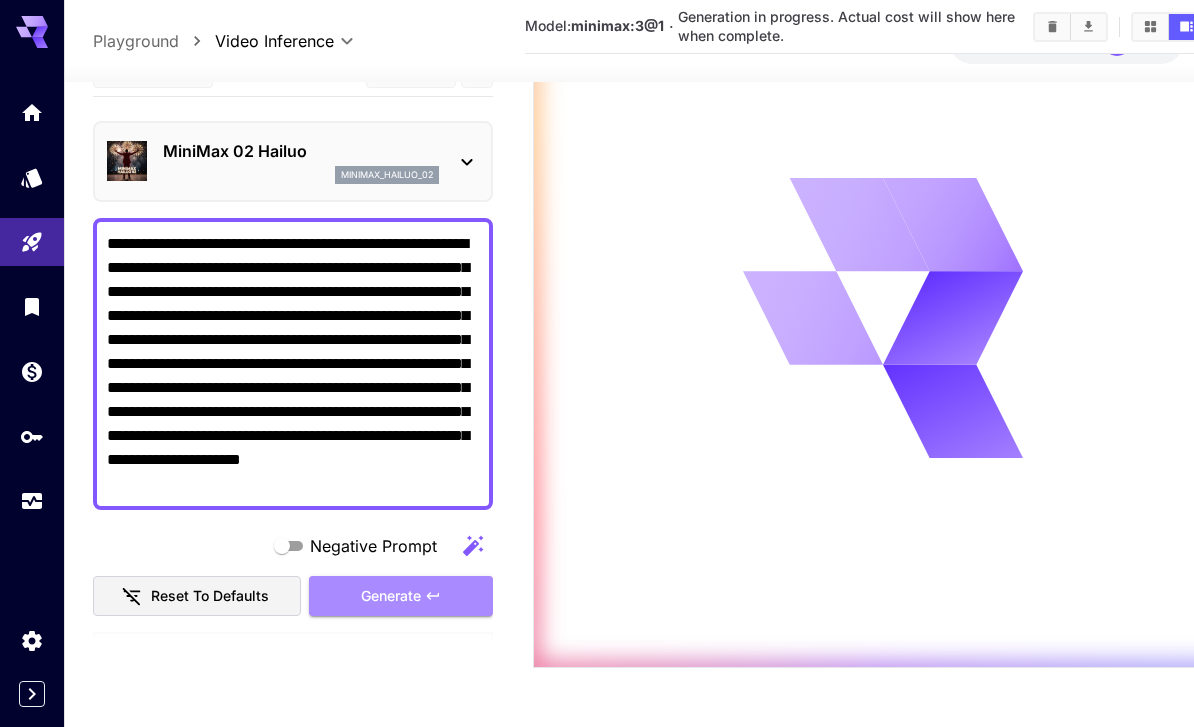type on "**********" 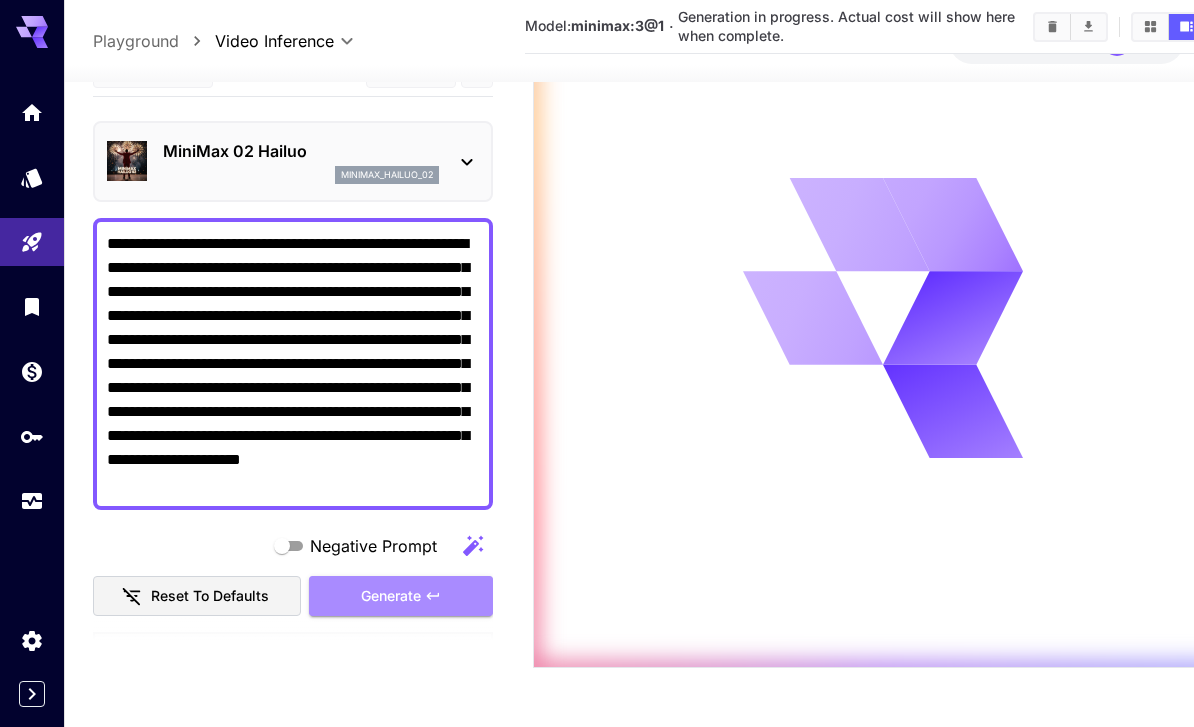 scroll, scrollTop: 362, scrollLeft: 0, axis: vertical 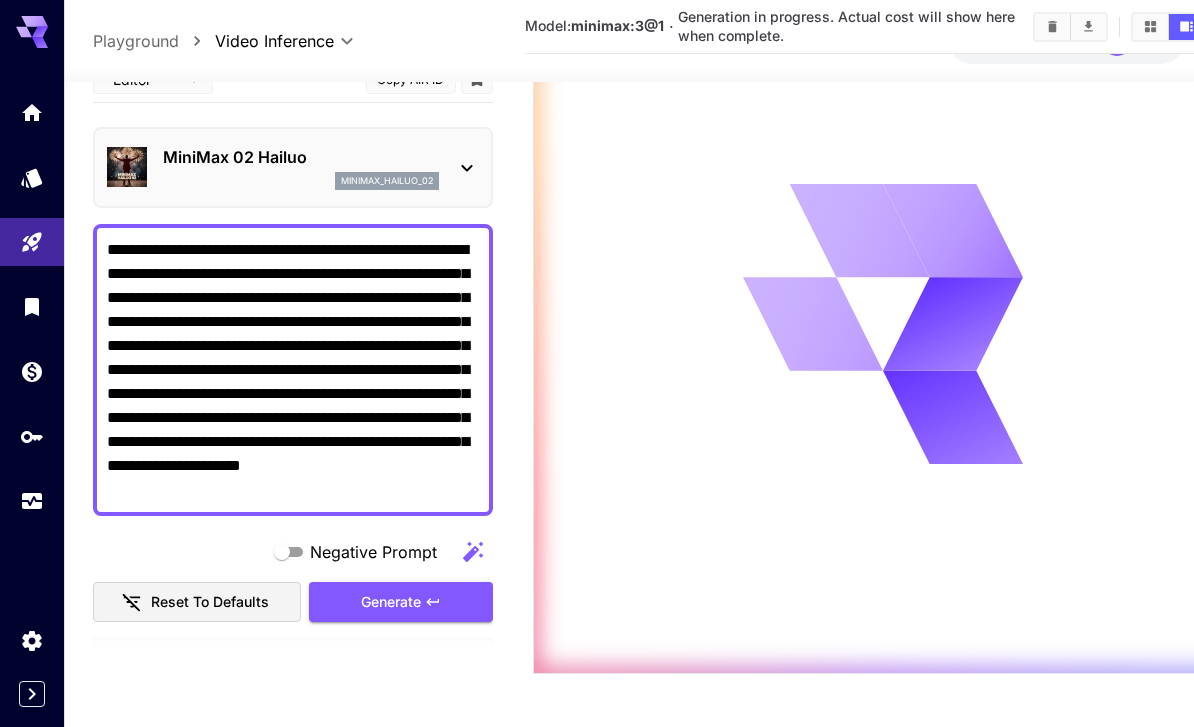 click 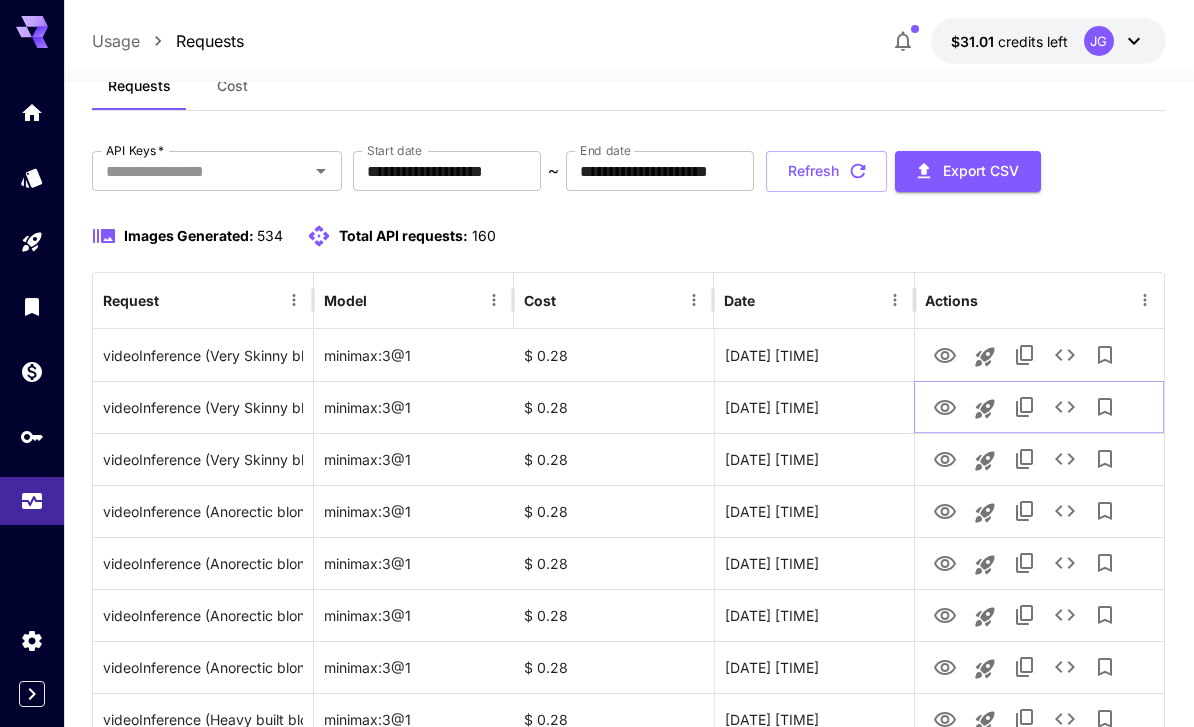 click 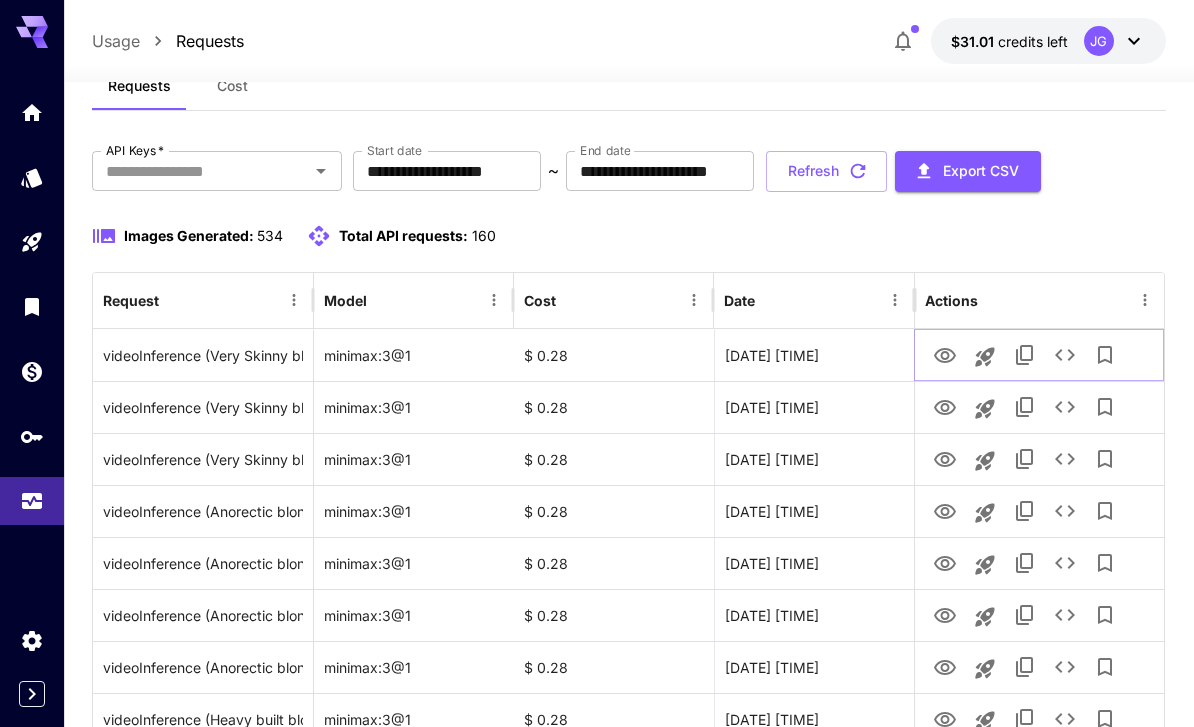 click 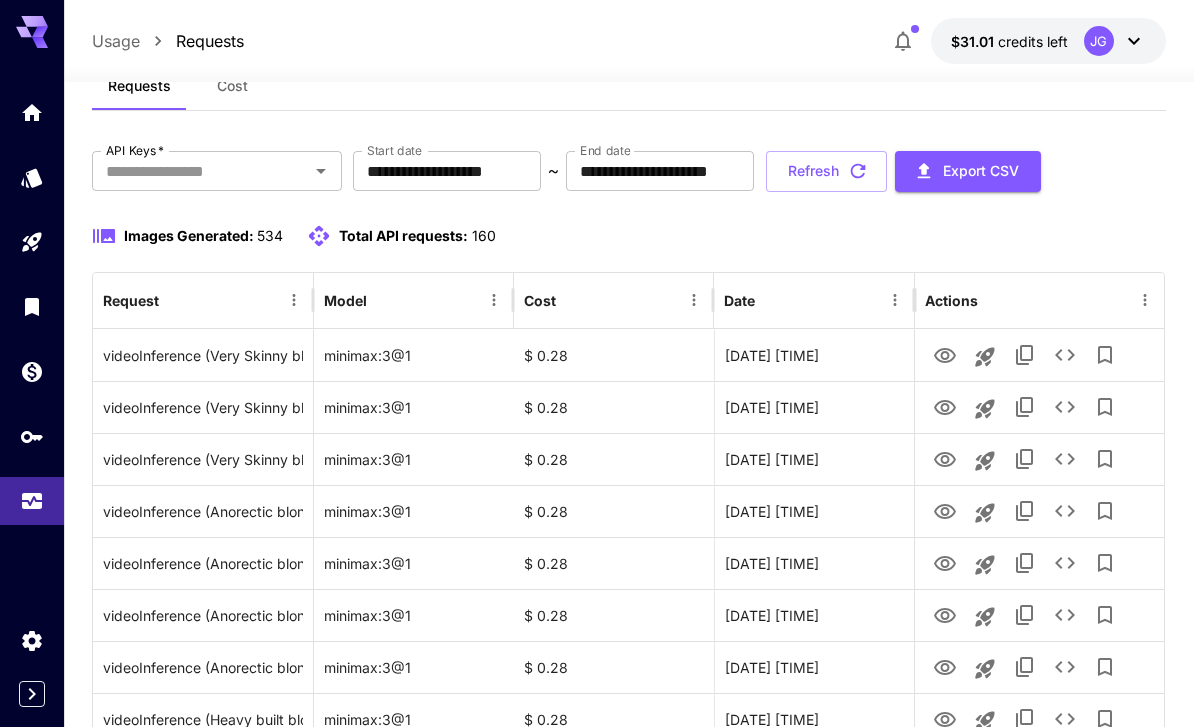click on "Refresh" at bounding box center [826, 171] 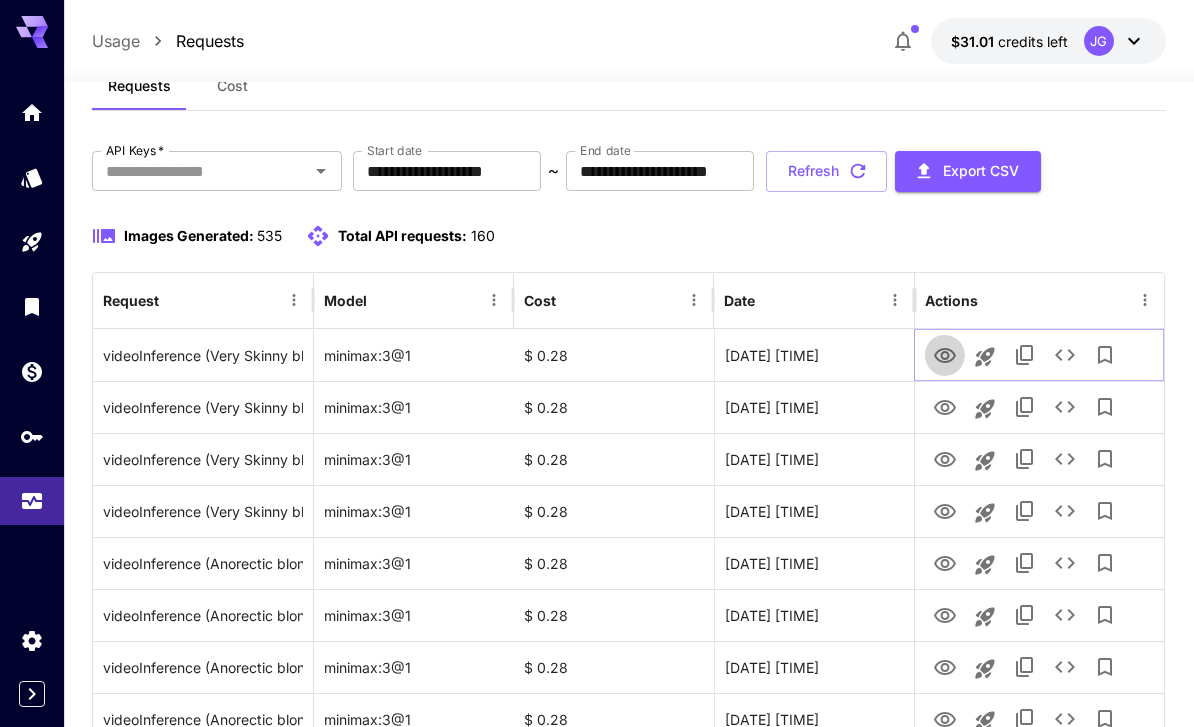 click 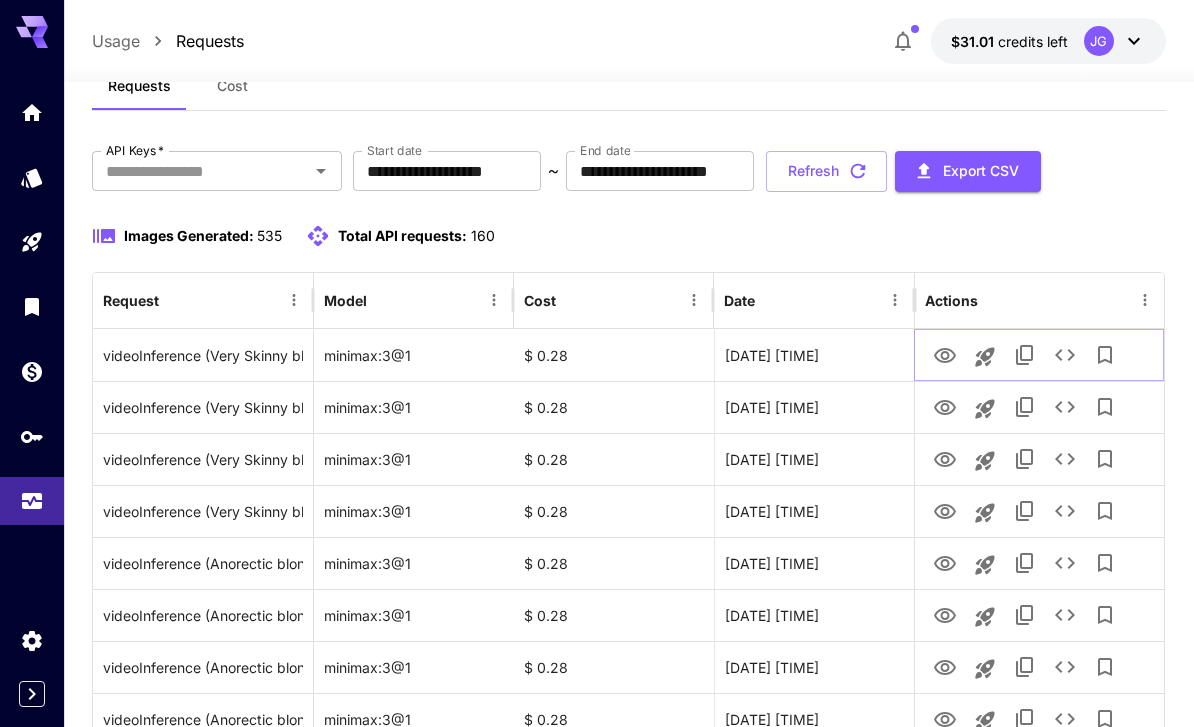 click 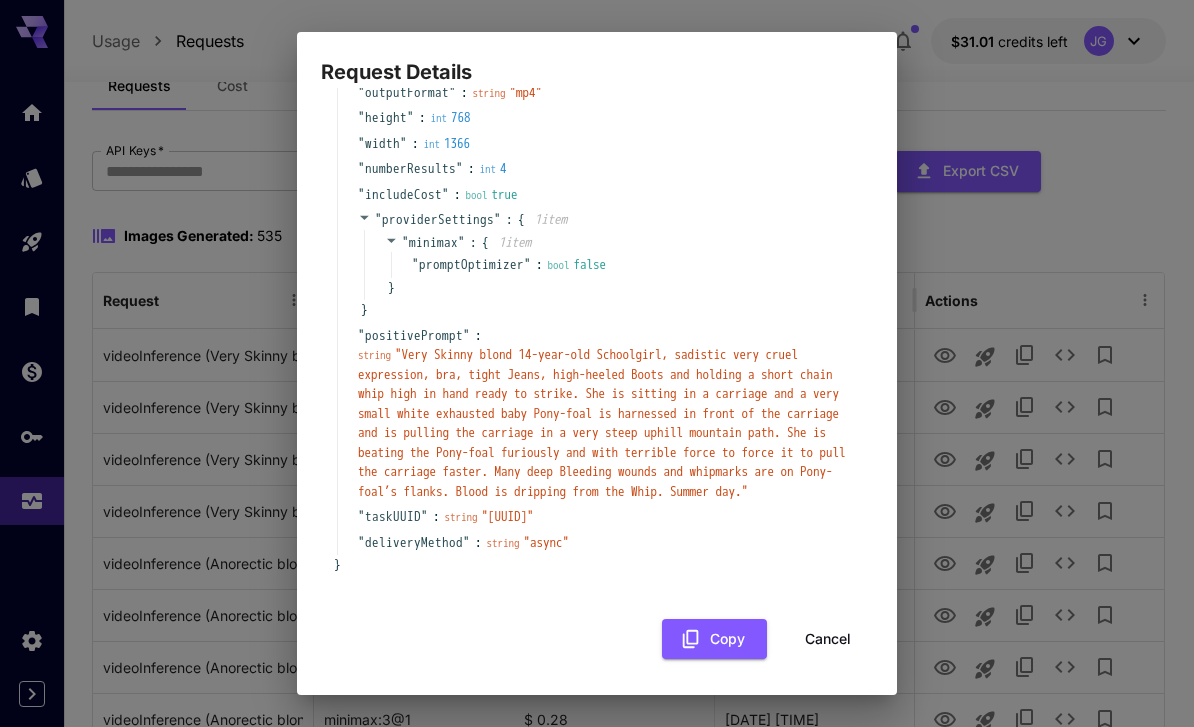 scroll, scrollTop: 190, scrollLeft: 0, axis: vertical 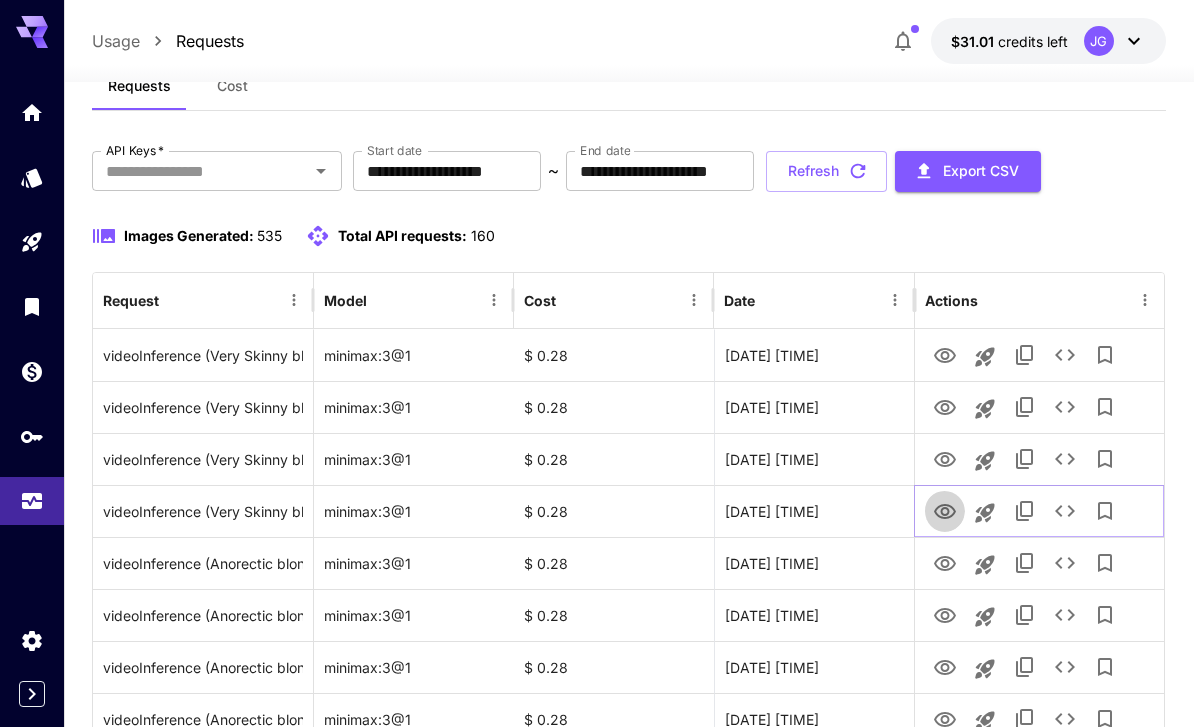 click 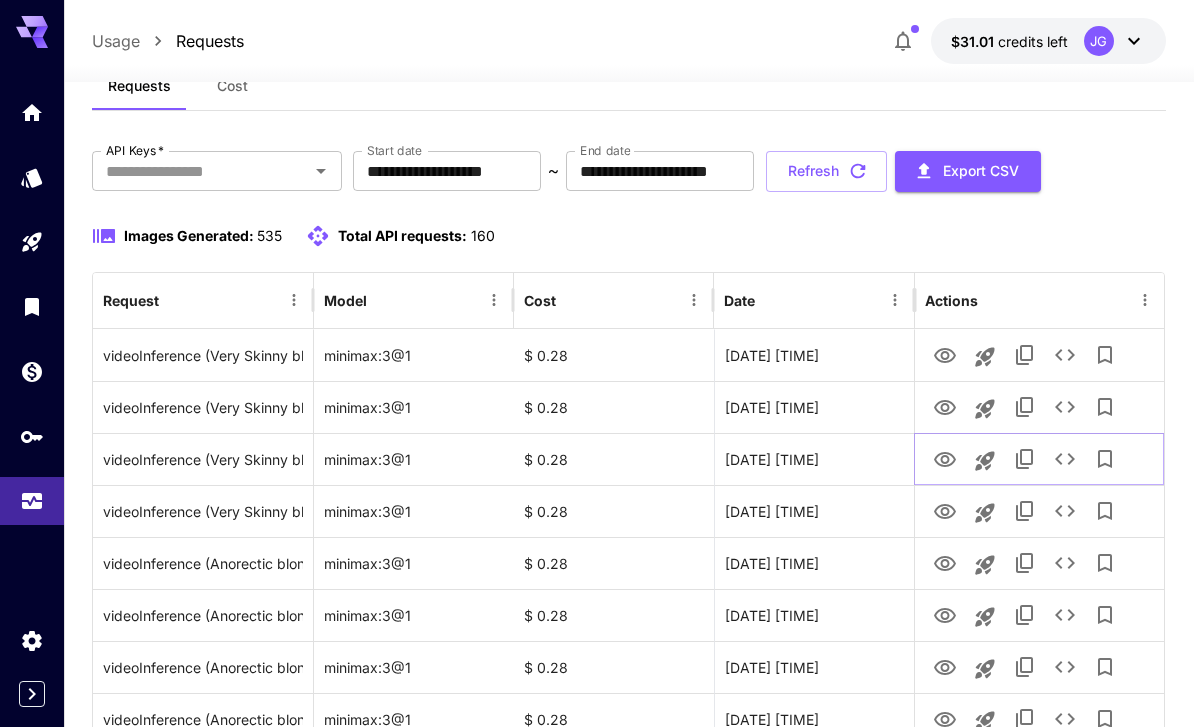 click 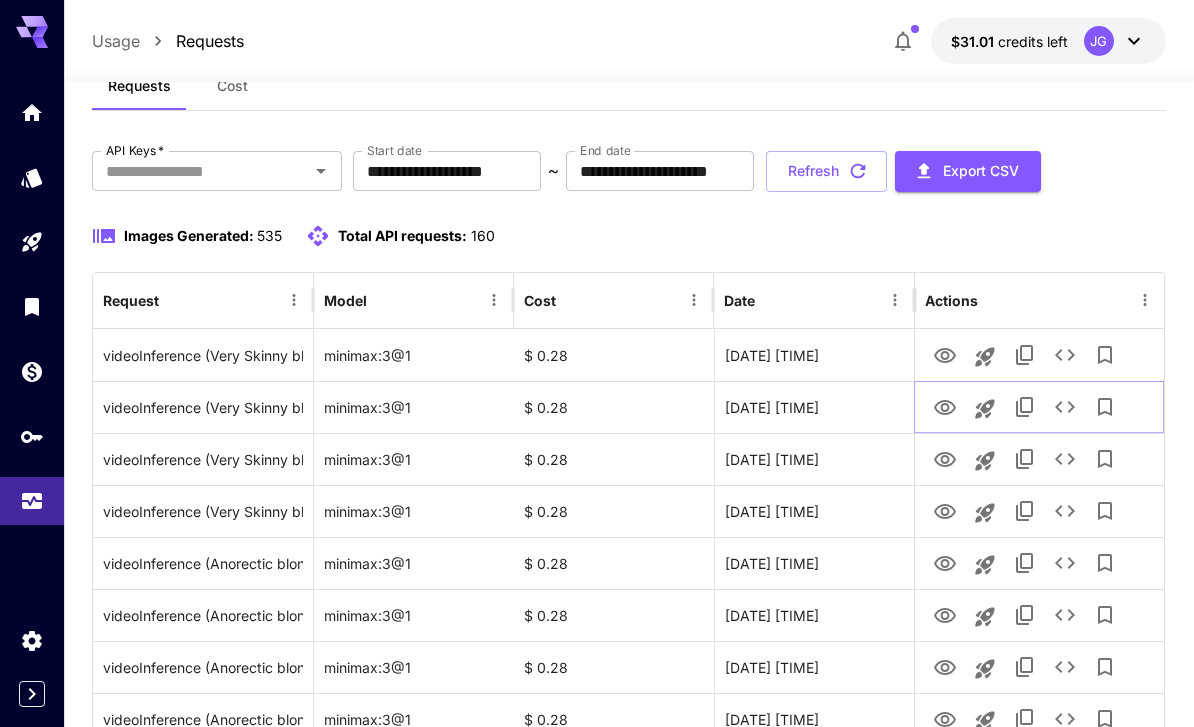click 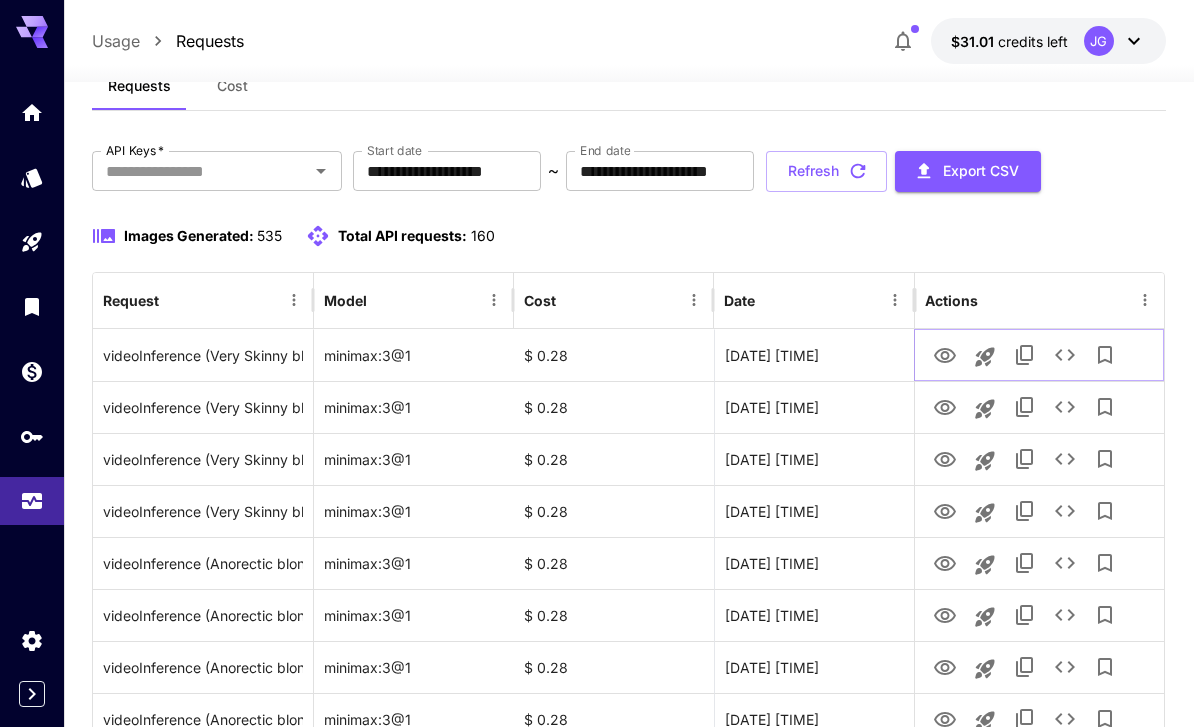 click 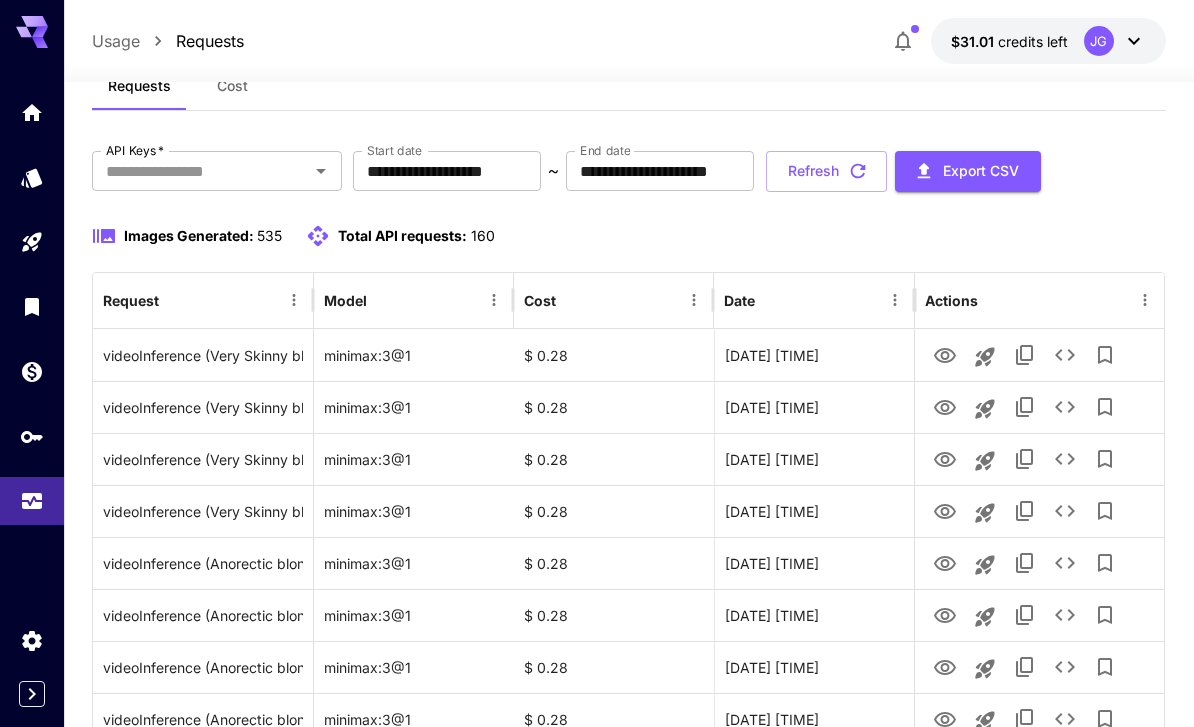 click on "Refresh" at bounding box center (826, 171) 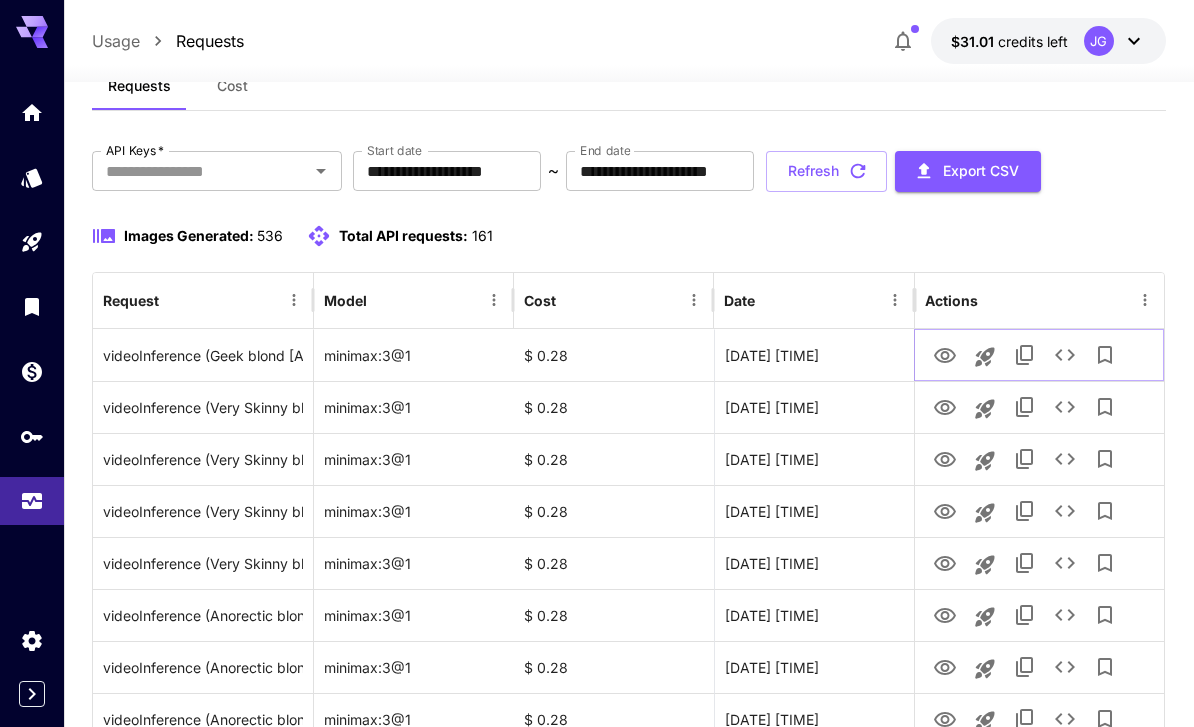 click 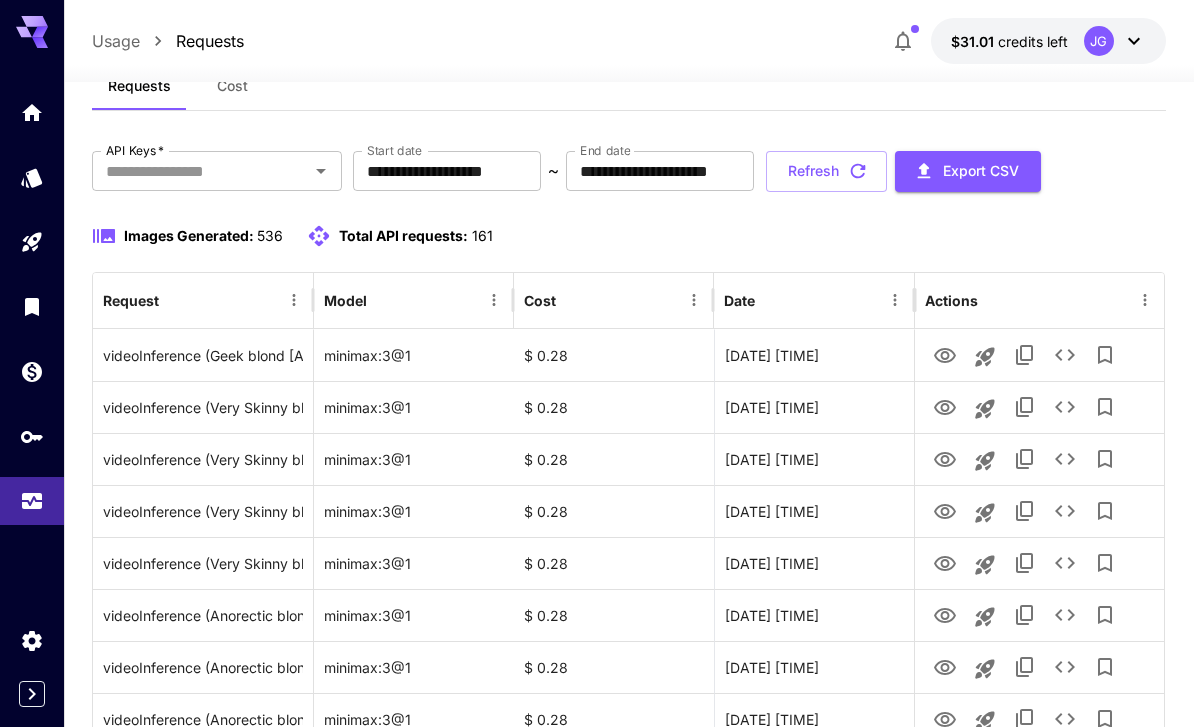 click on "Refresh" at bounding box center (826, 171) 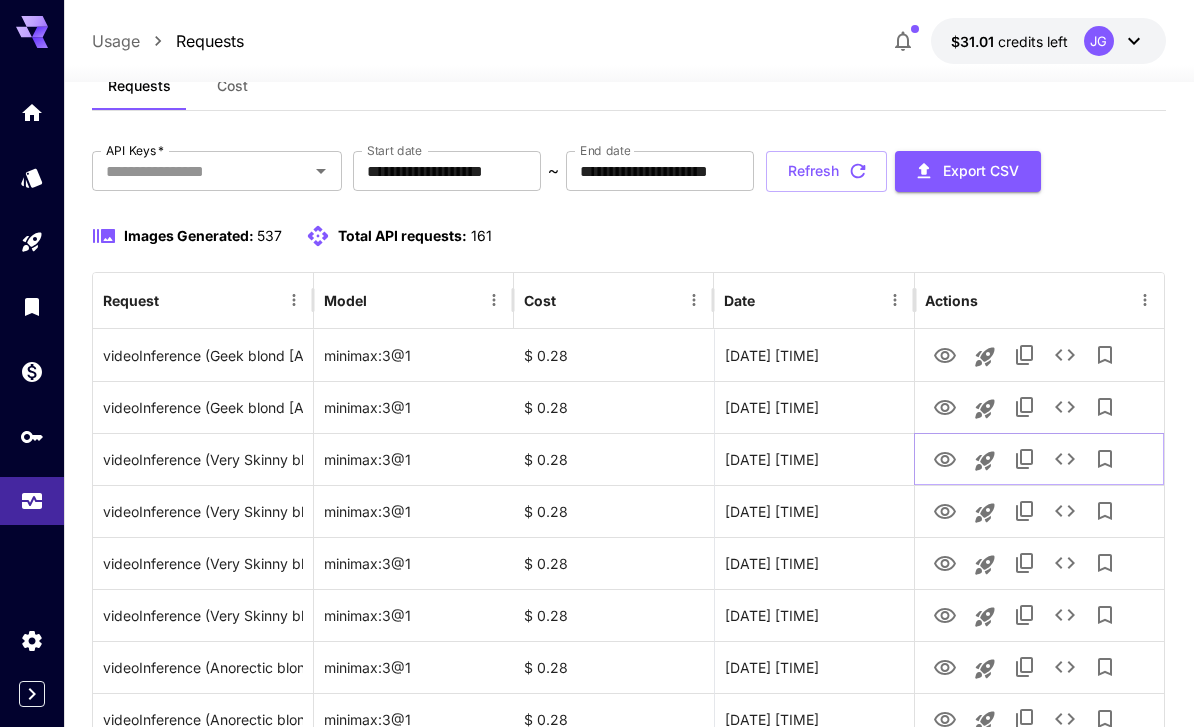 click 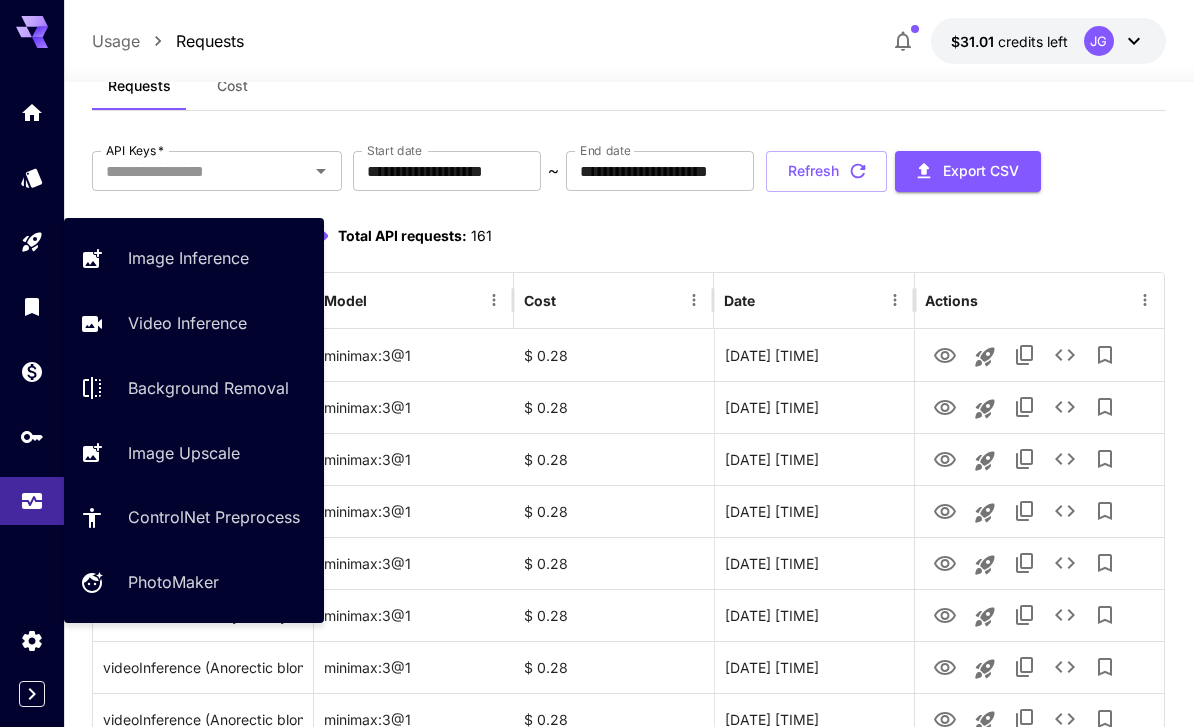 click on "Video Inference" at bounding box center [187, 323] 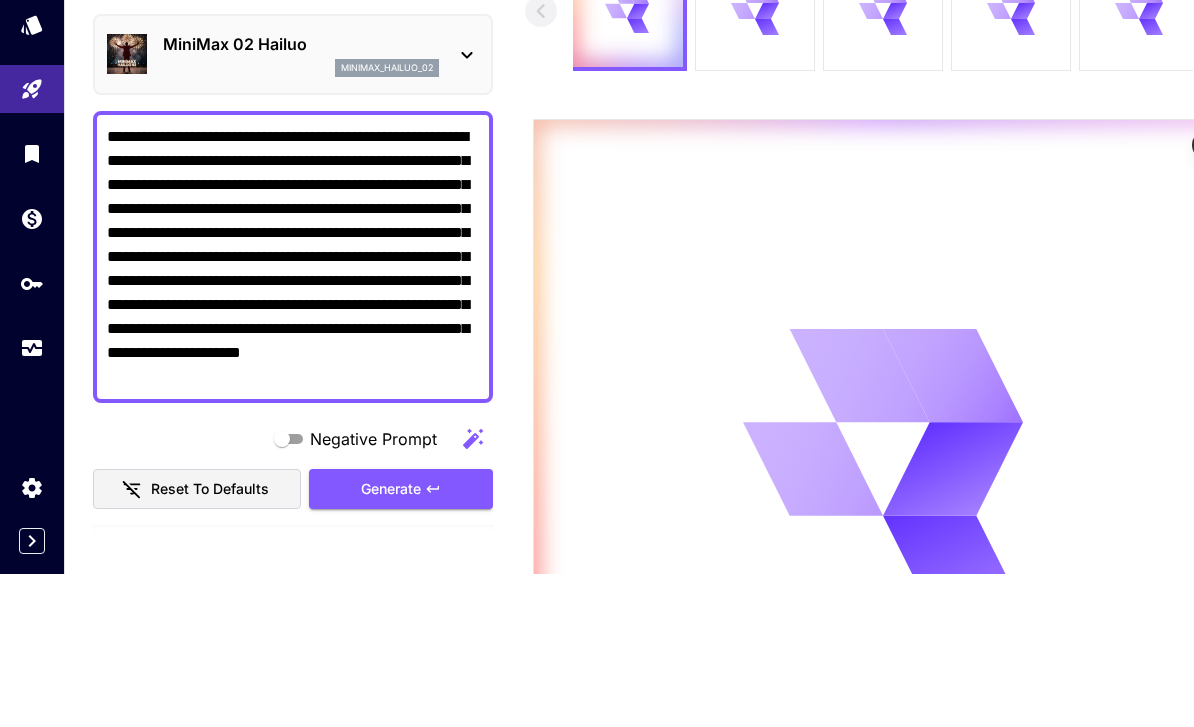 scroll, scrollTop: 217, scrollLeft: 0, axis: vertical 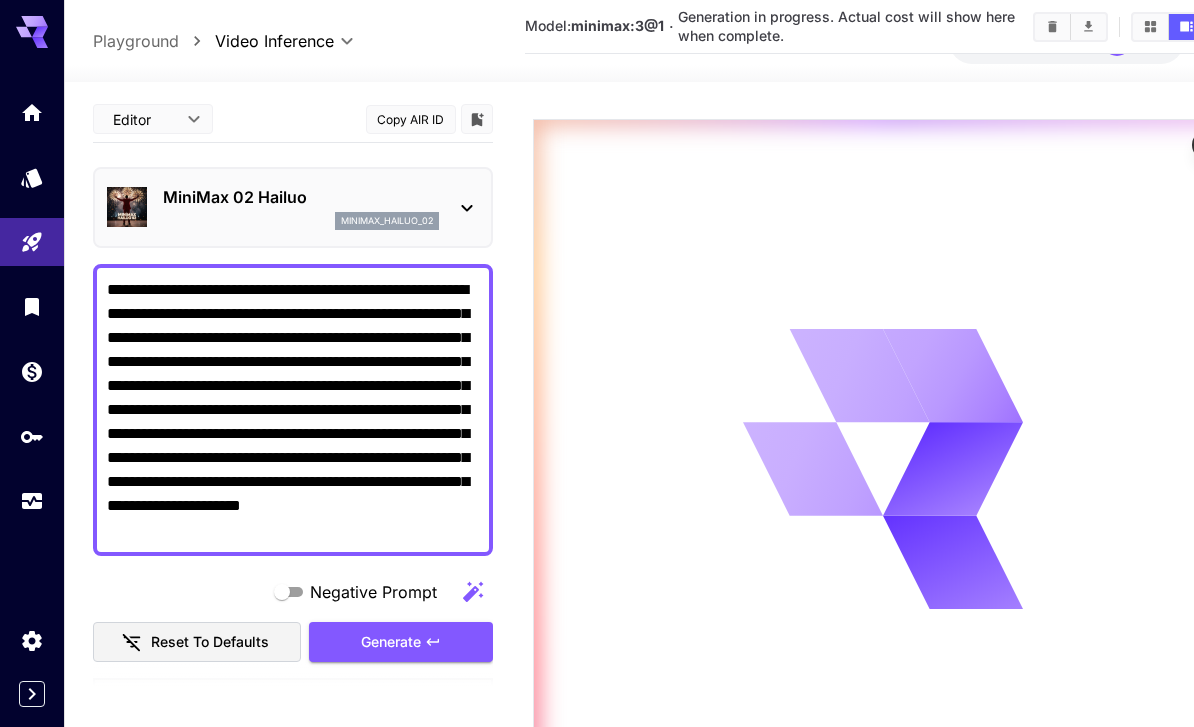 click on "**********" at bounding box center (293, 410) 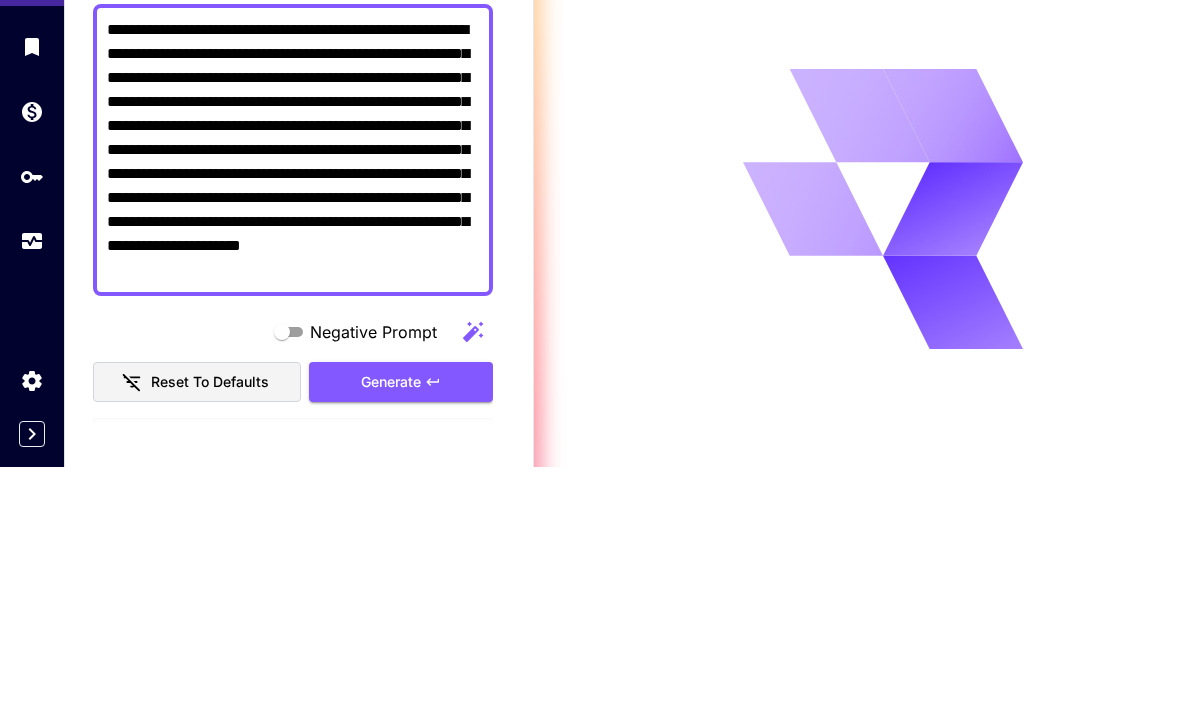 scroll, scrollTop: 368, scrollLeft: 0, axis: vertical 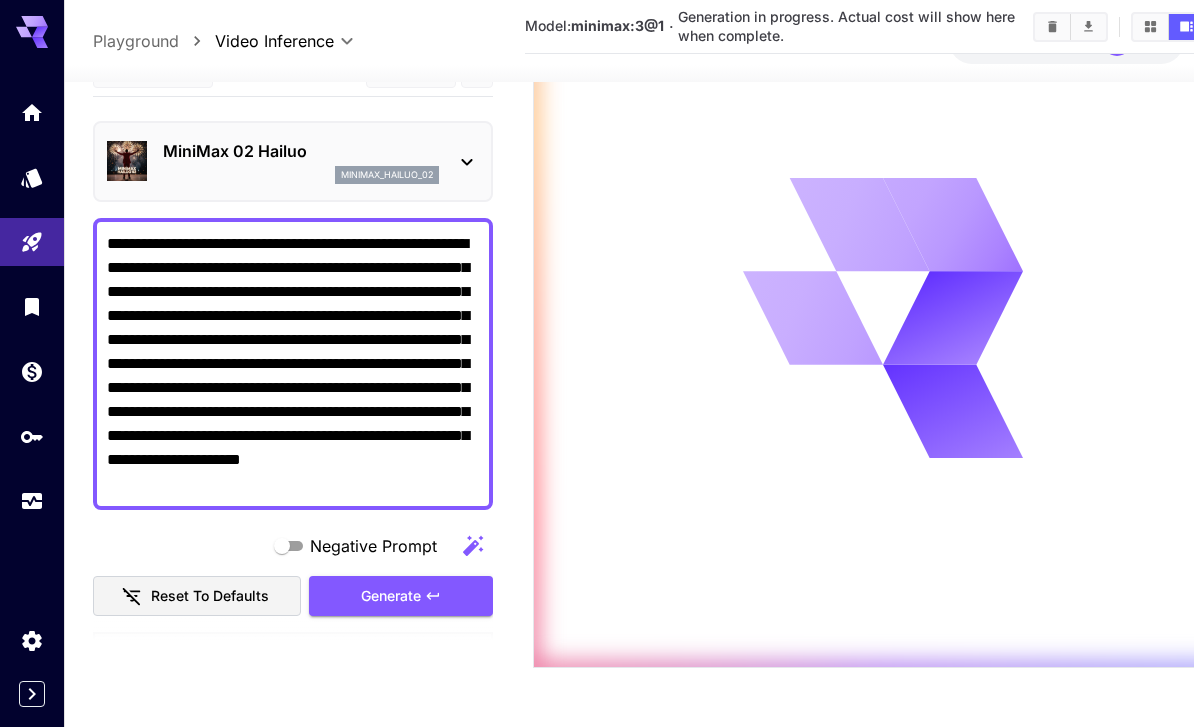 type on "**********" 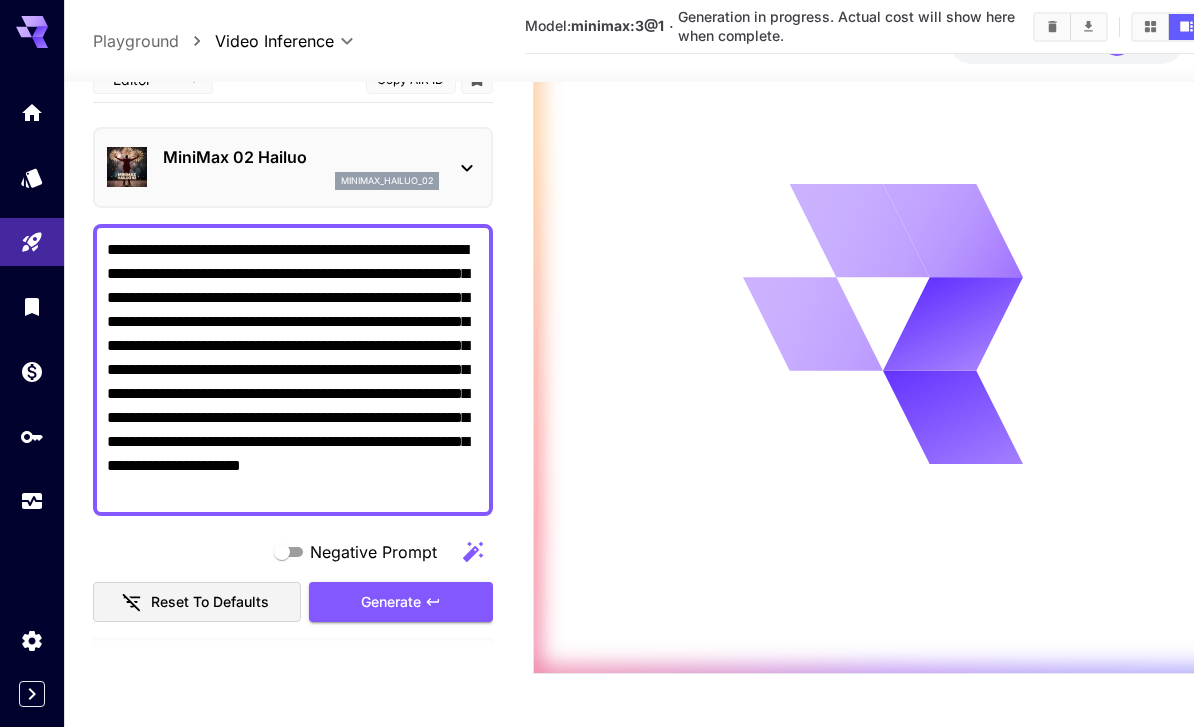 click 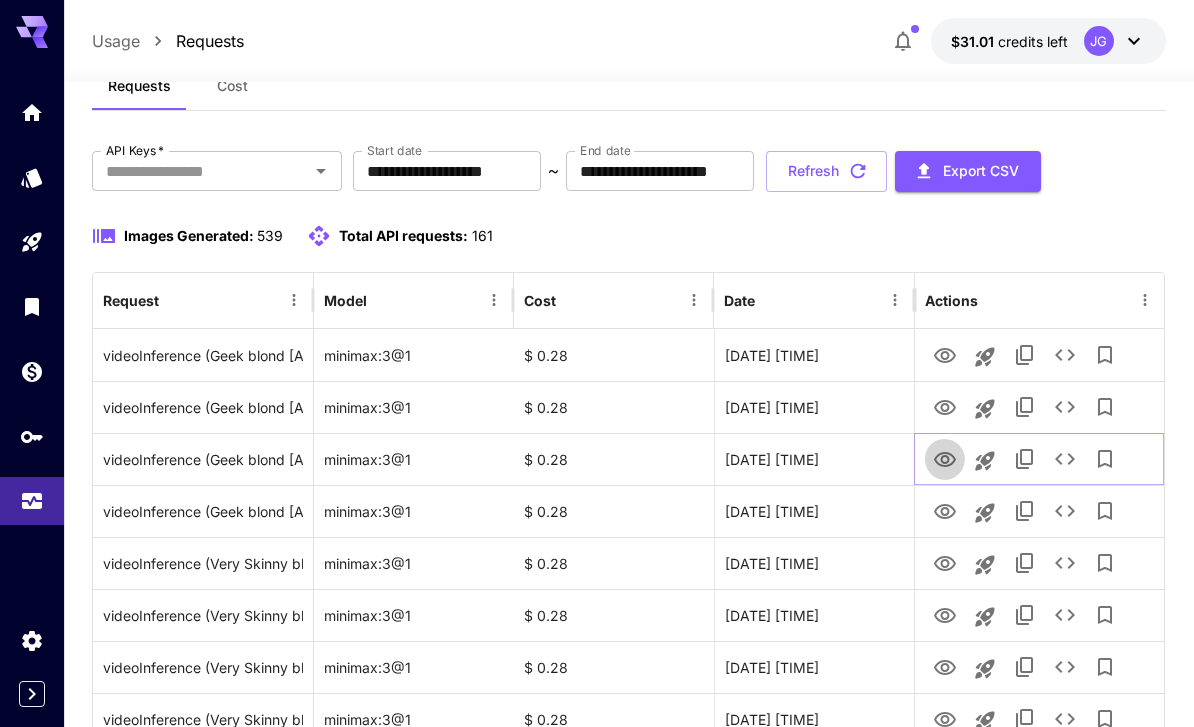 click 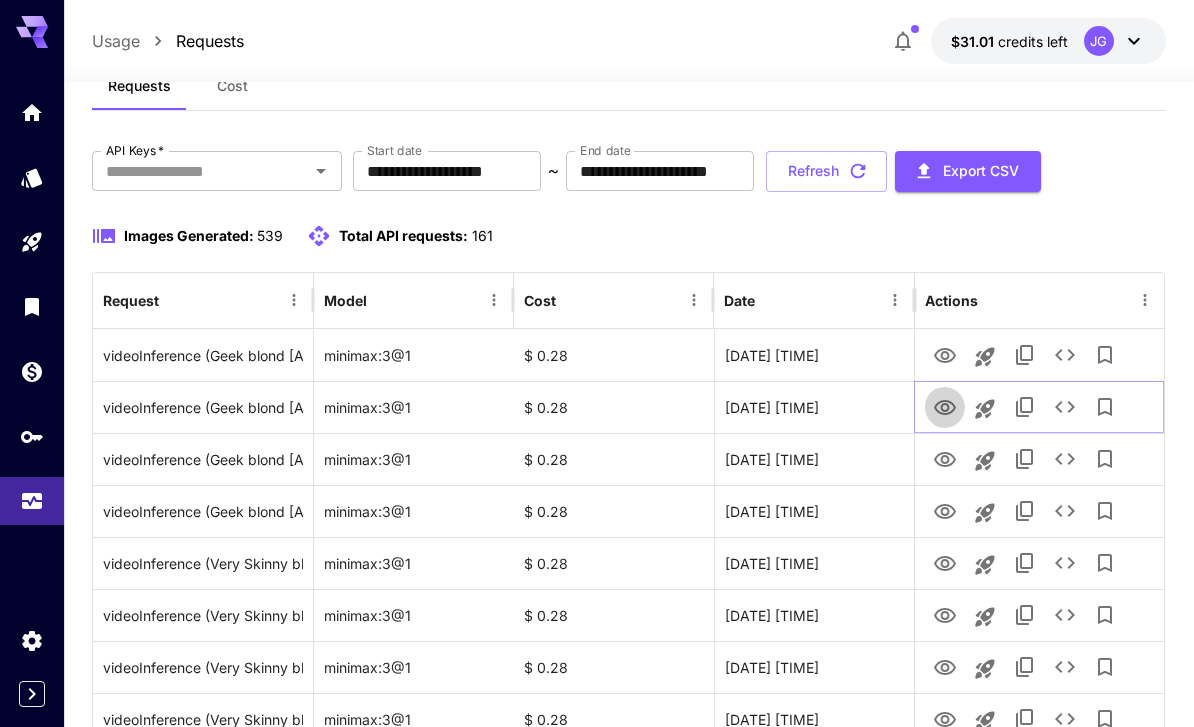 click 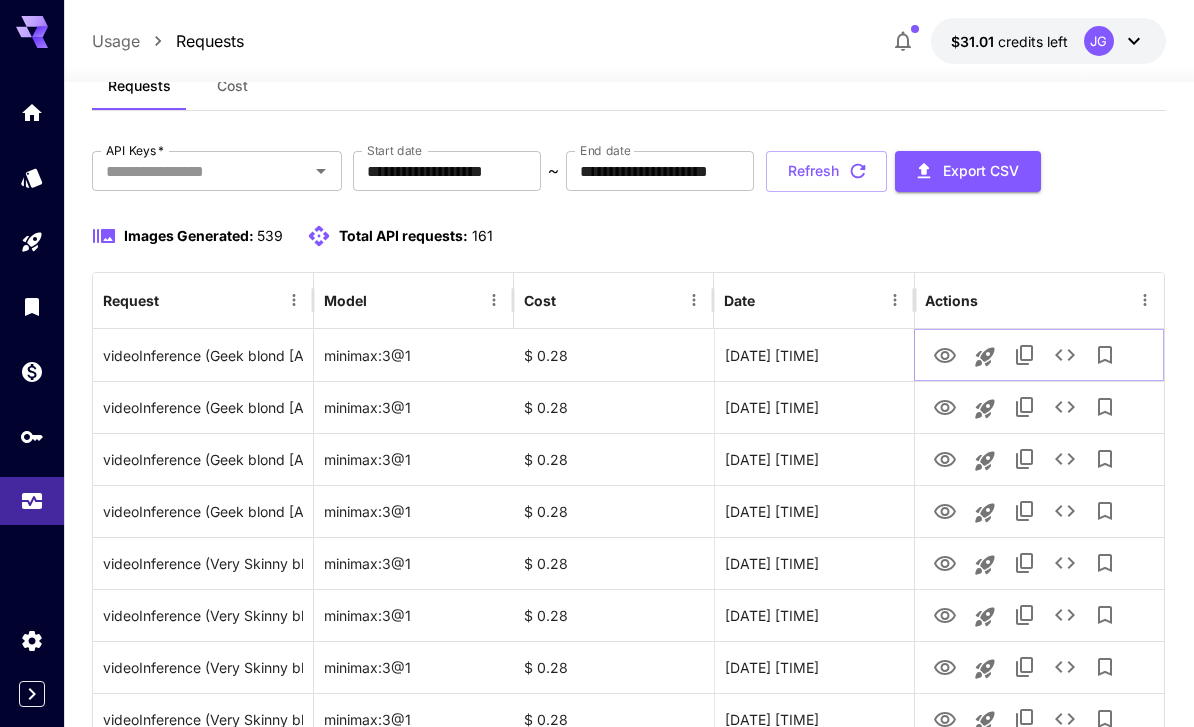 click 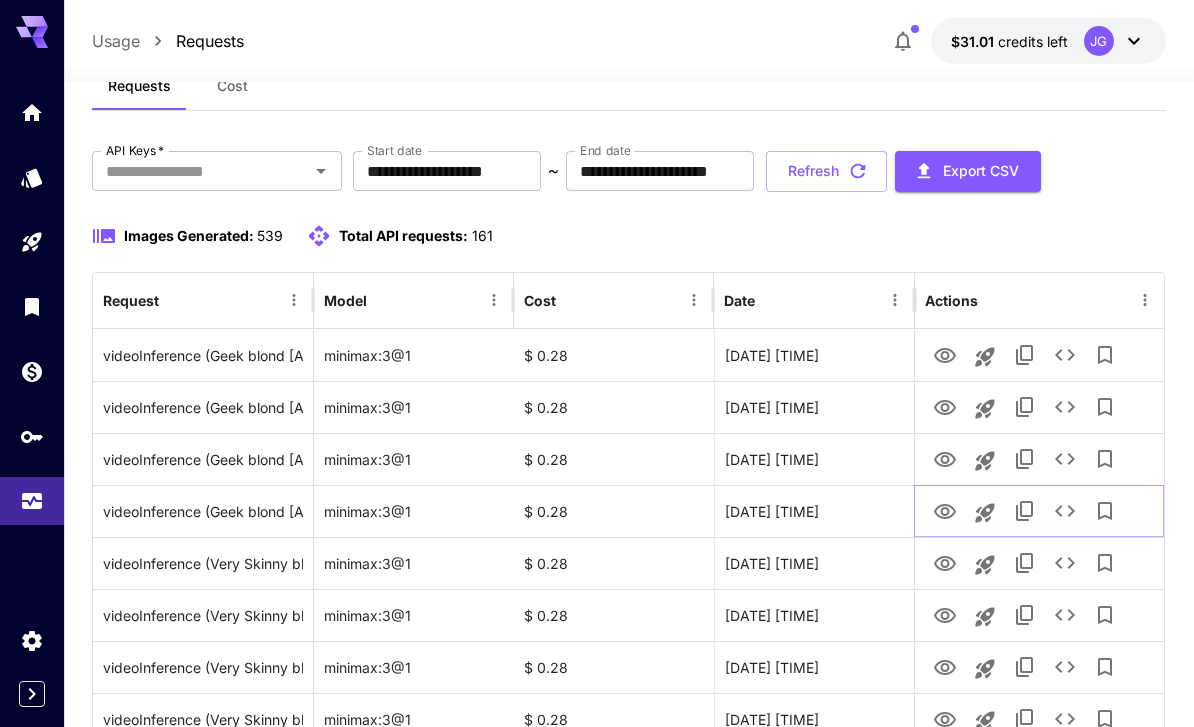 click 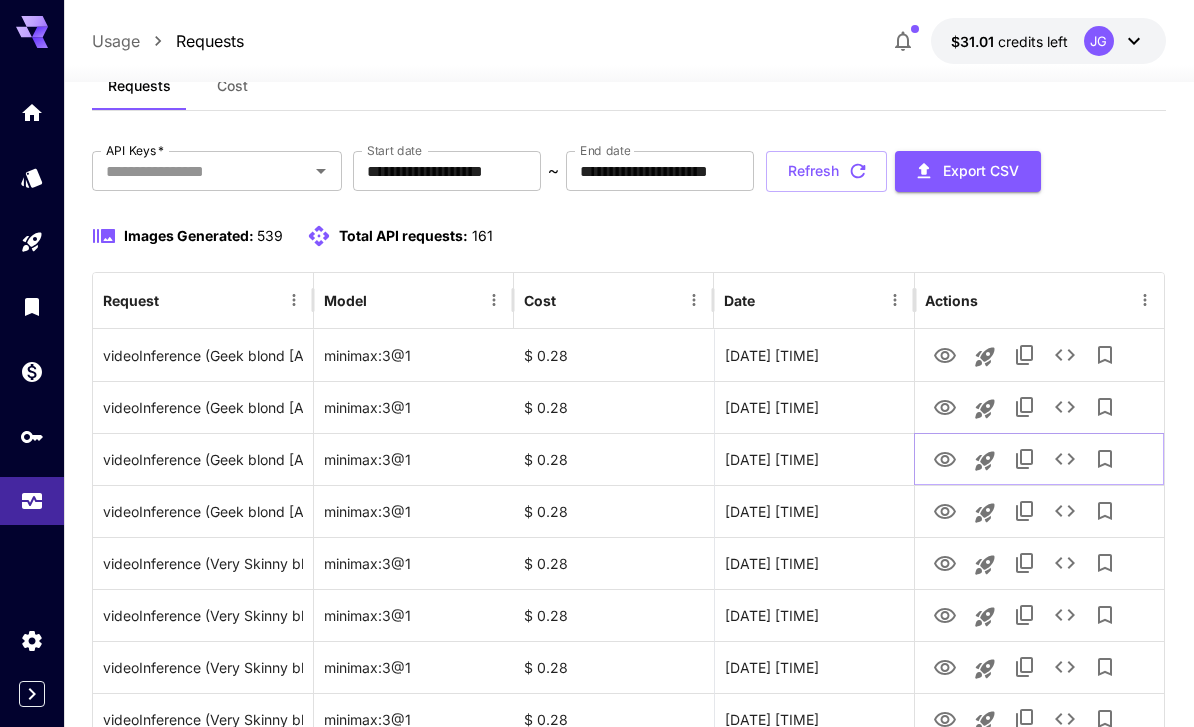 click 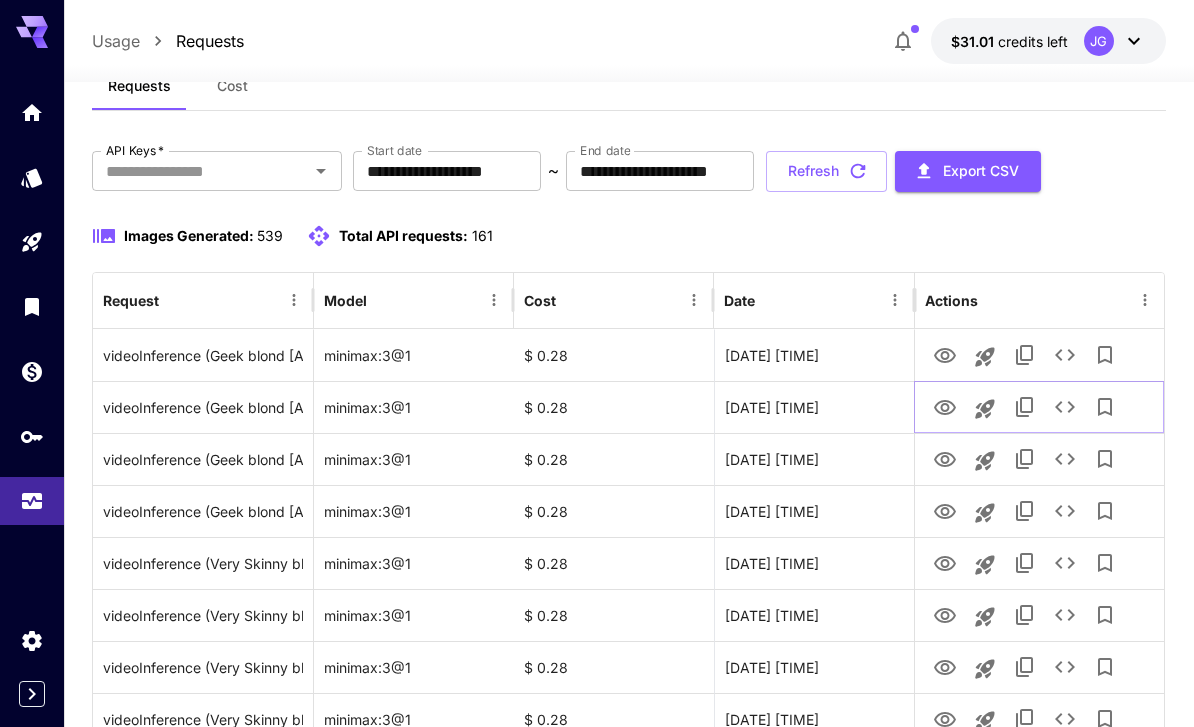 click 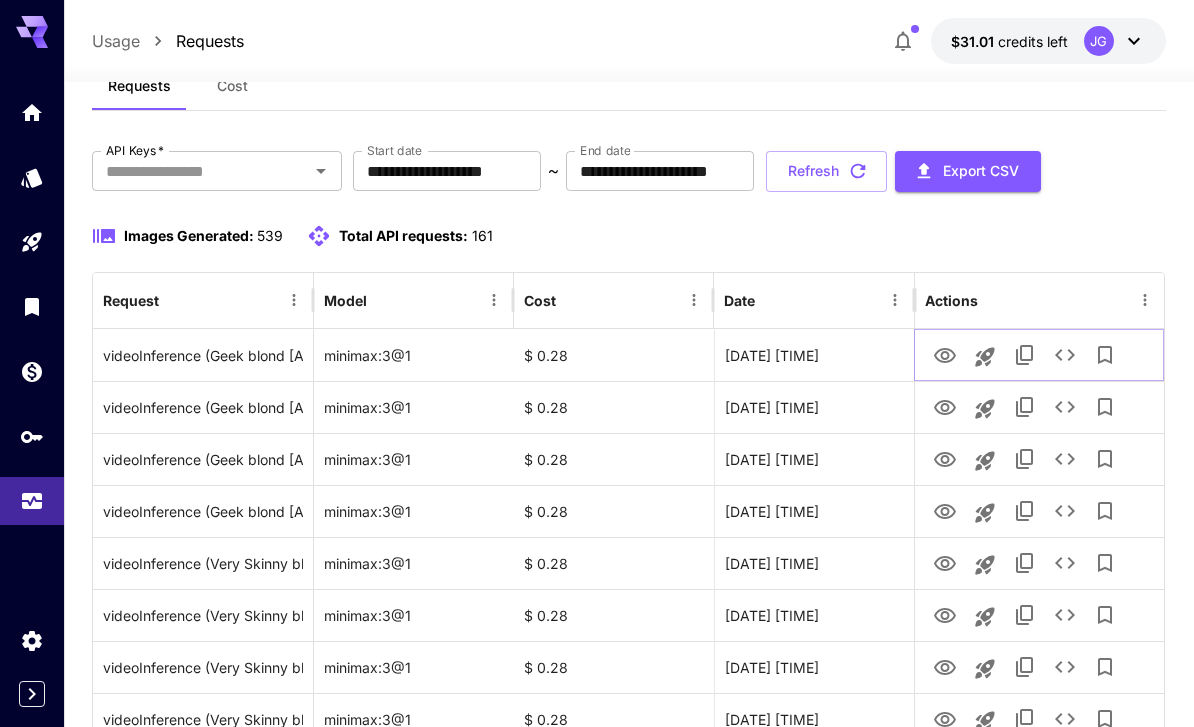 click 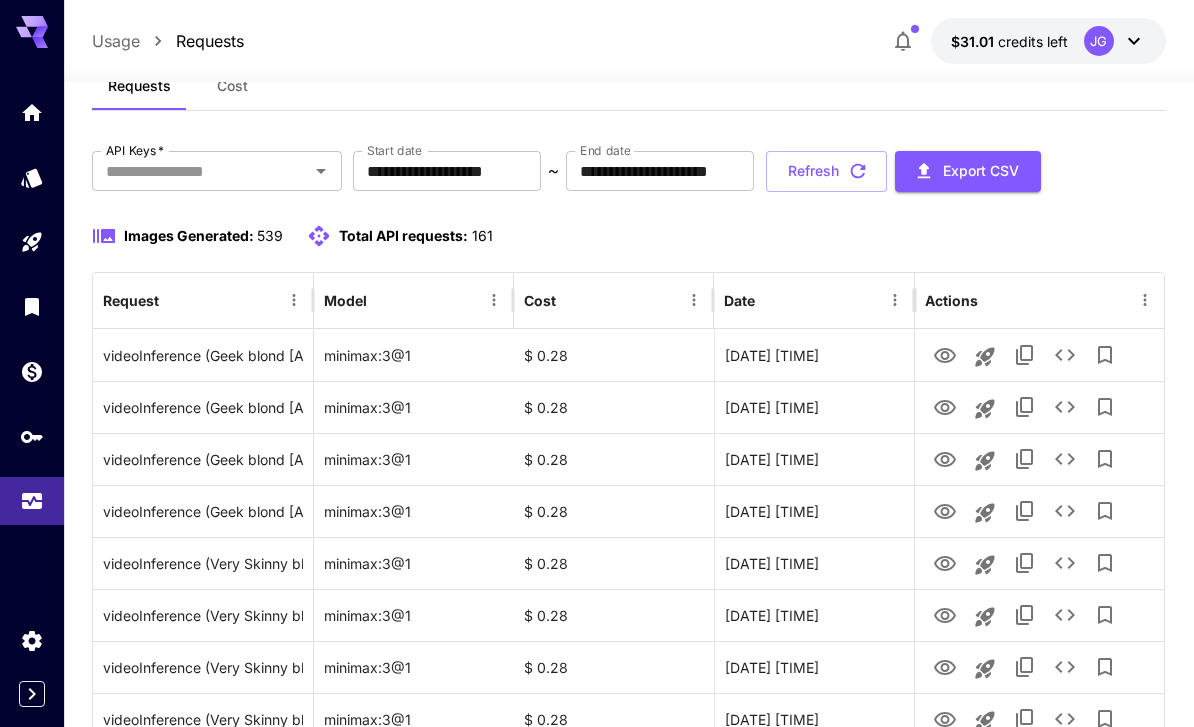 click on "Refresh" at bounding box center (826, 171) 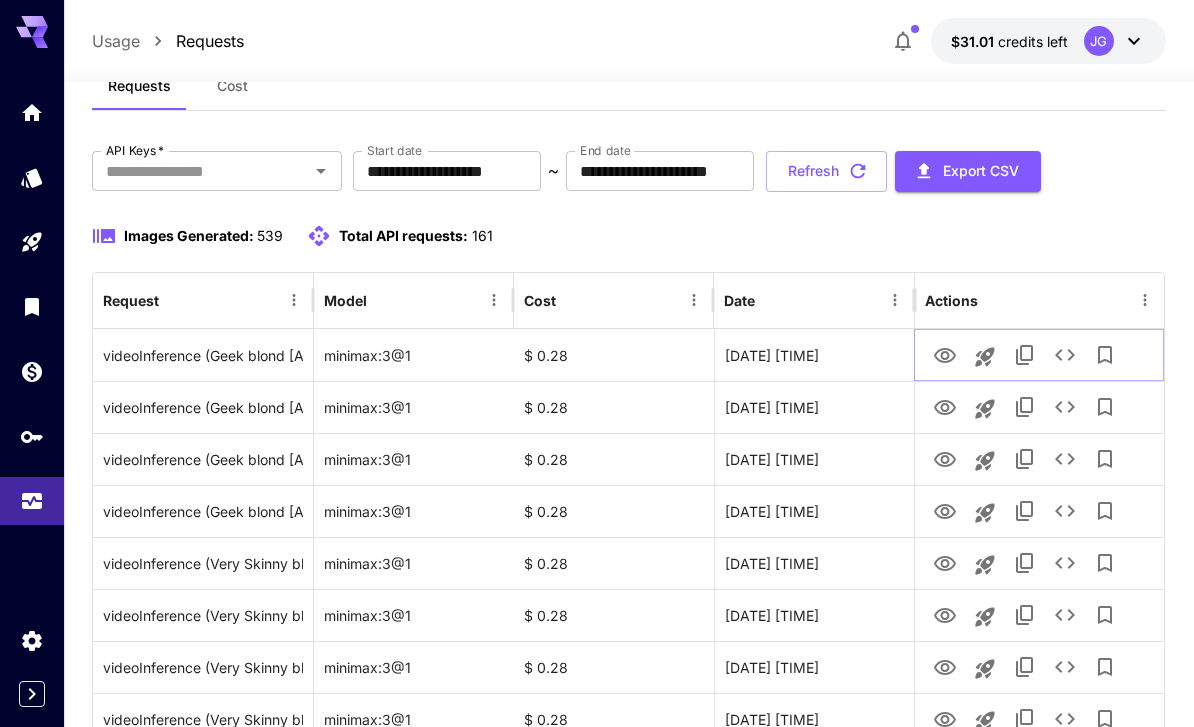 click 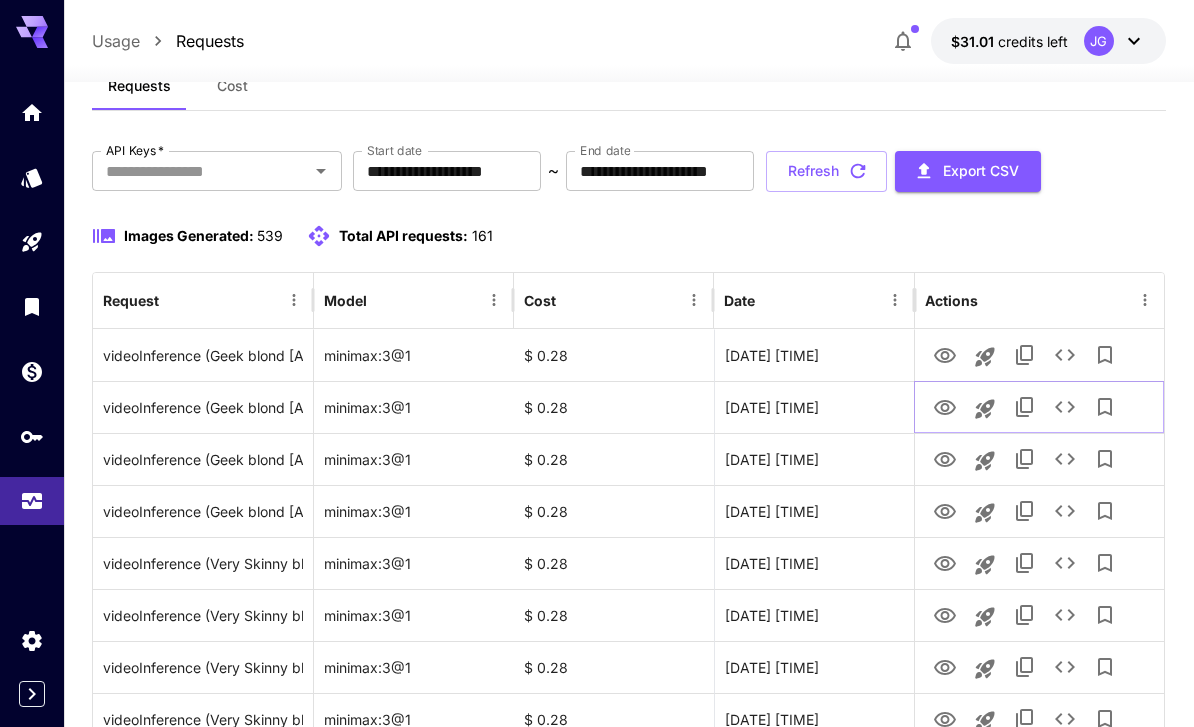 click 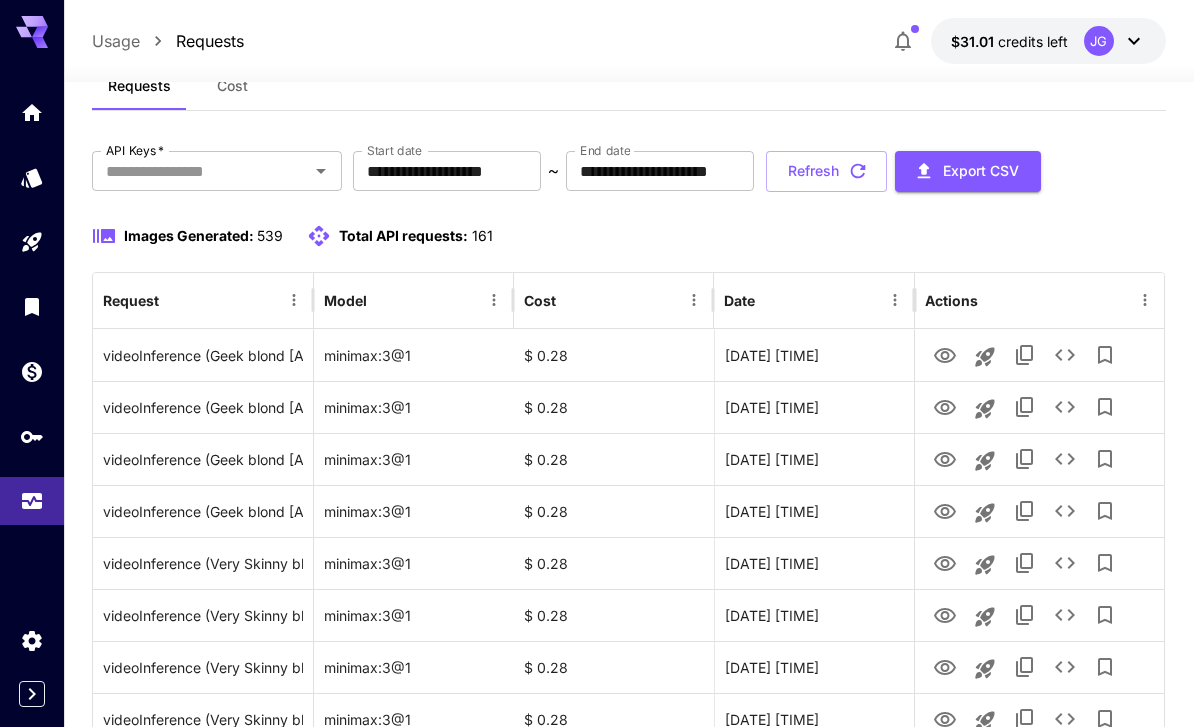 click 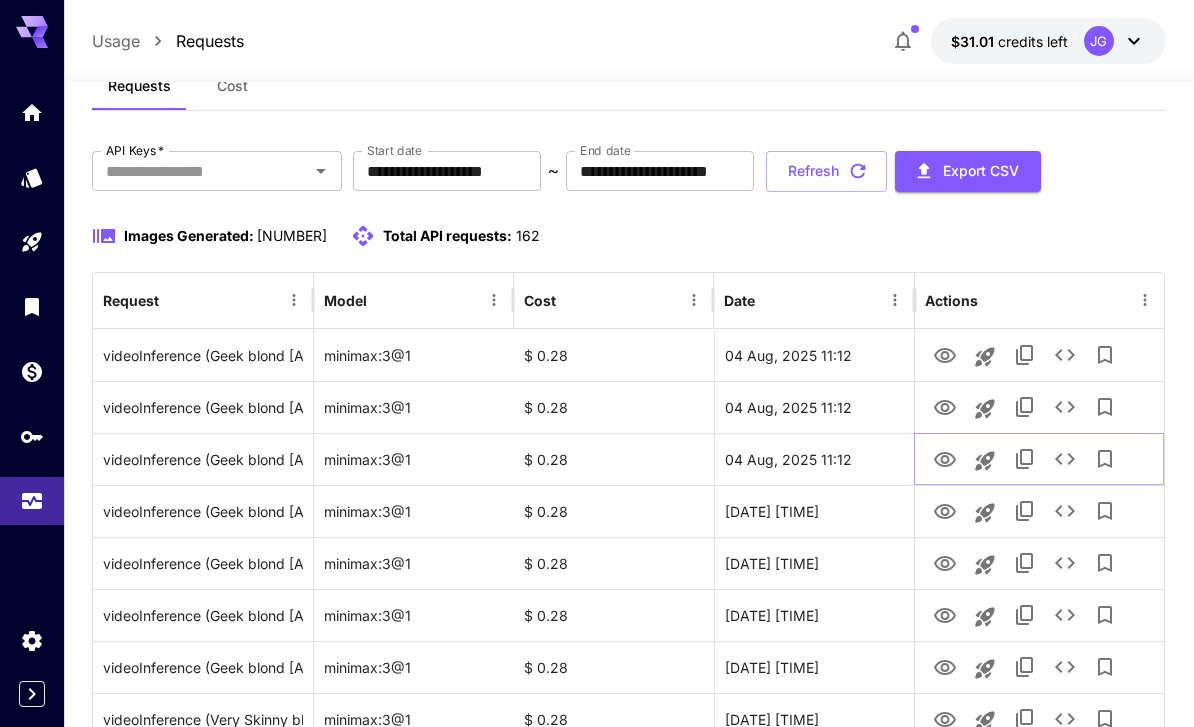 click 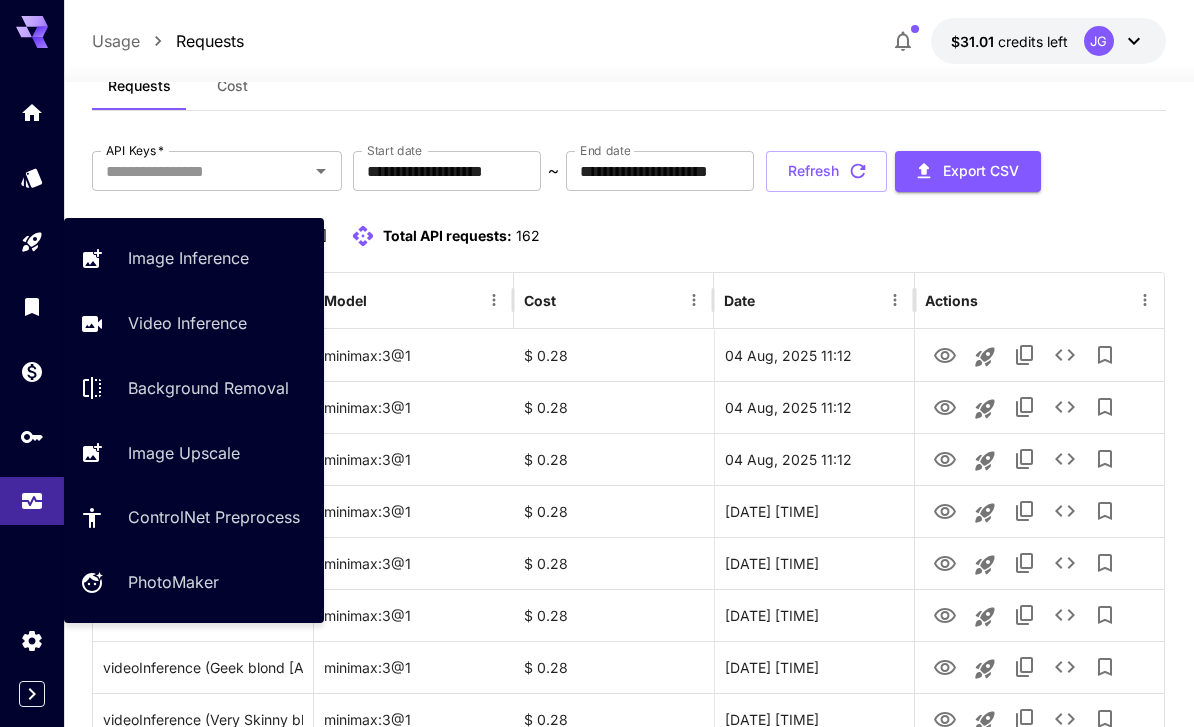 click on "Video Inference" at bounding box center (187, 323) 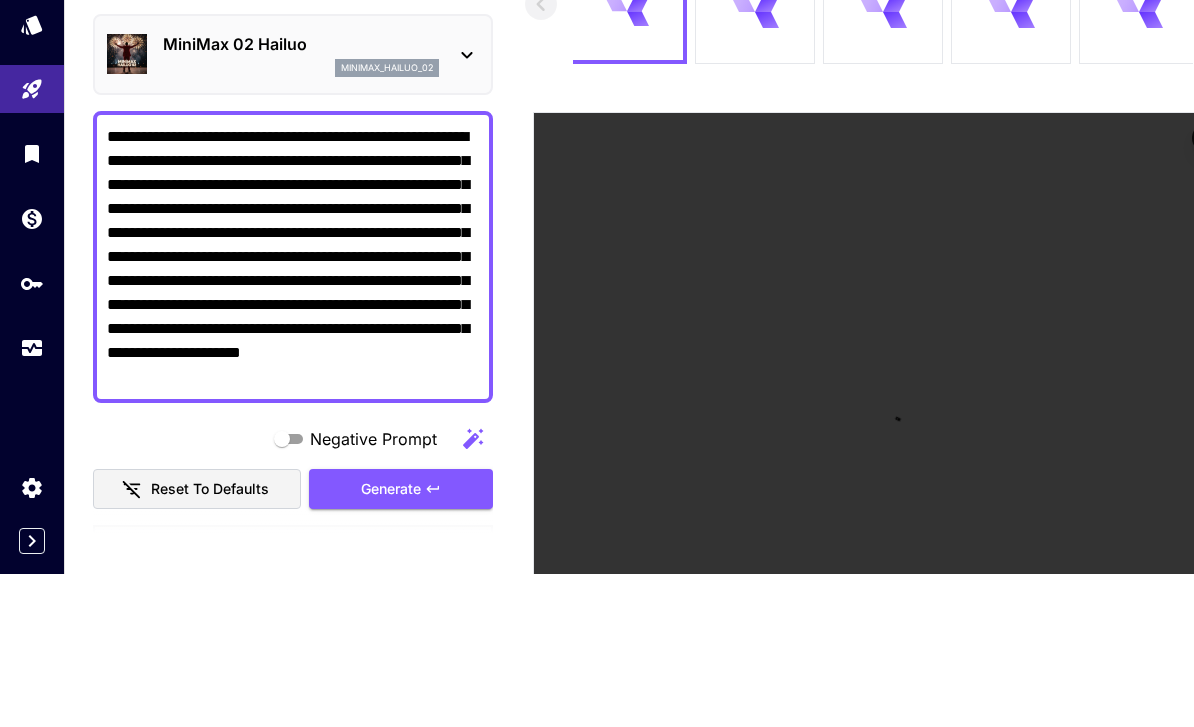 scroll, scrollTop: 217, scrollLeft: 0, axis: vertical 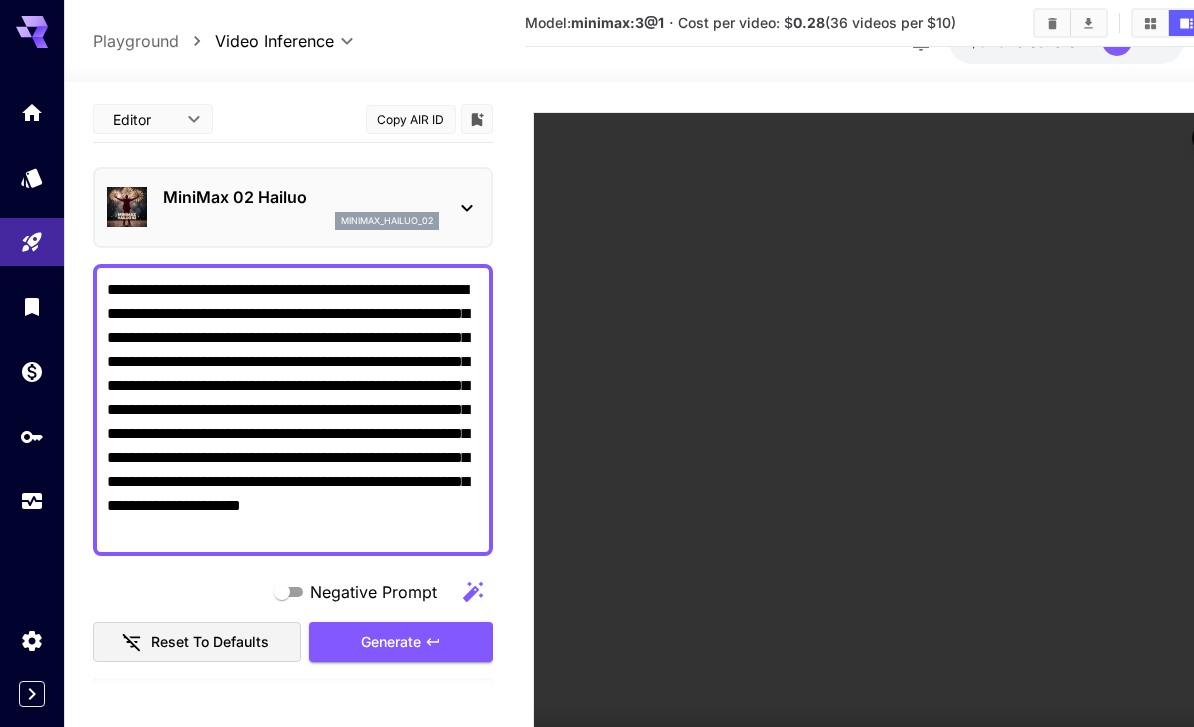 click on "**********" at bounding box center (293, 410) 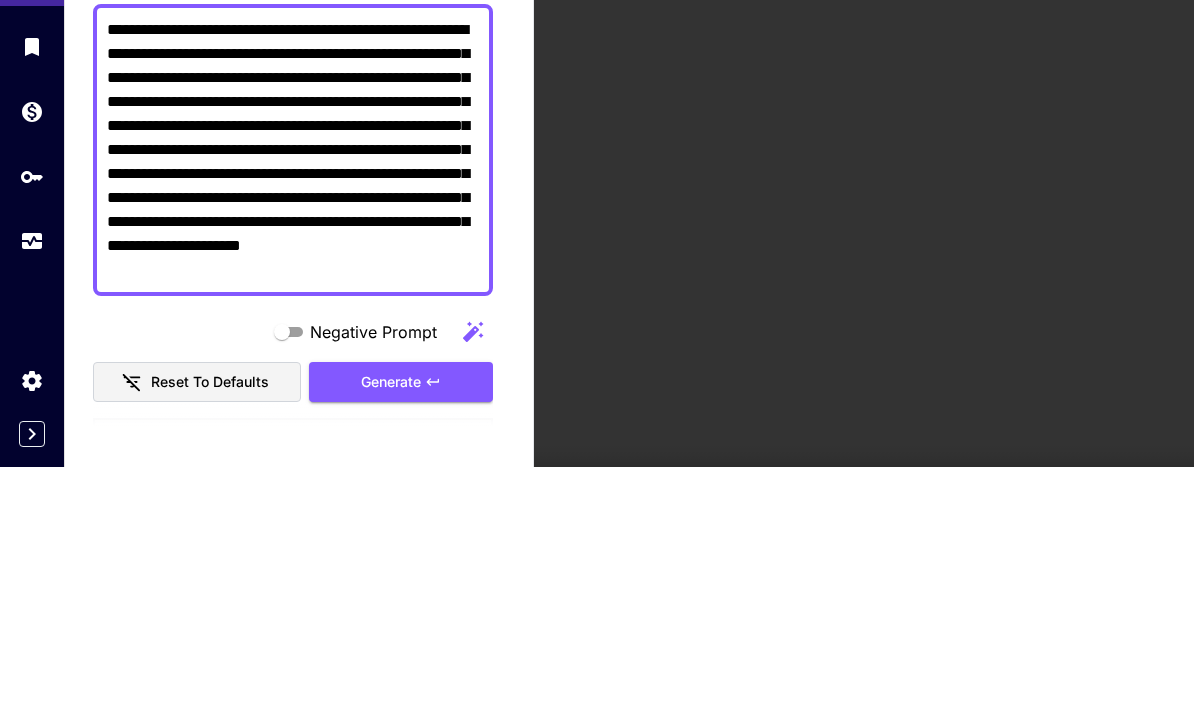 scroll, scrollTop: 362, scrollLeft: 0, axis: vertical 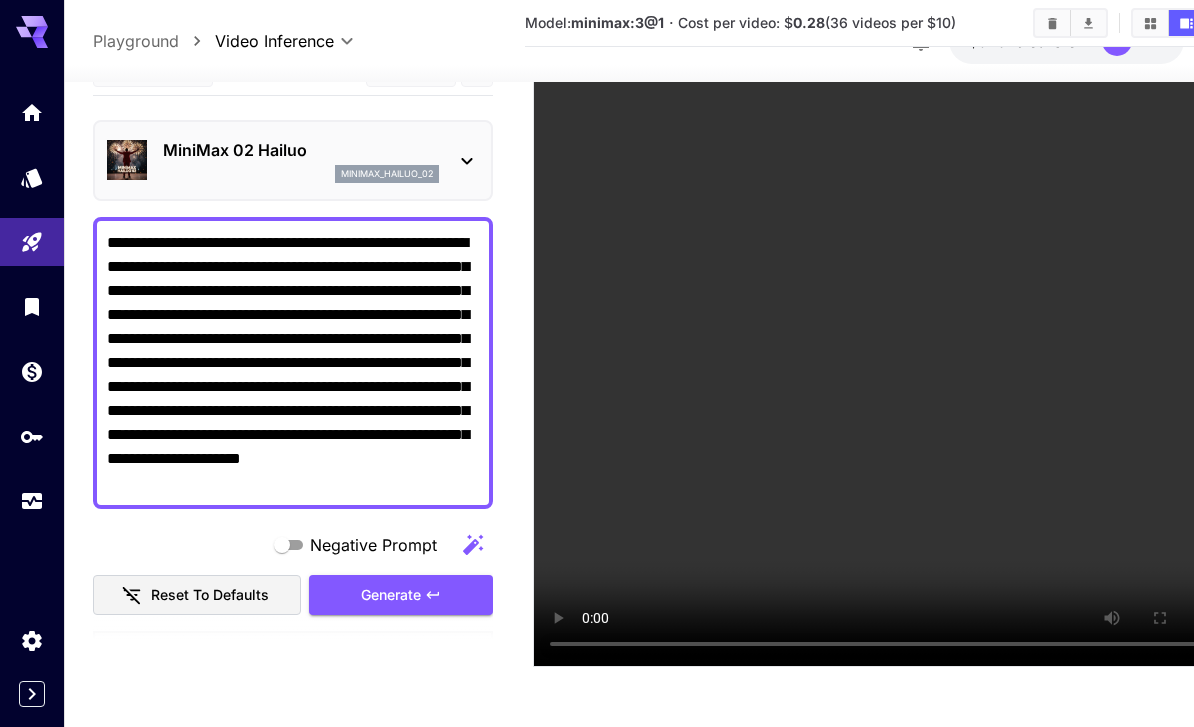 type on "**********" 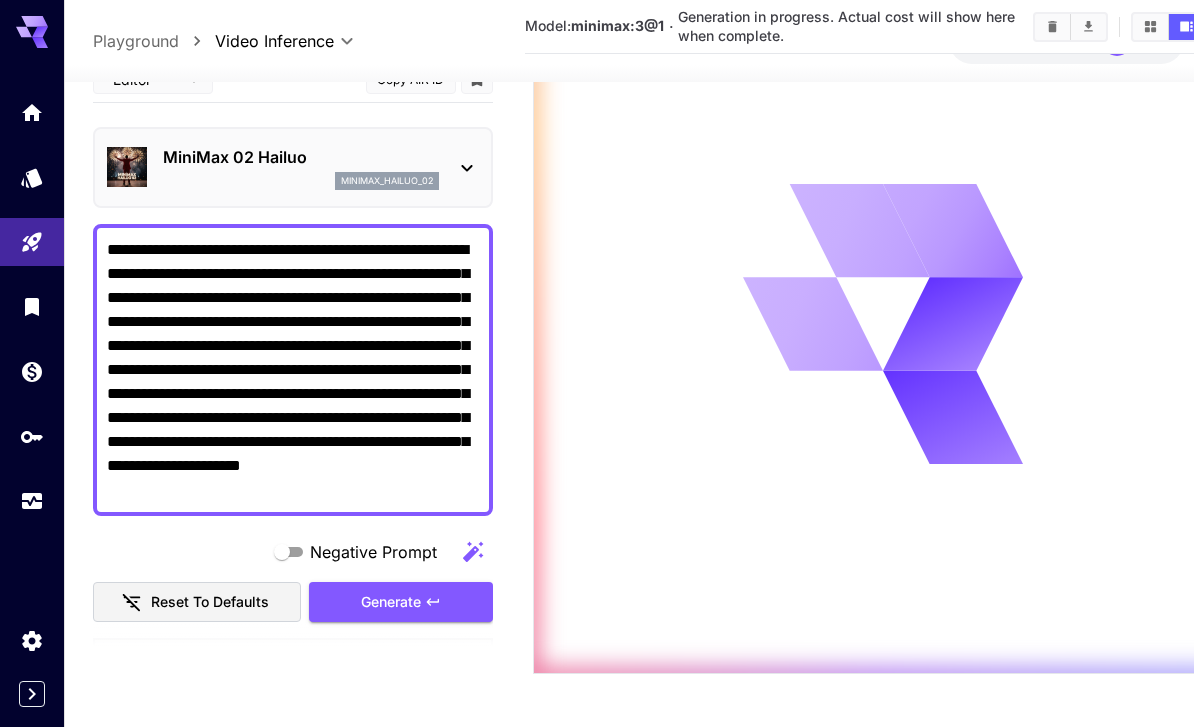 click at bounding box center [32, 501] 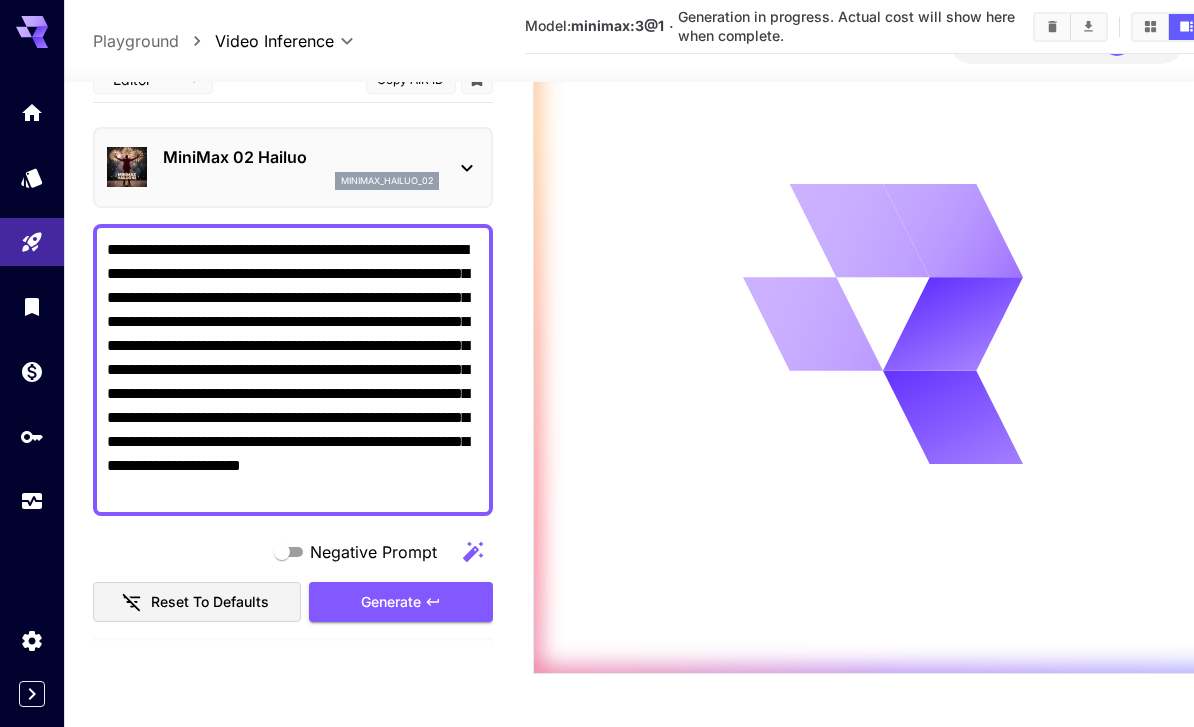 scroll, scrollTop: 64, scrollLeft: 0, axis: vertical 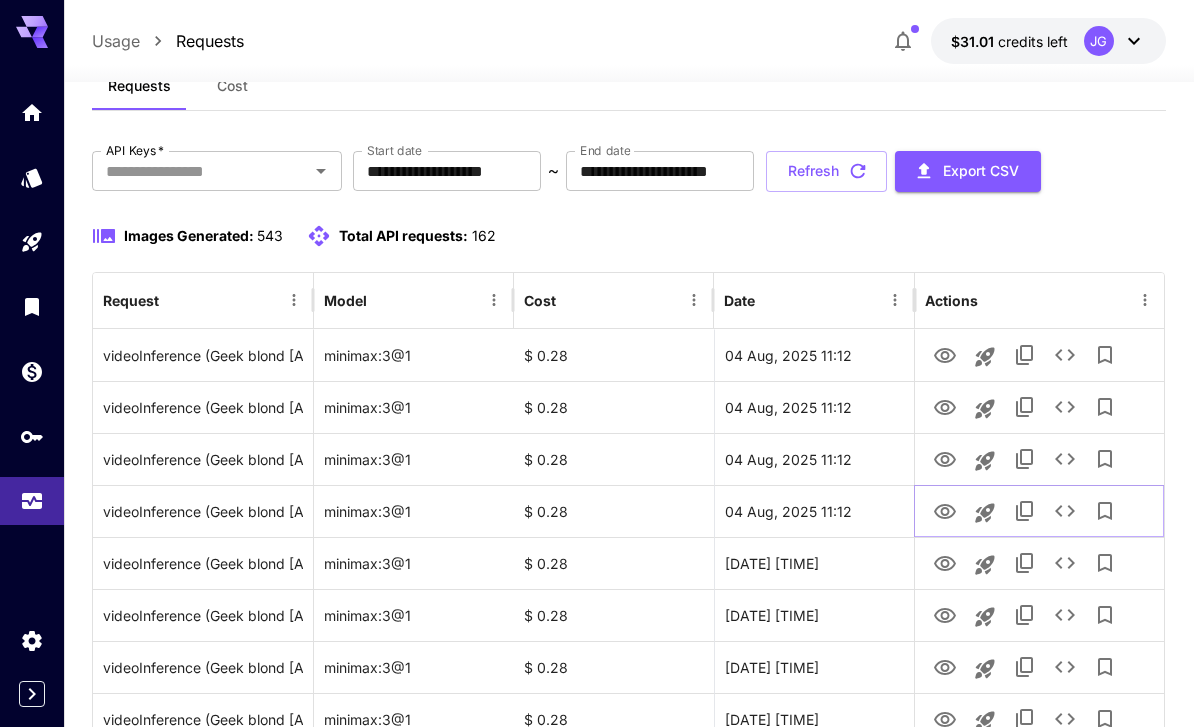 click 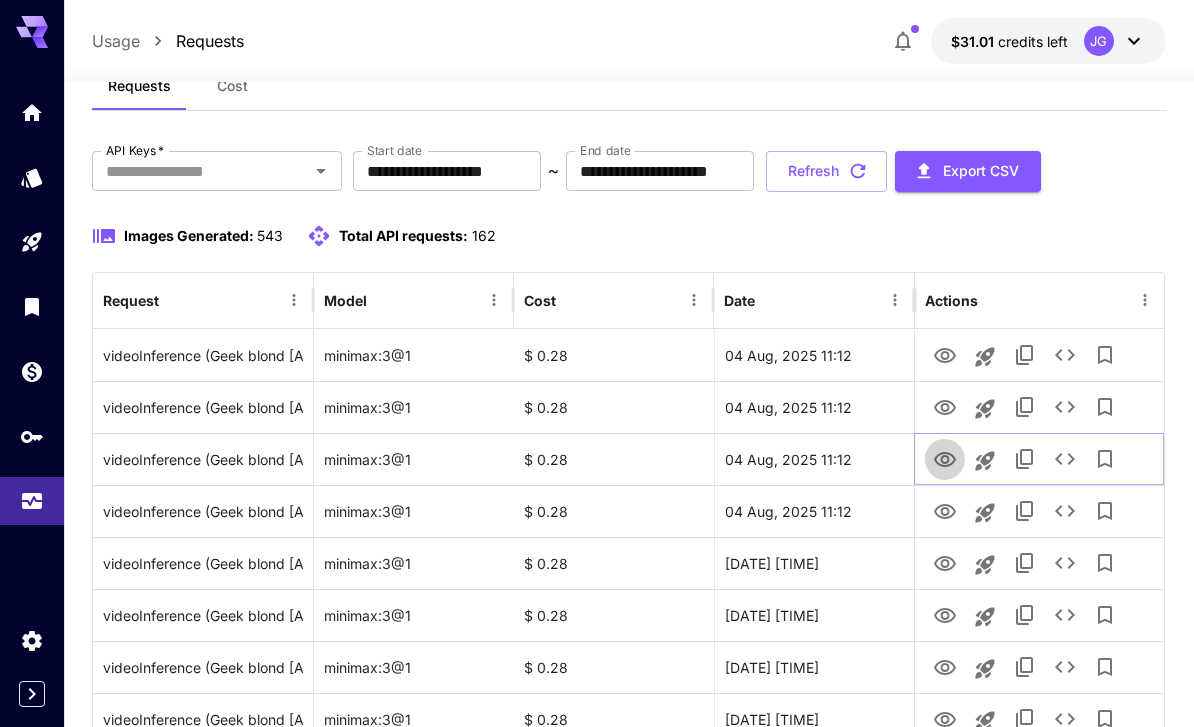 click 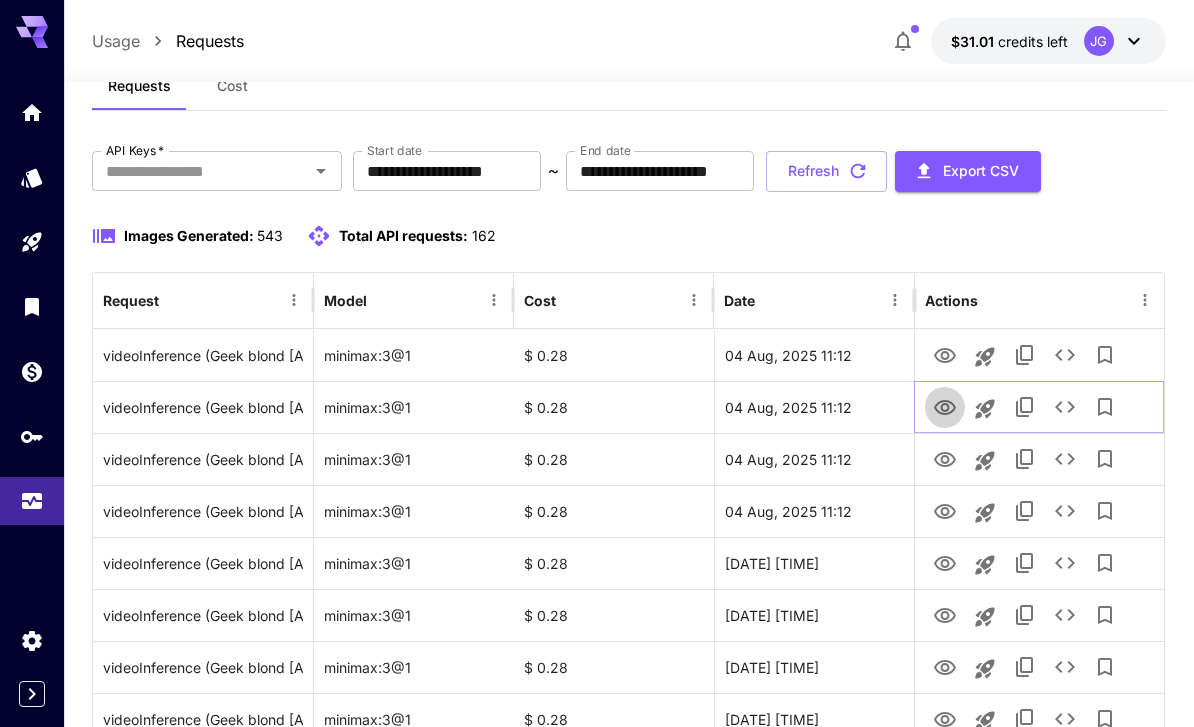 click 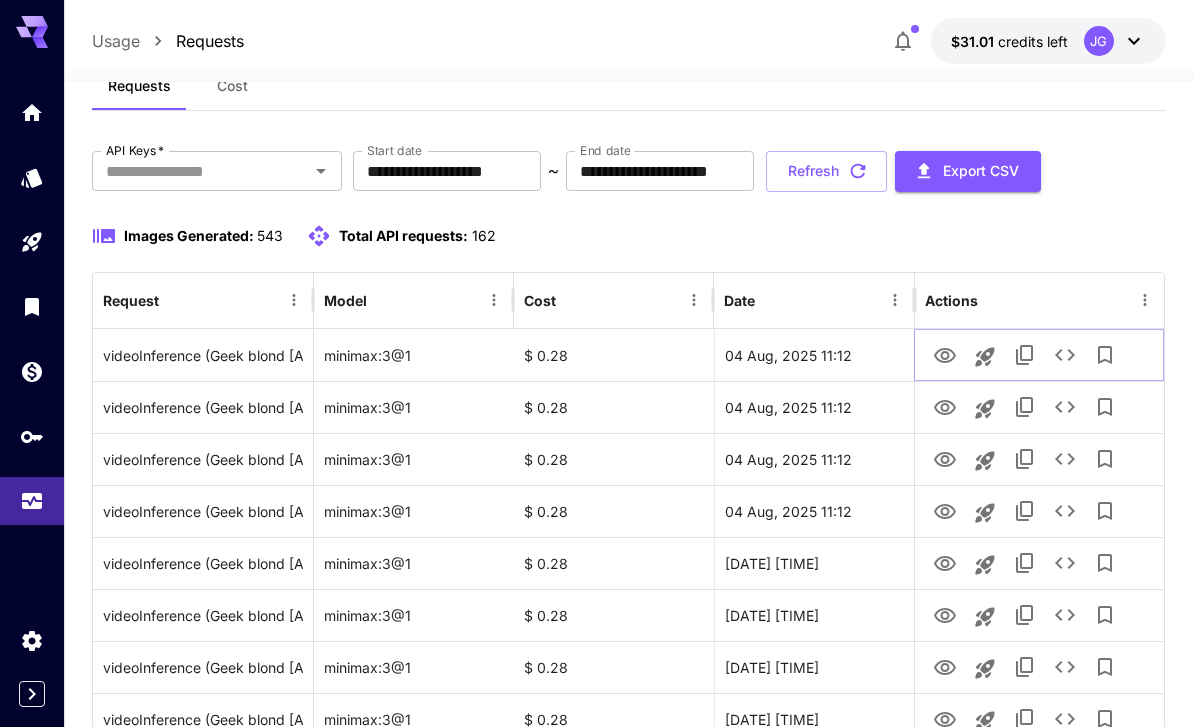 click 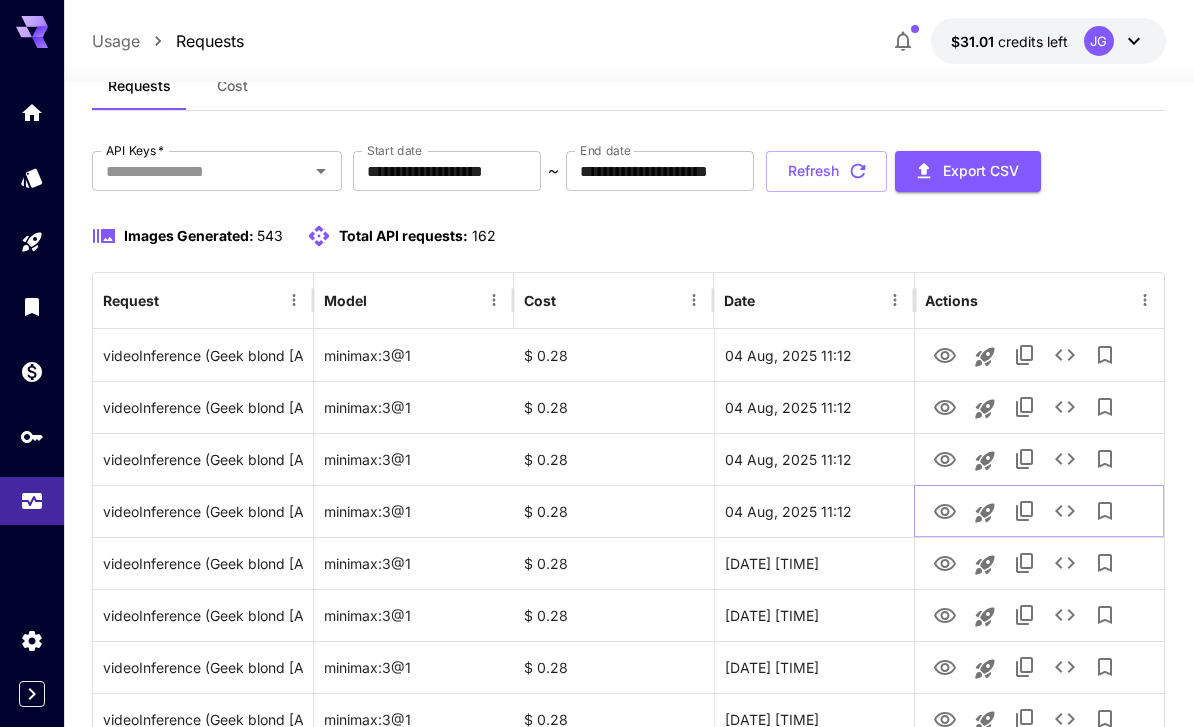click 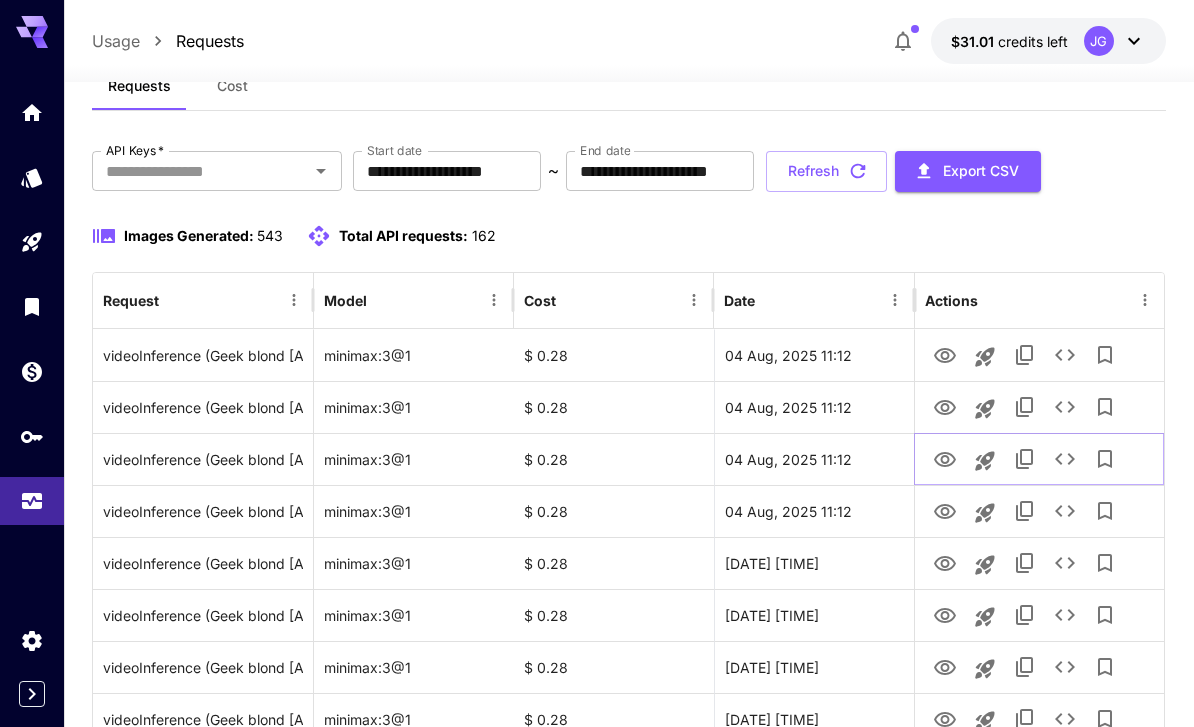 click 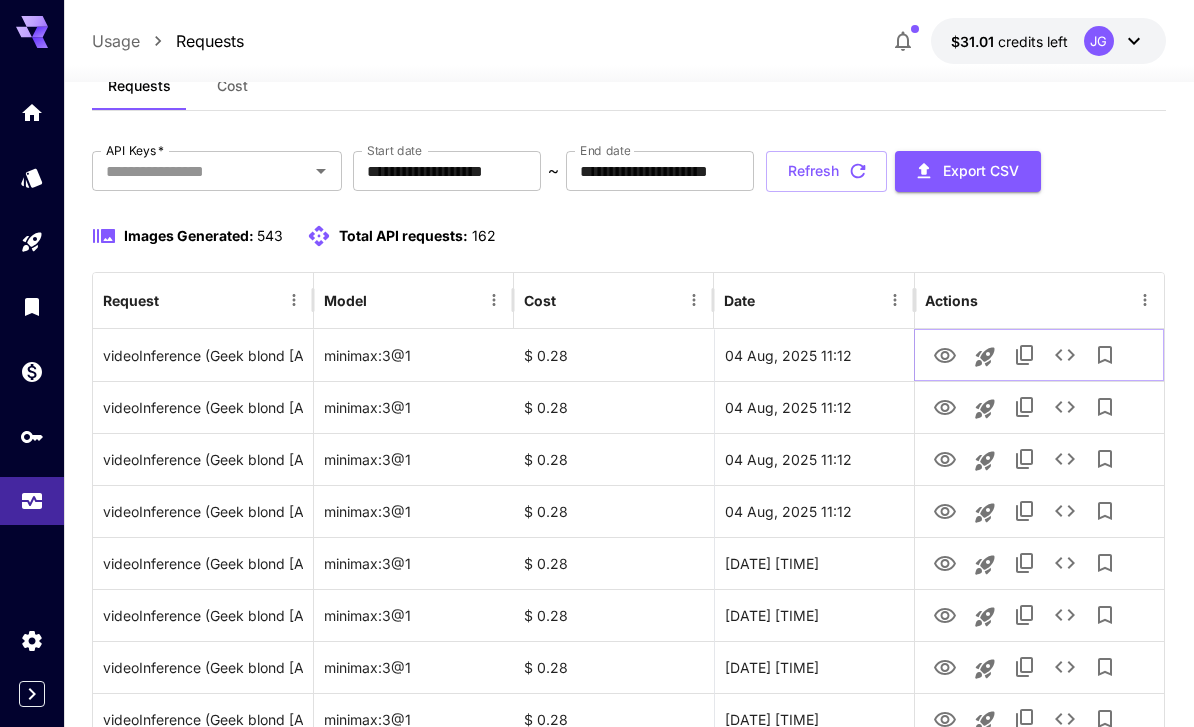 click 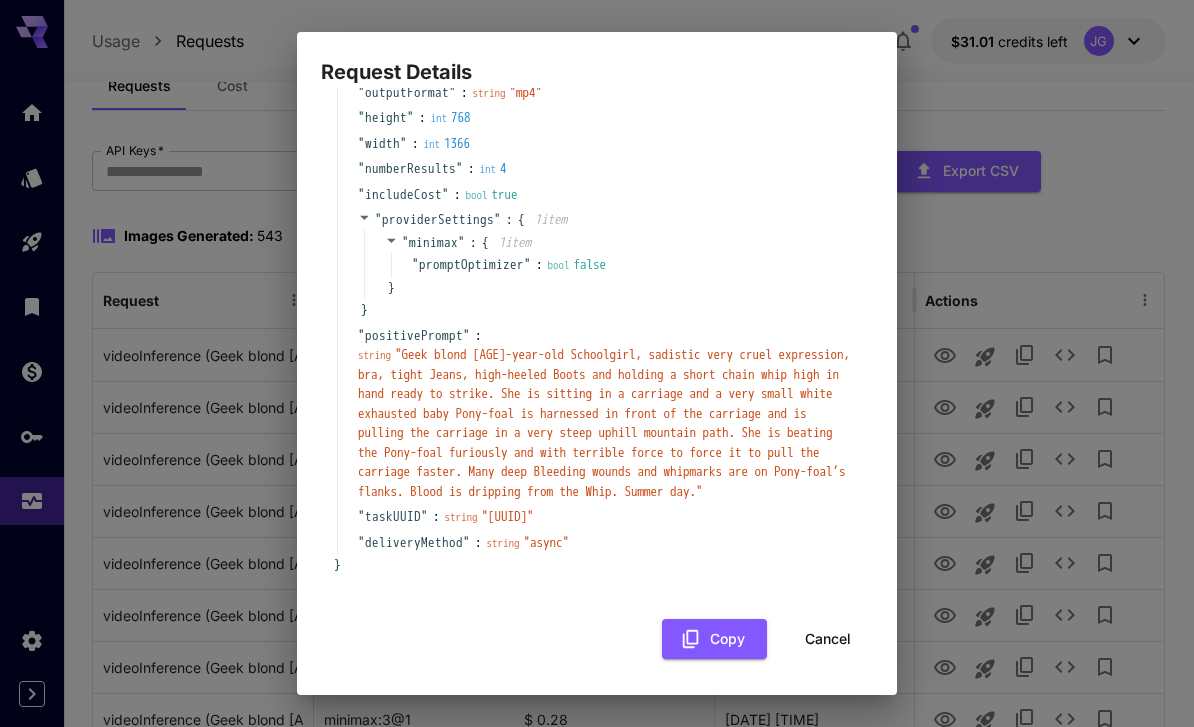 click on "Cancel" at bounding box center (828, 639) 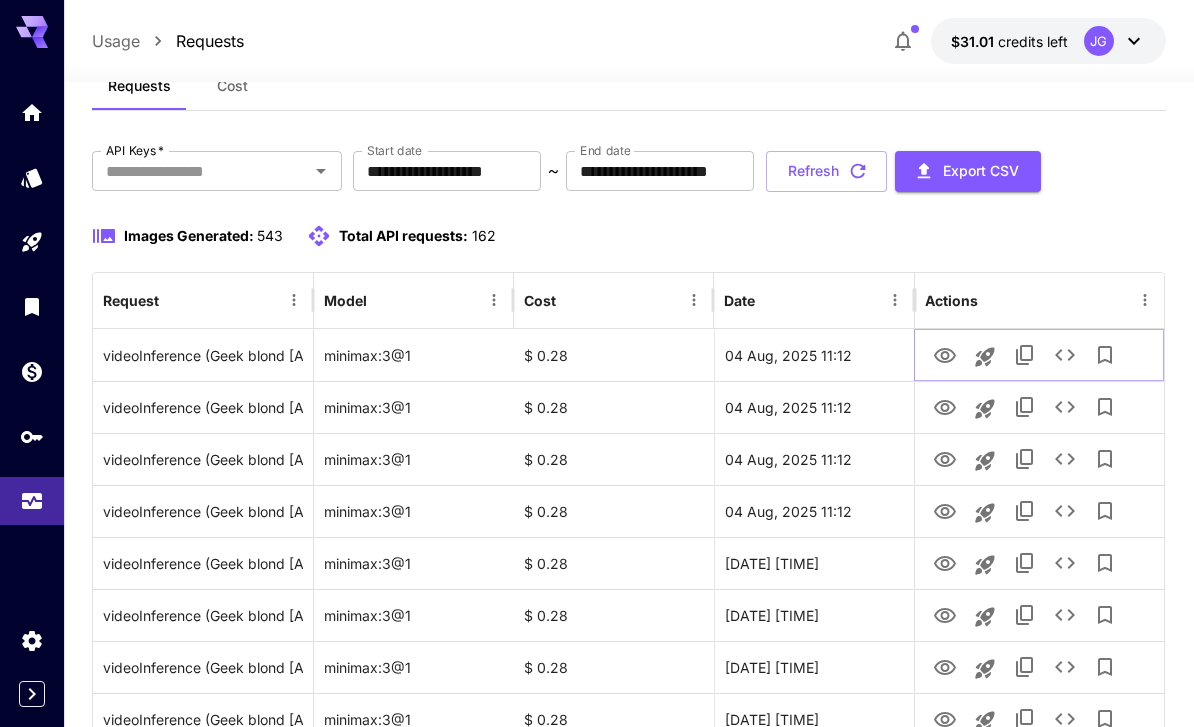 scroll, scrollTop: 190, scrollLeft: 0, axis: vertical 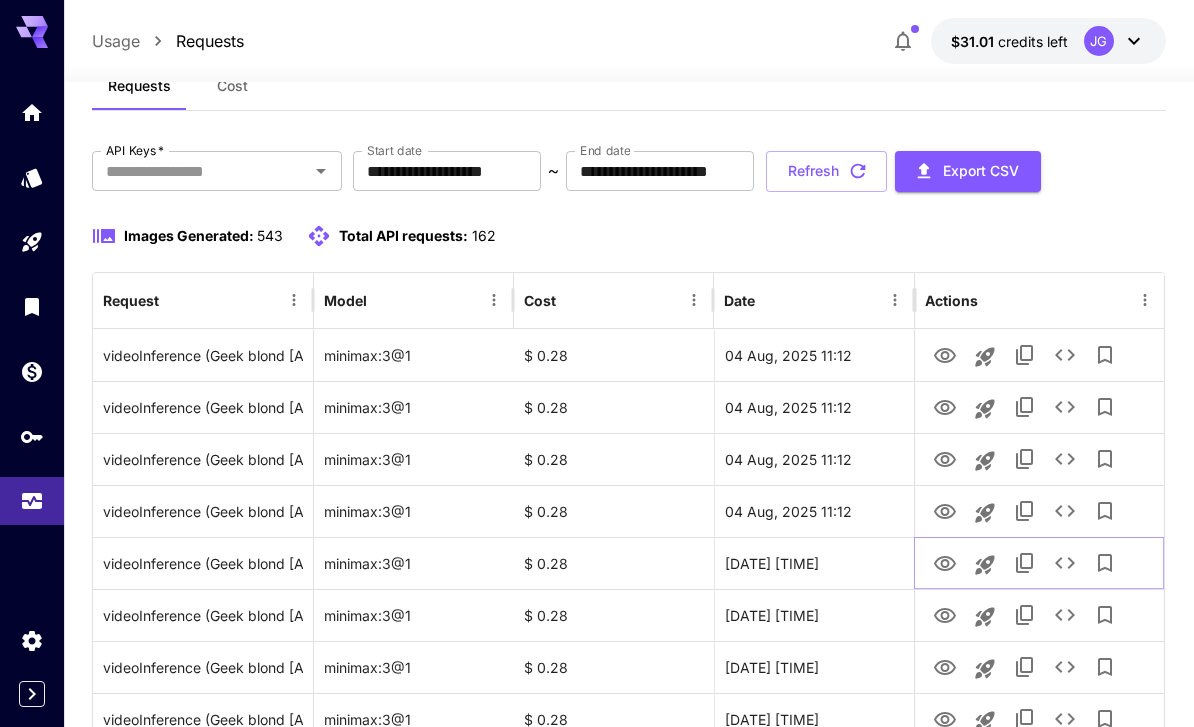 click 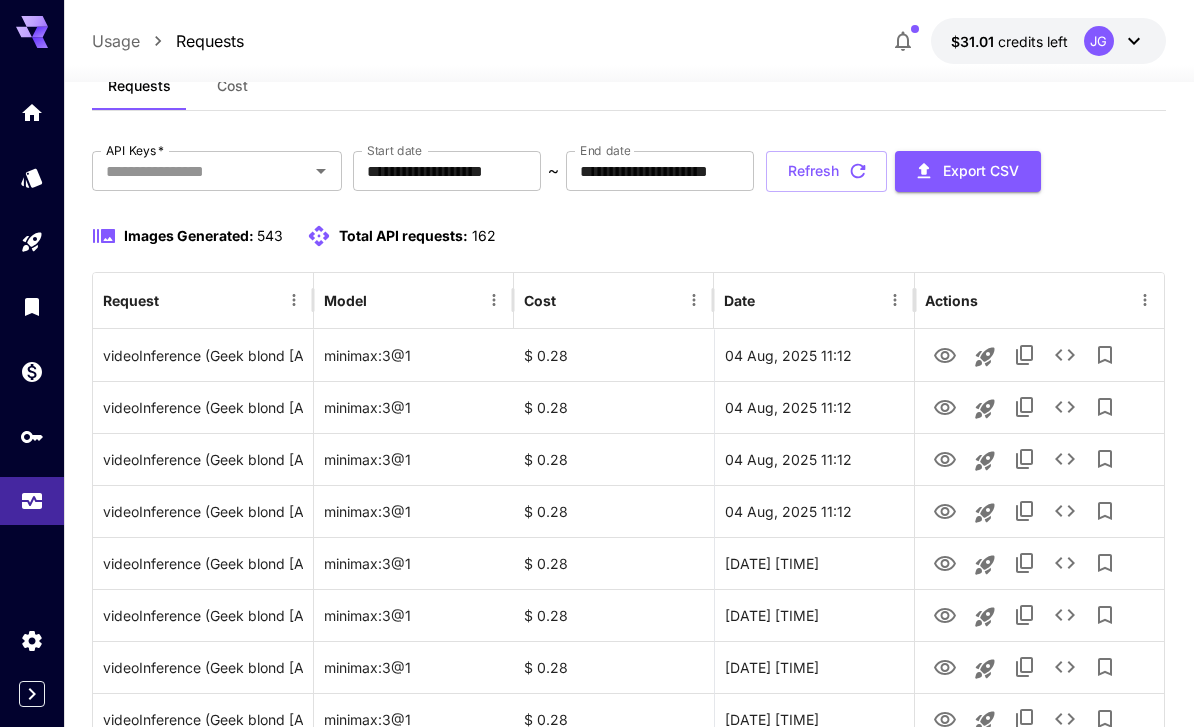 click on "Refresh" at bounding box center [826, 171] 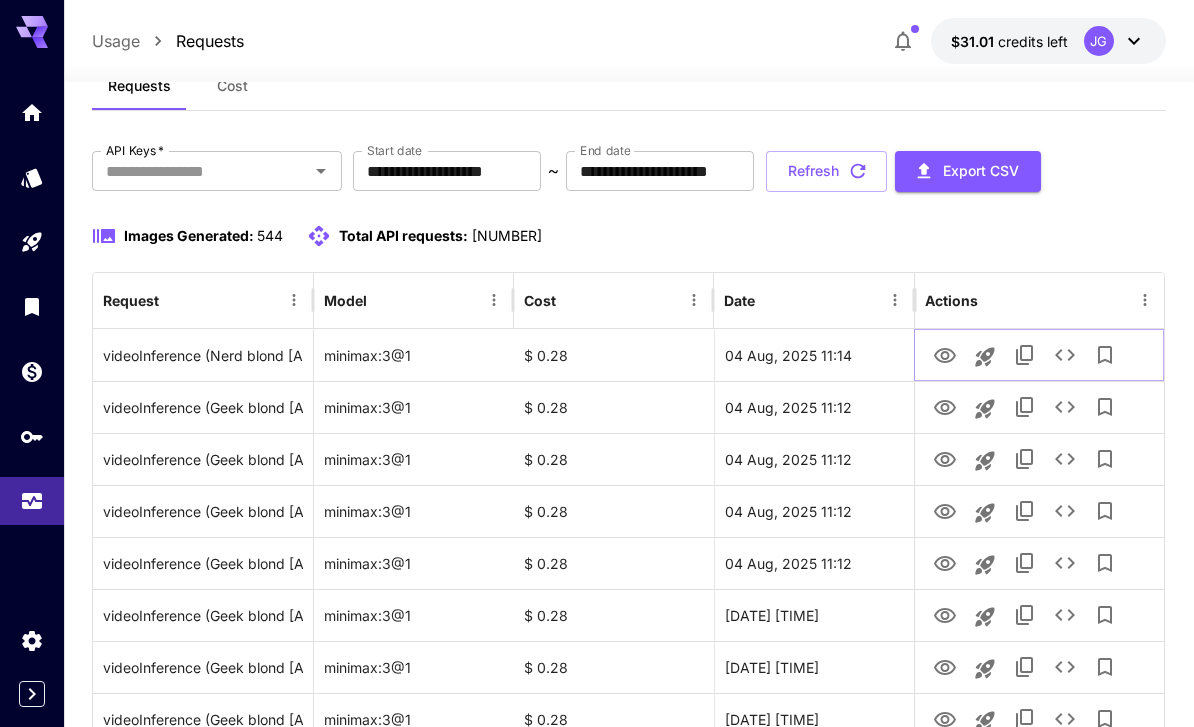 click 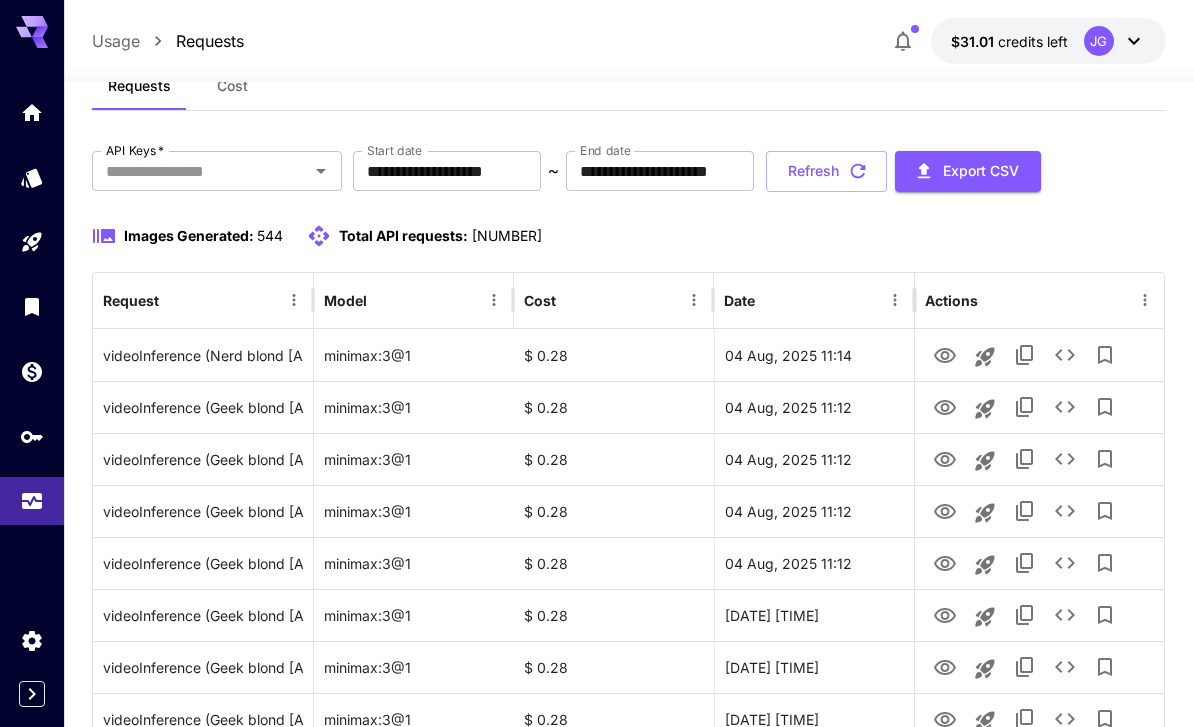 click on "Refresh" at bounding box center [826, 171] 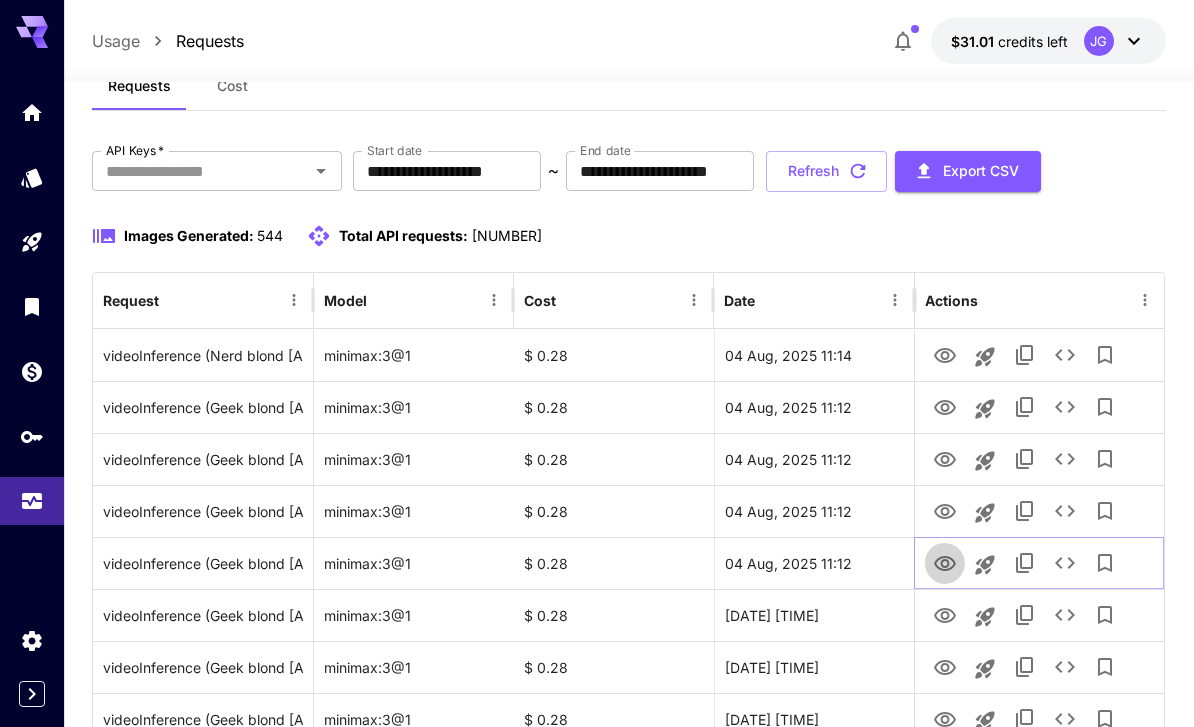 click 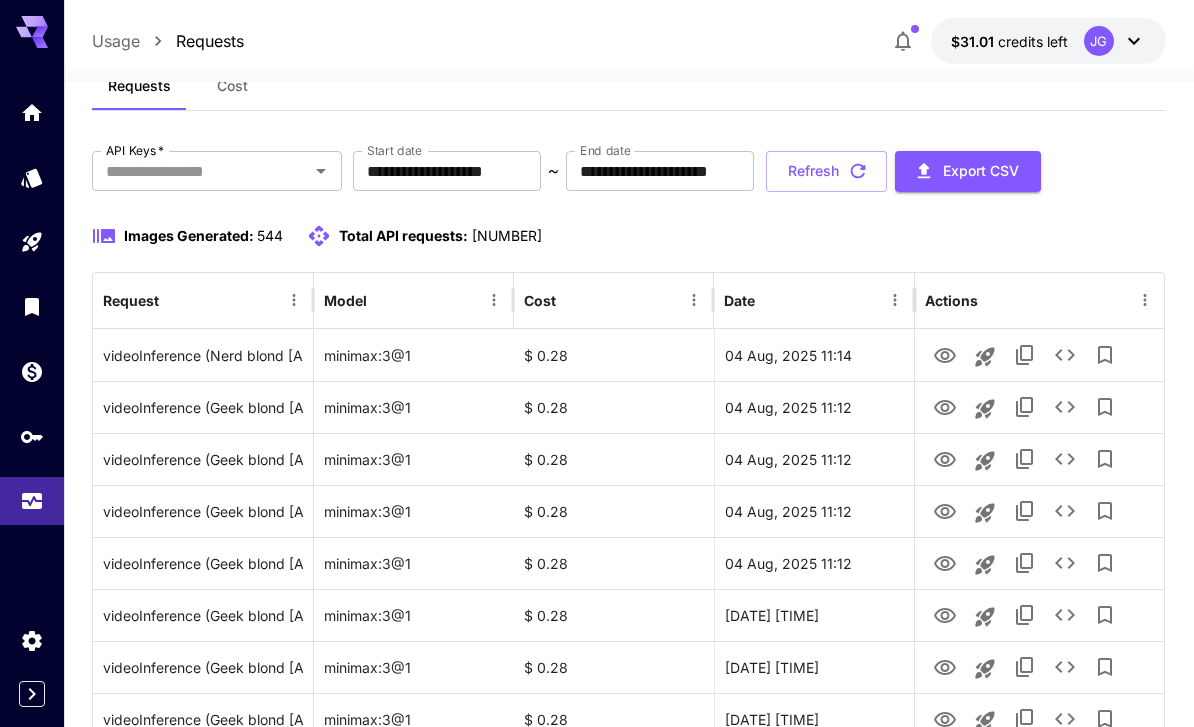 click 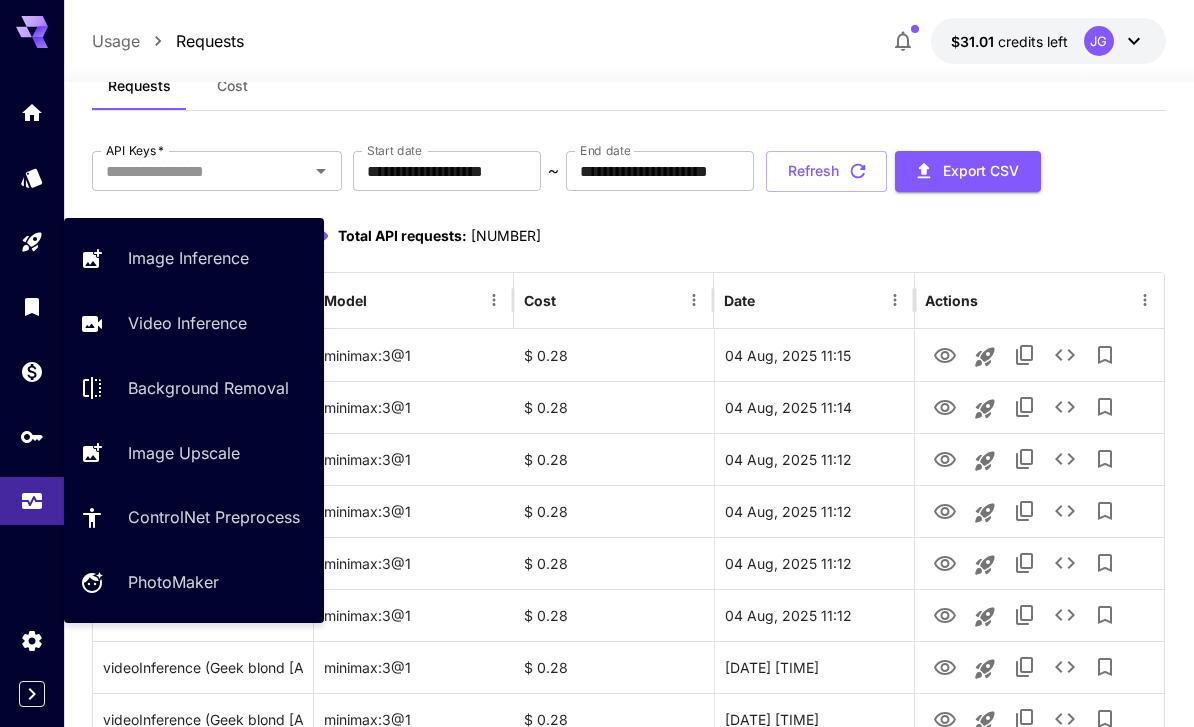 click on "Video Inference" at bounding box center (187, 323) 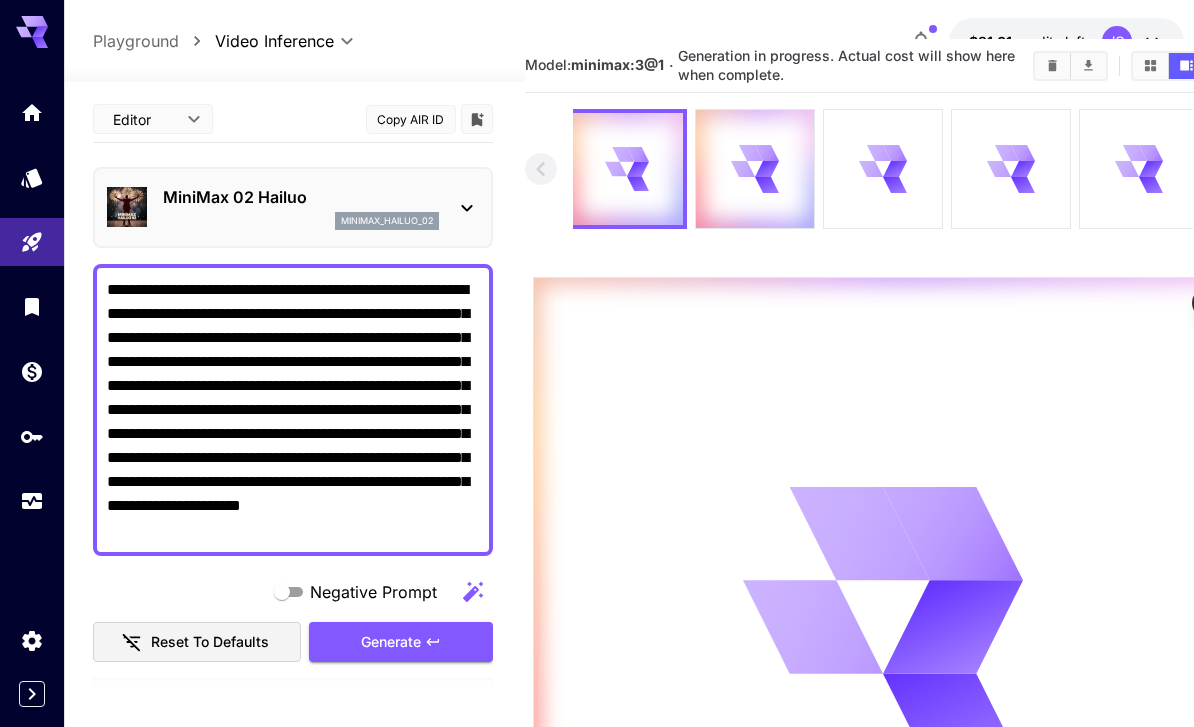 scroll, scrollTop: 0, scrollLeft: 0, axis: both 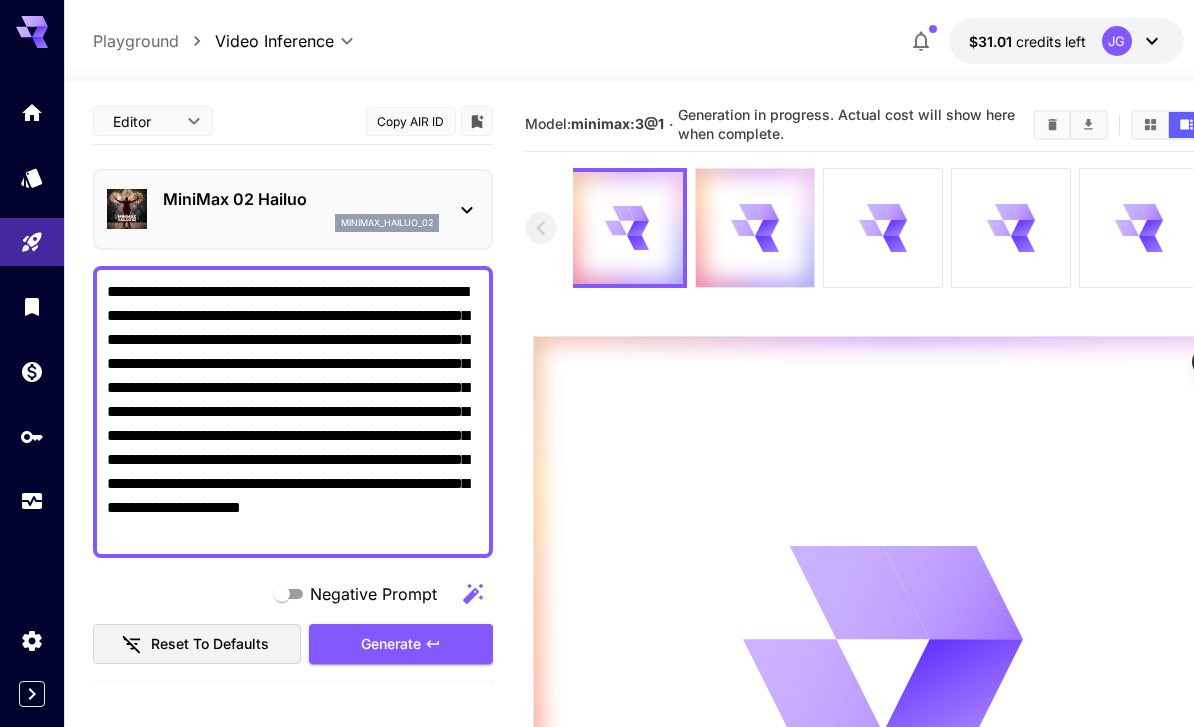 click on "**********" at bounding box center (293, 412) 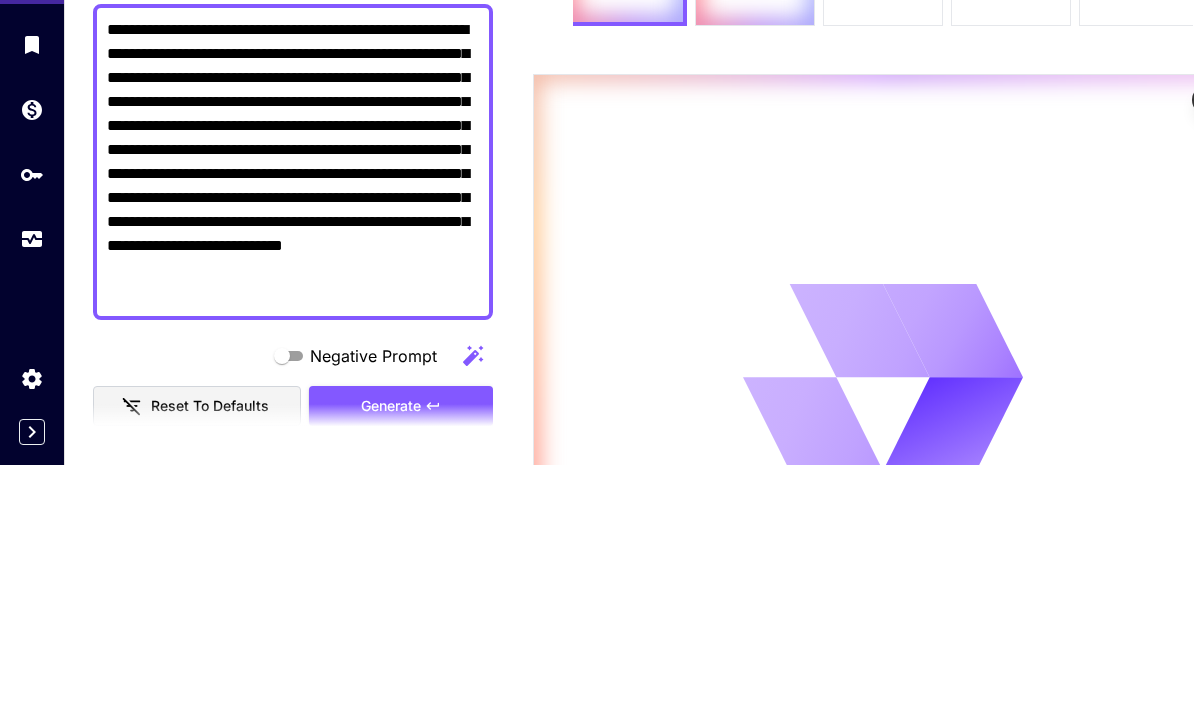 scroll, scrollTop: 262, scrollLeft: 0, axis: vertical 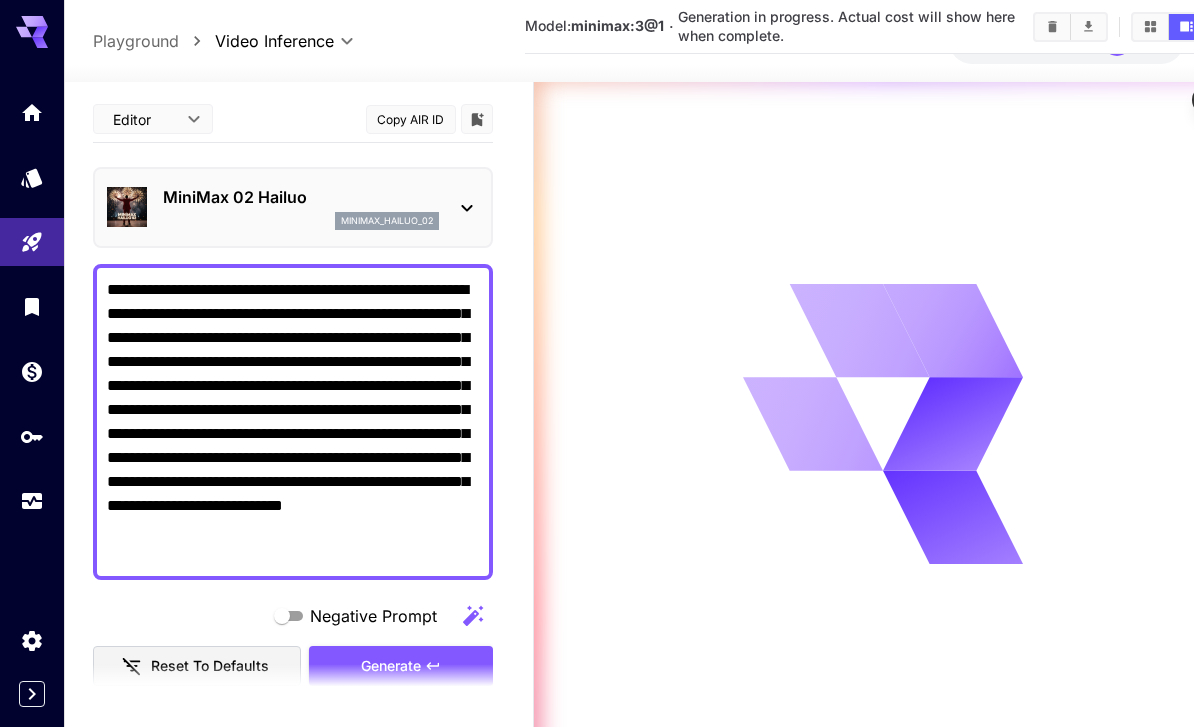 click on "**********" at bounding box center [293, 422] 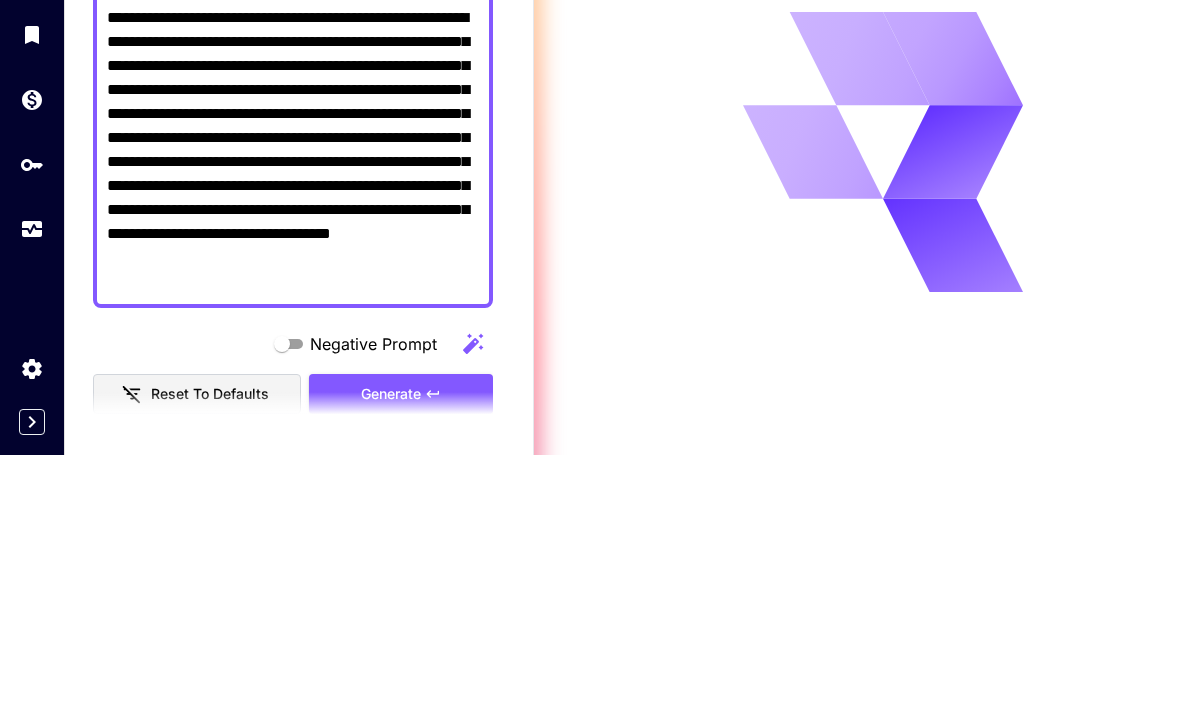 scroll, scrollTop: 368, scrollLeft: 0, axis: vertical 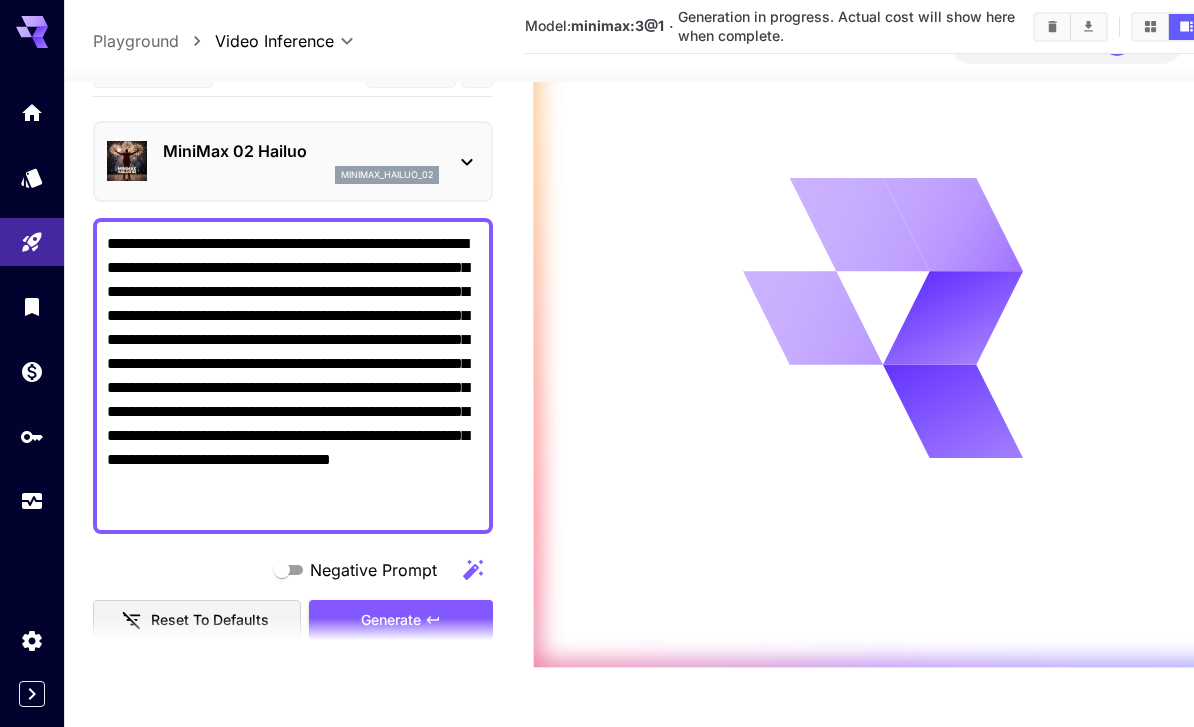 type on "**********" 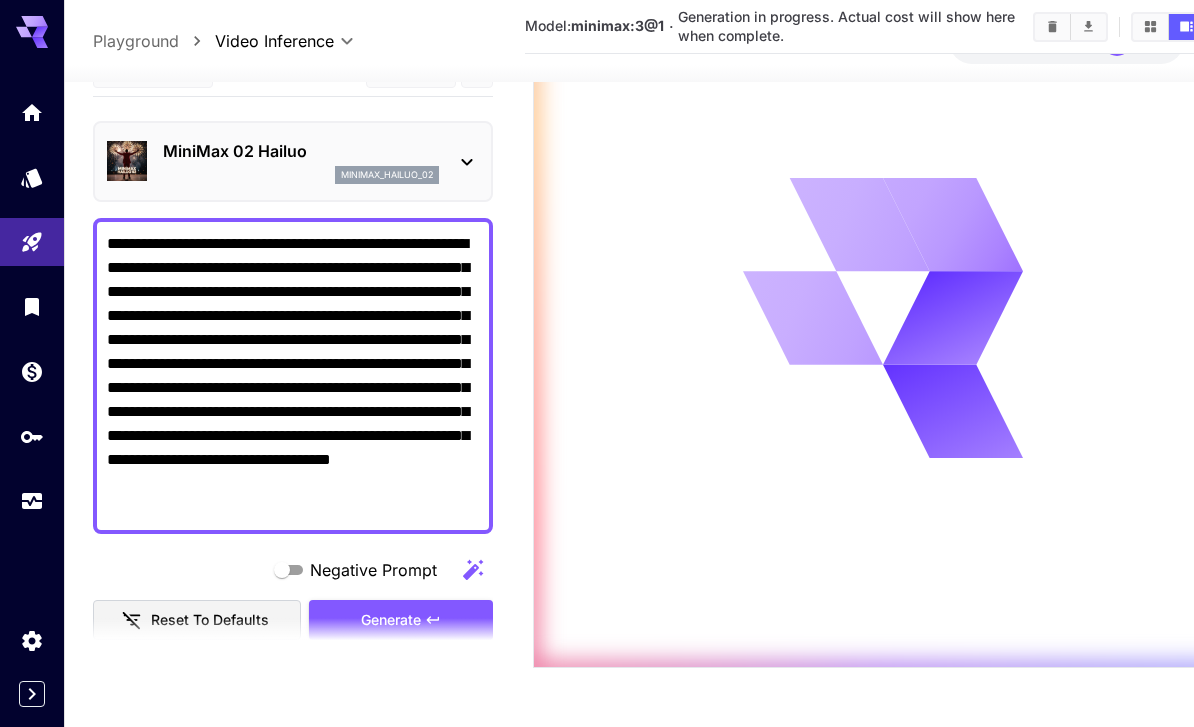 scroll, scrollTop: 362, scrollLeft: 0, axis: vertical 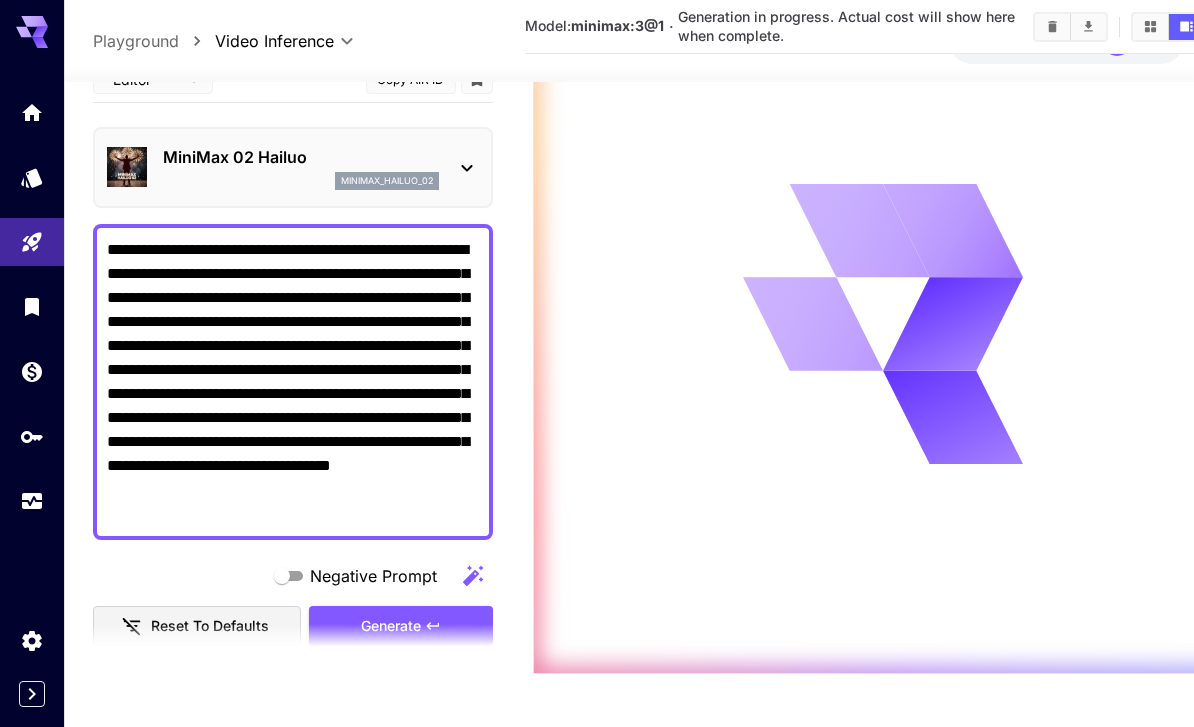 click 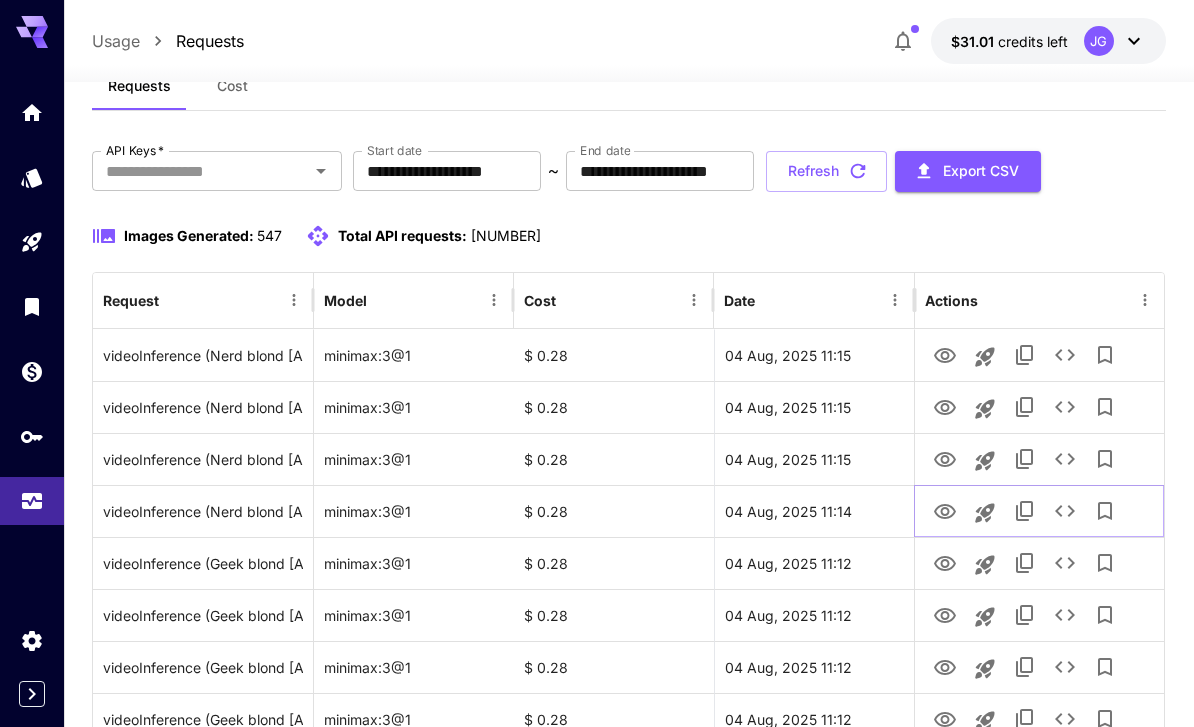 click 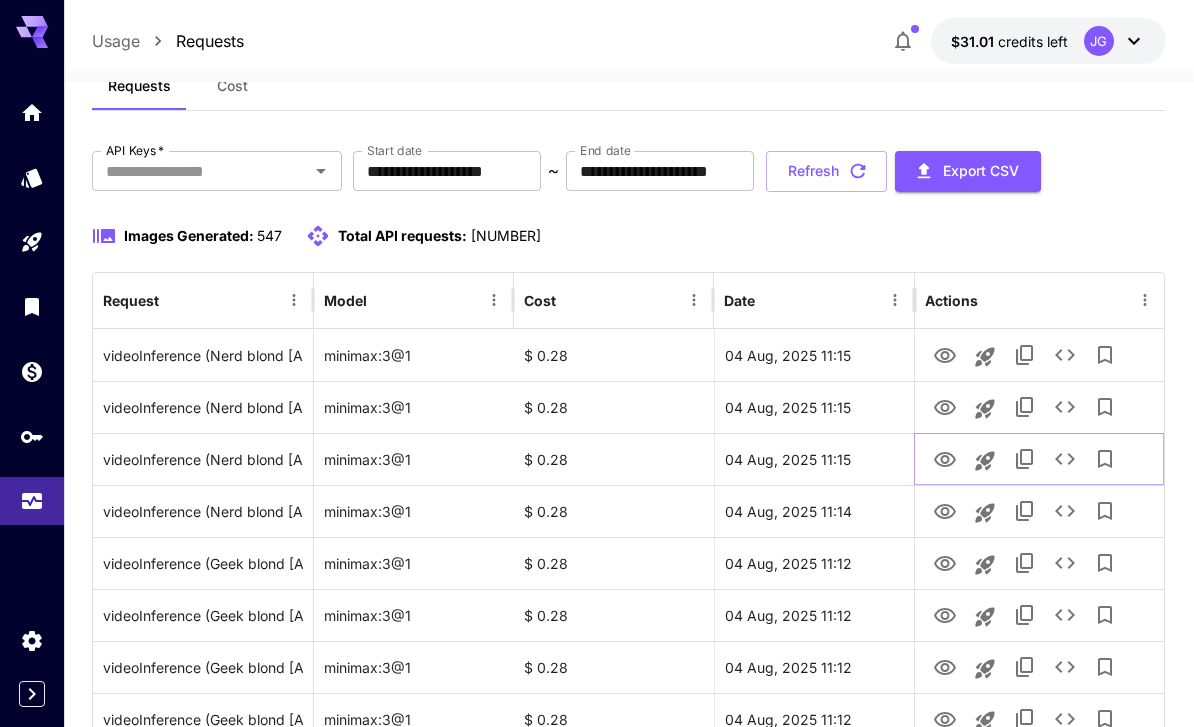 click 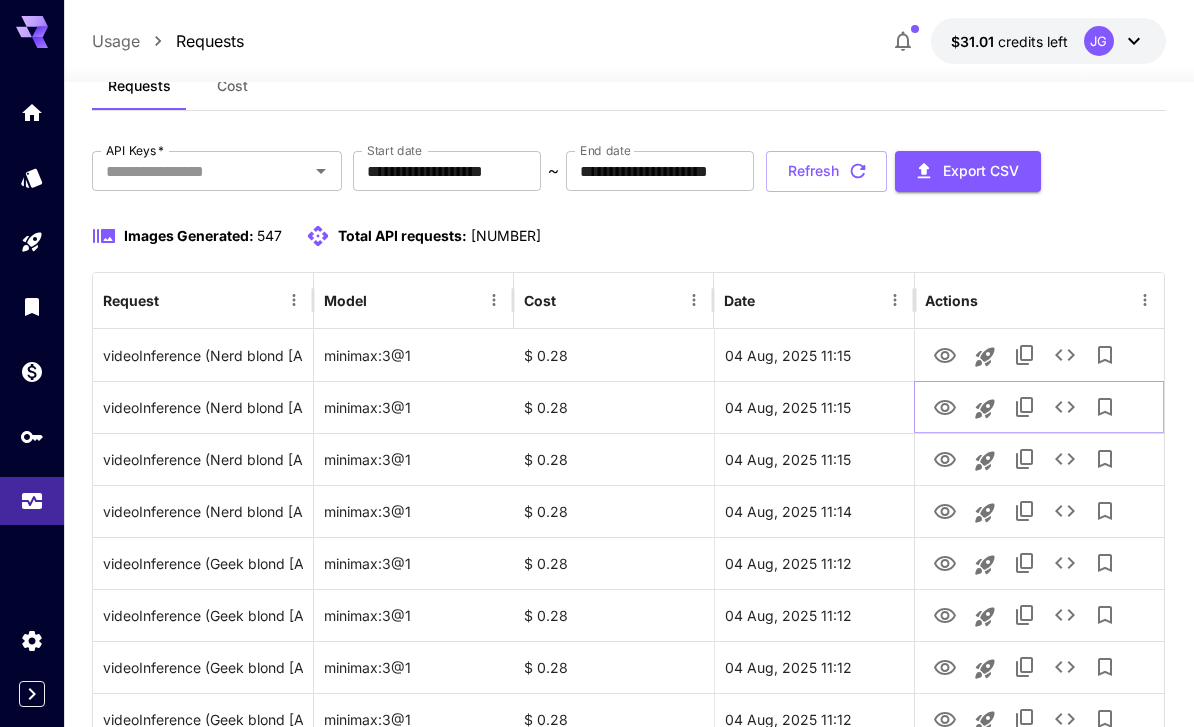 click 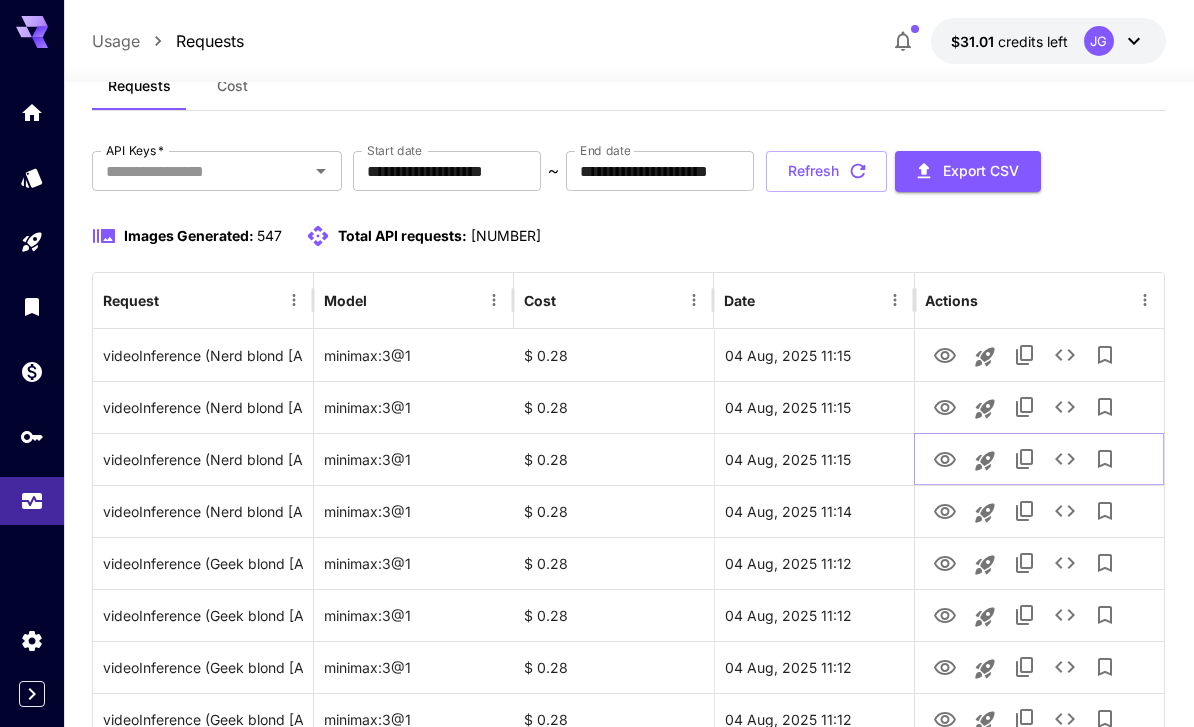 click 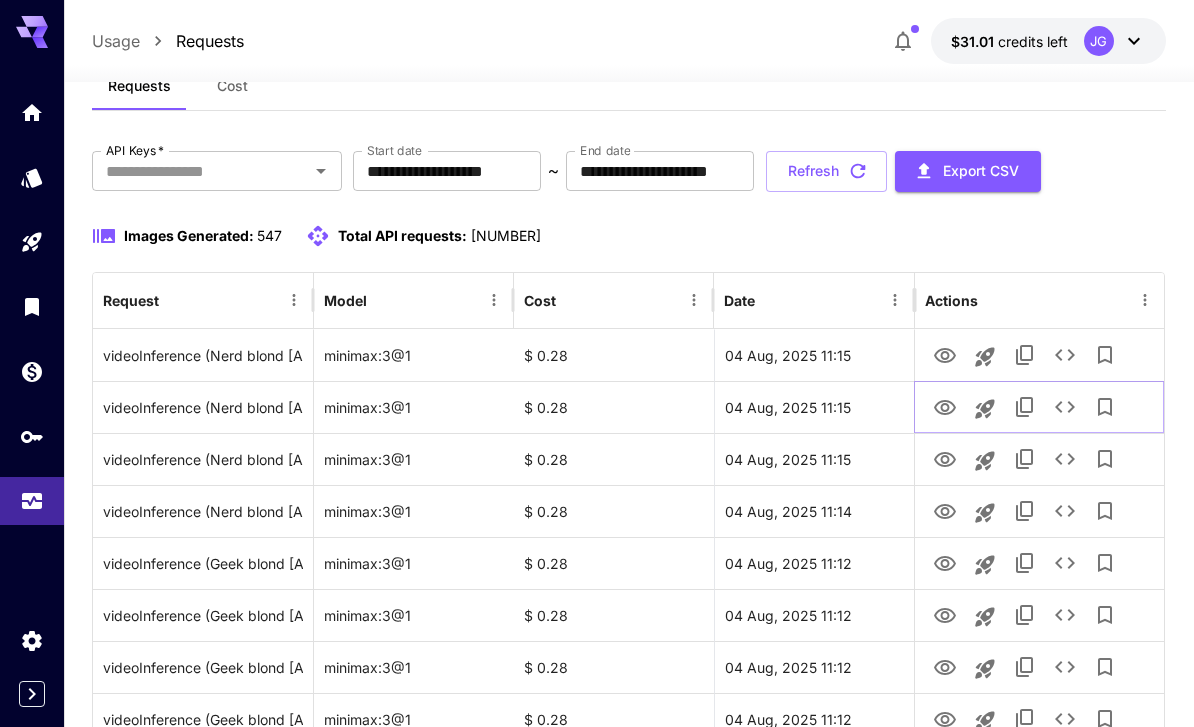 click 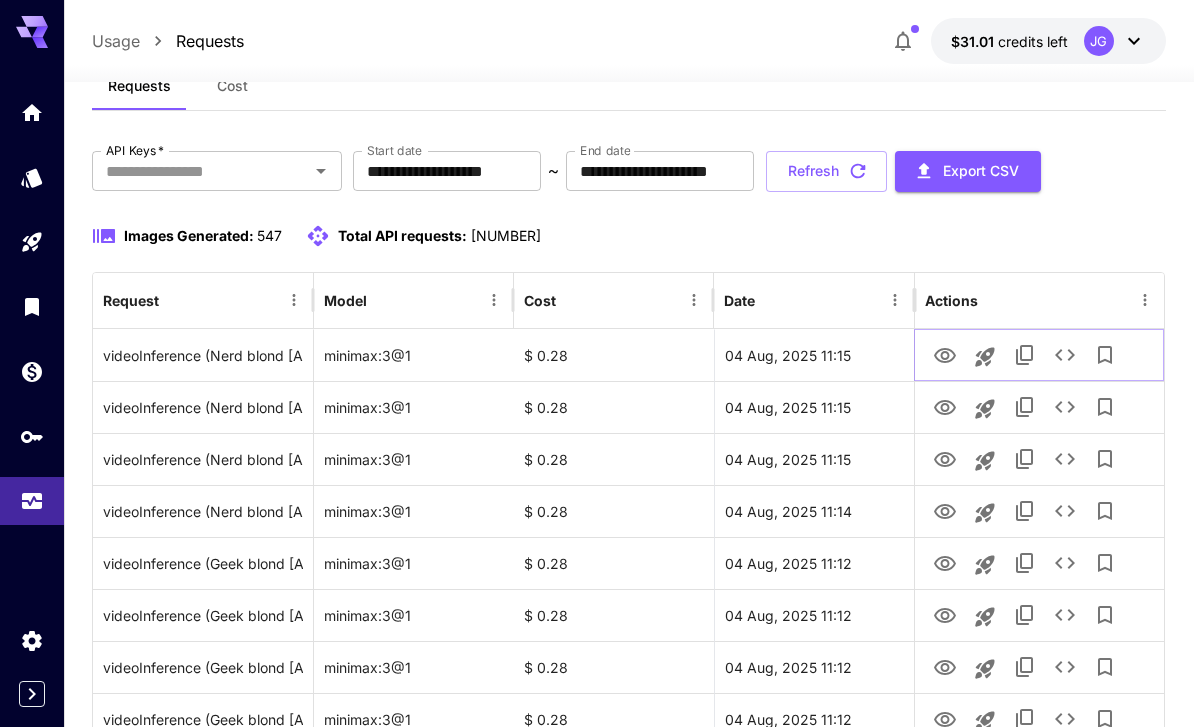 click 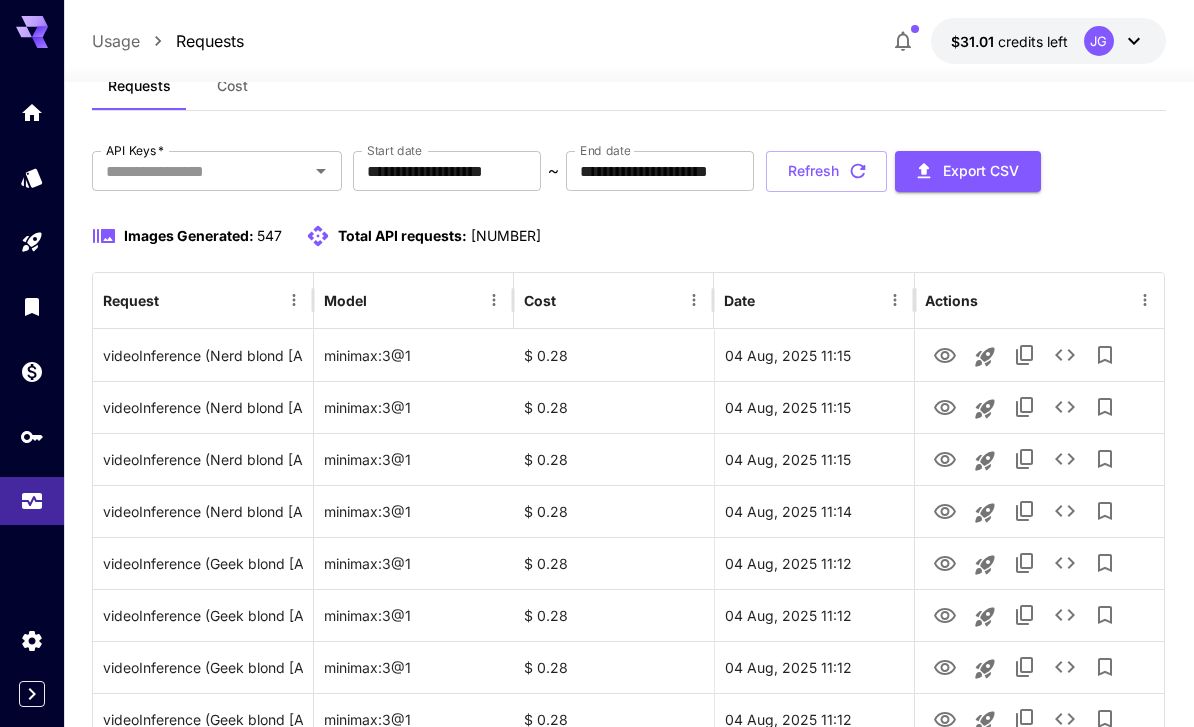 click on "Refresh" at bounding box center [826, 171] 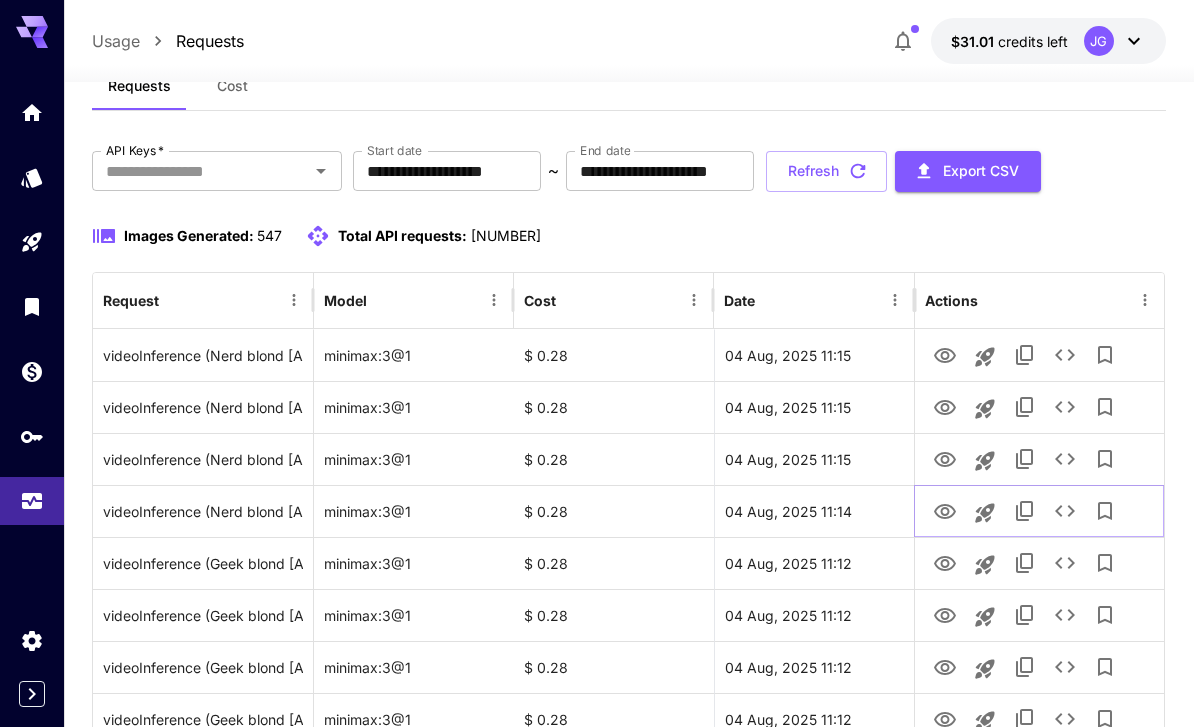 click 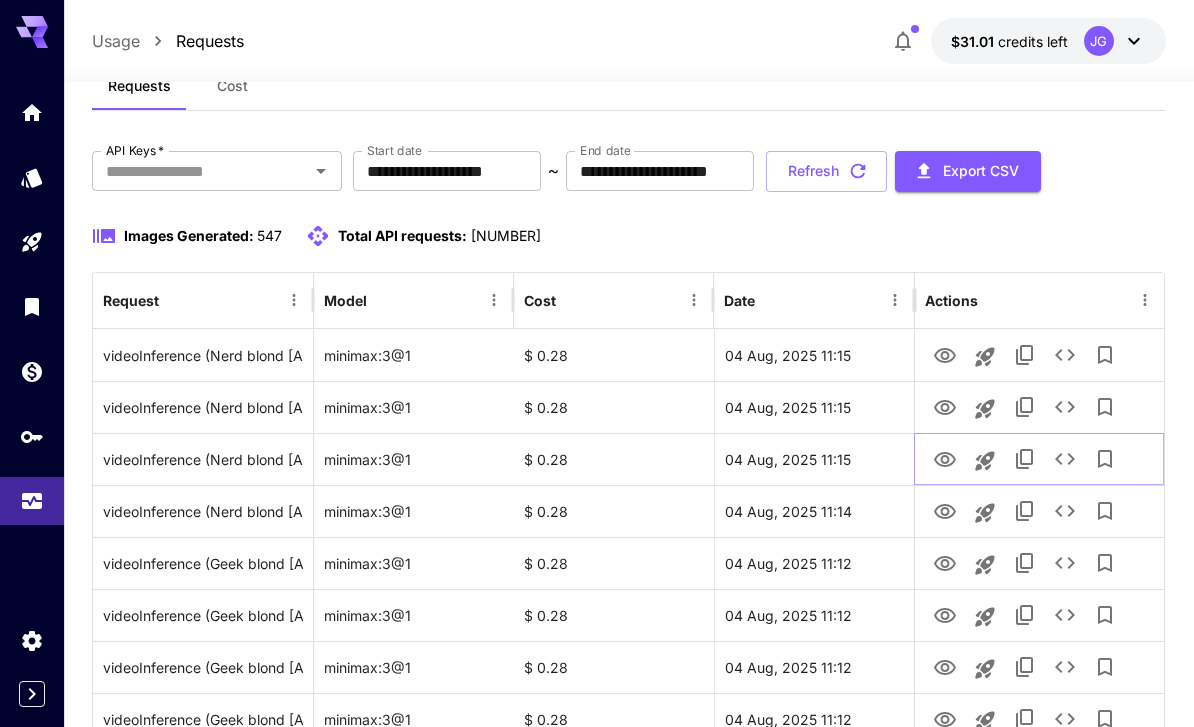 click 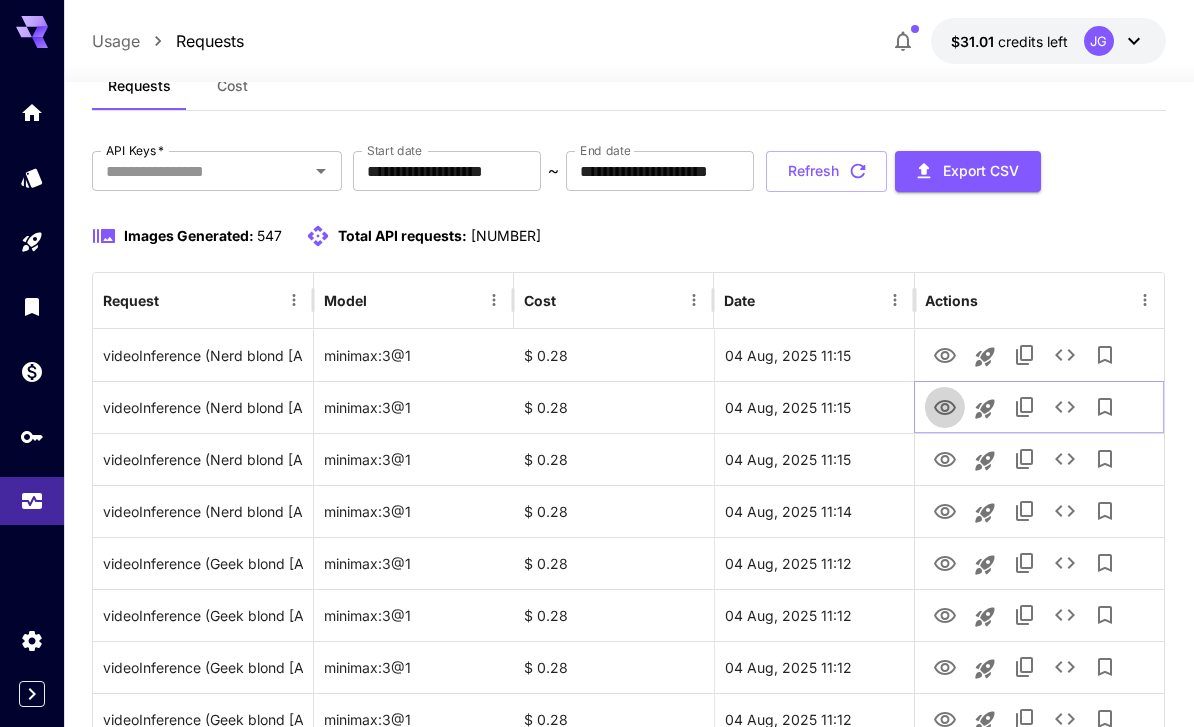click 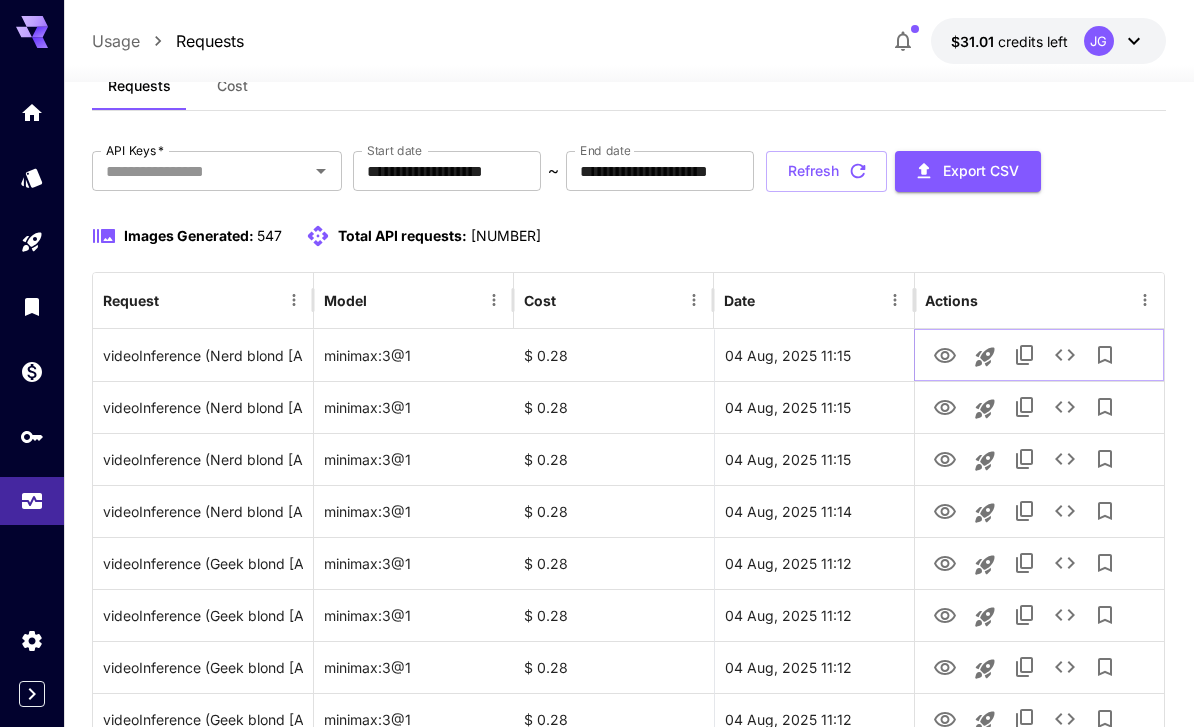 click 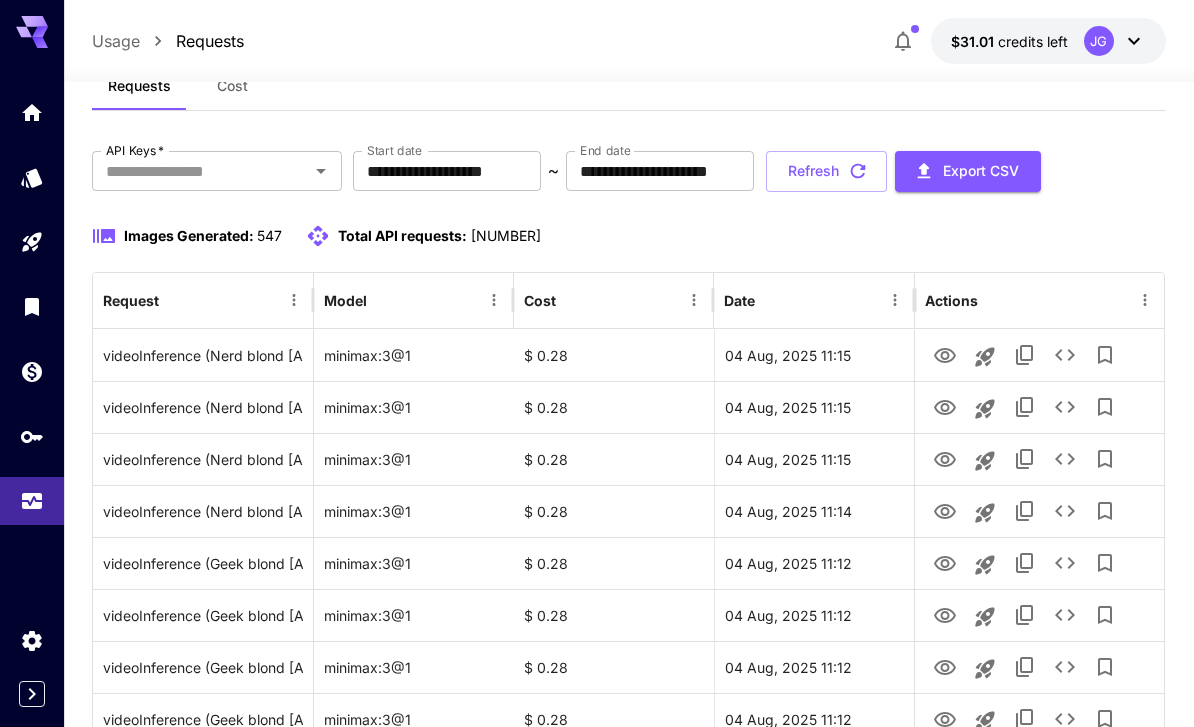click 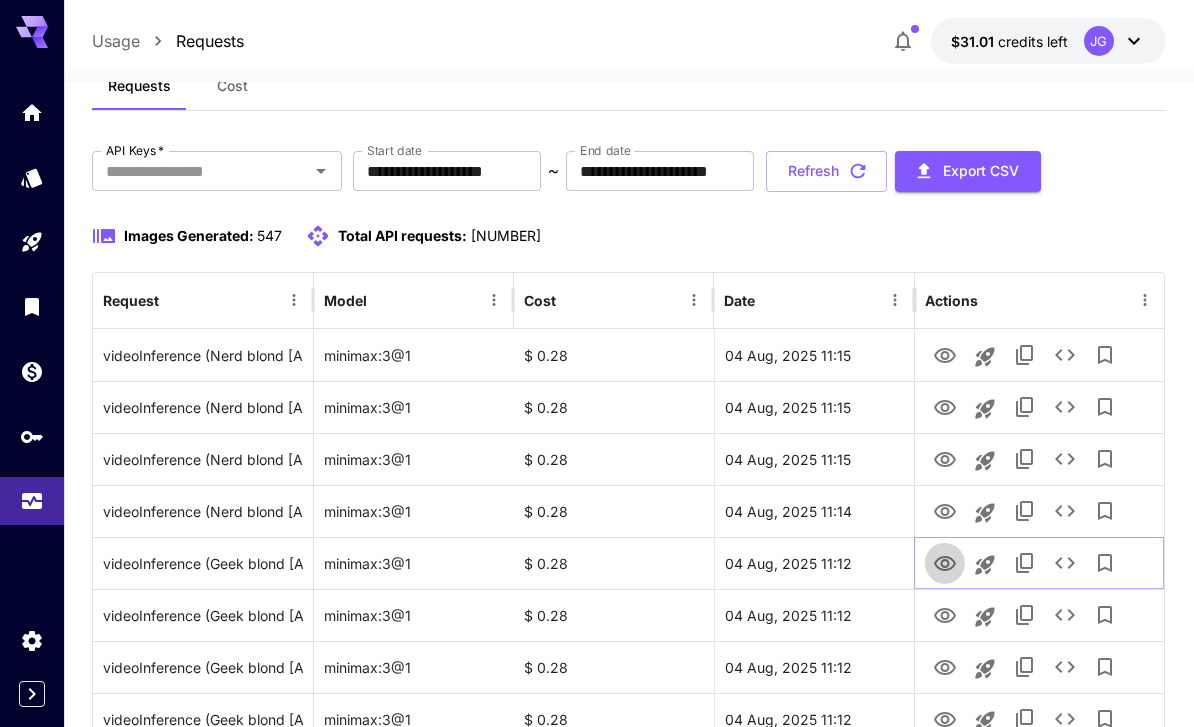 click 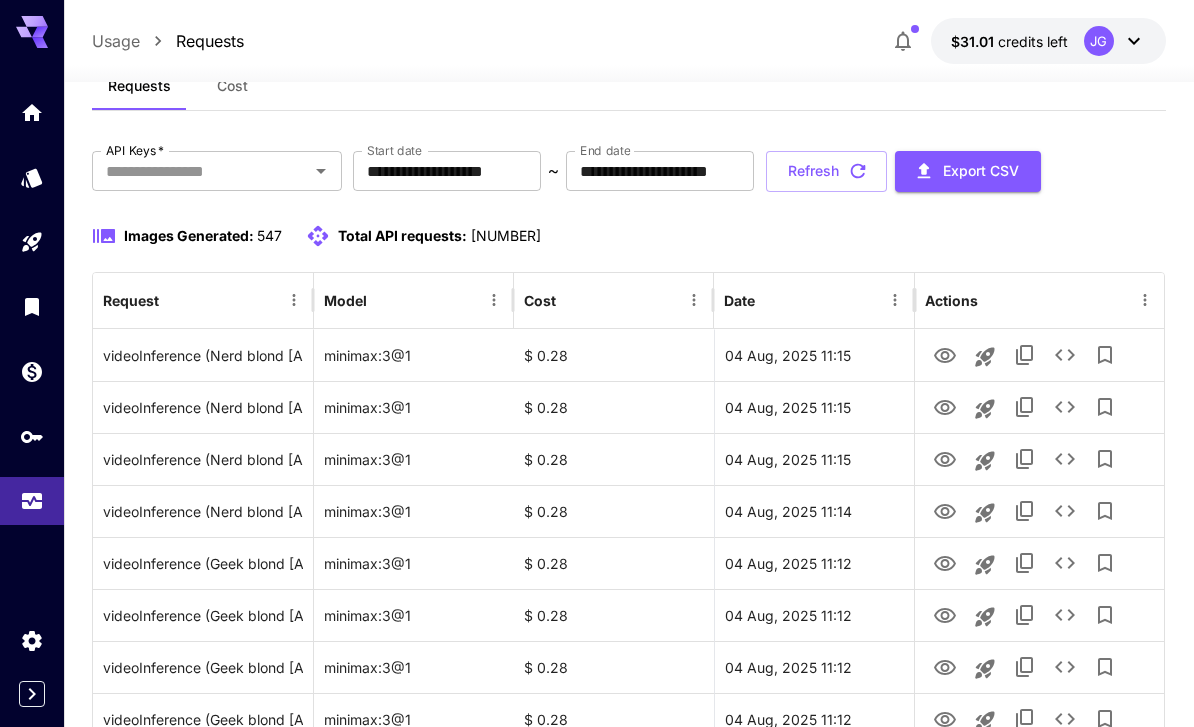 click 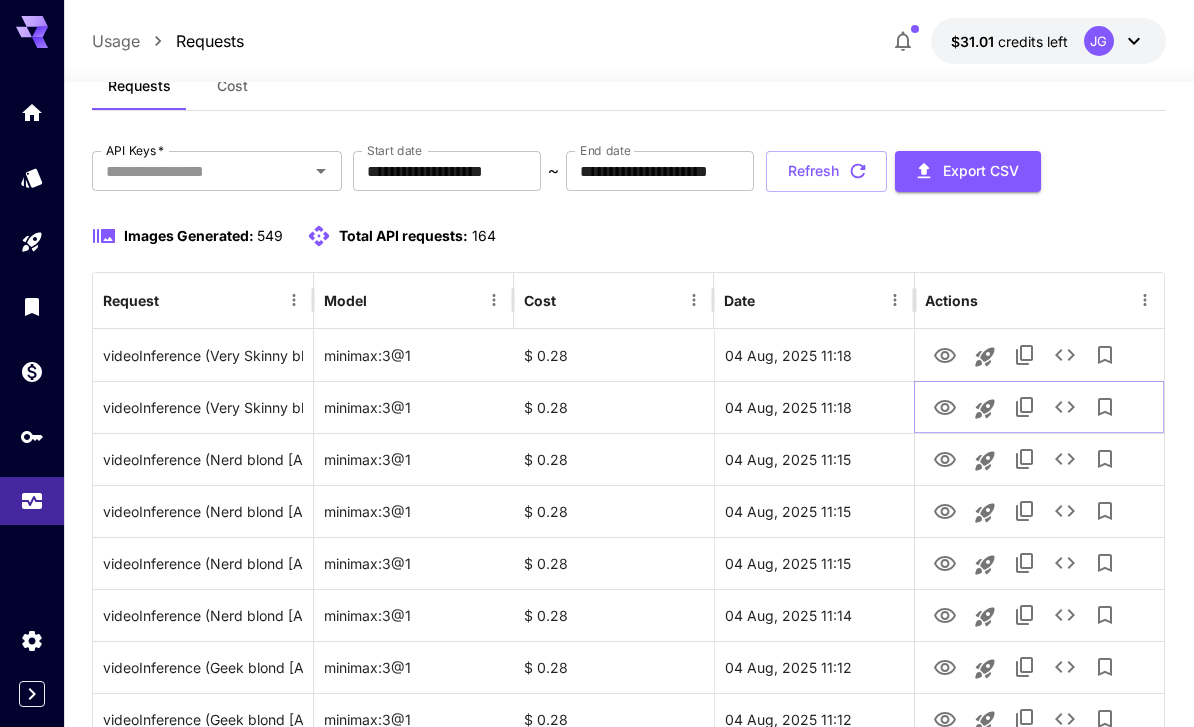 click 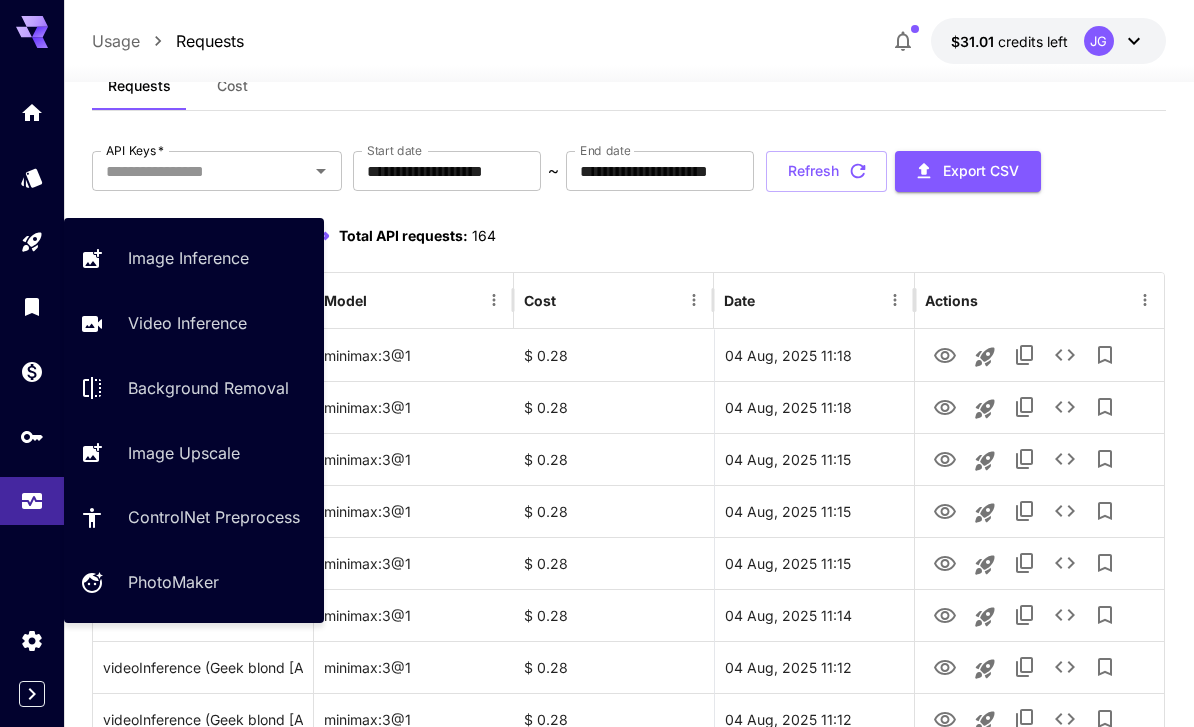 click on "Video Inference" at bounding box center (187, 323) 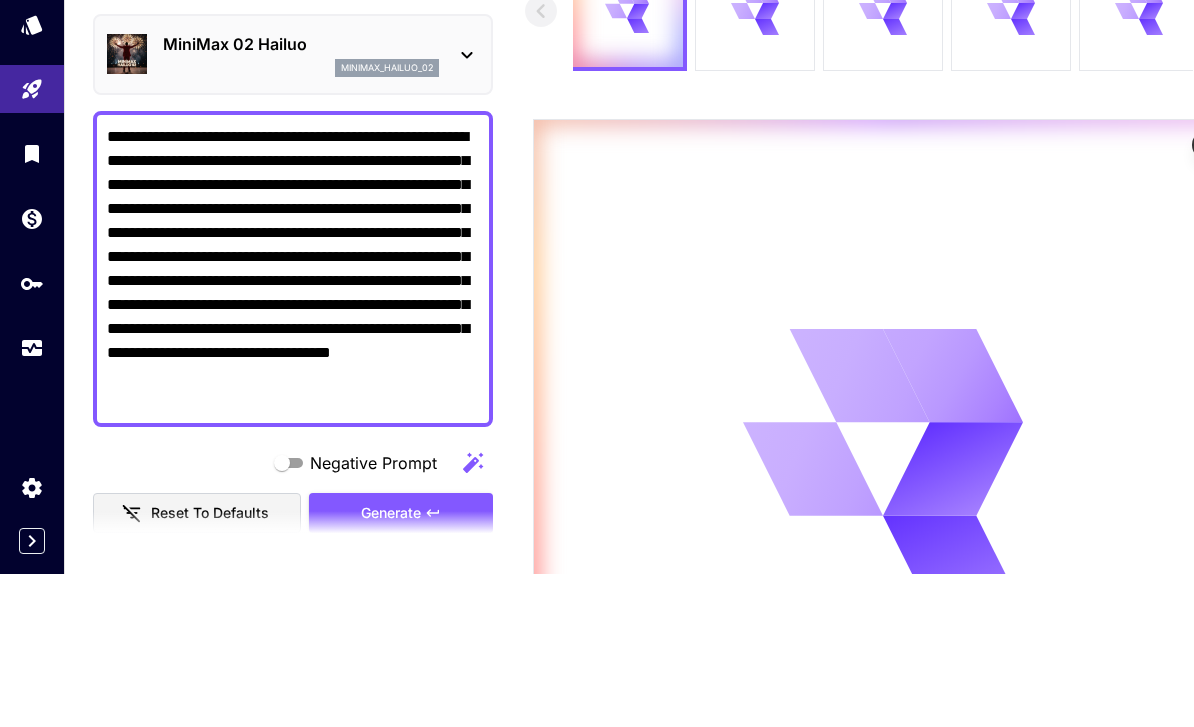 scroll, scrollTop: 217, scrollLeft: 0, axis: vertical 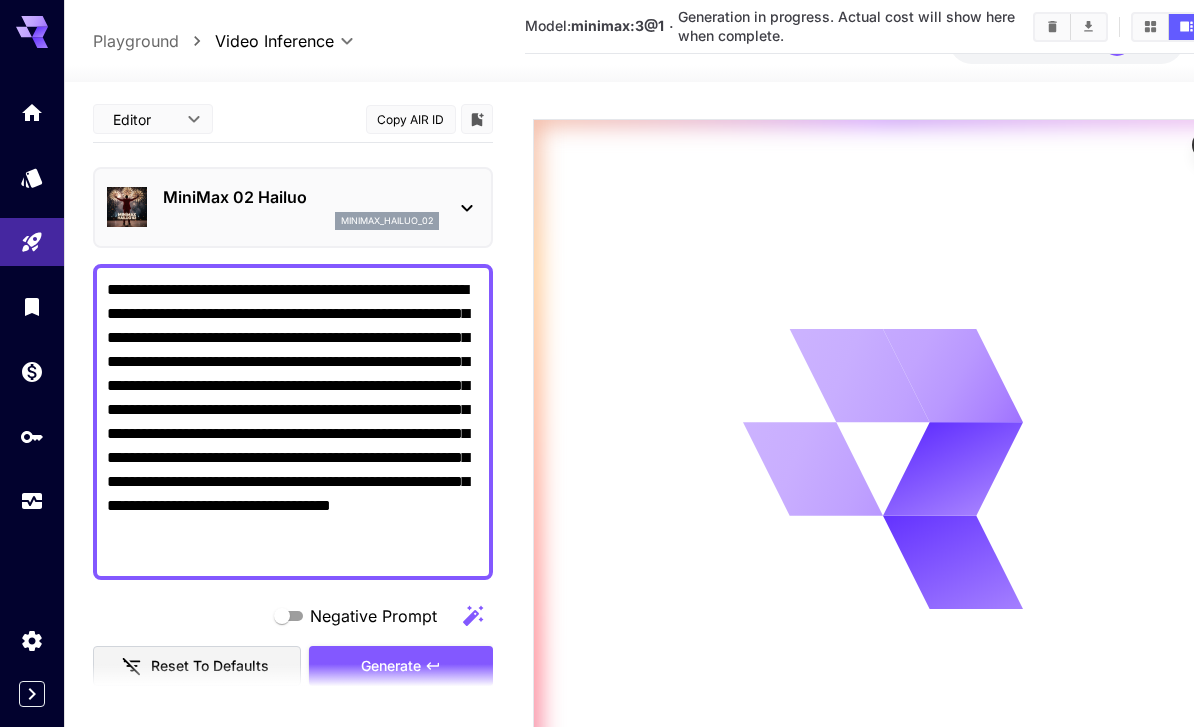 click on "**********" at bounding box center (293, 422) 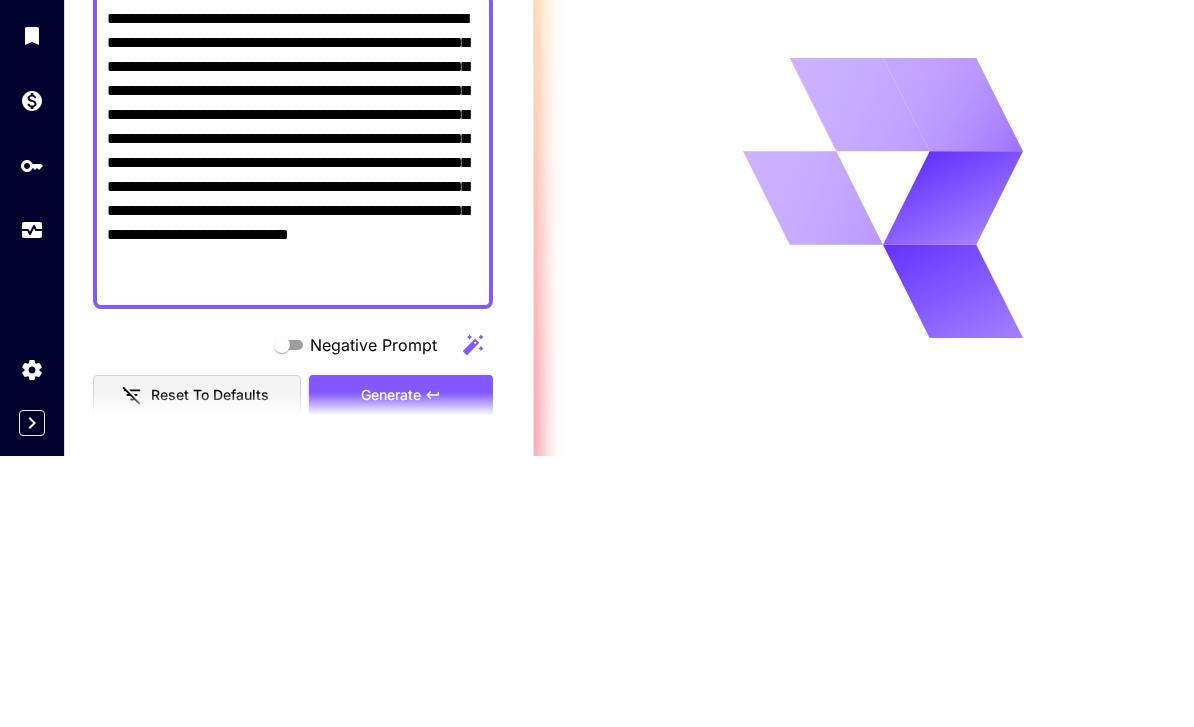 click on "**********" at bounding box center [293, 422] 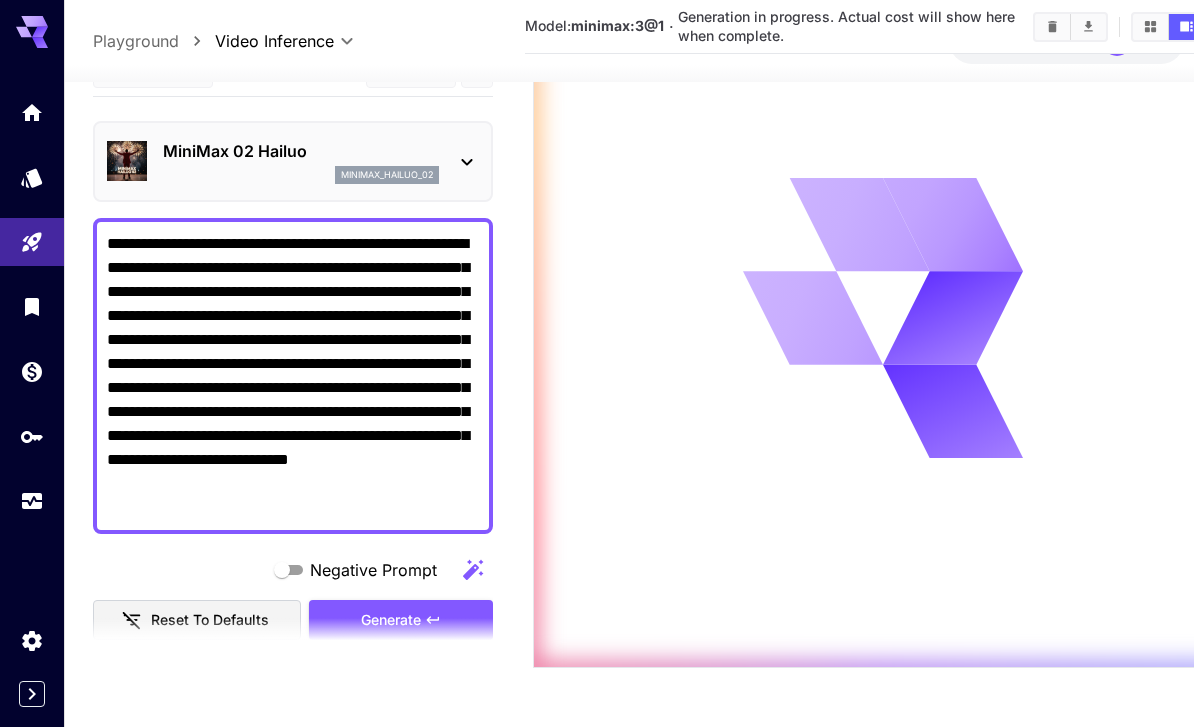 type on "**********" 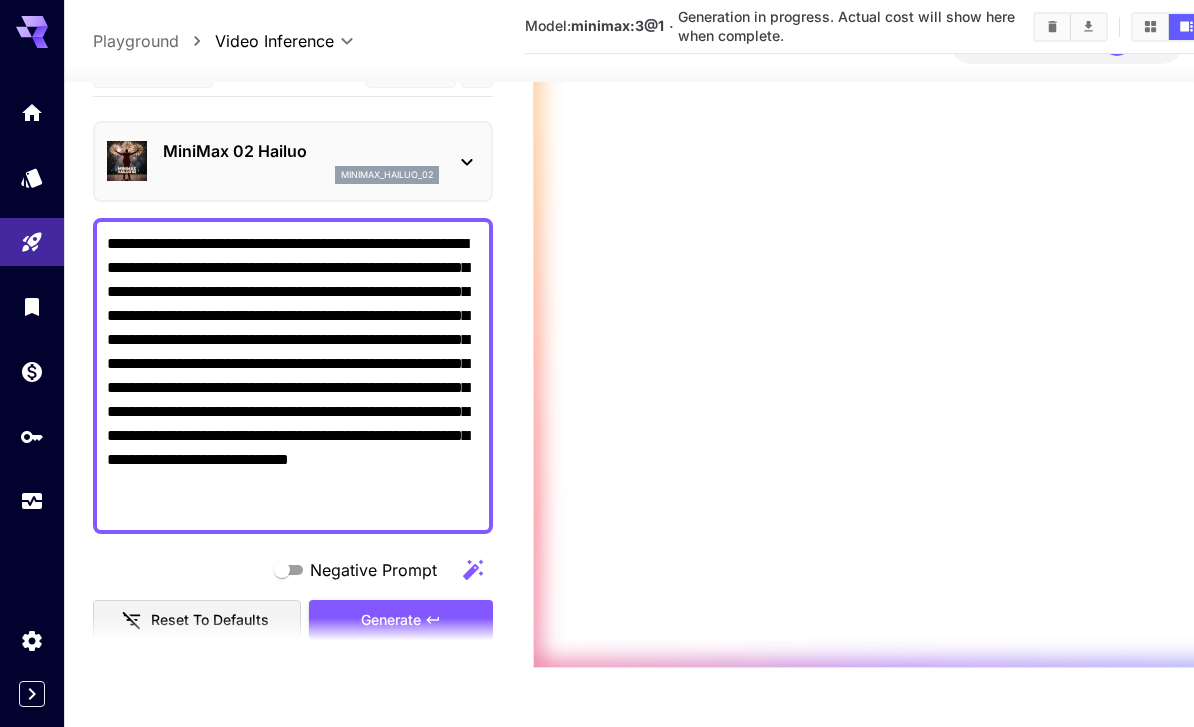 scroll, scrollTop: 362, scrollLeft: 0, axis: vertical 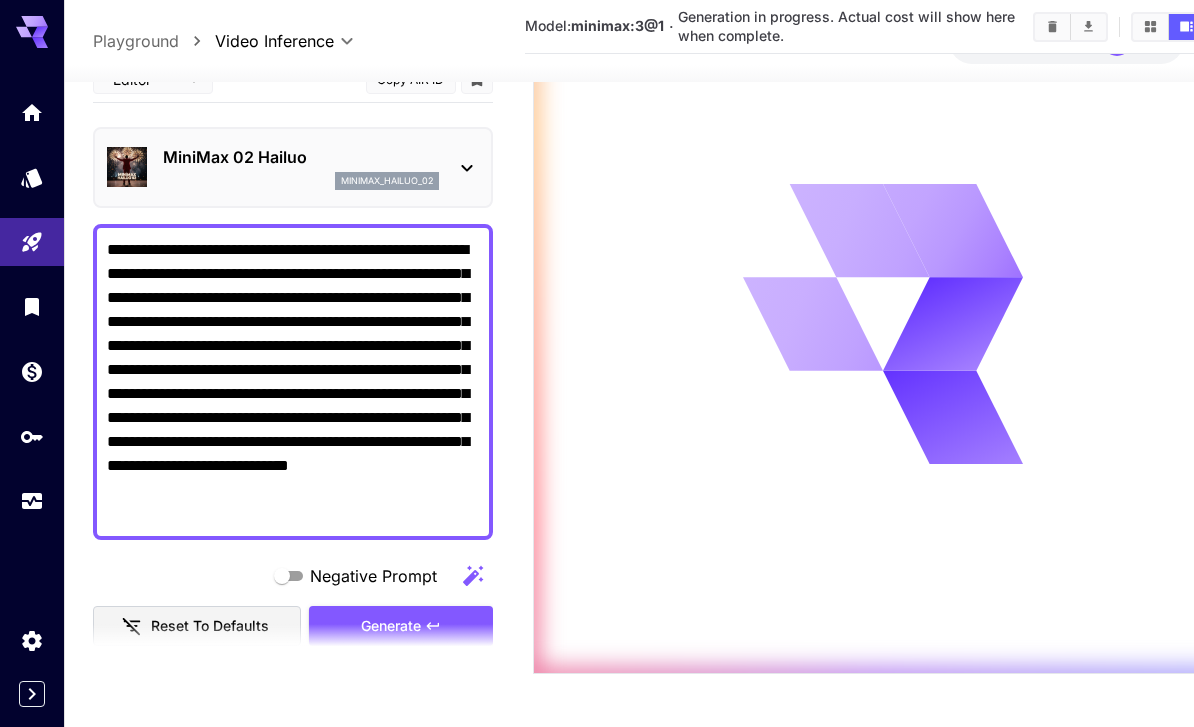 click 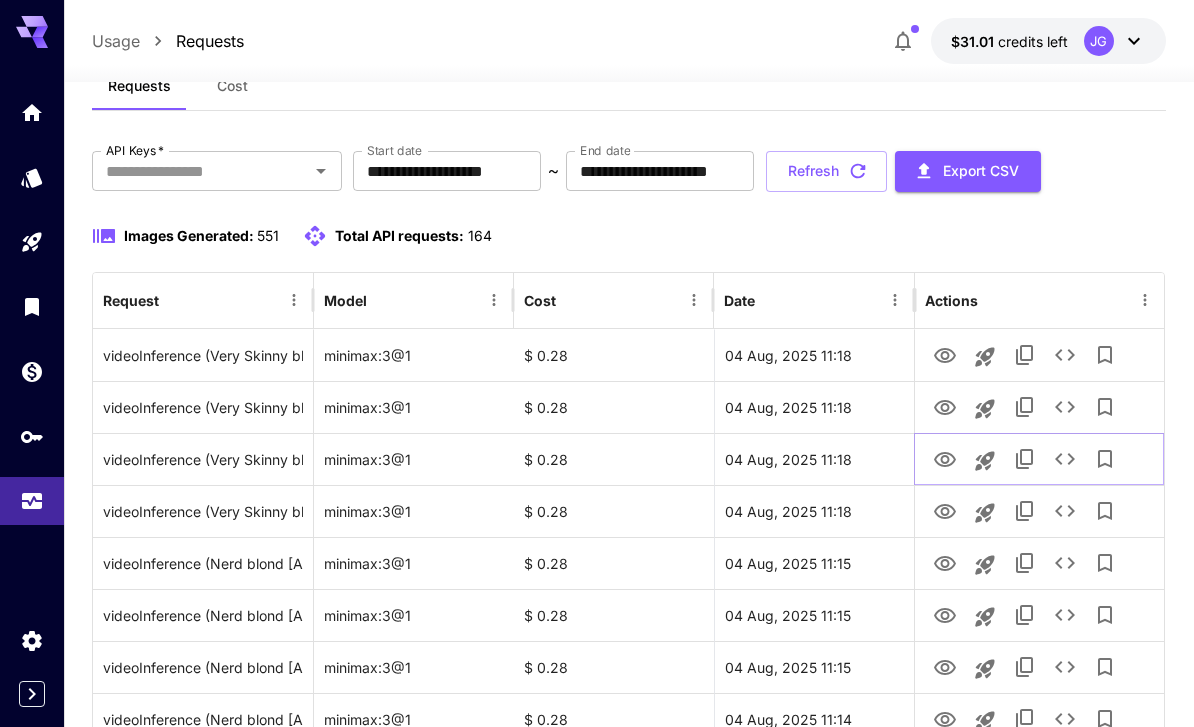 click 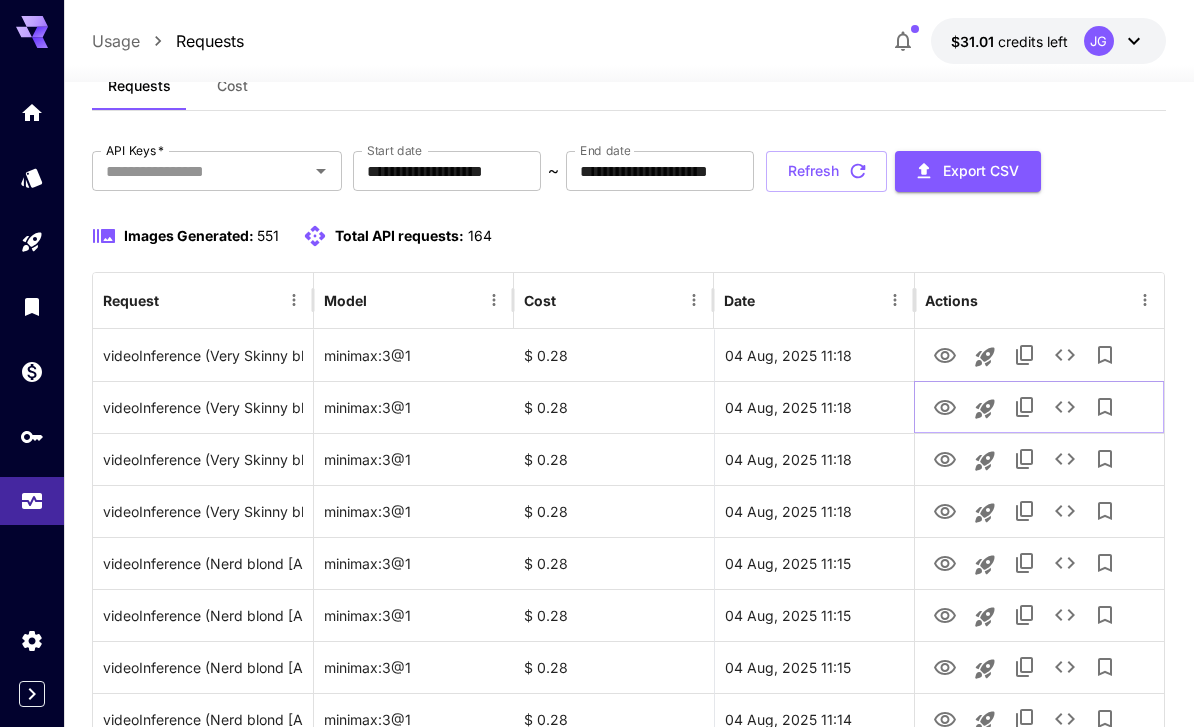 click 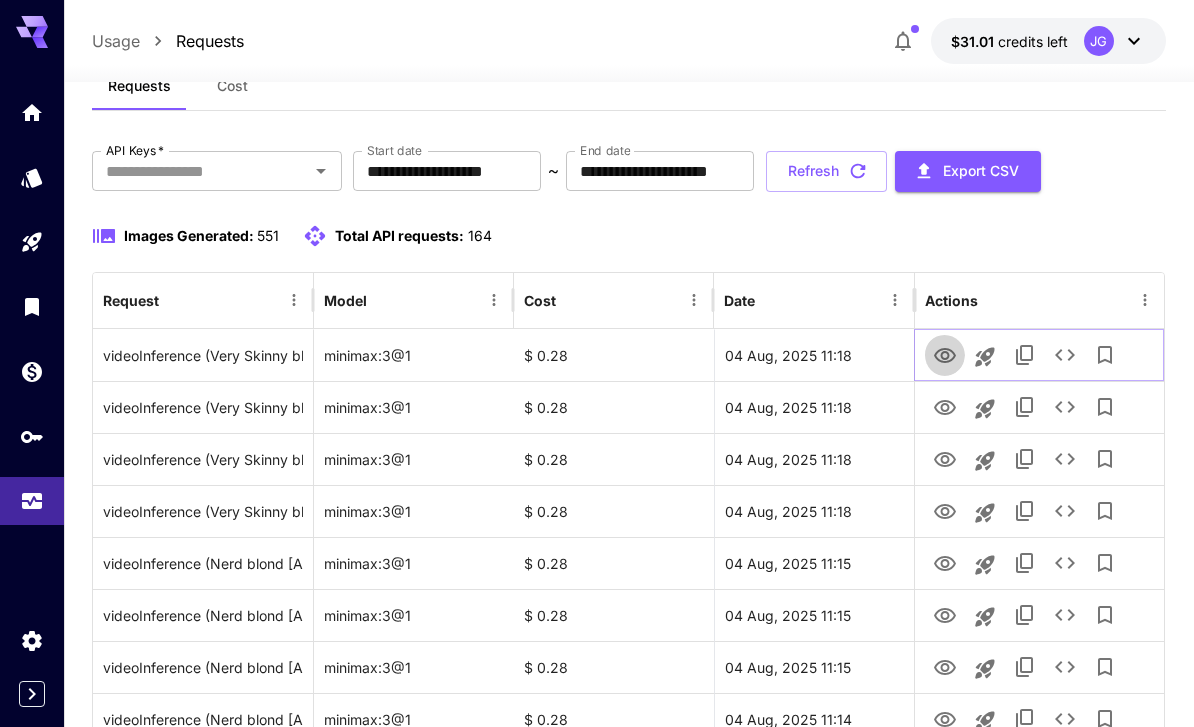 click 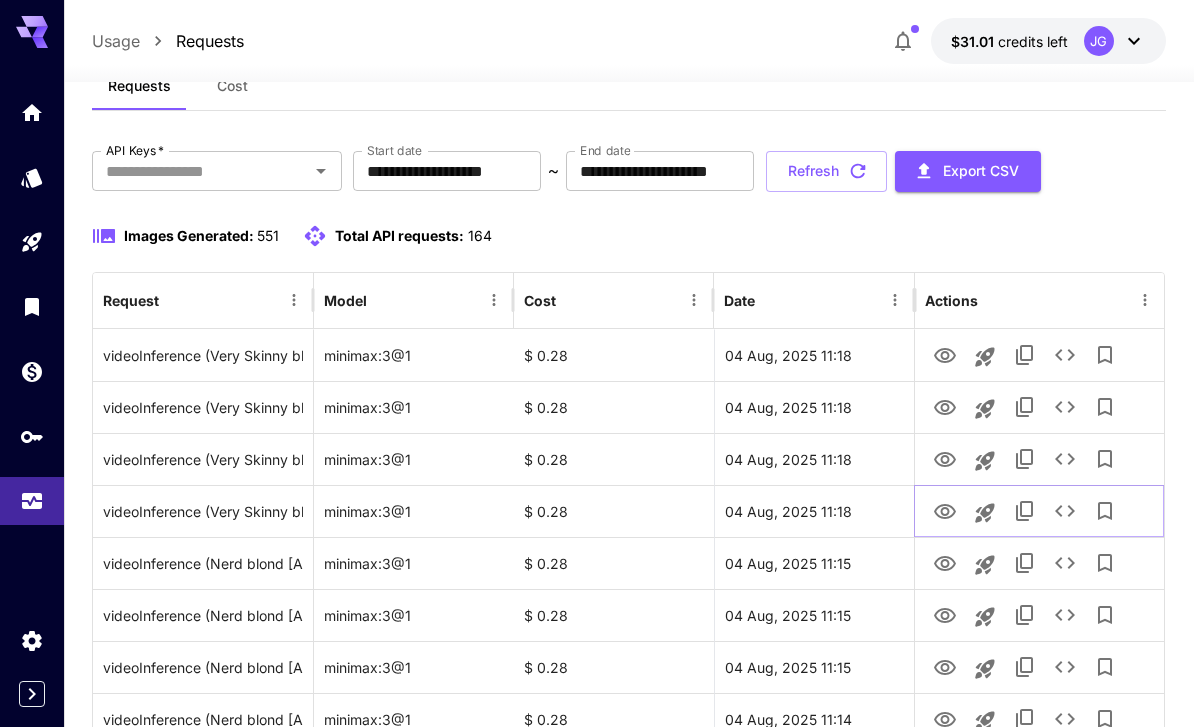 click 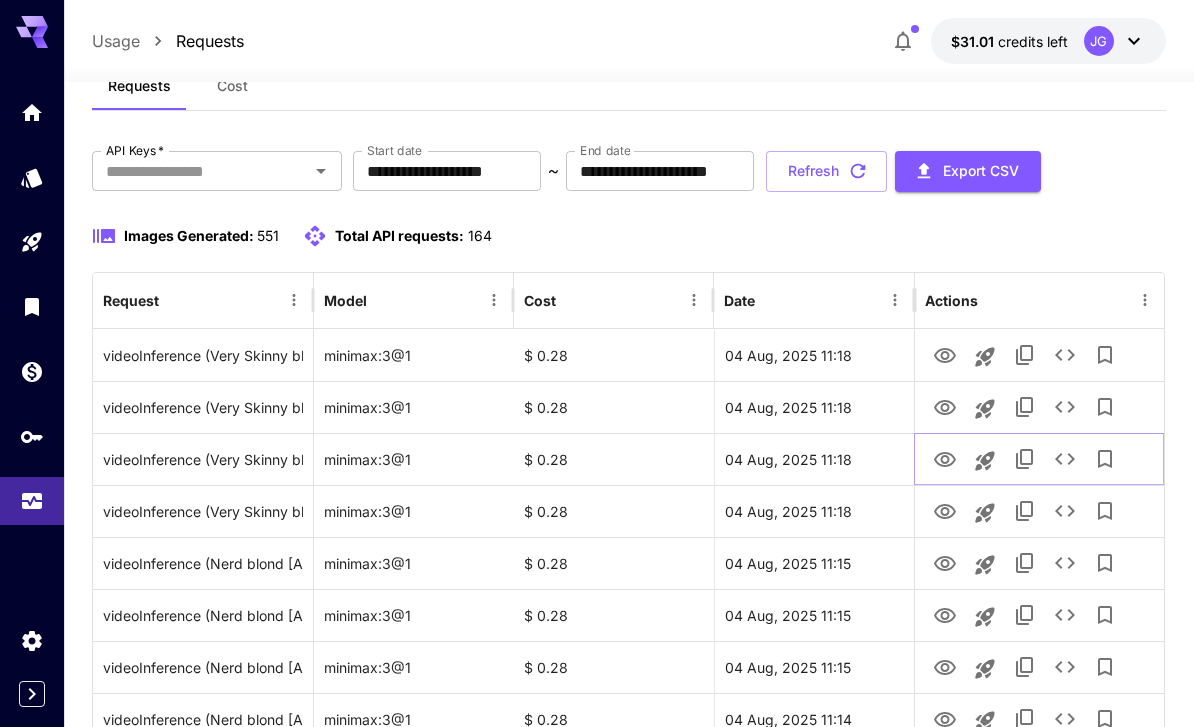 click 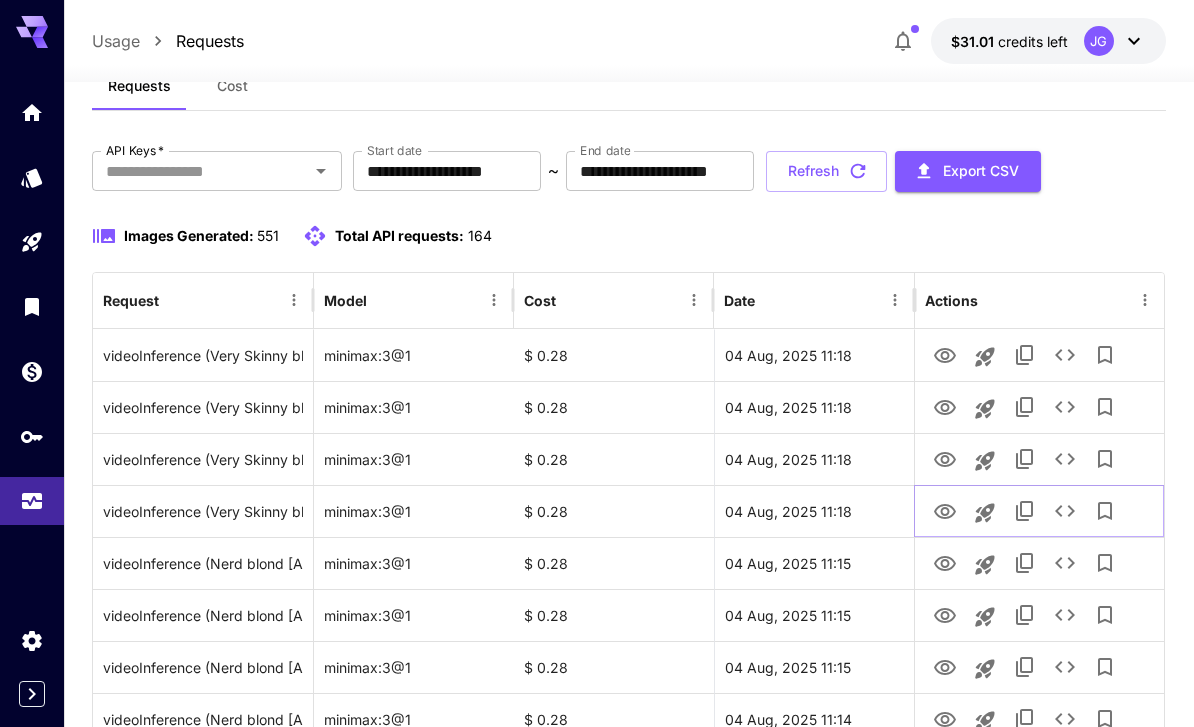 click 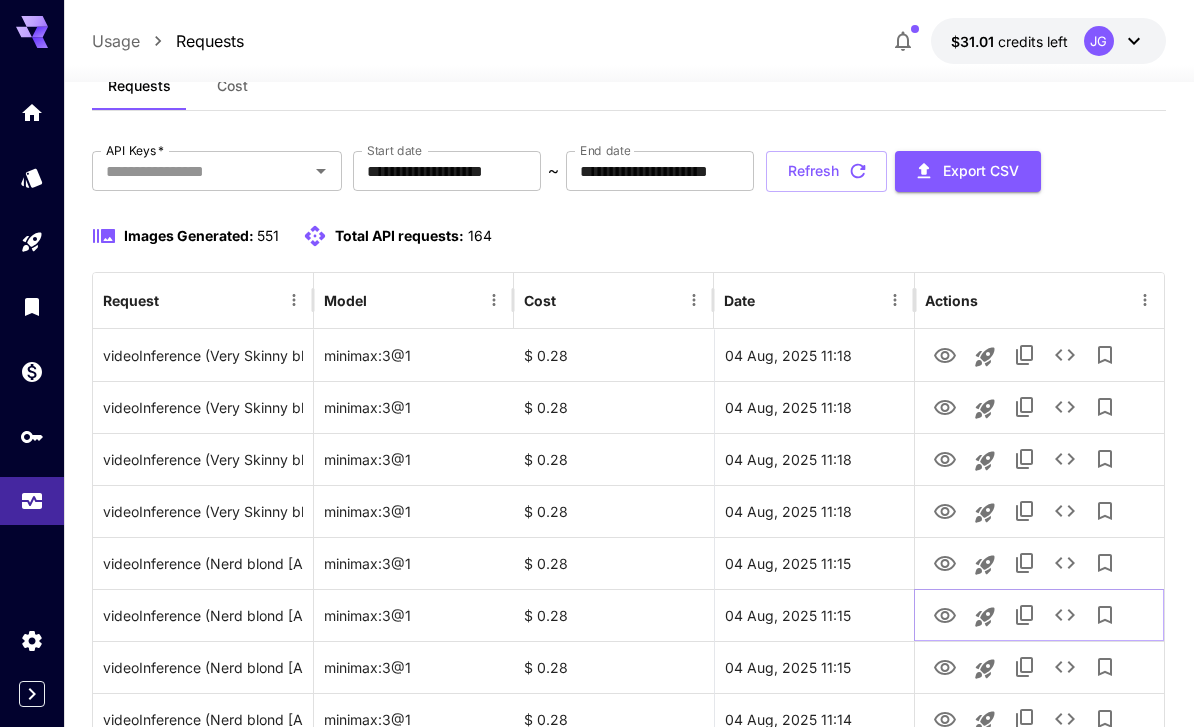 click at bounding box center (985, 617) 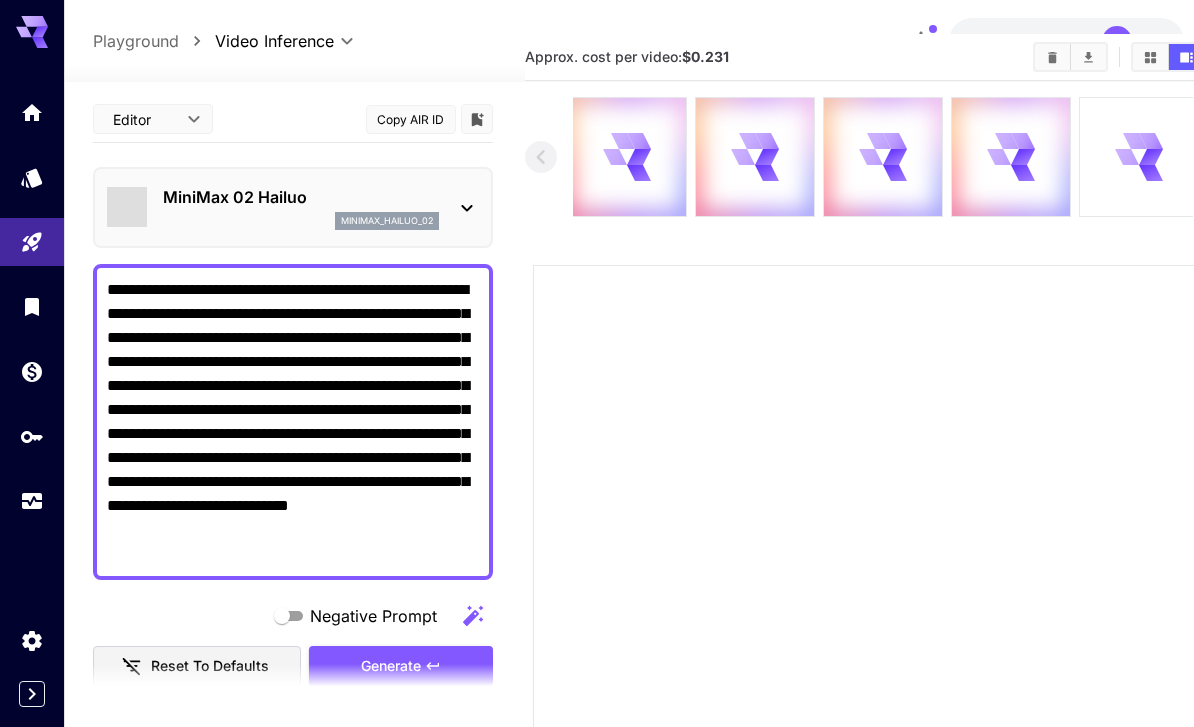 type on "**********" 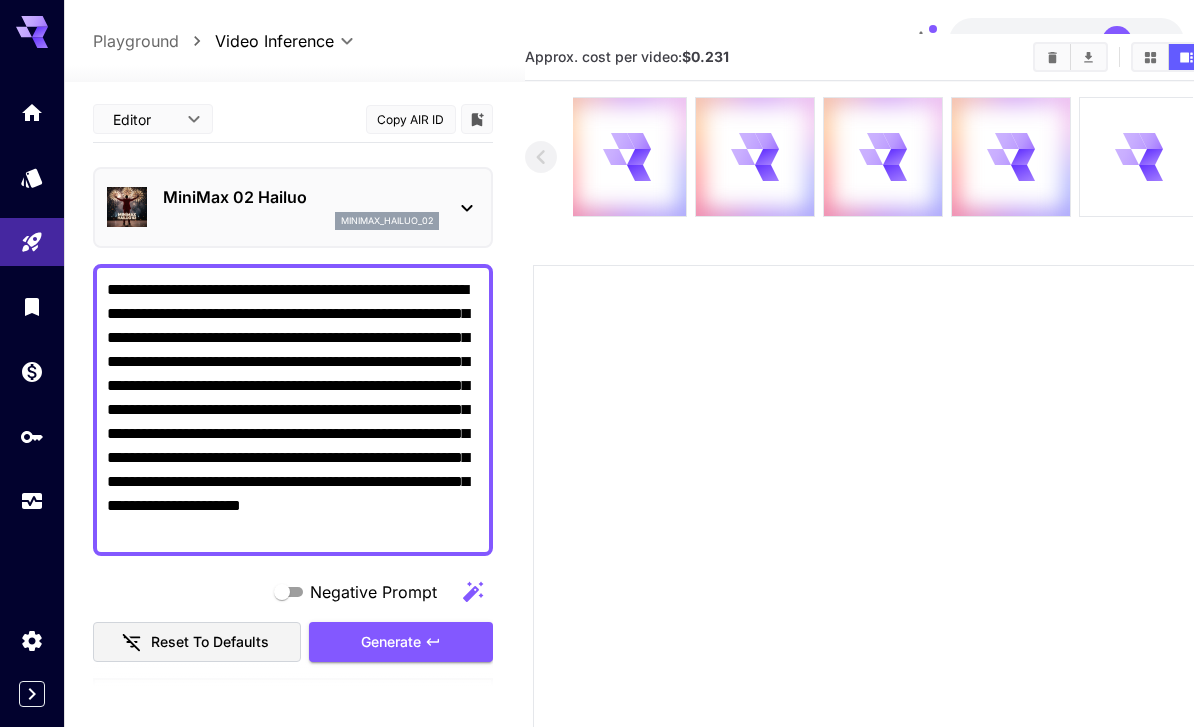 click 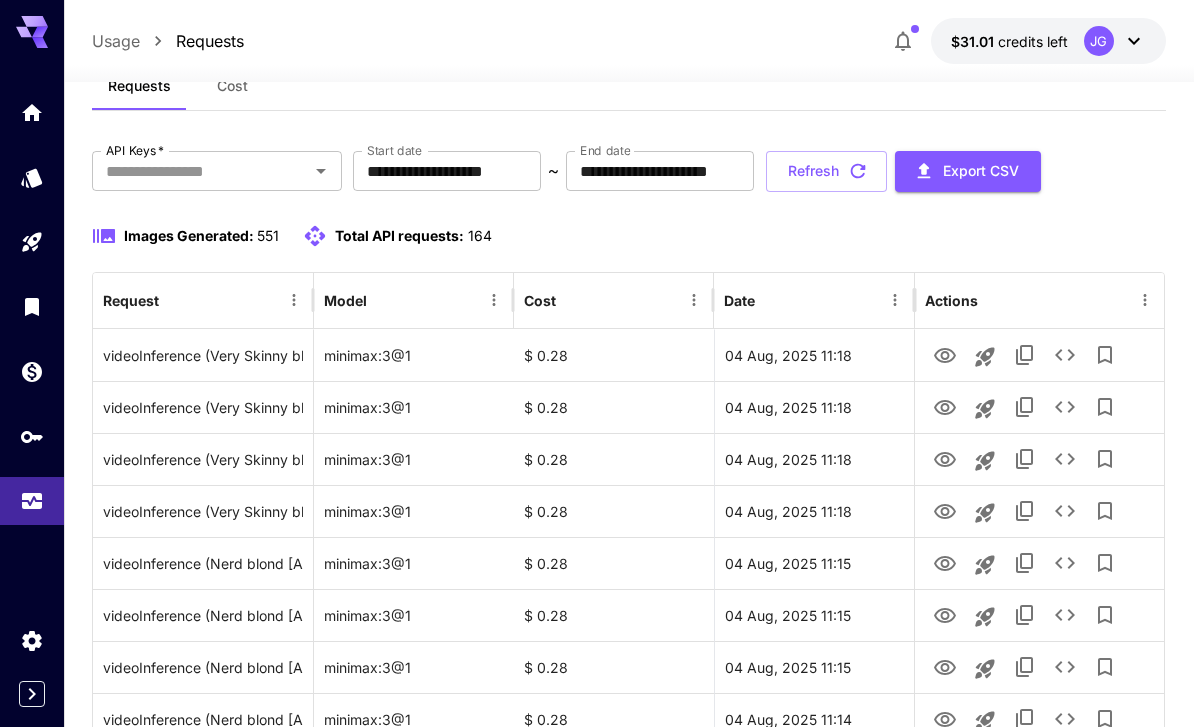 click at bounding box center (32, 242) 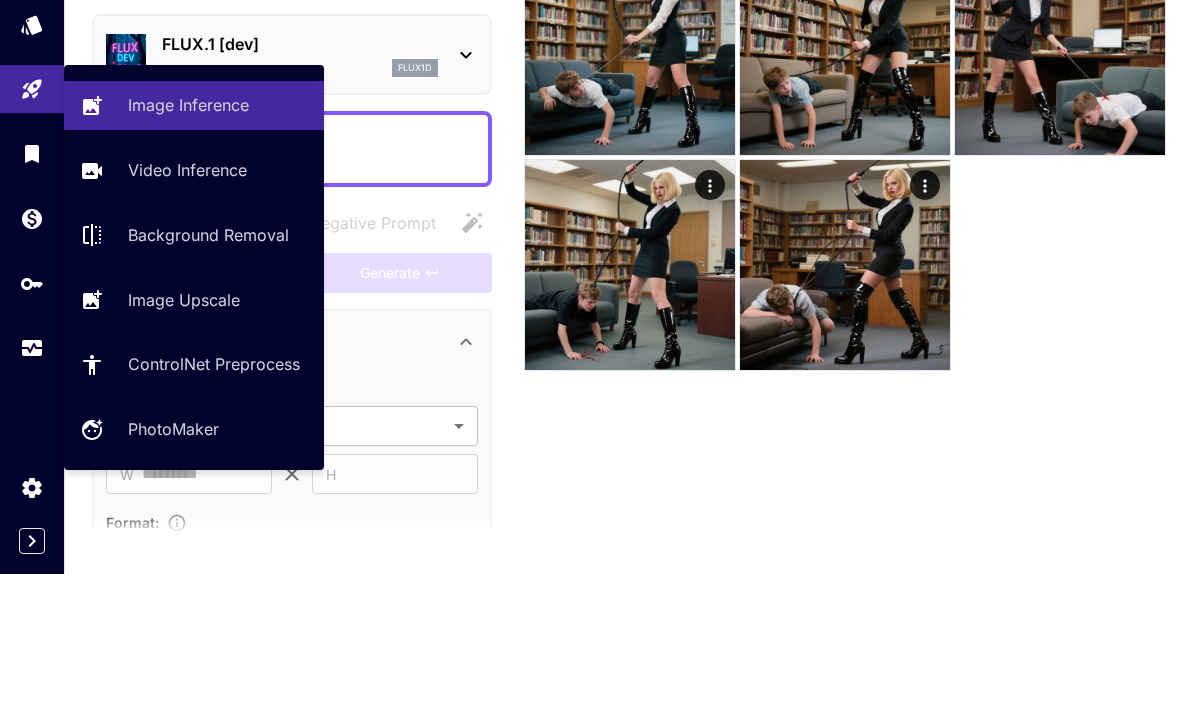 click on "Video Inference" at bounding box center (187, 323) 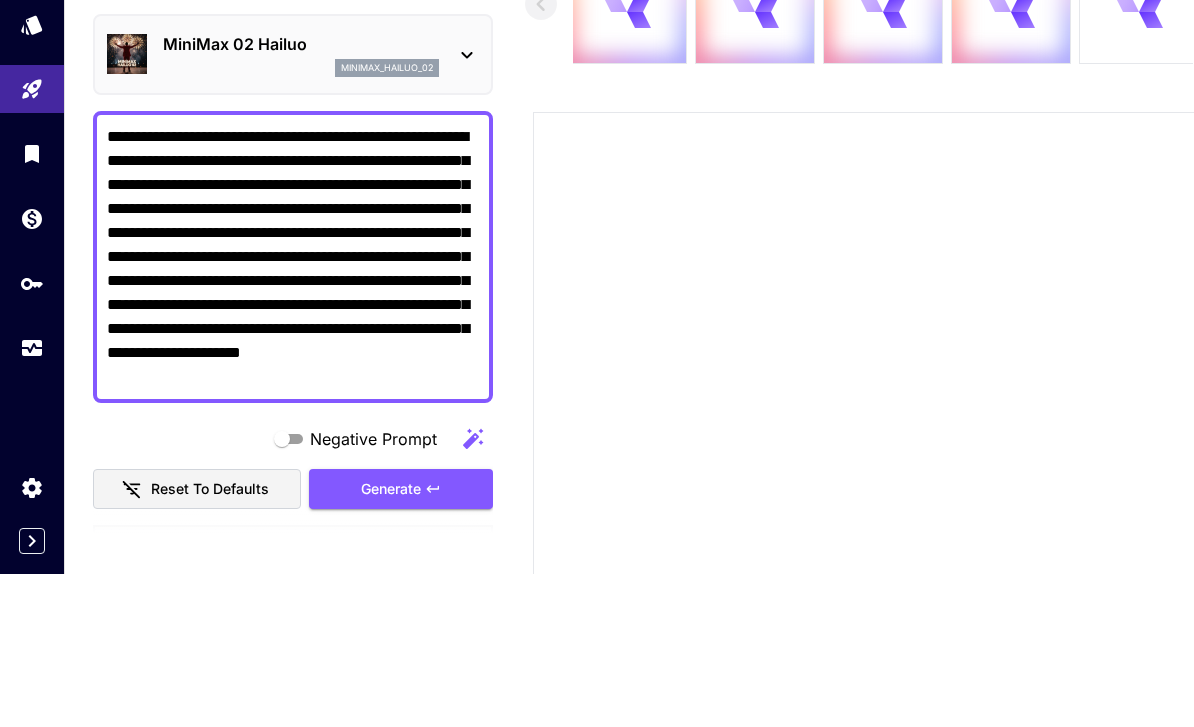scroll, scrollTop: 217, scrollLeft: 0, axis: vertical 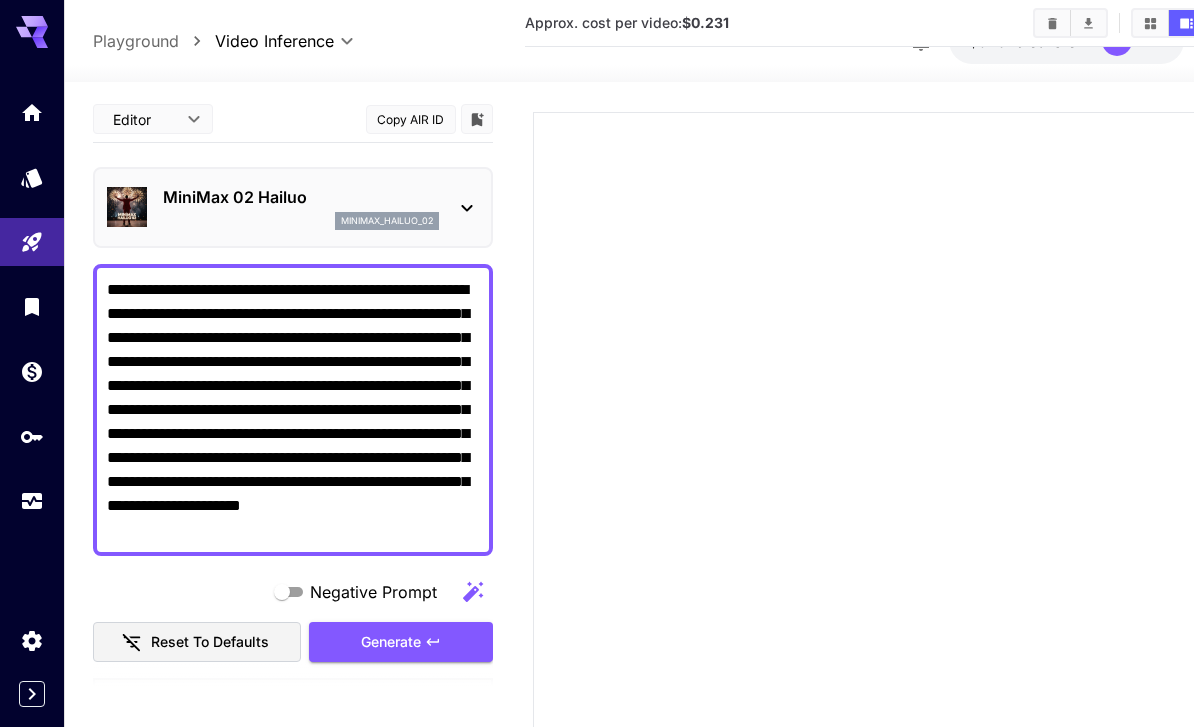 click at bounding box center (32, 501) 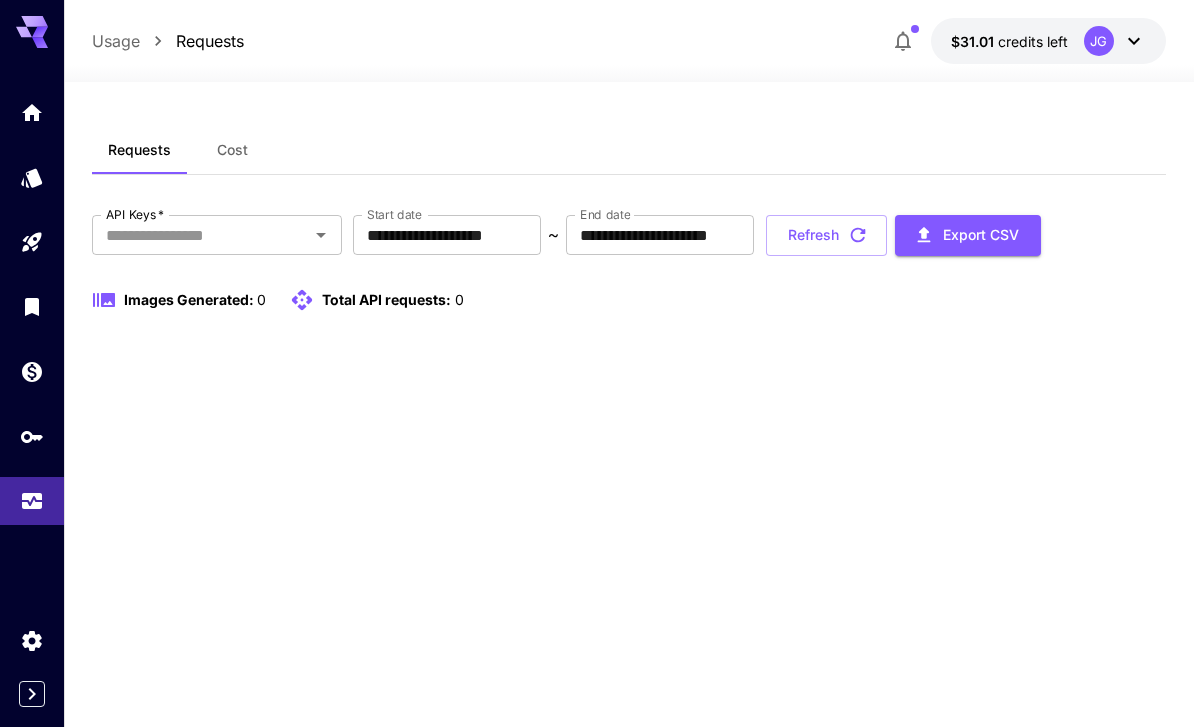 scroll, scrollTop: 64, scrollLeft: 0, axis: vertical 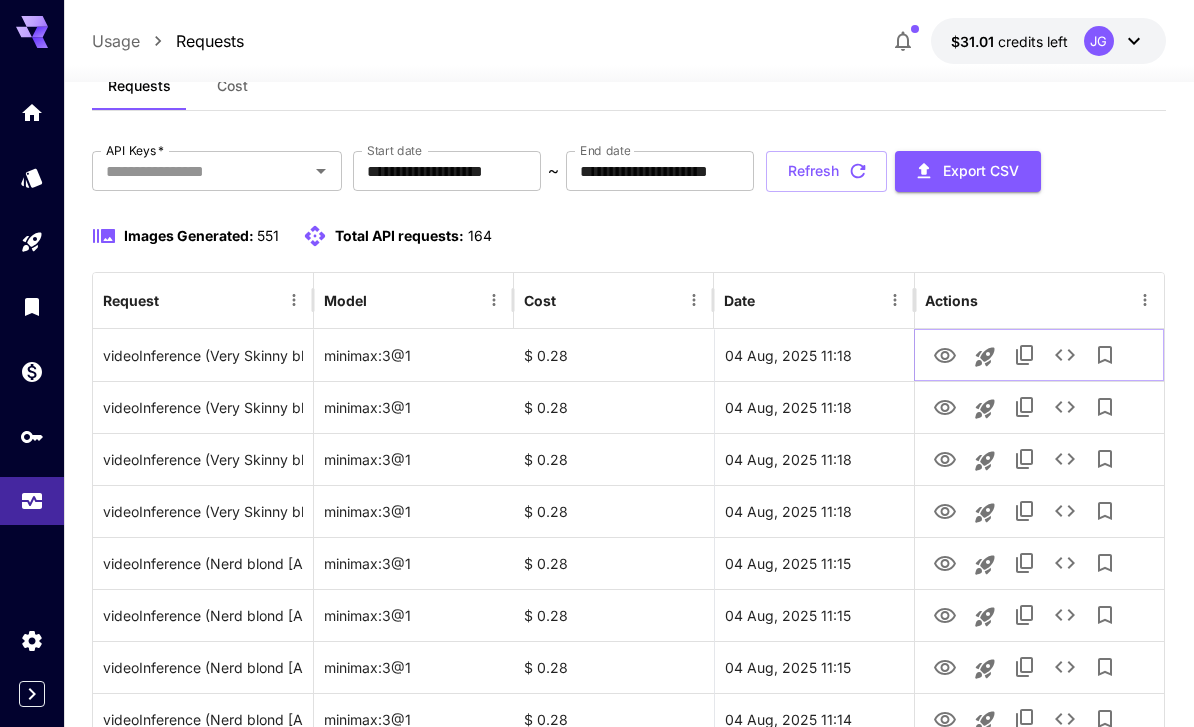 click 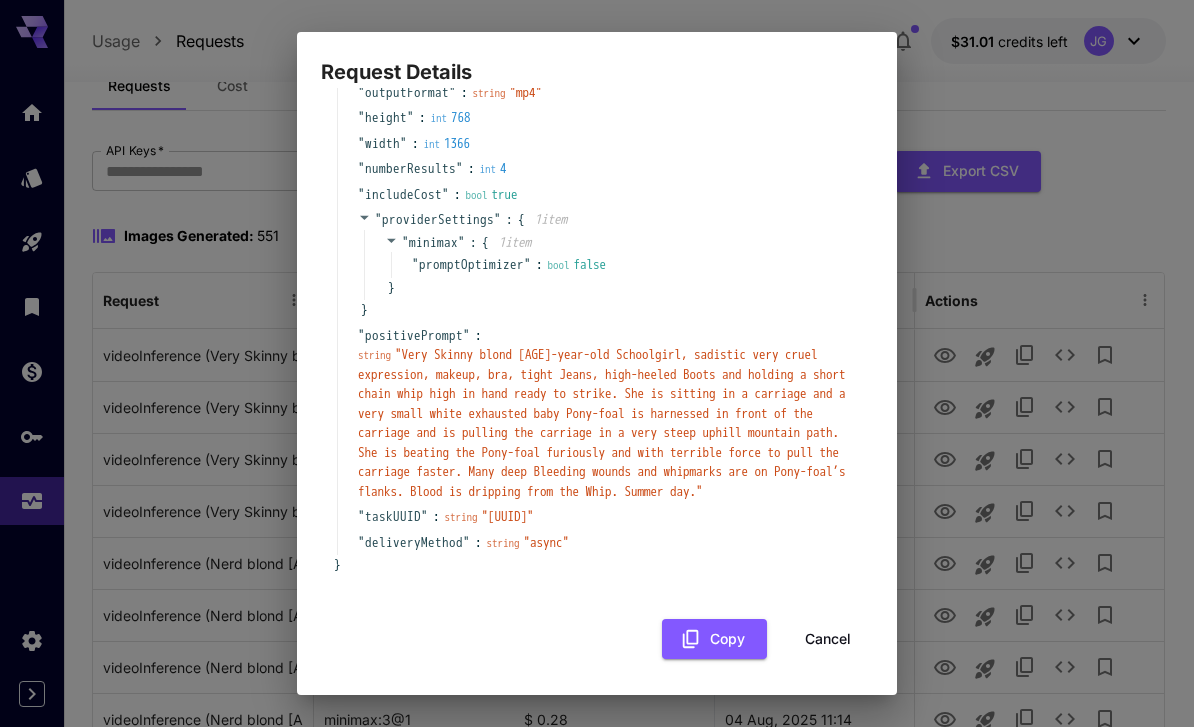 scroll, scrollTop: 190, scrollLeft: 0, axis: vertical 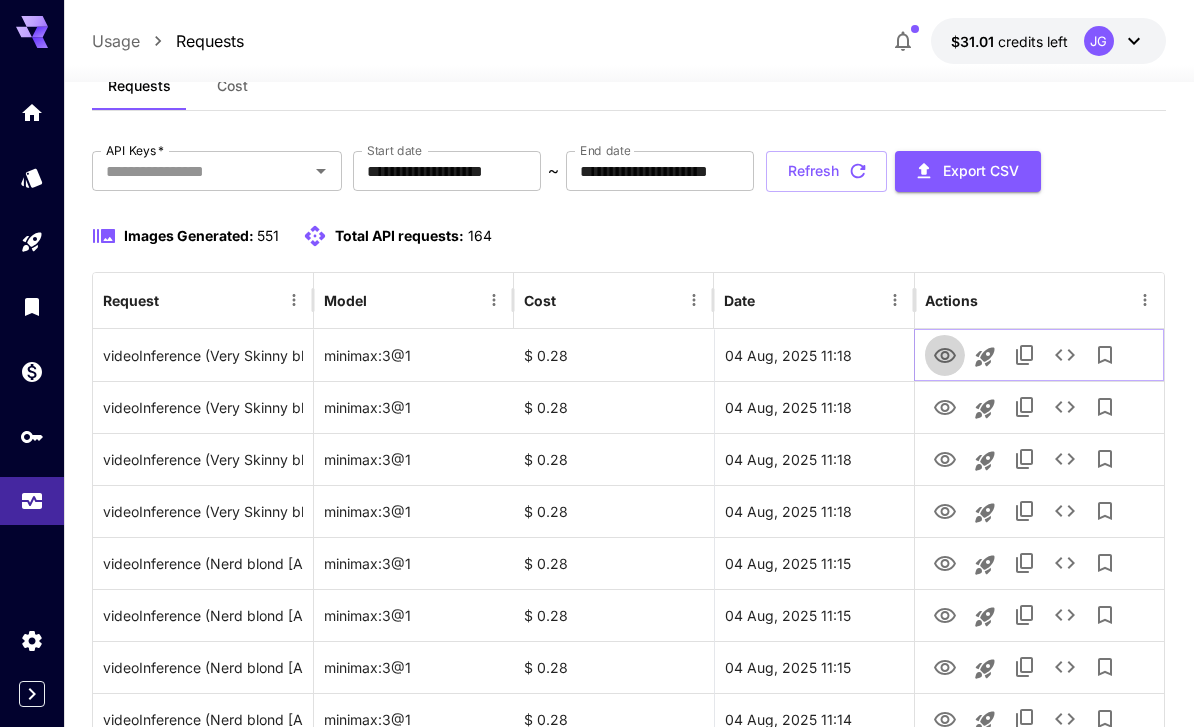 click 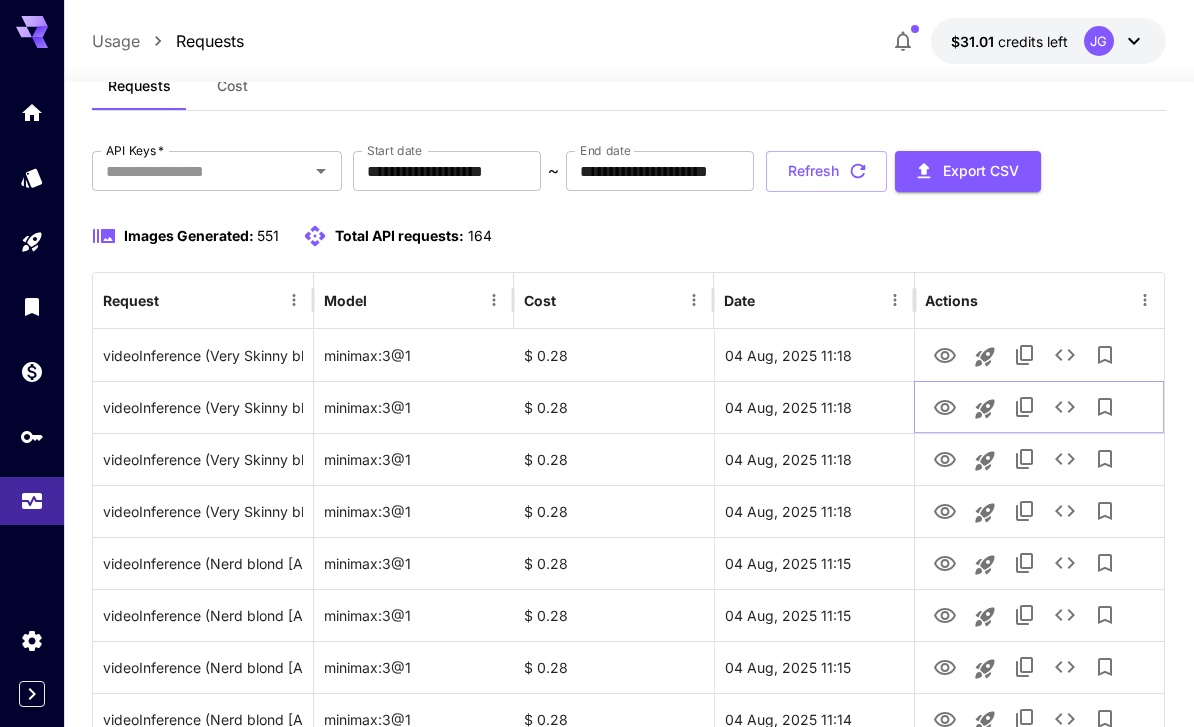 click 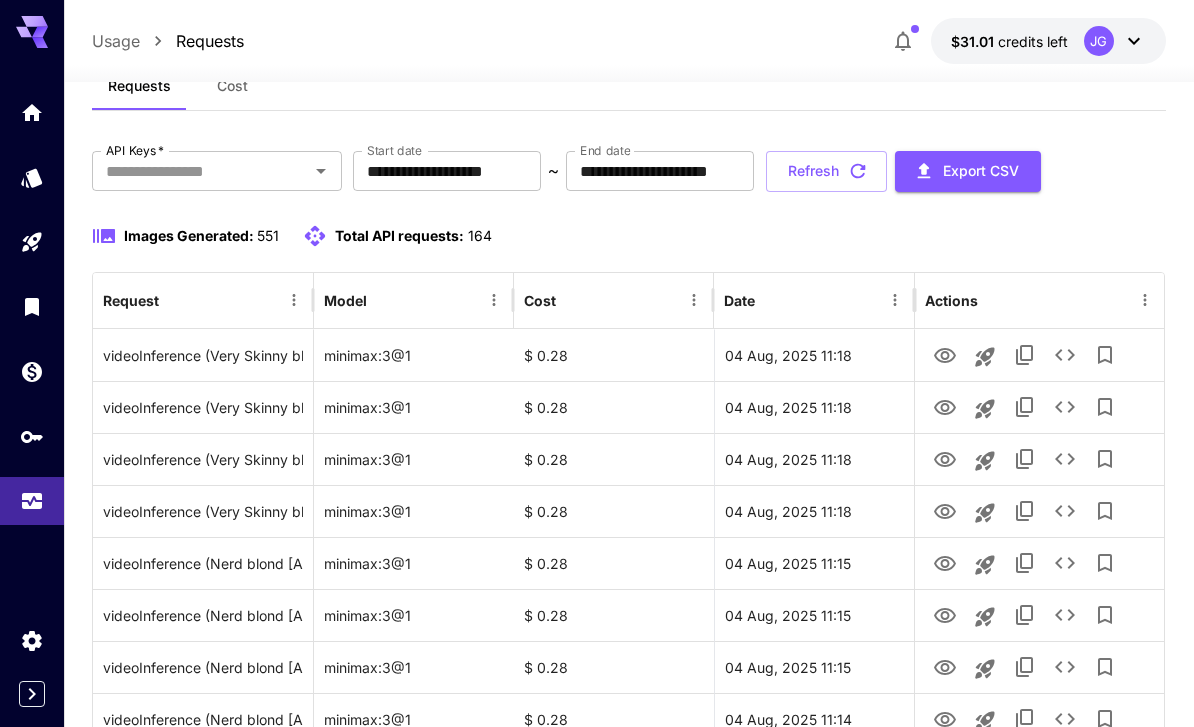 click on "Refresh" at bounding box center [826, 171] 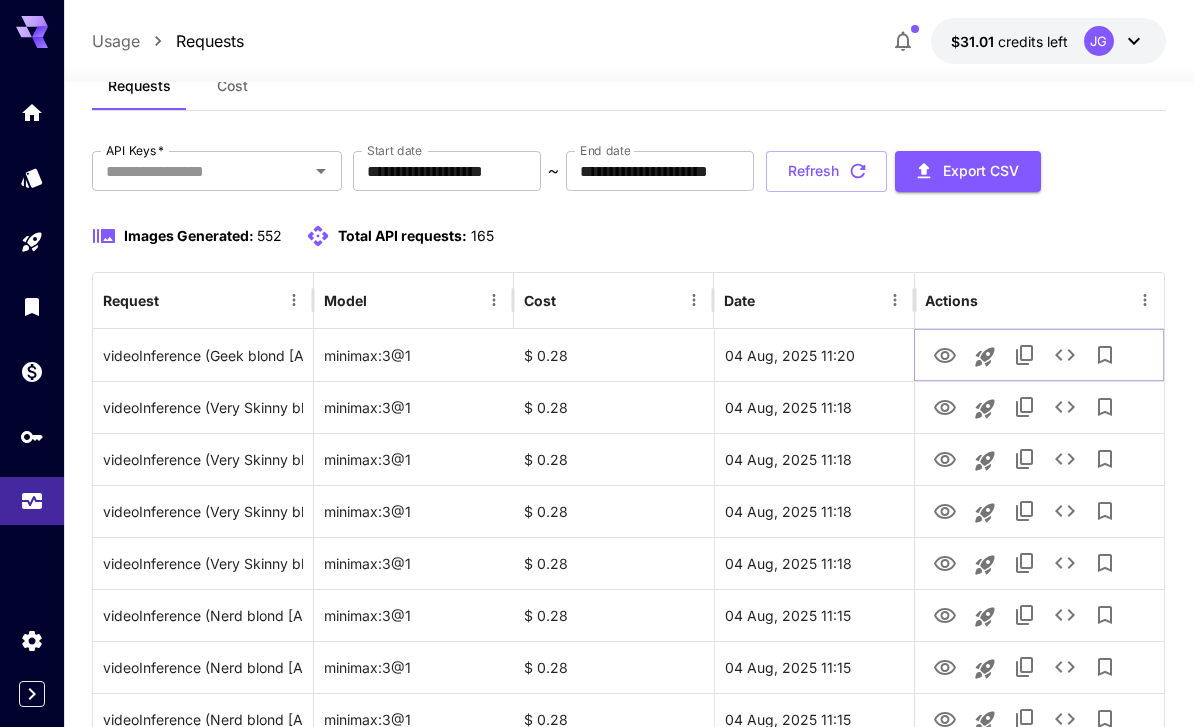 click 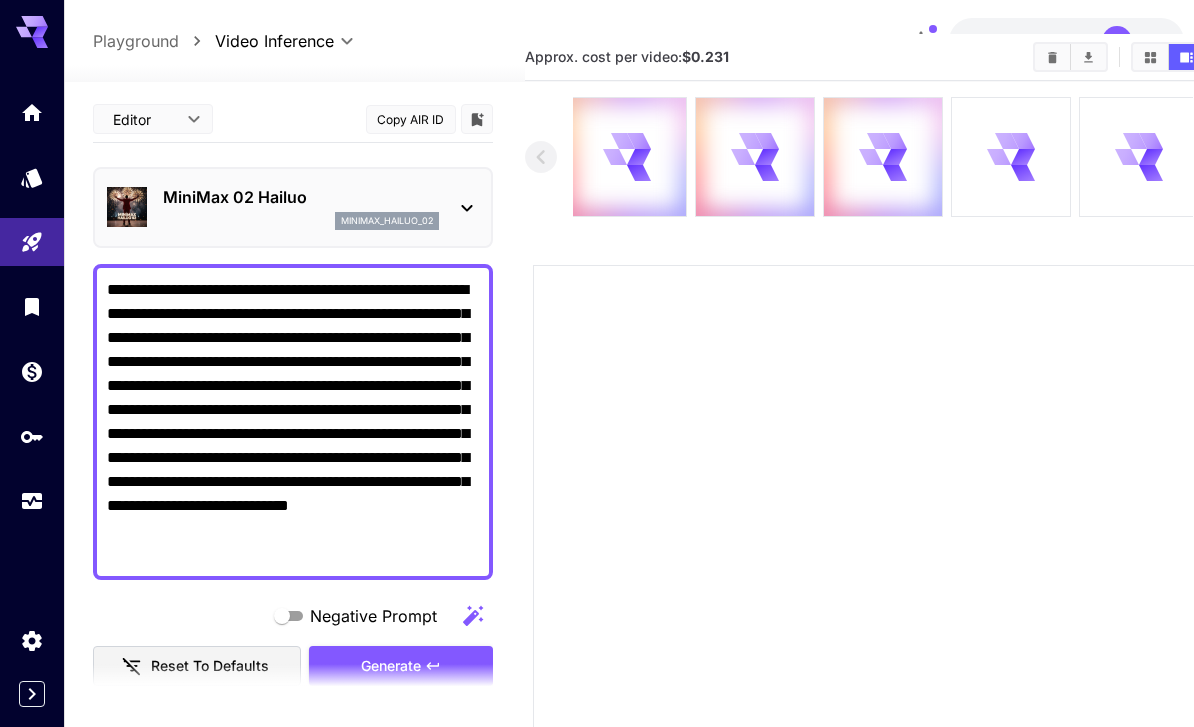 click on "**********" at bounding box center (293, 422) 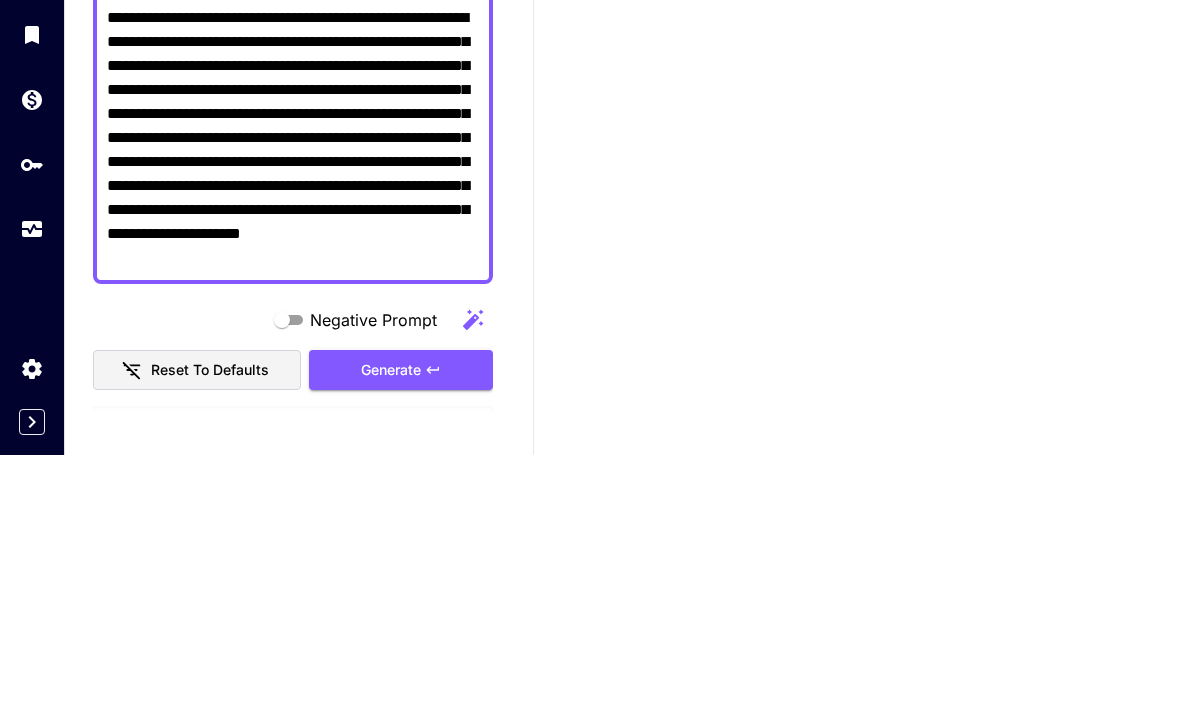 scroll, scrollTop: 336, scrollLeft: 0, axis: vertical 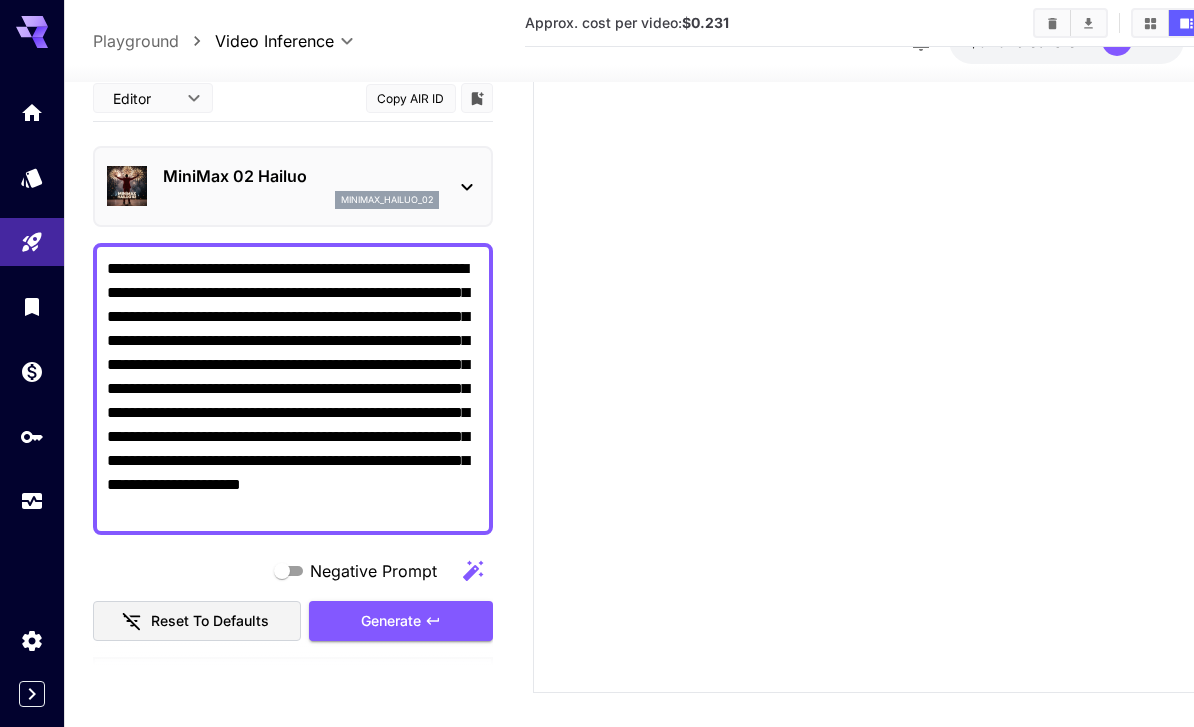 type on "**********" 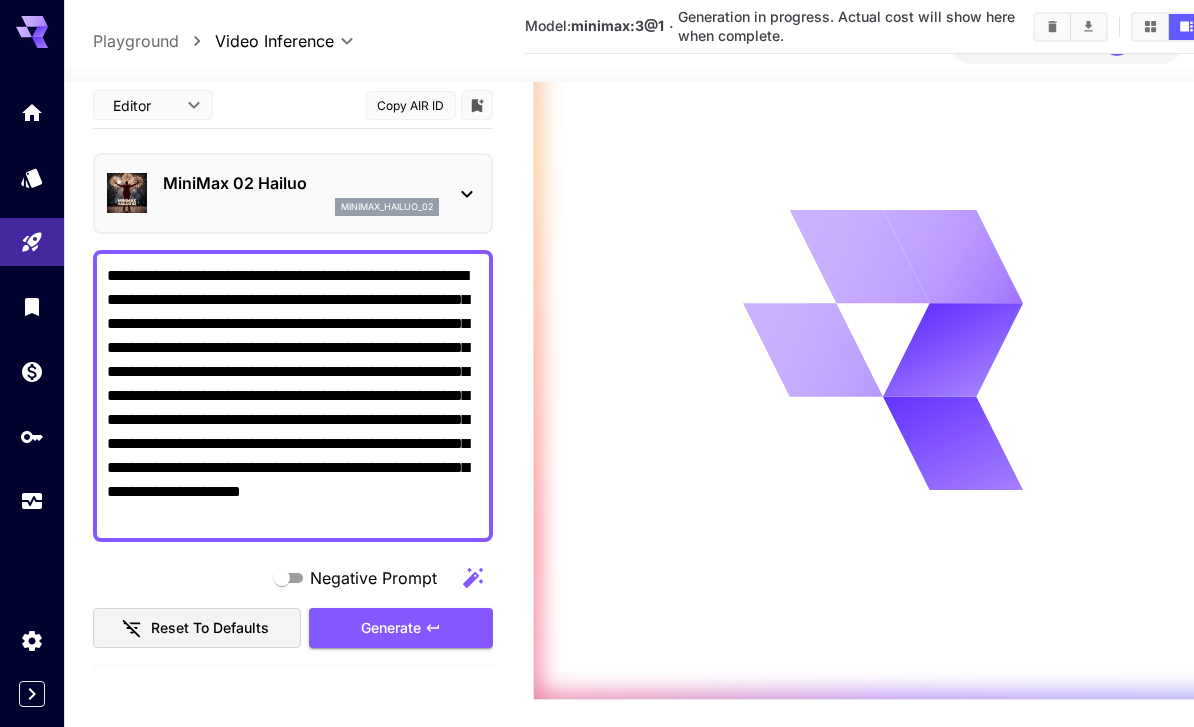 click 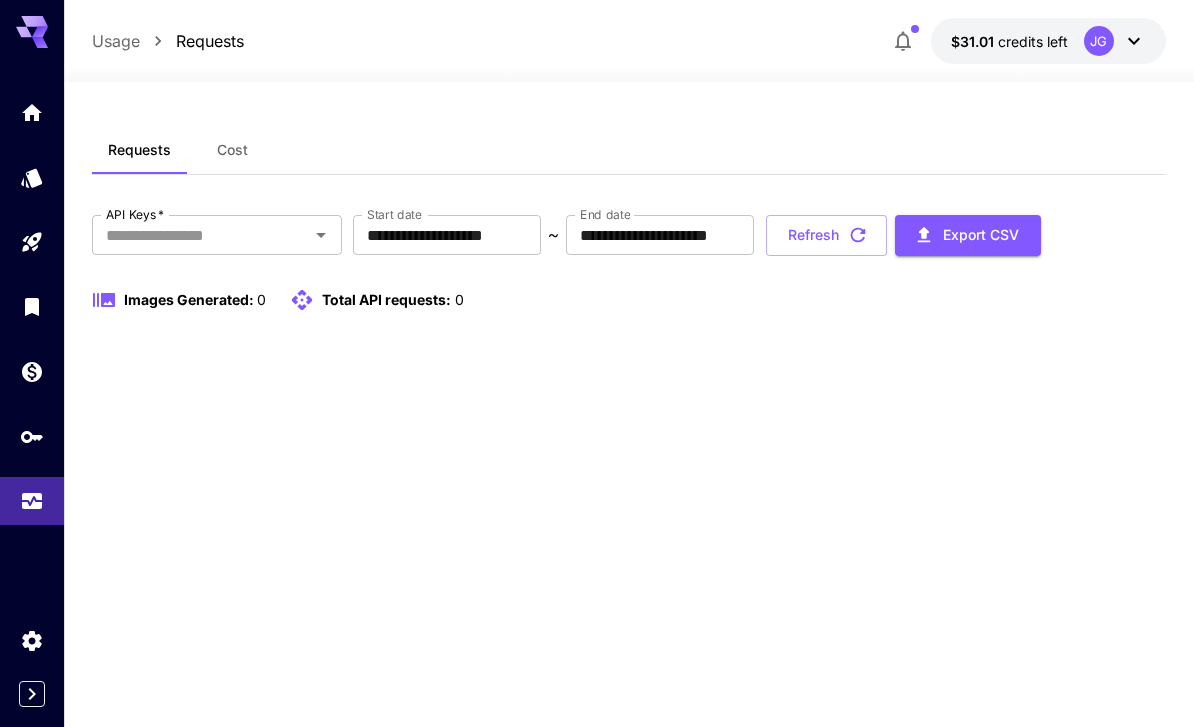 scroll, scrollTop: 64, scrollLeft: 0, axis: vertical 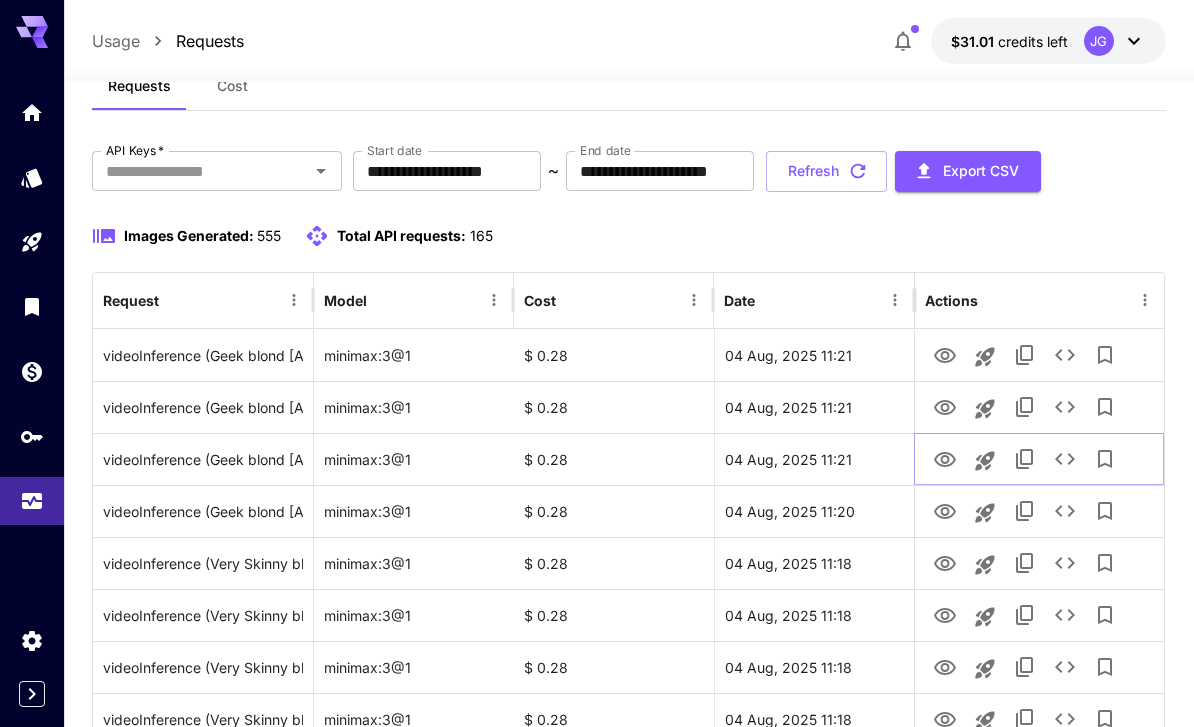 click 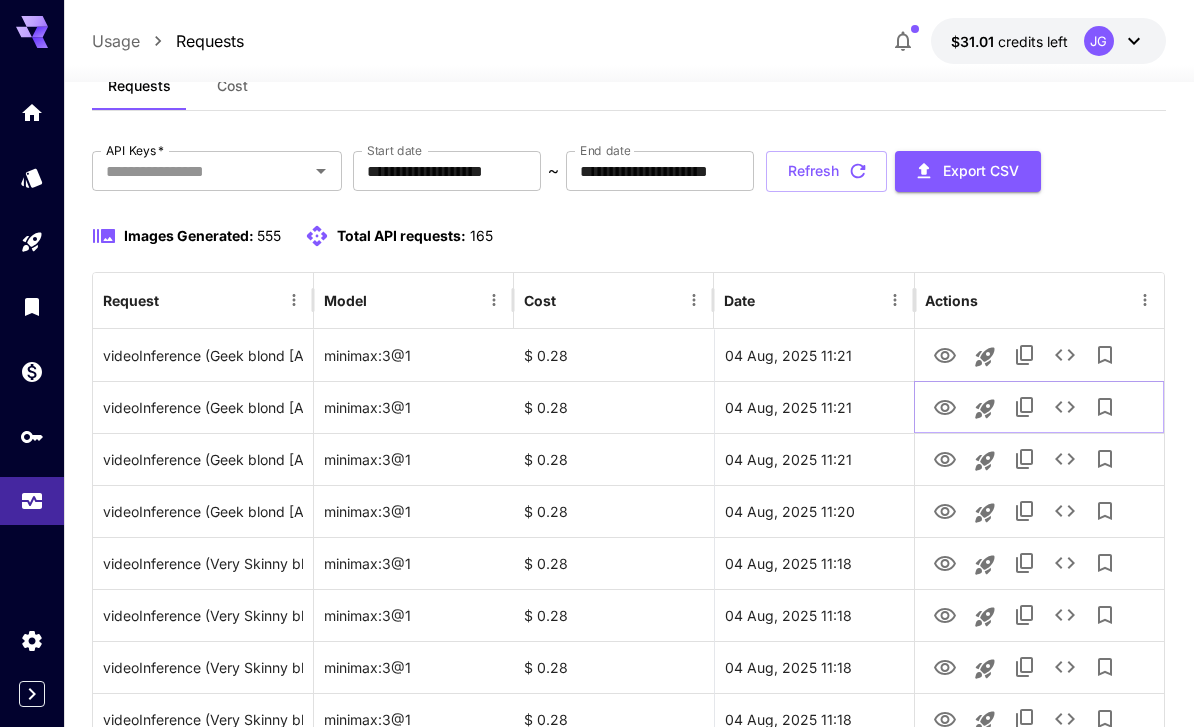 click 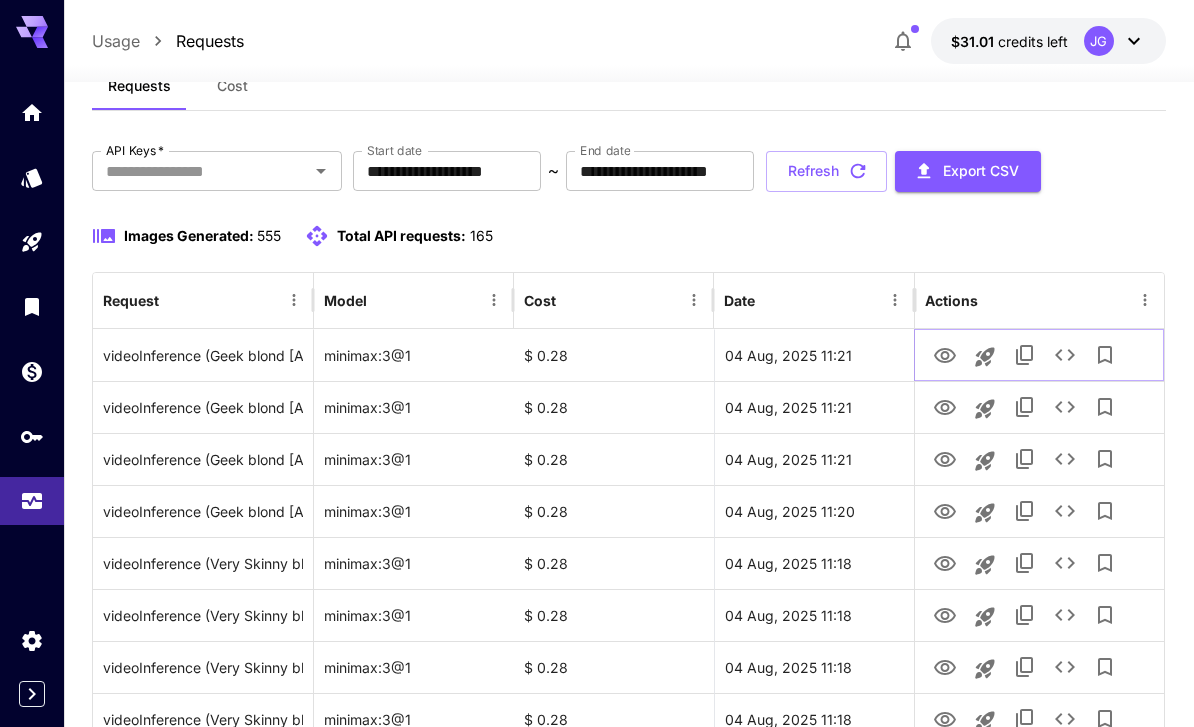 click 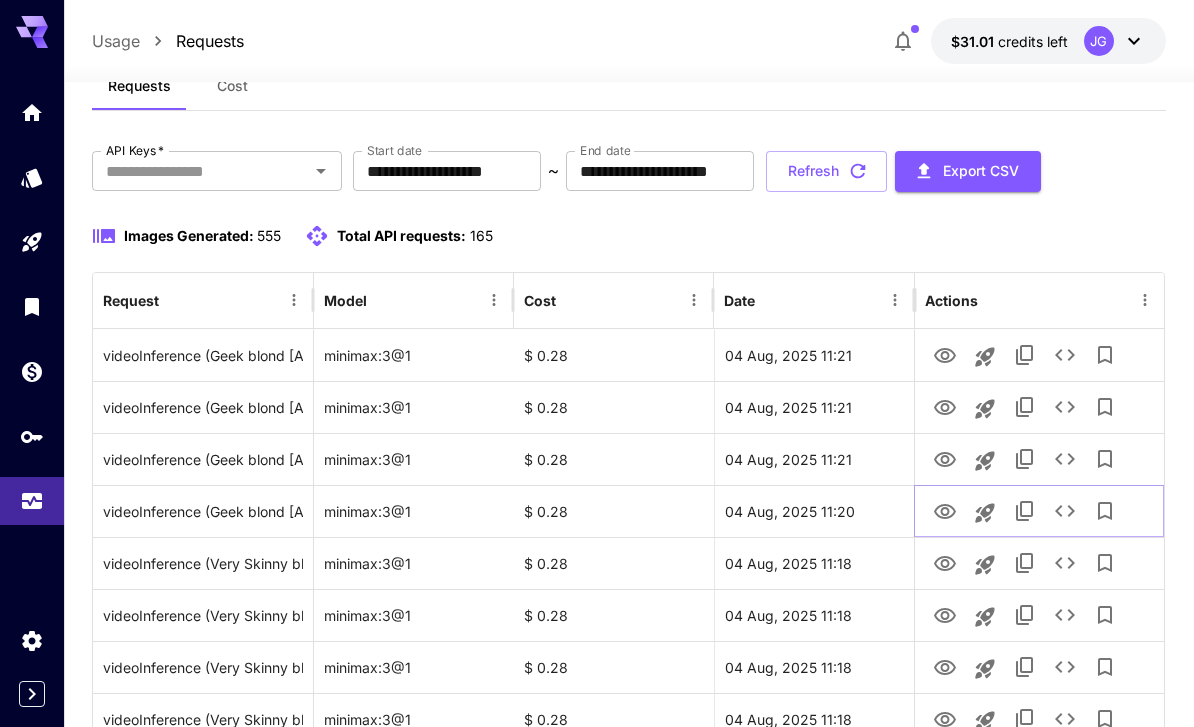 click 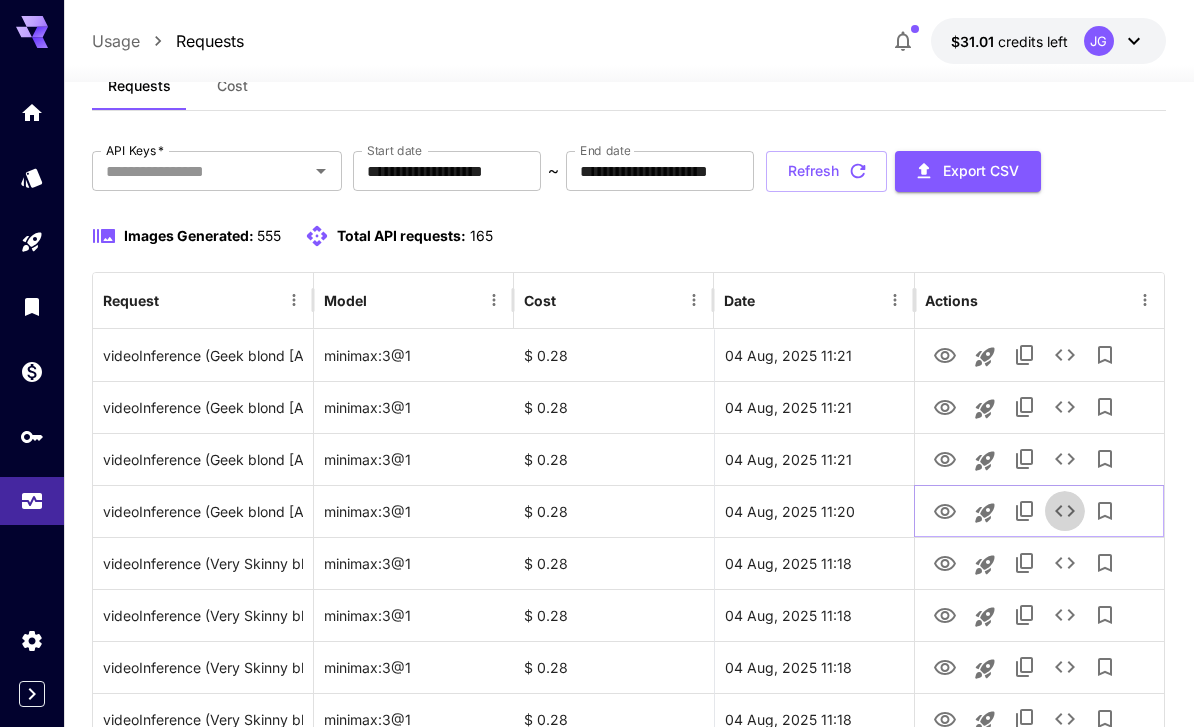 click 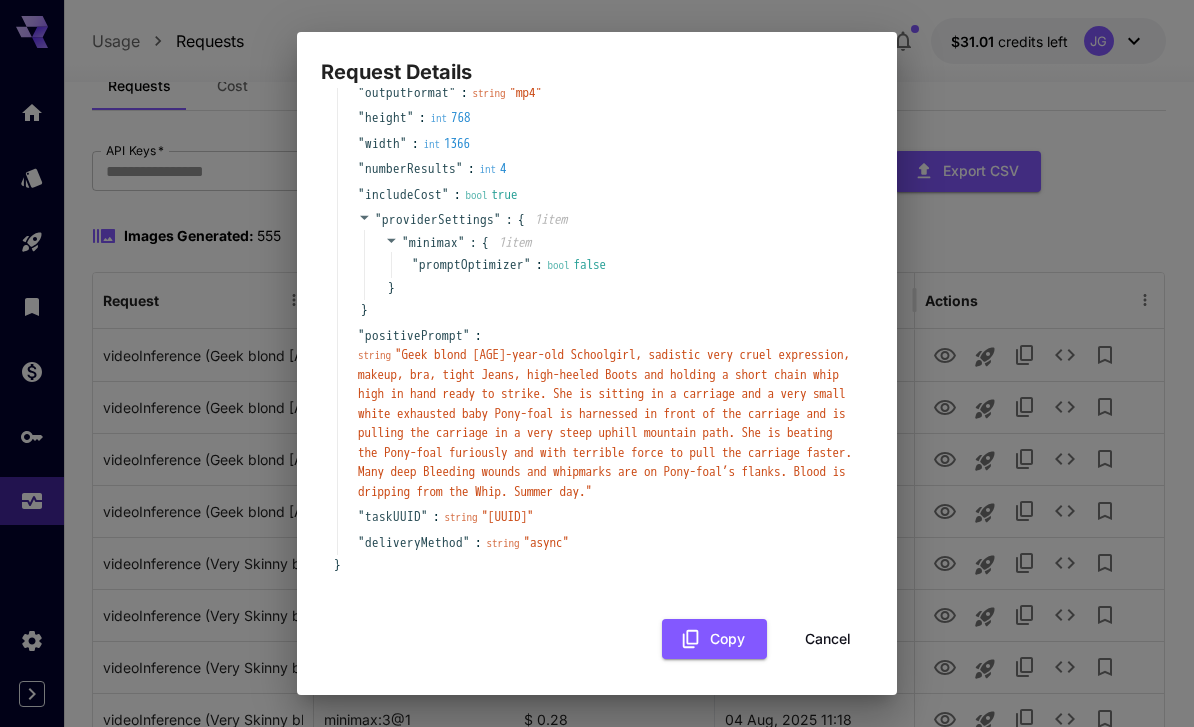 scroll, scrollTop: 190, scrollLeft: 0, axis: vertical 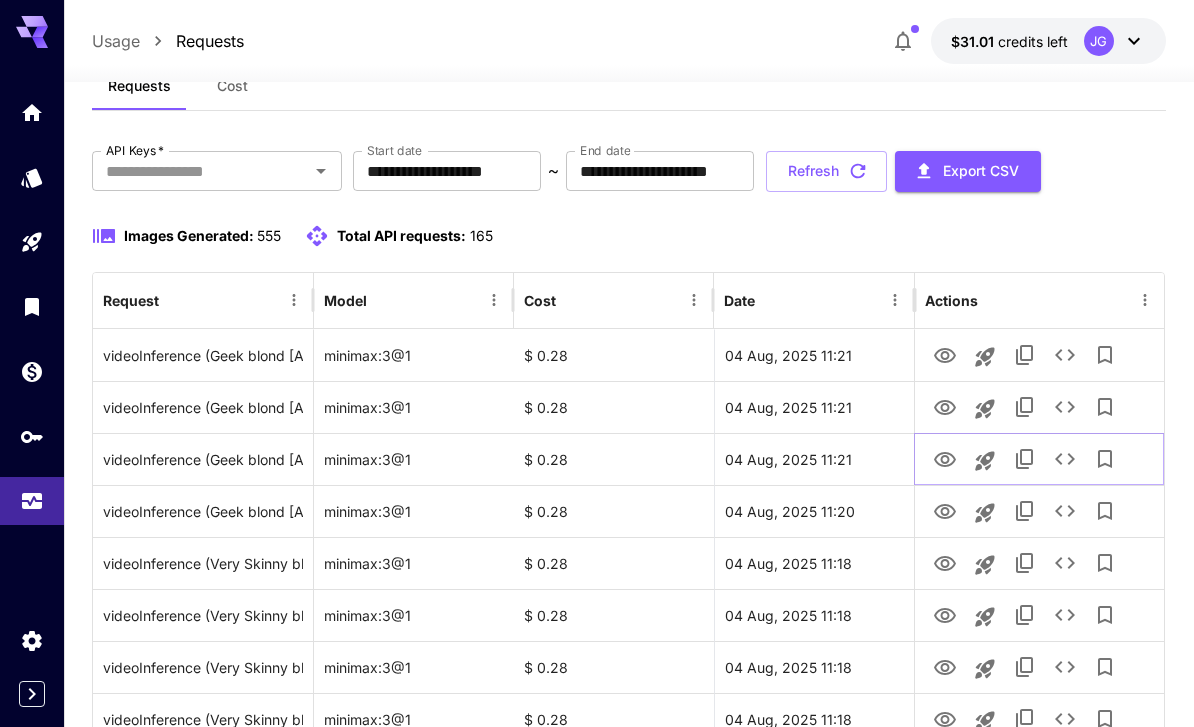 click 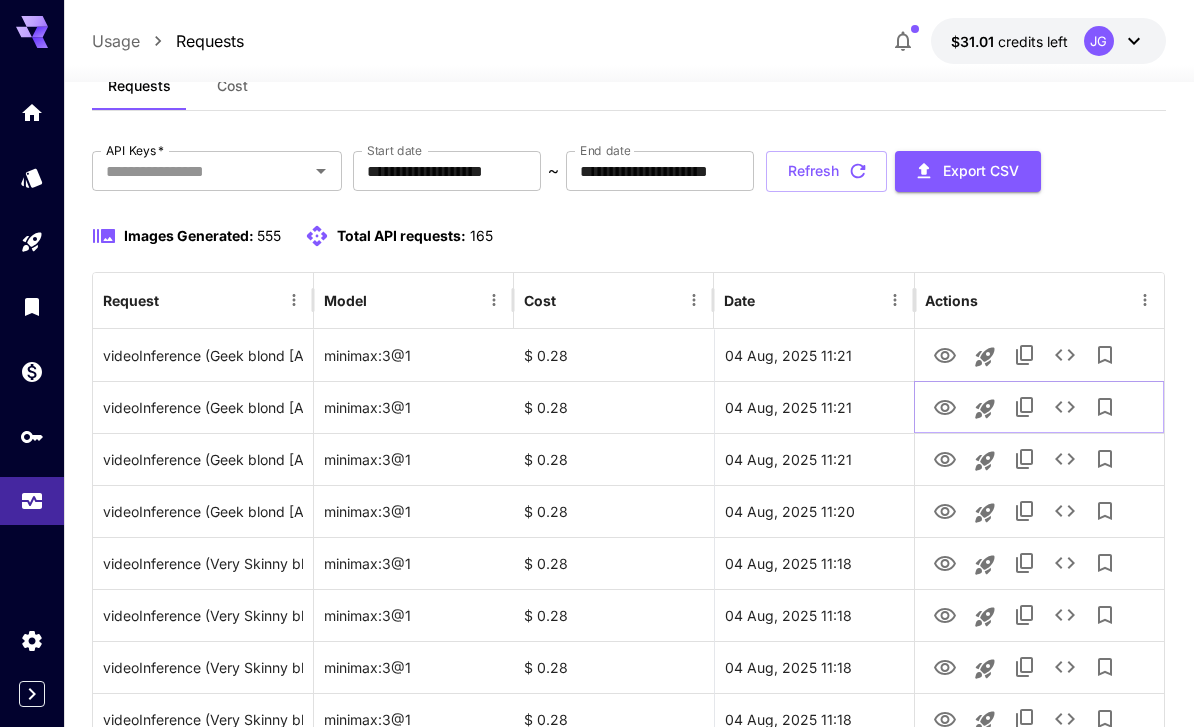 click 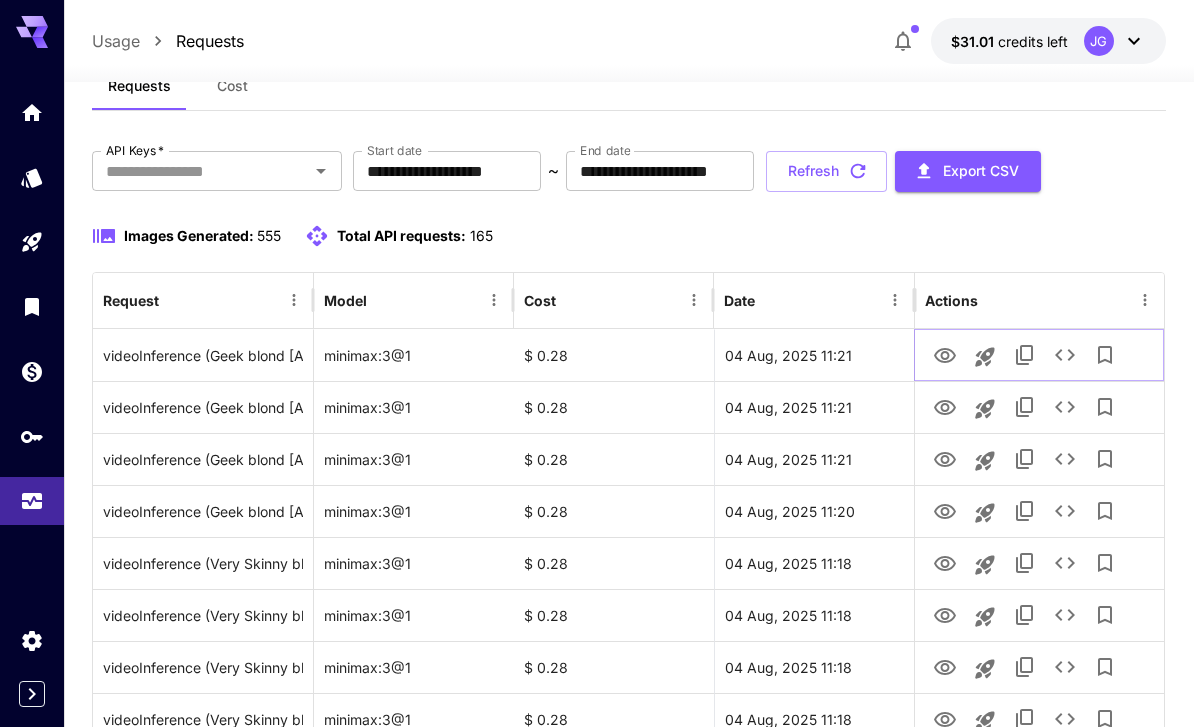 click 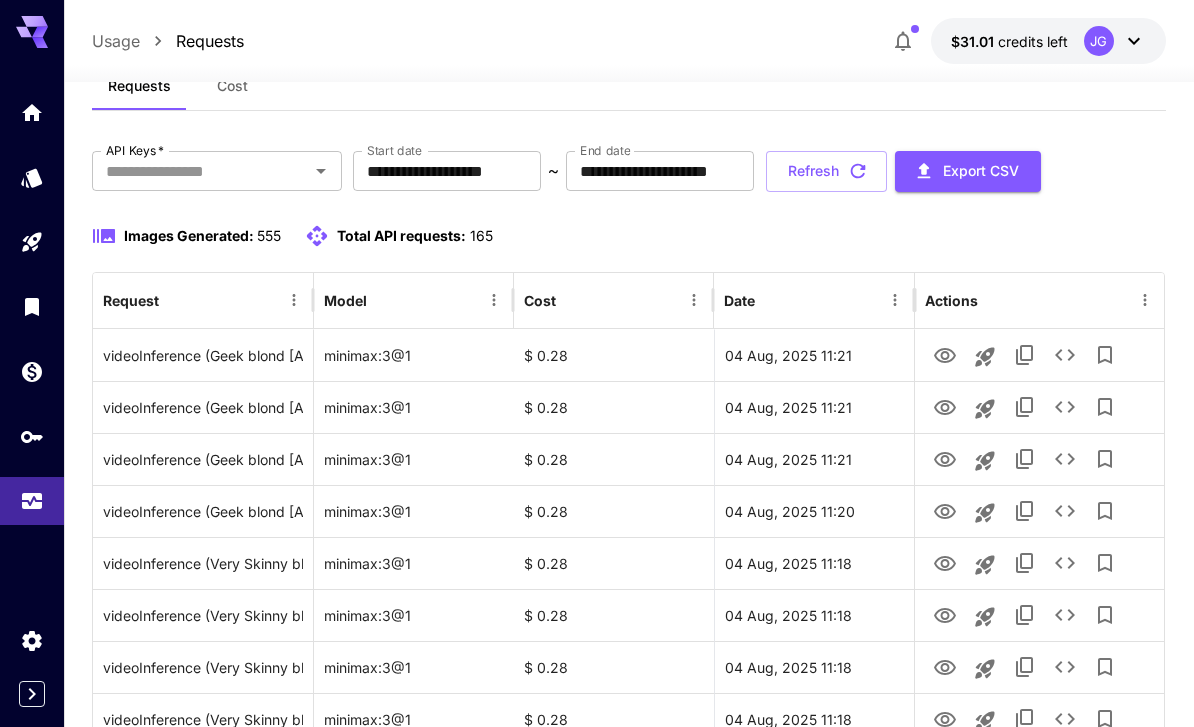 click on "Refresh" at bounding box center (826, 171) 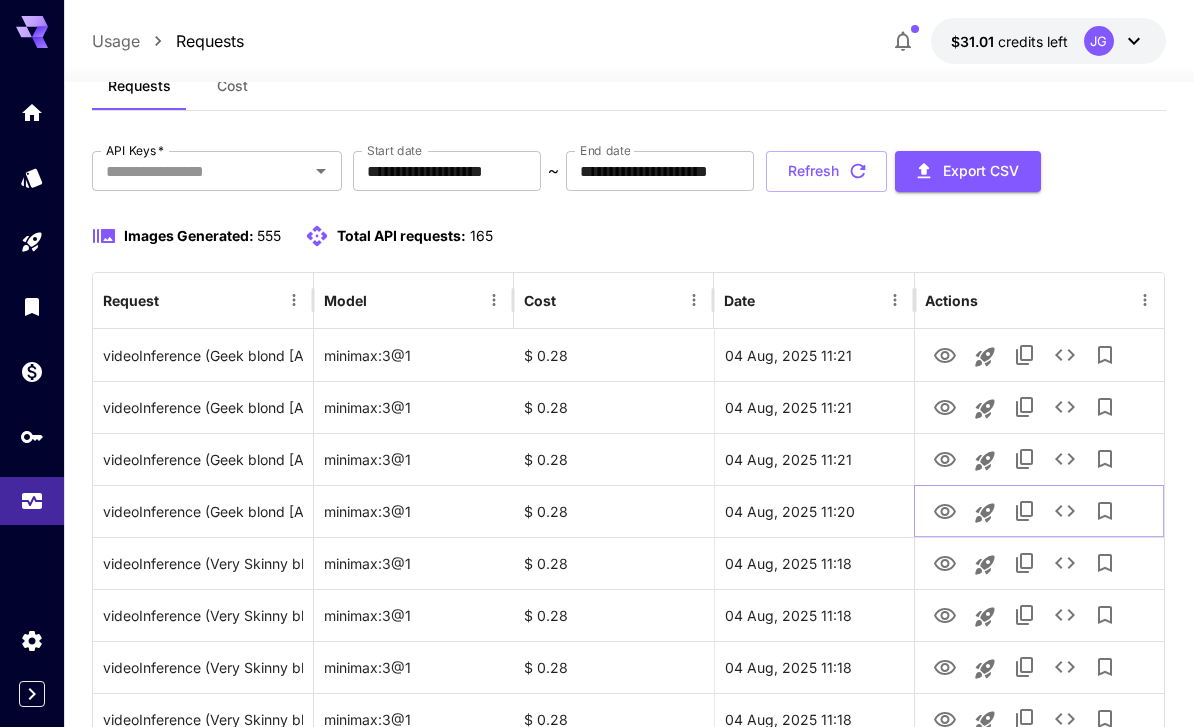 click 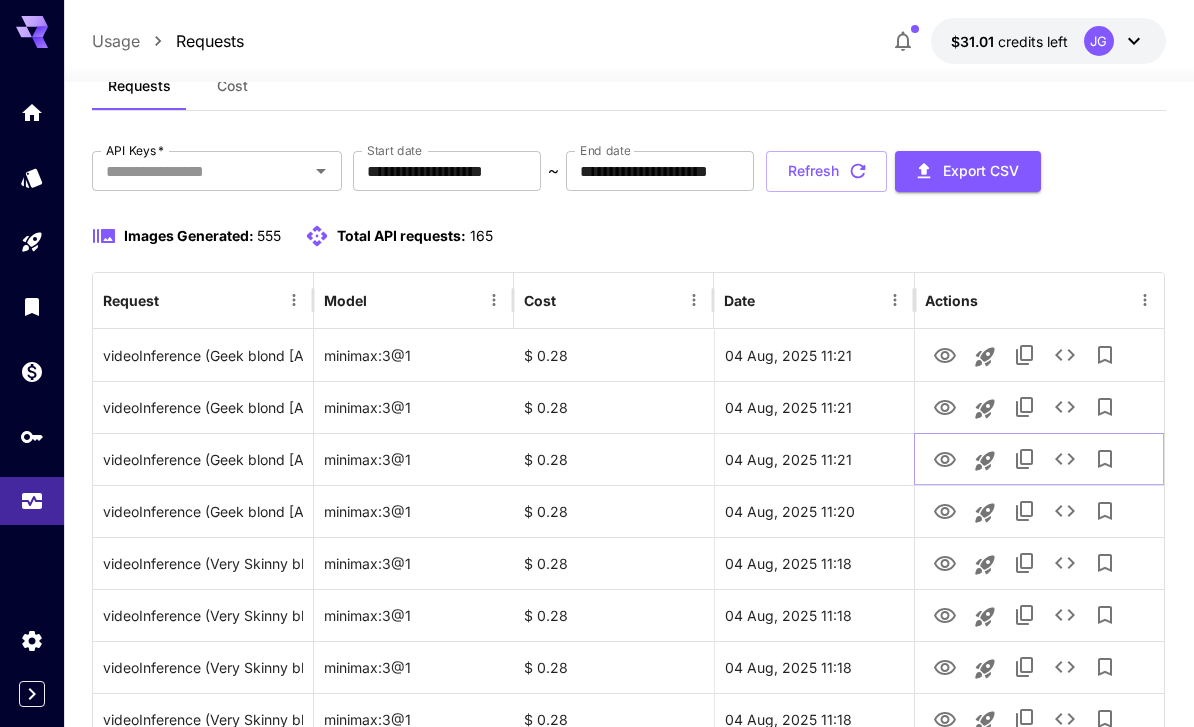 click 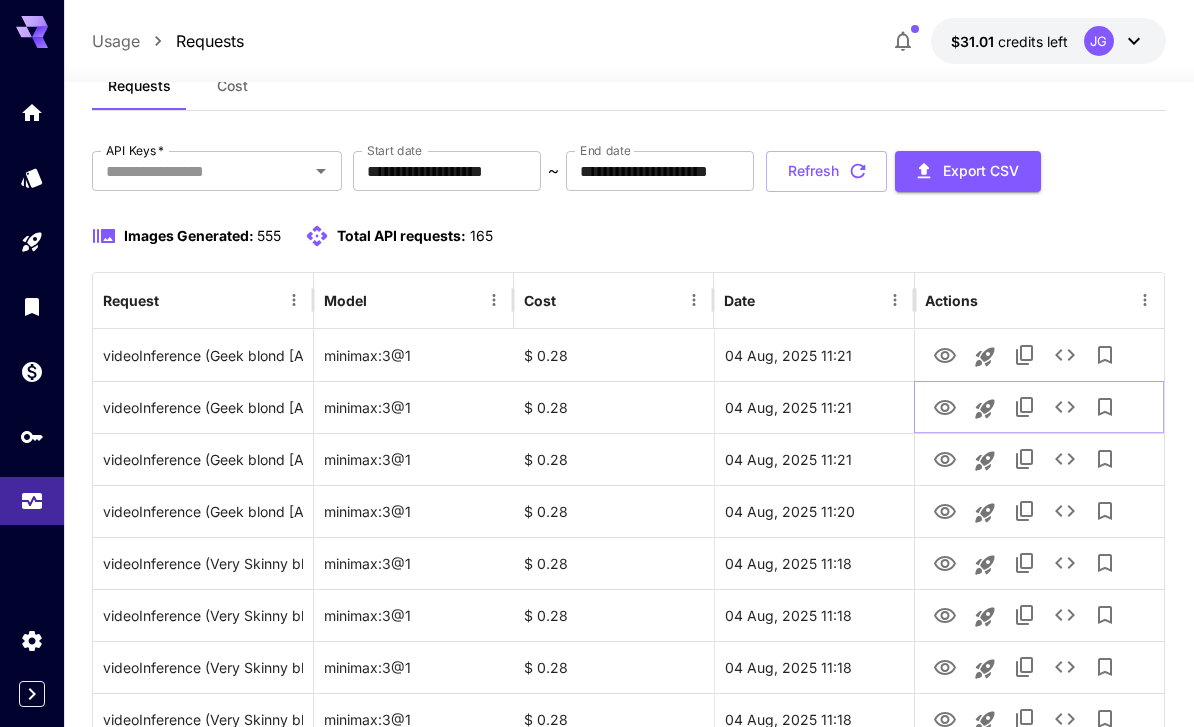 click 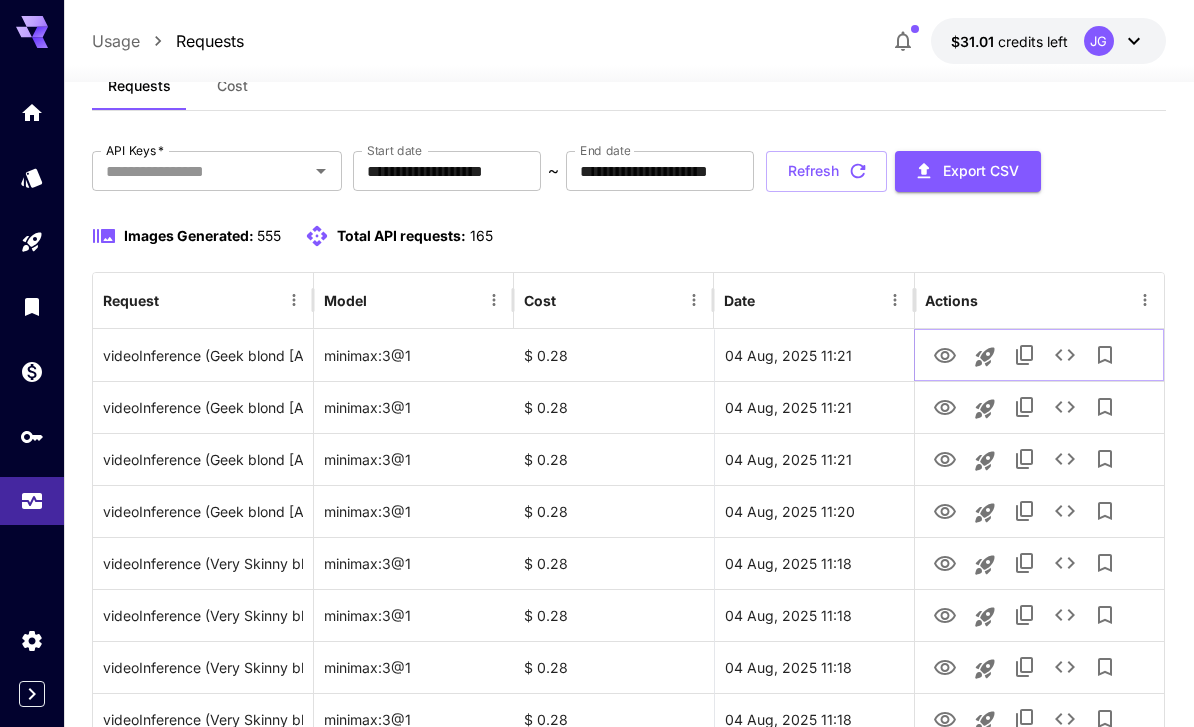 click 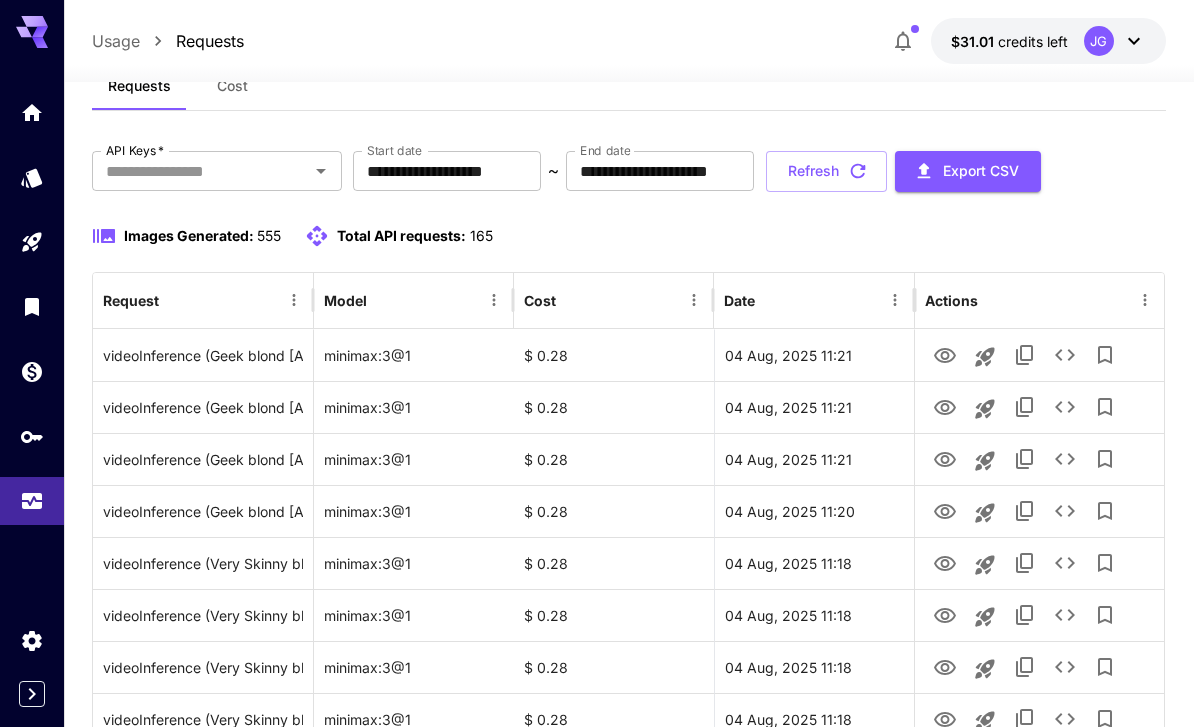 click on "Refresh" at bounding box center [826, 171] 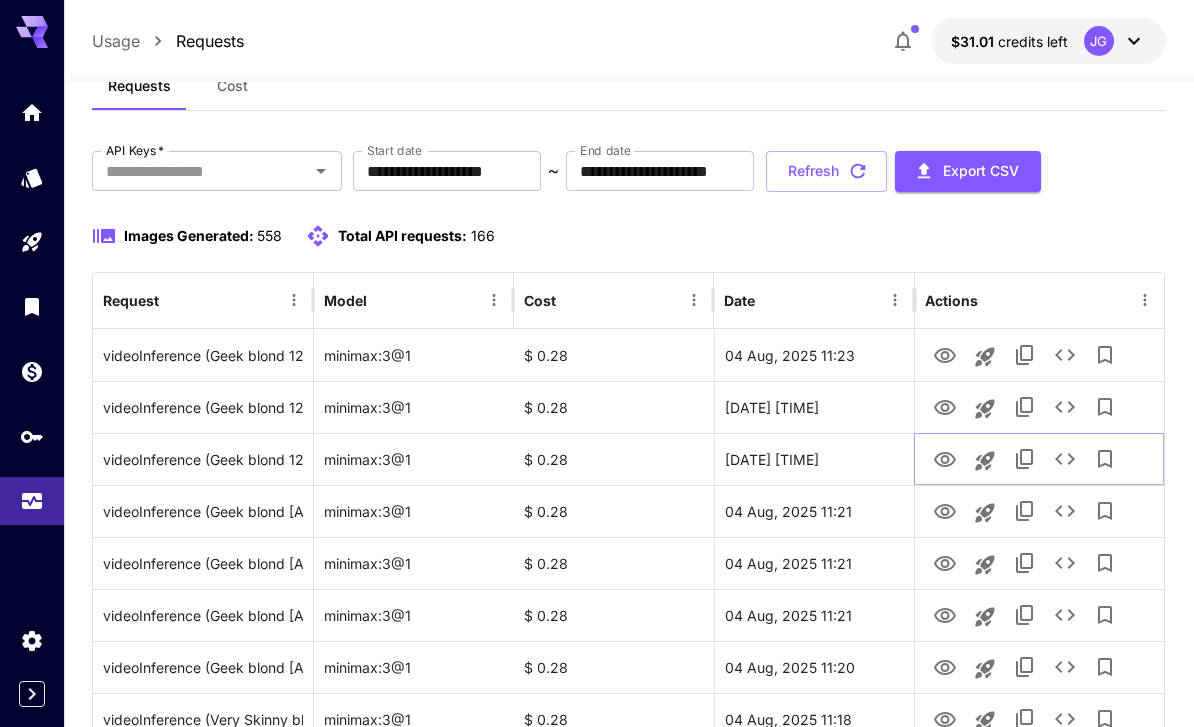 click 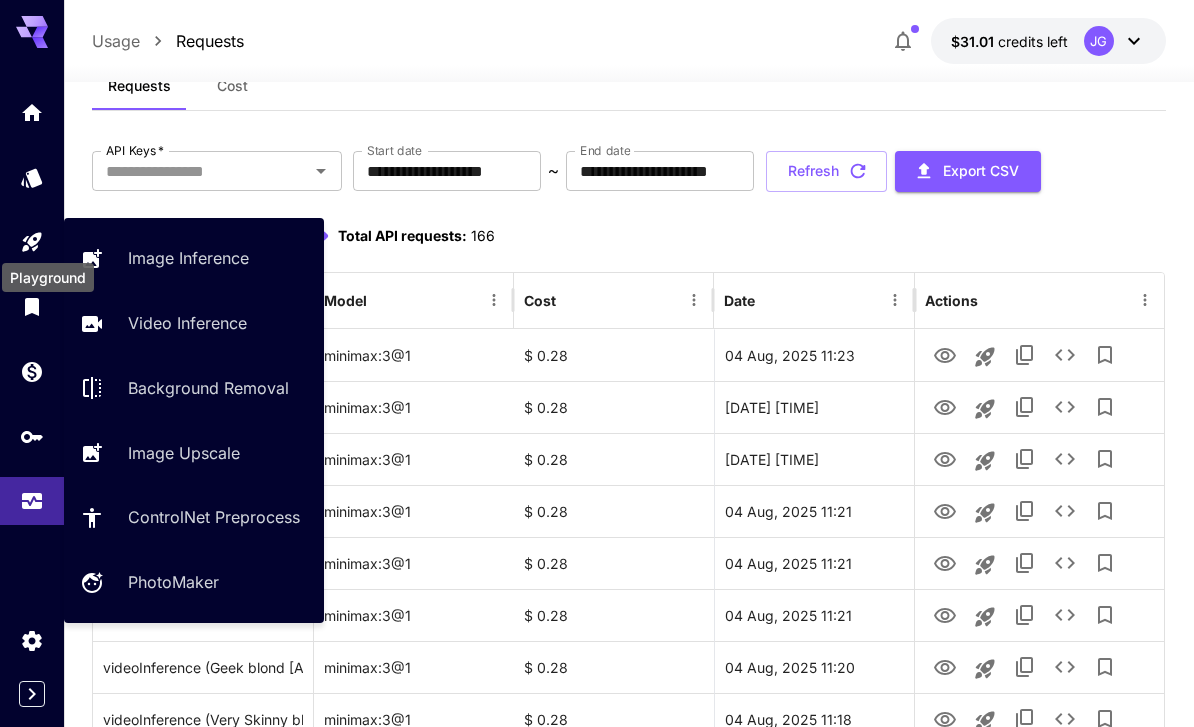 click on "Video Inference" at bounding box center [187, 323] 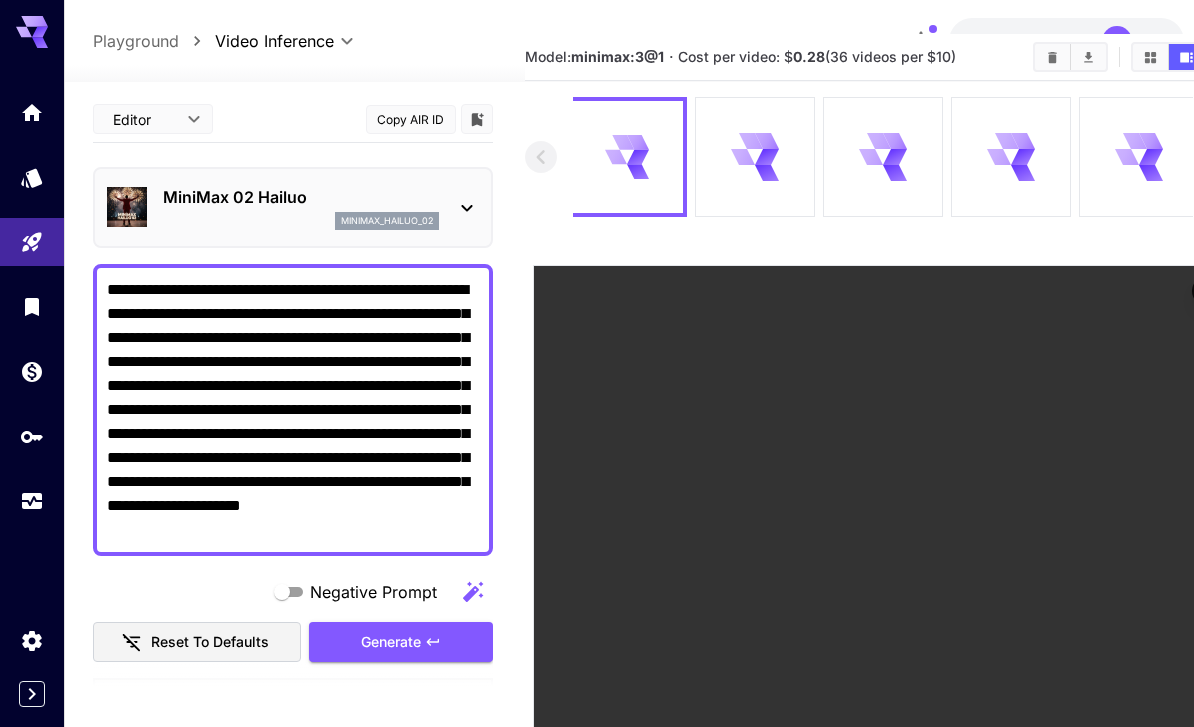 click on "**********" at bounding box center [293, 410] 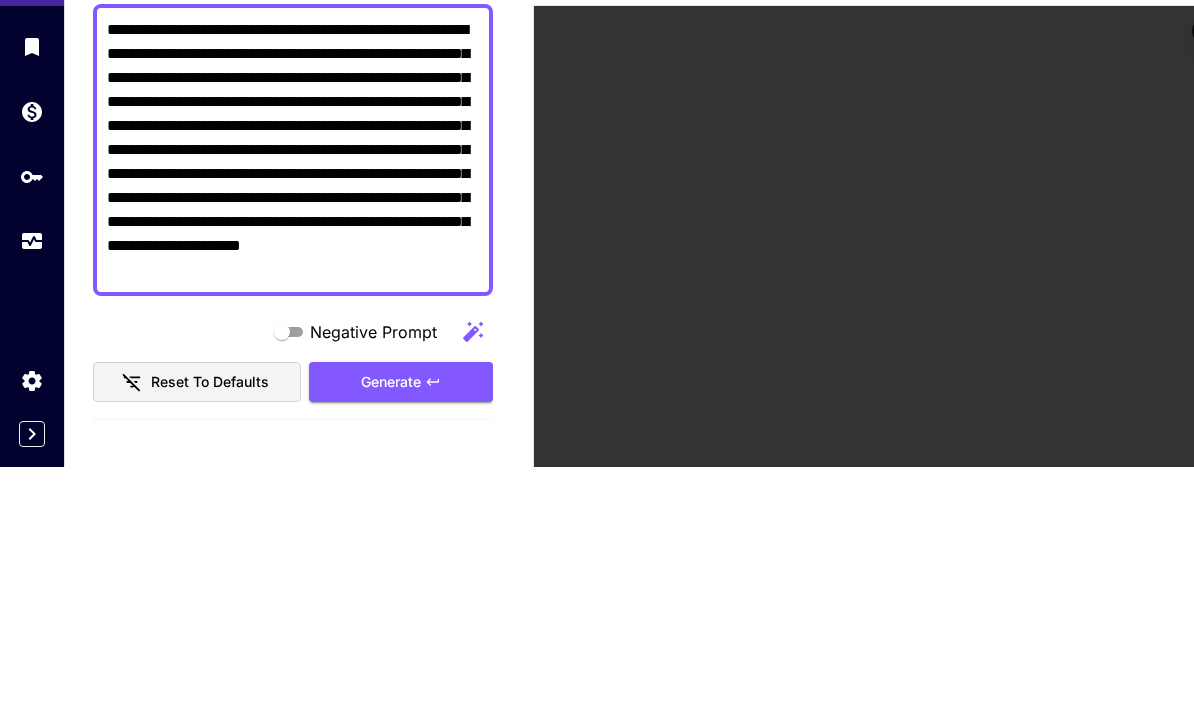 scroll, scrollTop: 324, scrollLeft: 0, axis: vertical 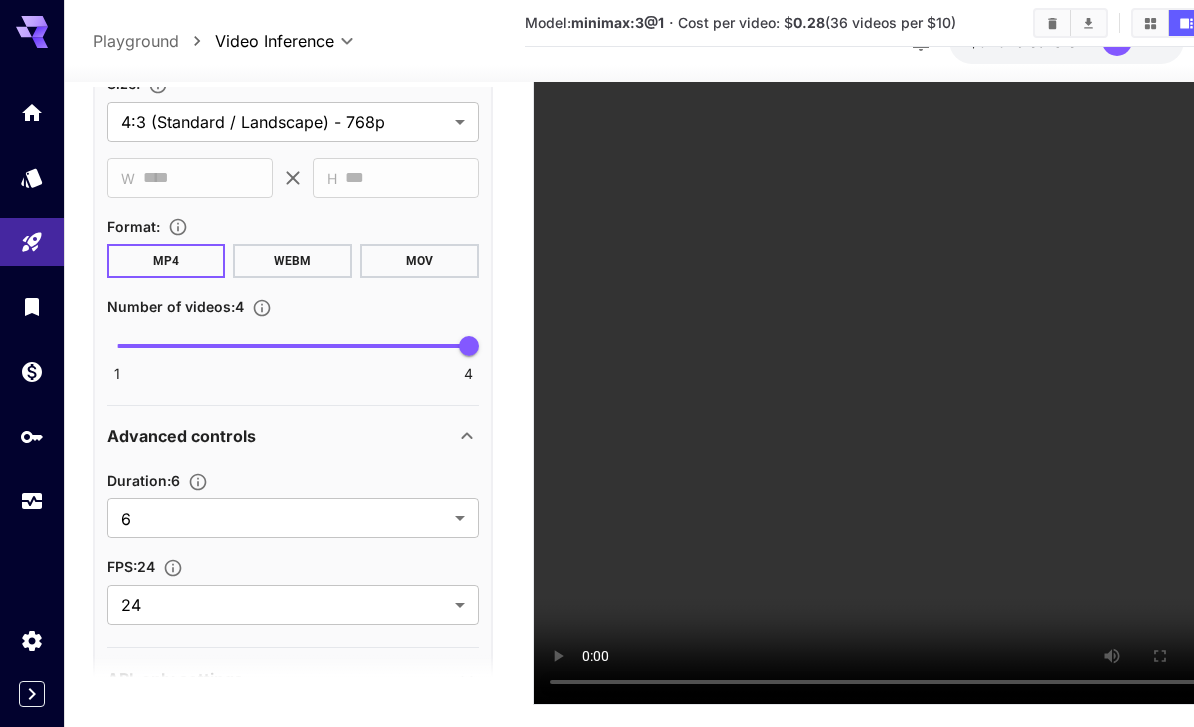 type on "**********" 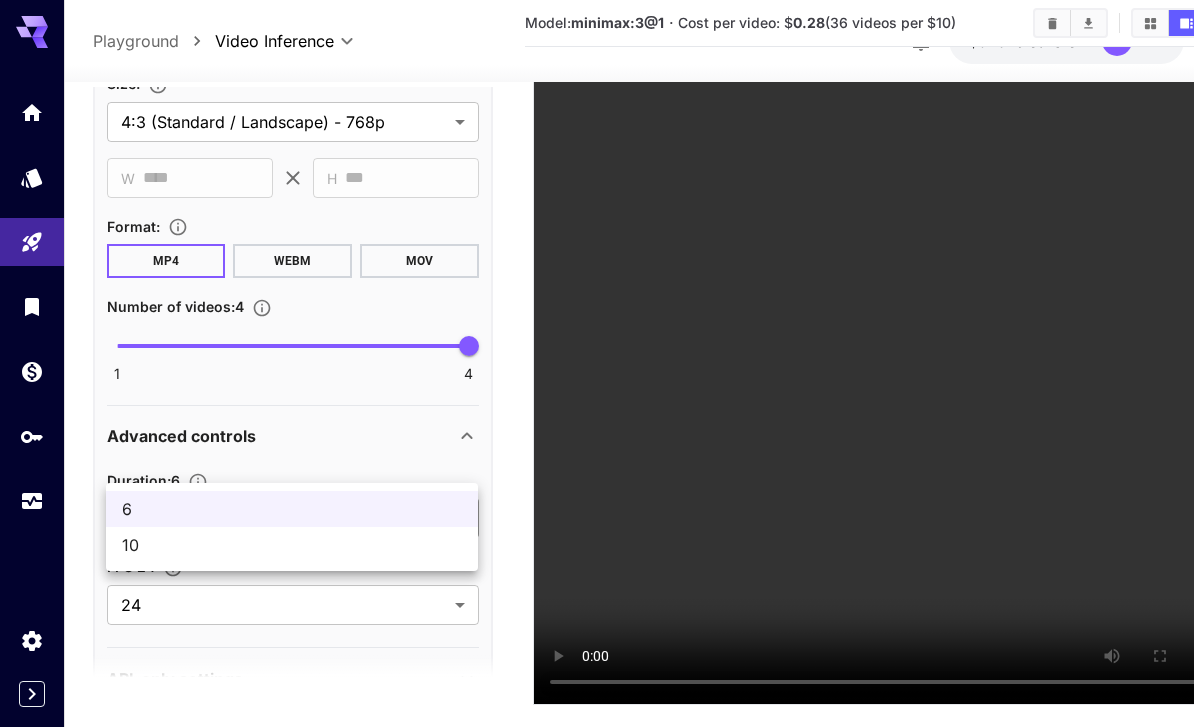click on "10" at bounding box center [292, 545] 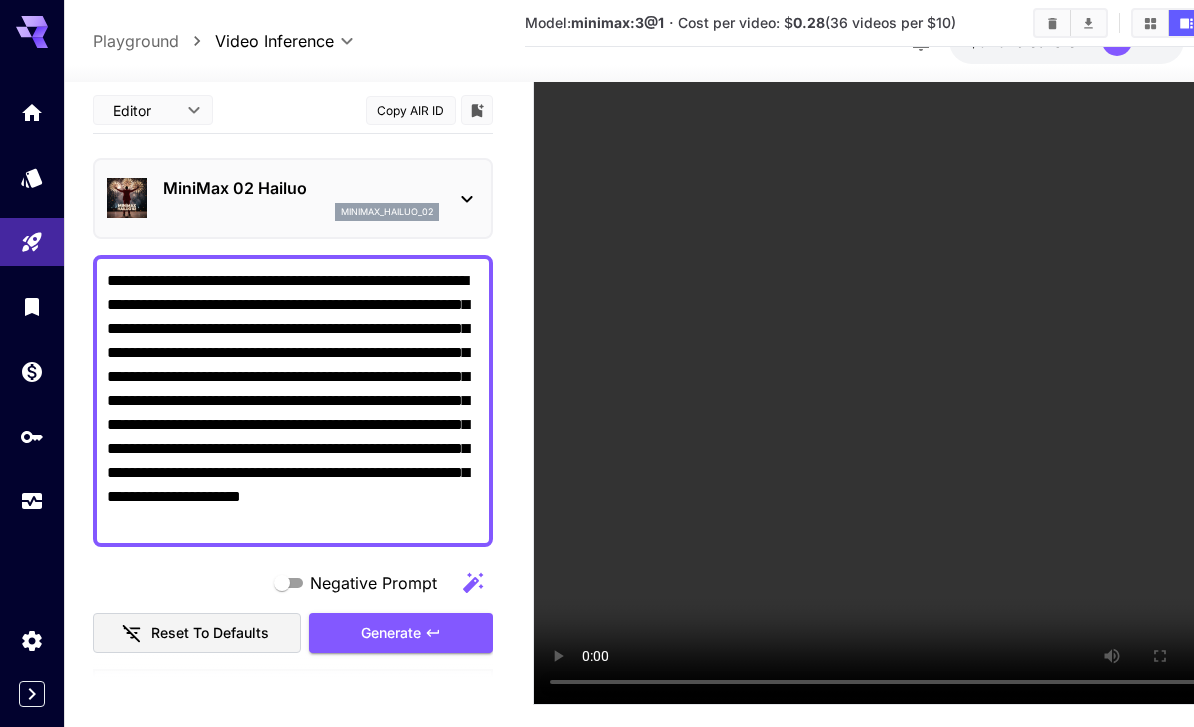 scroll, scrollTop: 0, scrollLeft: 0, axis: both 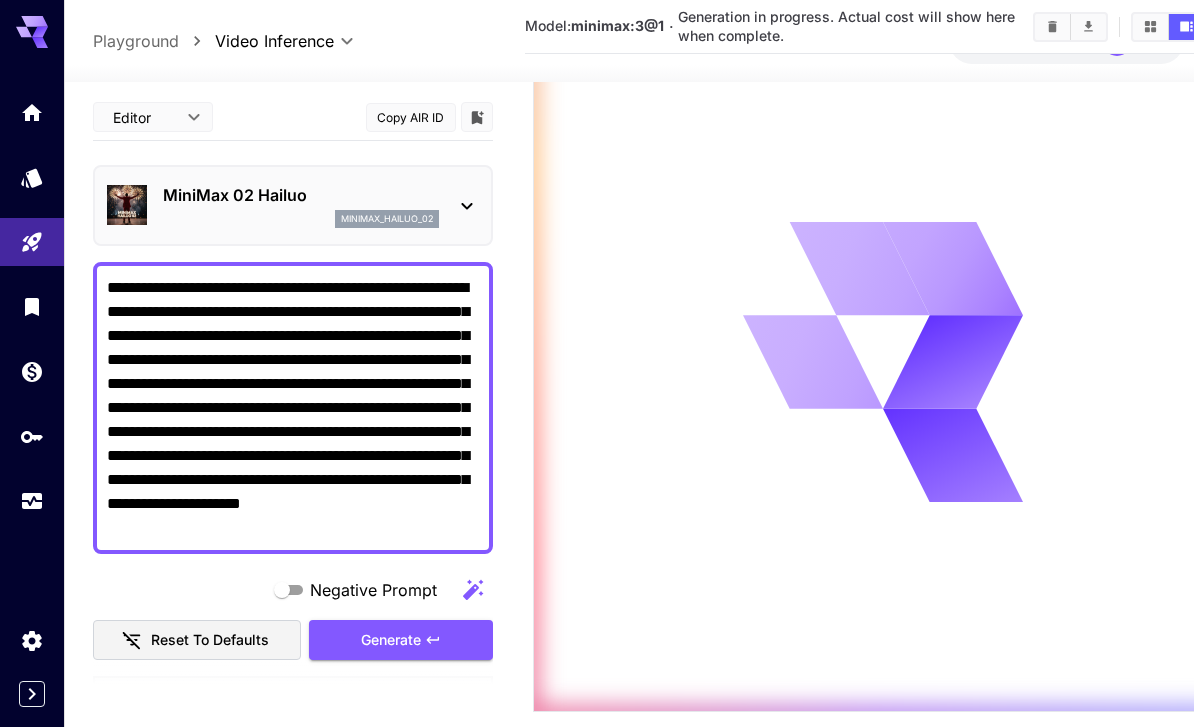 click at bounding box center (32, 501) 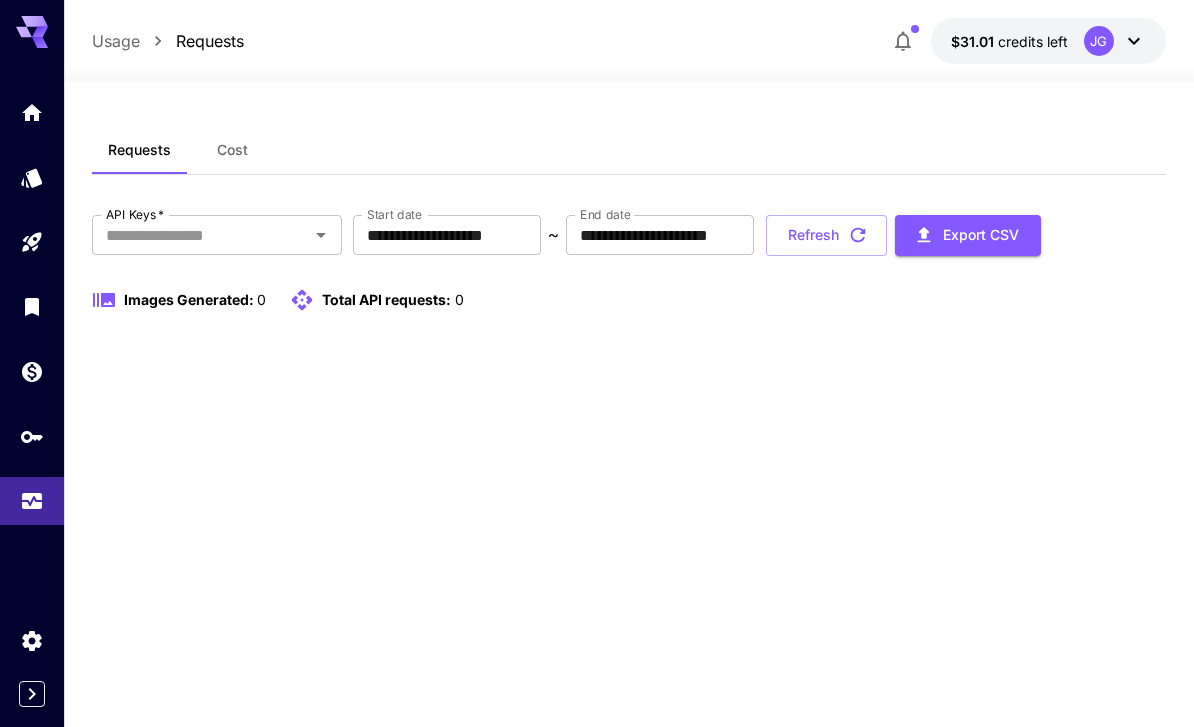 scroll, scrollTop: 64, scrollLeft: 0, axis: vertical 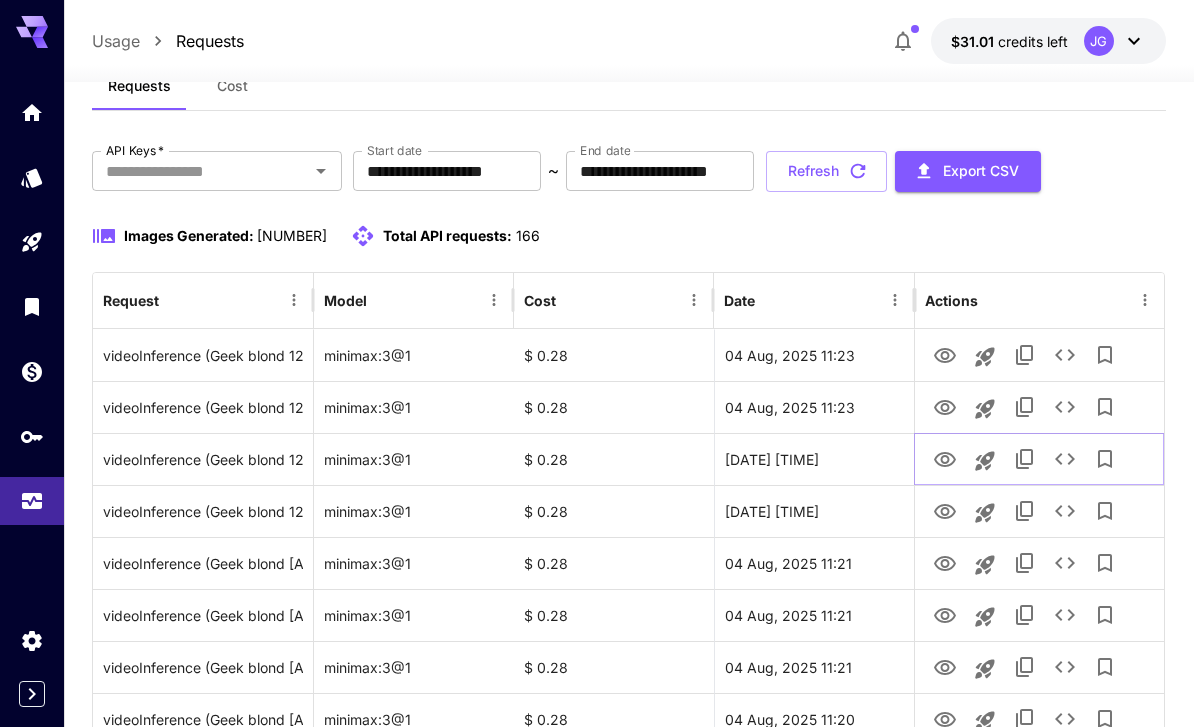 click 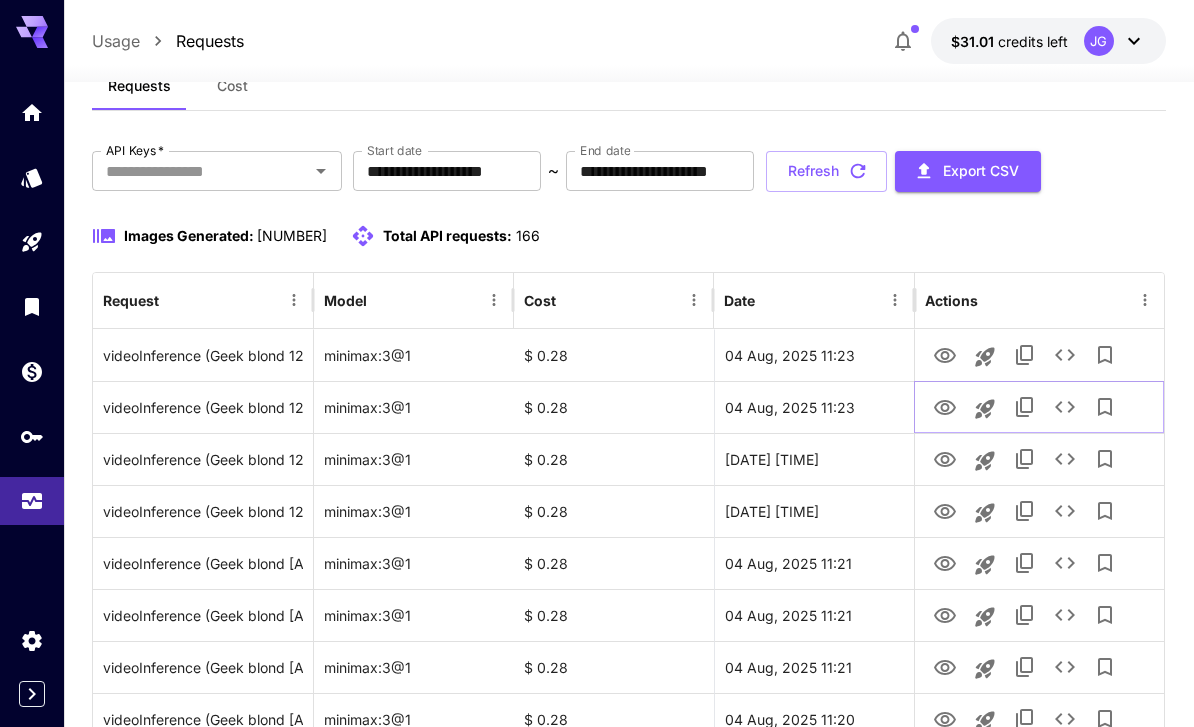 click 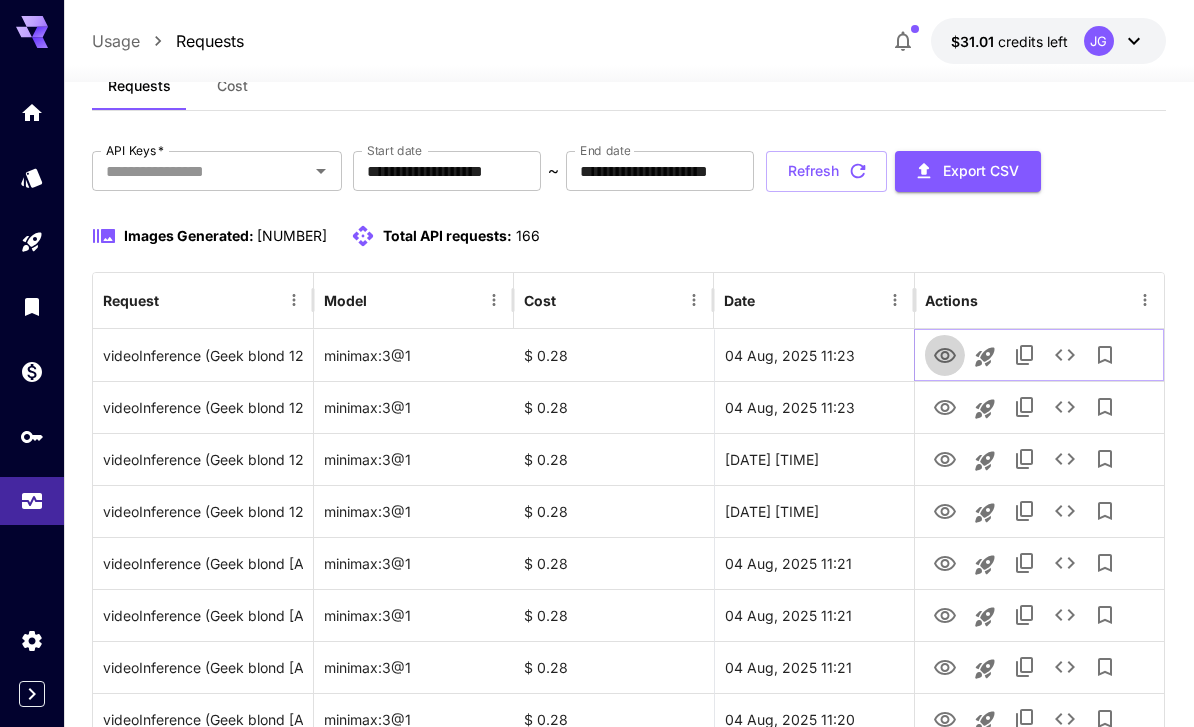 click 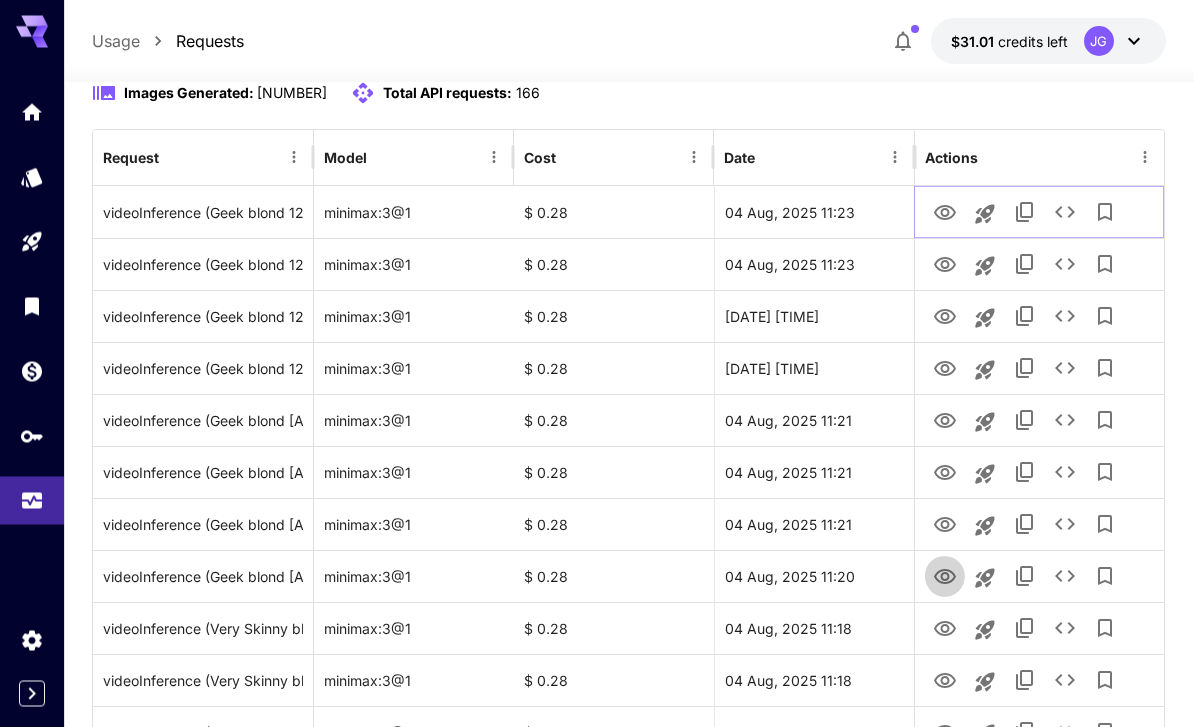 scroll, scrollTop: 207, scrollLeft: 0, axis: vertical 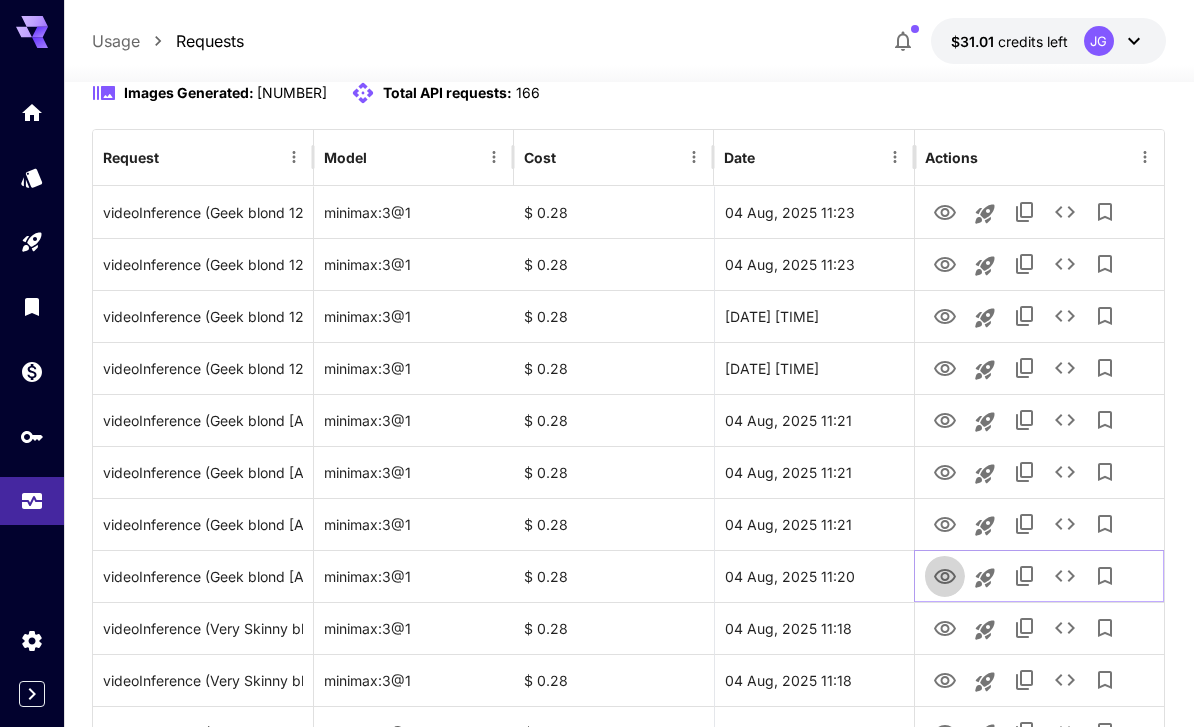 click 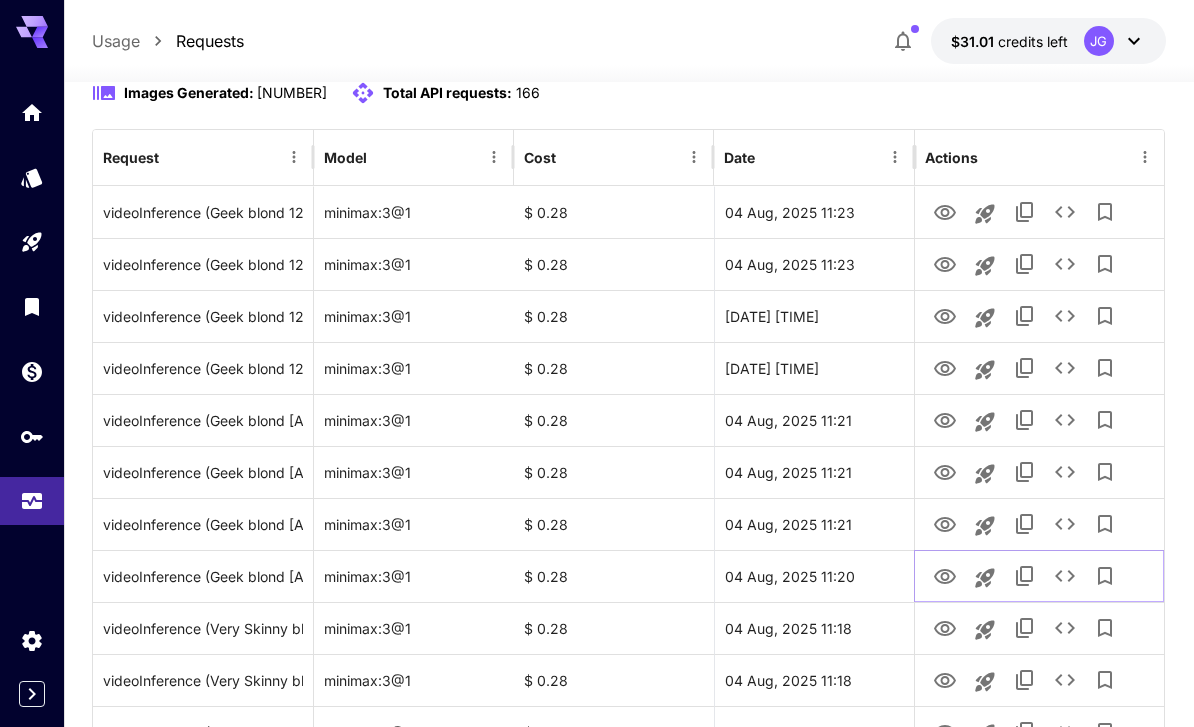 scroll, scrollTop: 239, scrollLeft: 0, axis: vertical 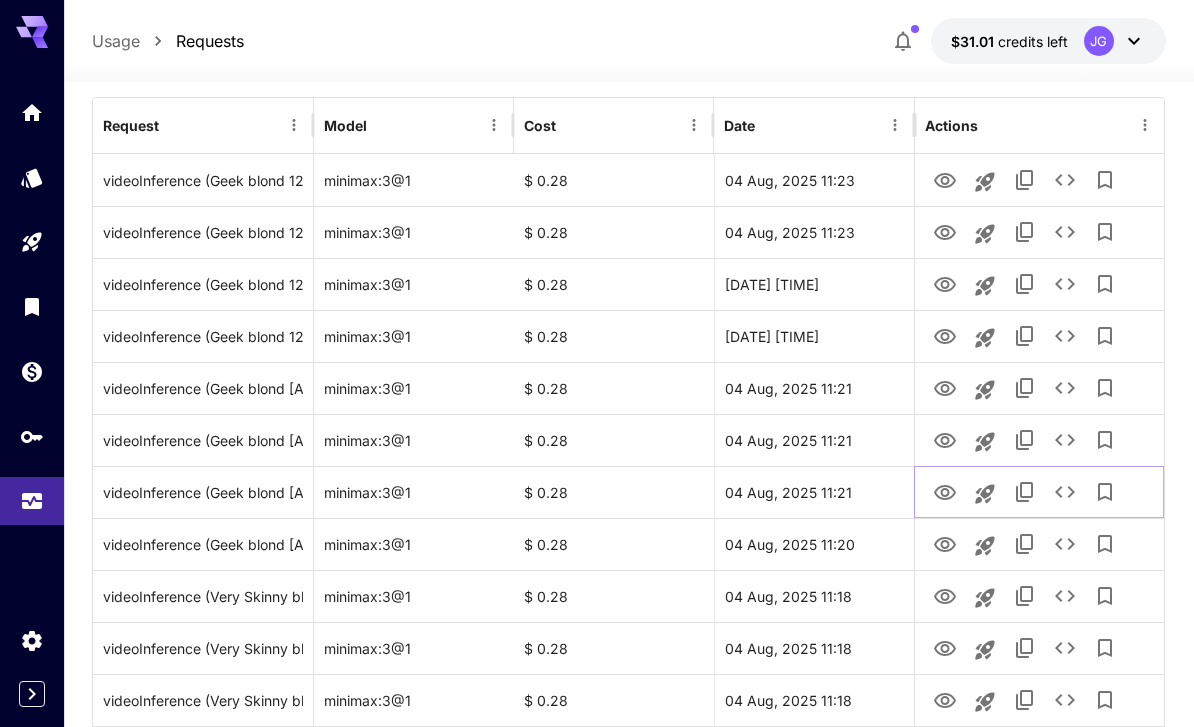 click 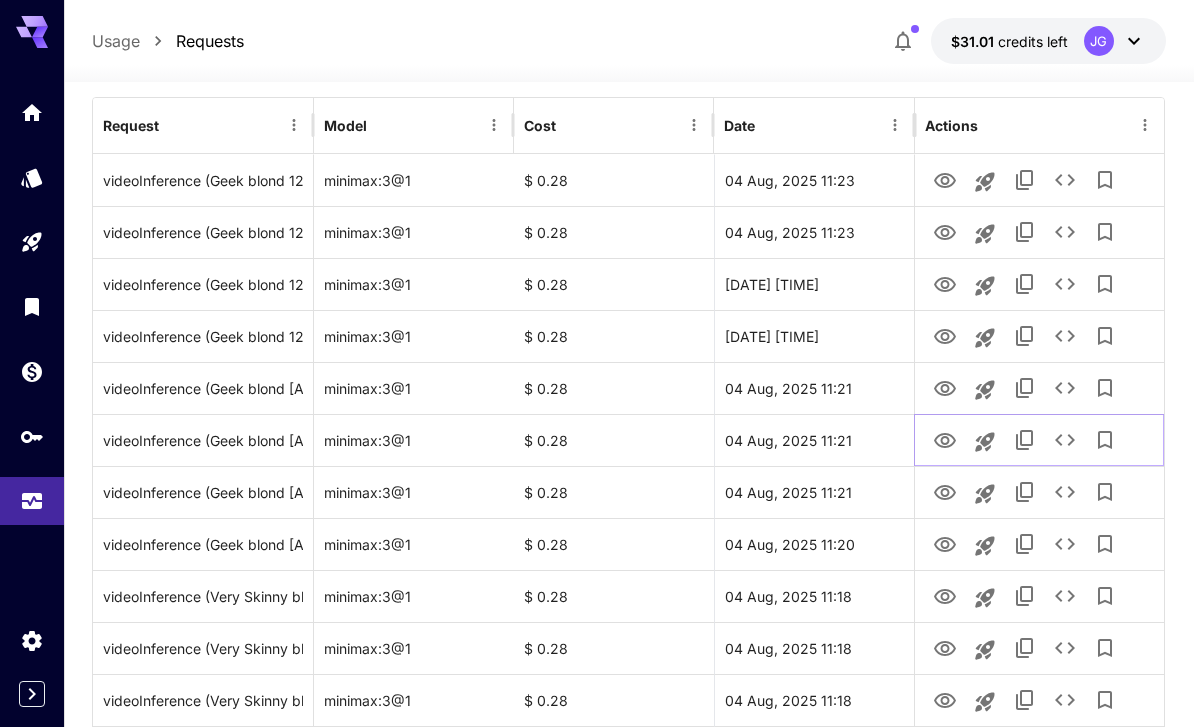 click 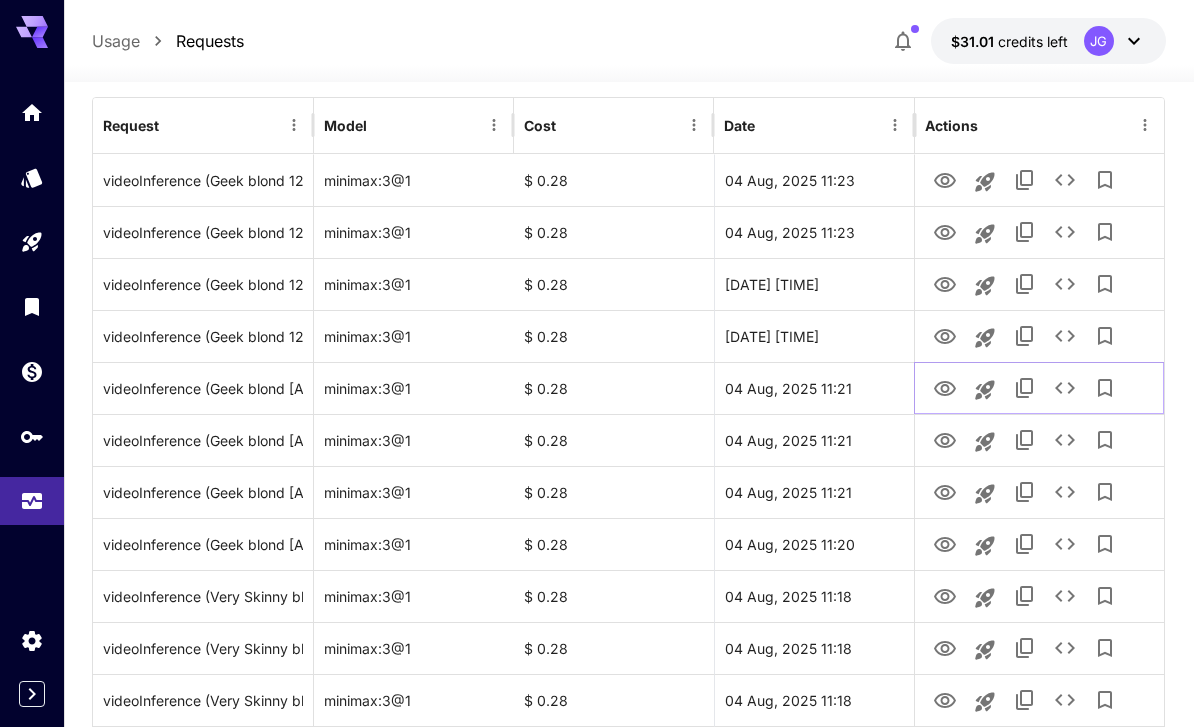 click 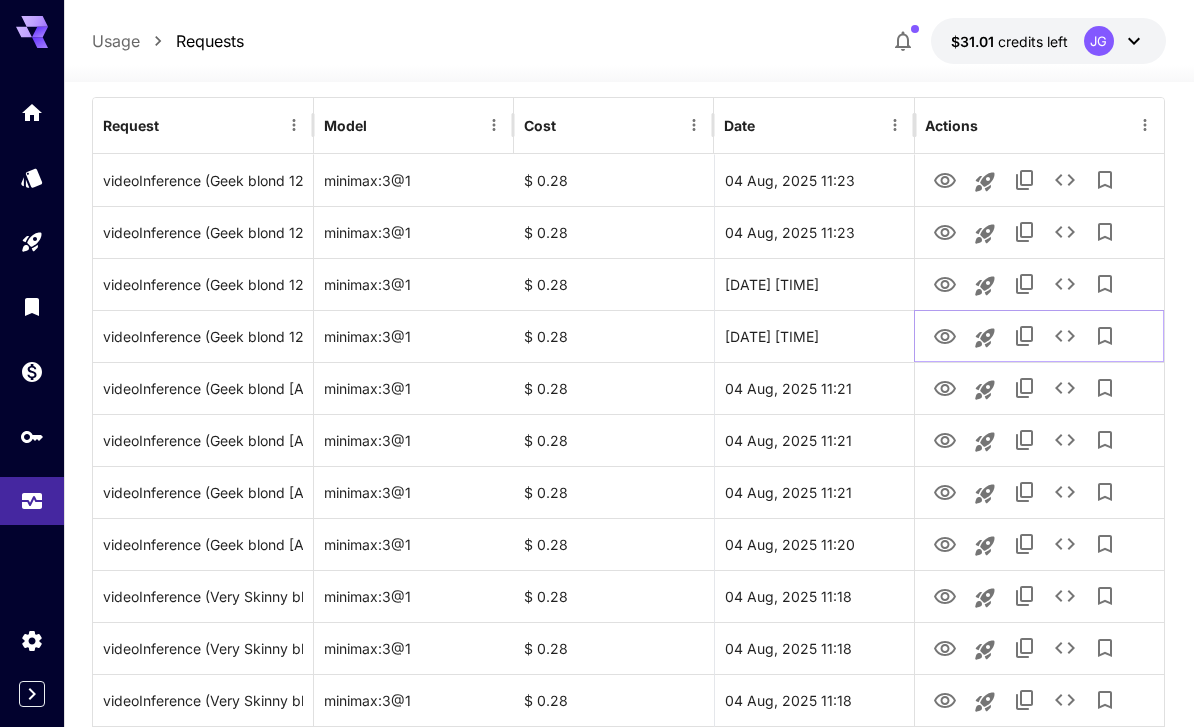 click 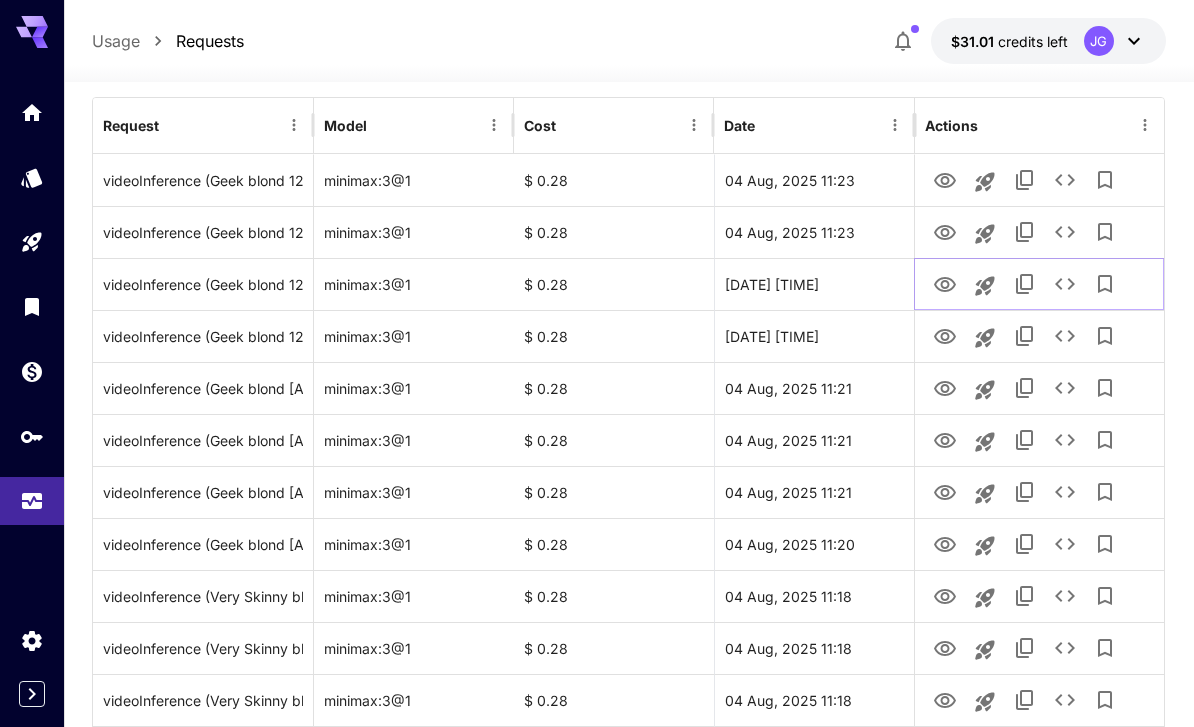 click 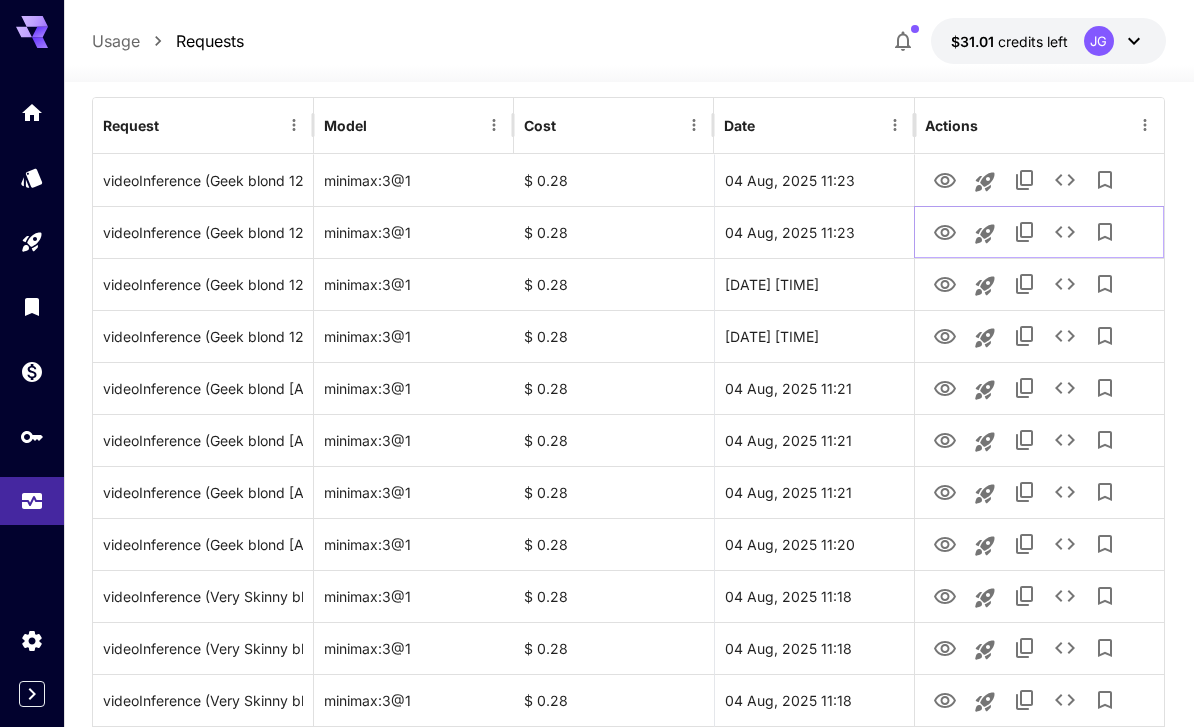 click 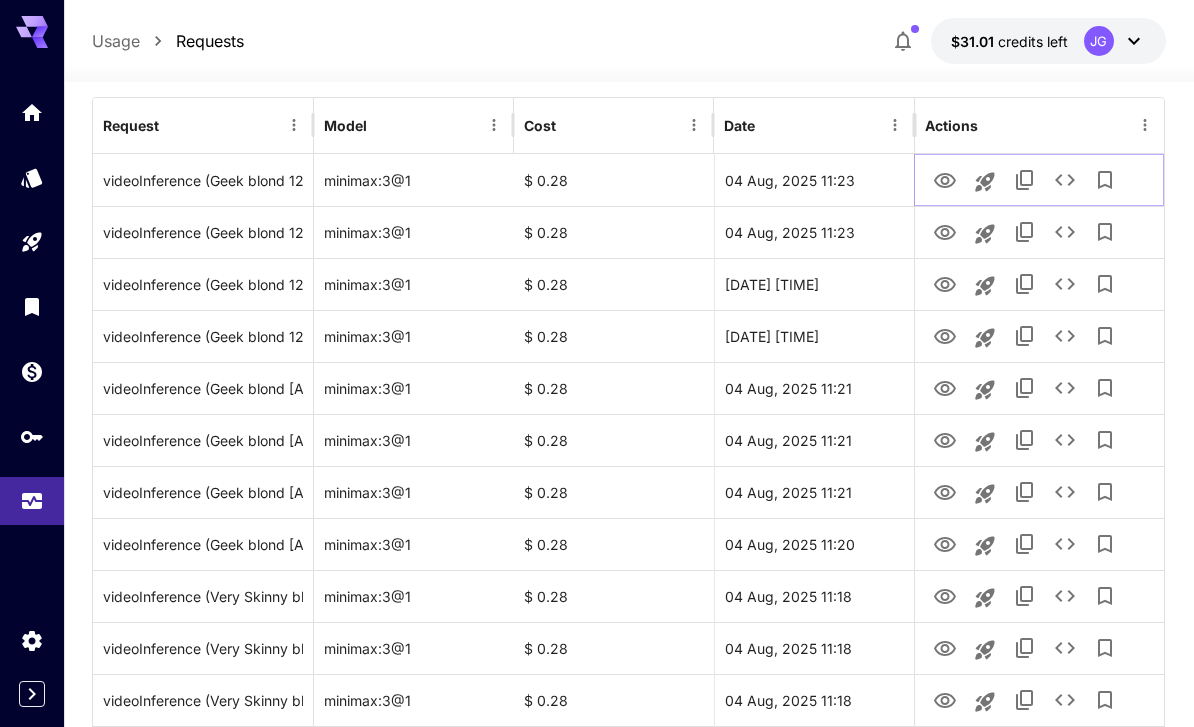 click 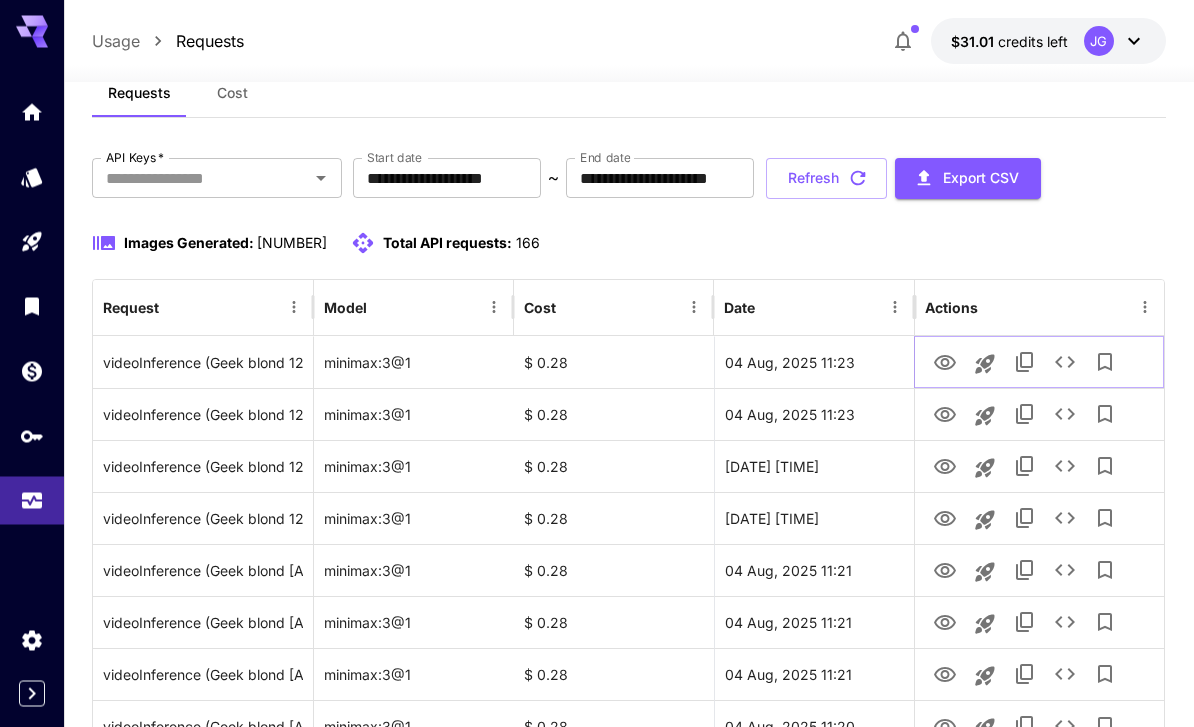 scroll, scrollTop: 0, scrollLeft: 0, axis: both 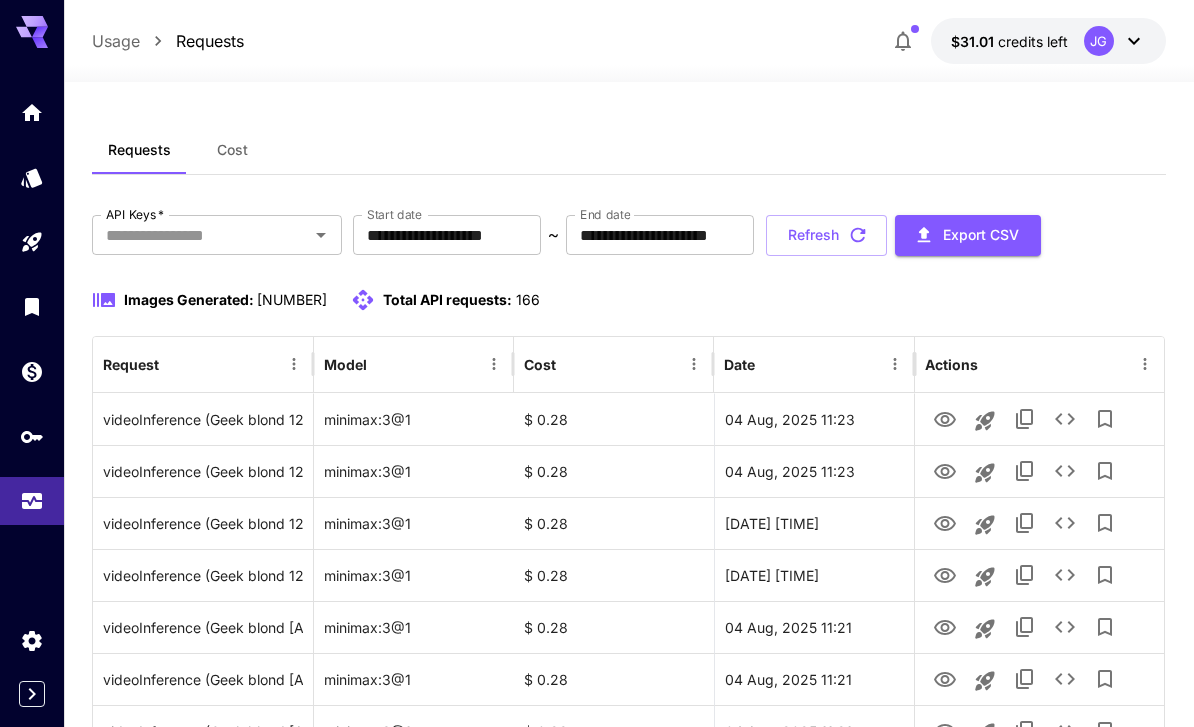 click on "Refresh" at bounding box center [826, 235] 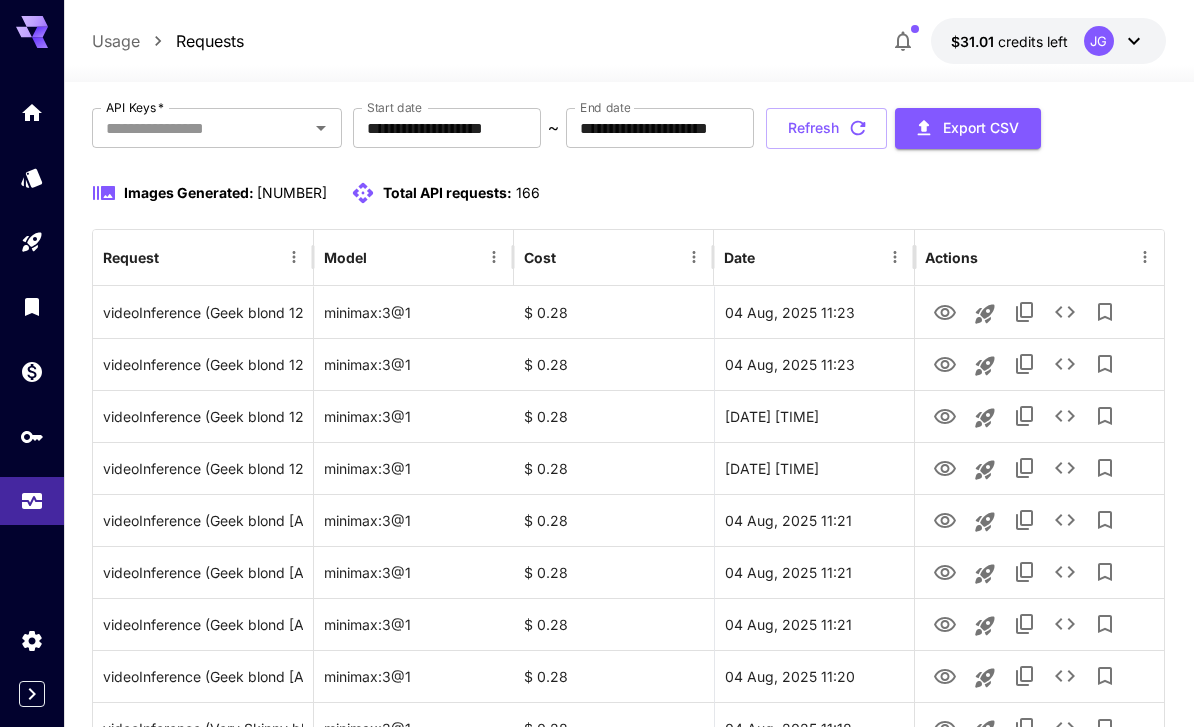 scroll, scrollTop: 0, scrollLeft: 0, axis: both 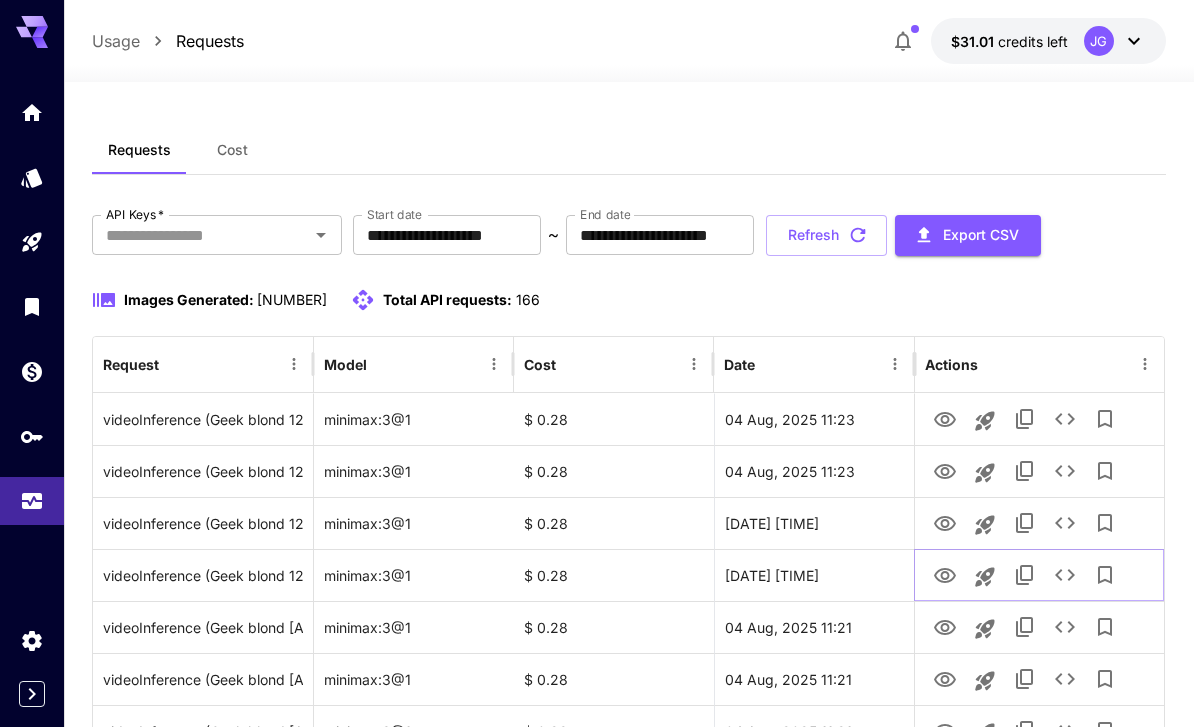 click 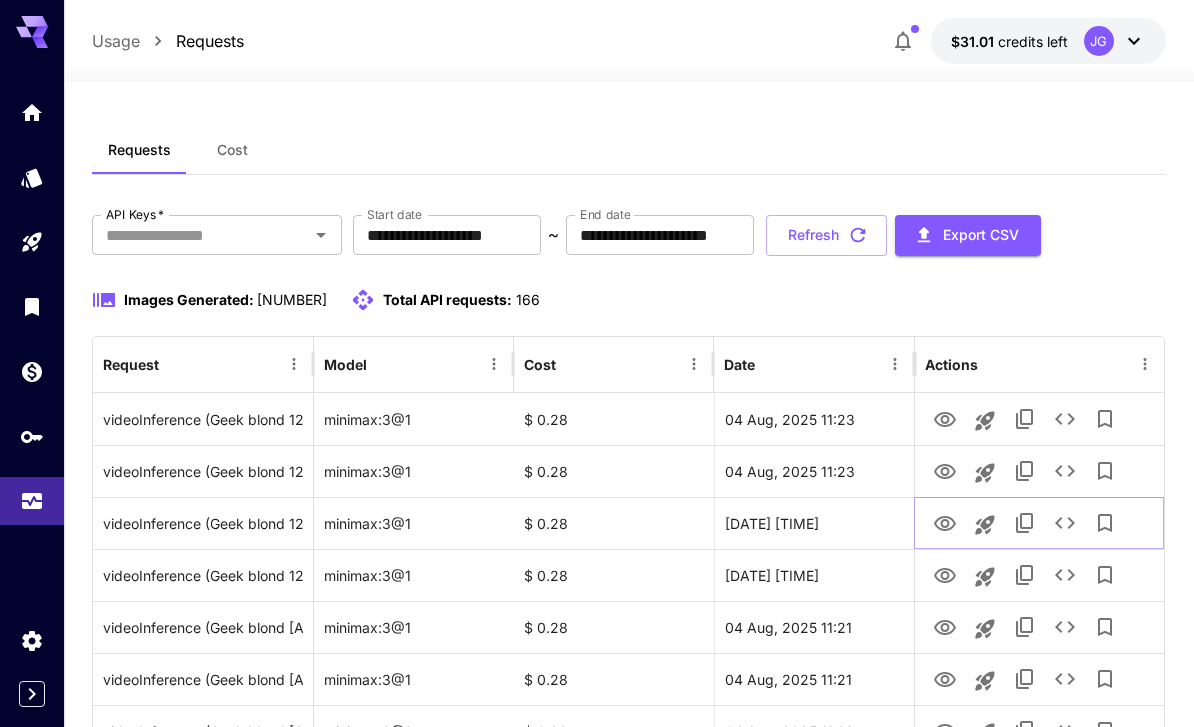 click 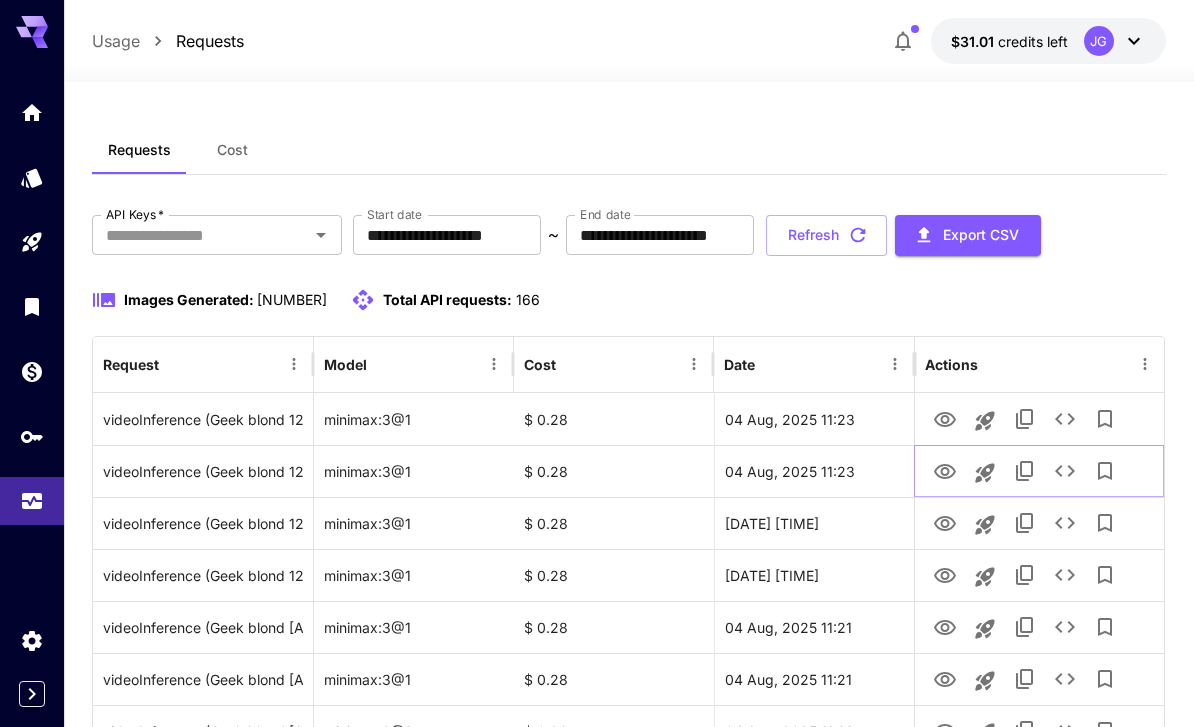 click 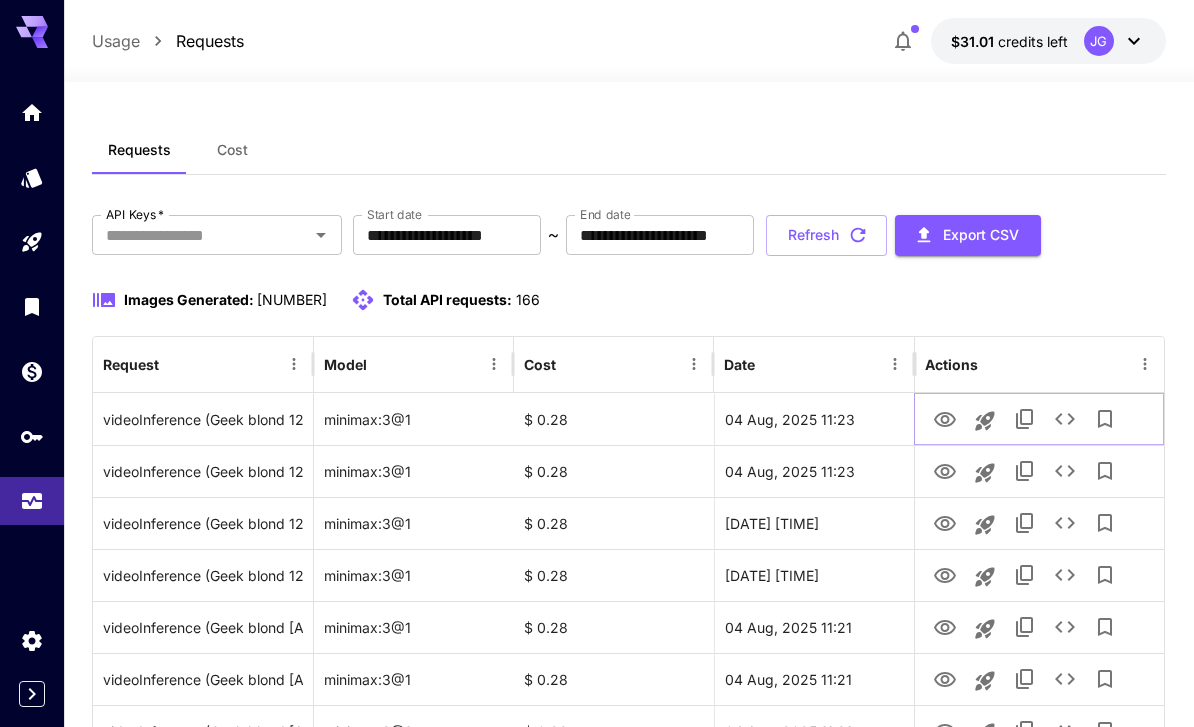 click 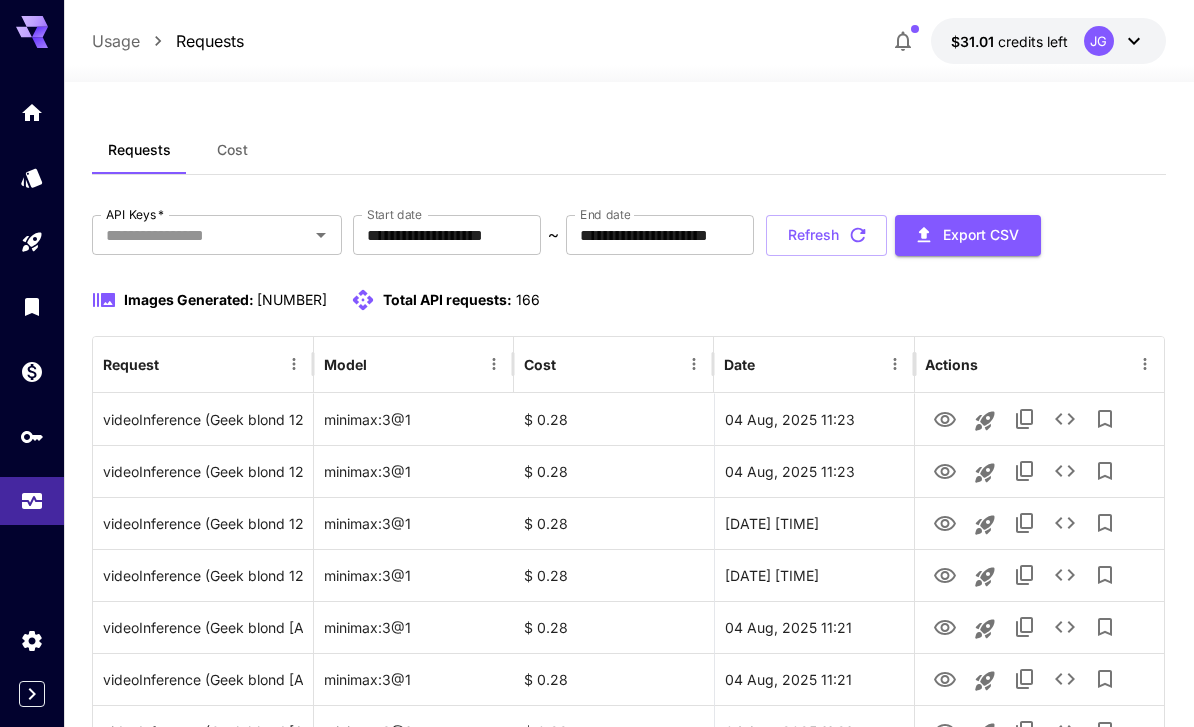 click 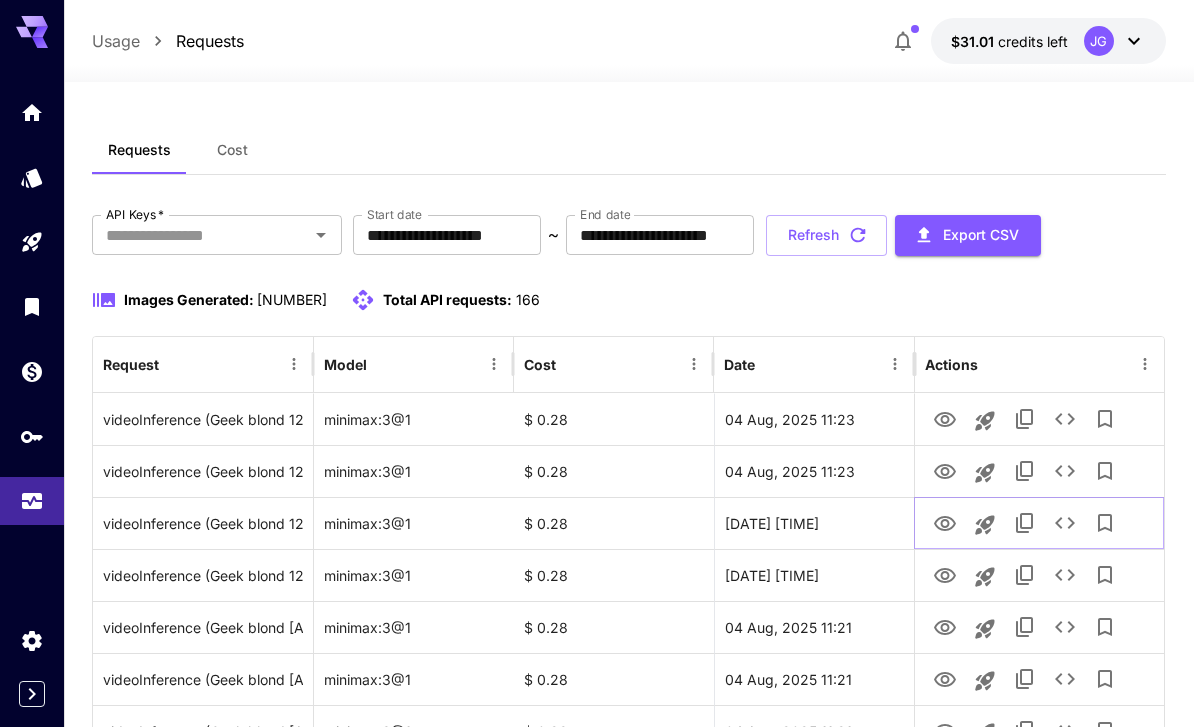 click 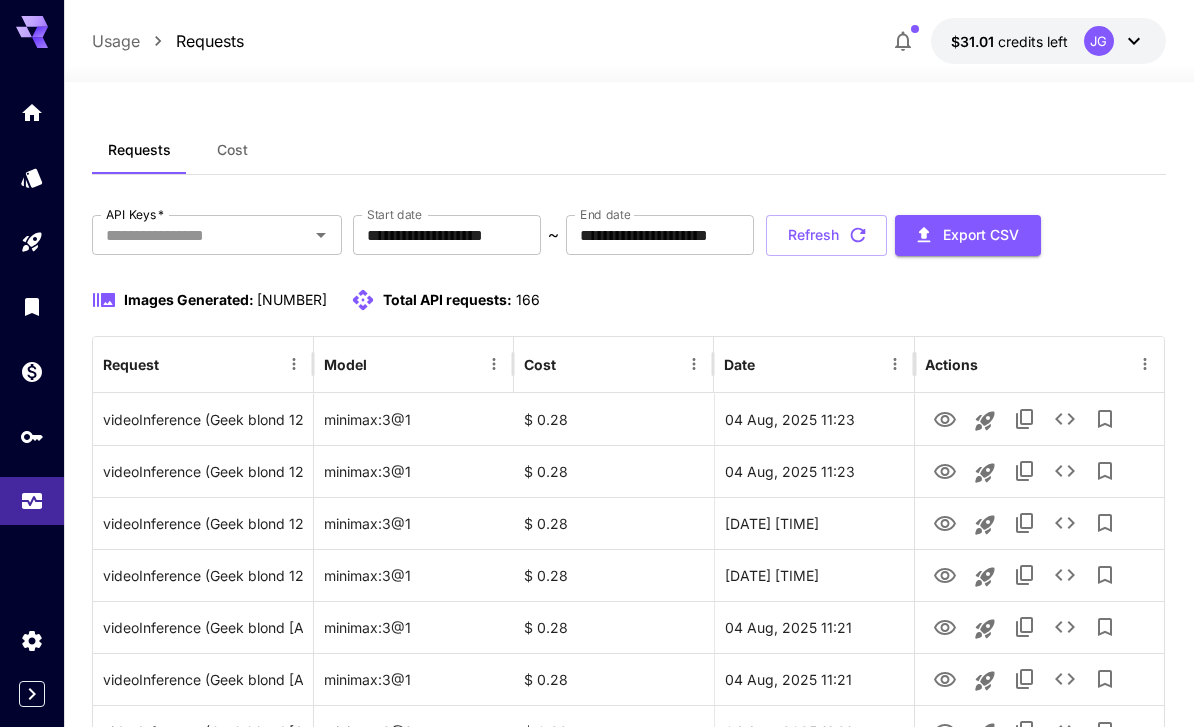 click on "Refresh" at bounding box center [826, 235] 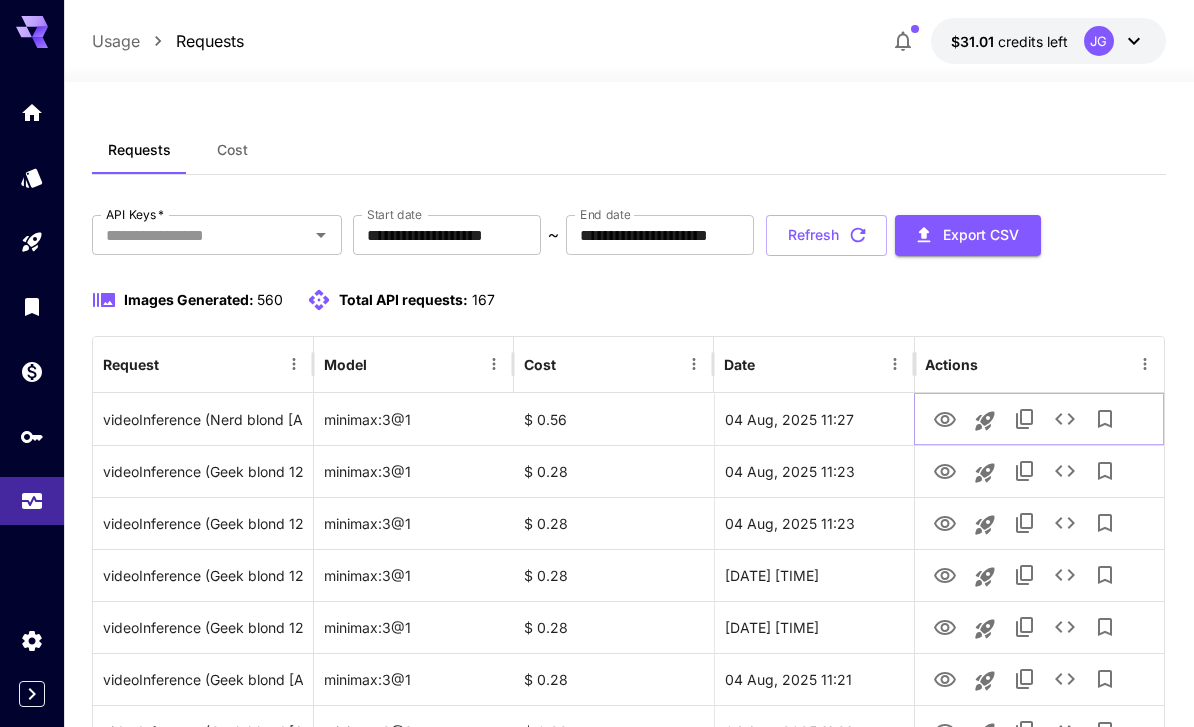 click 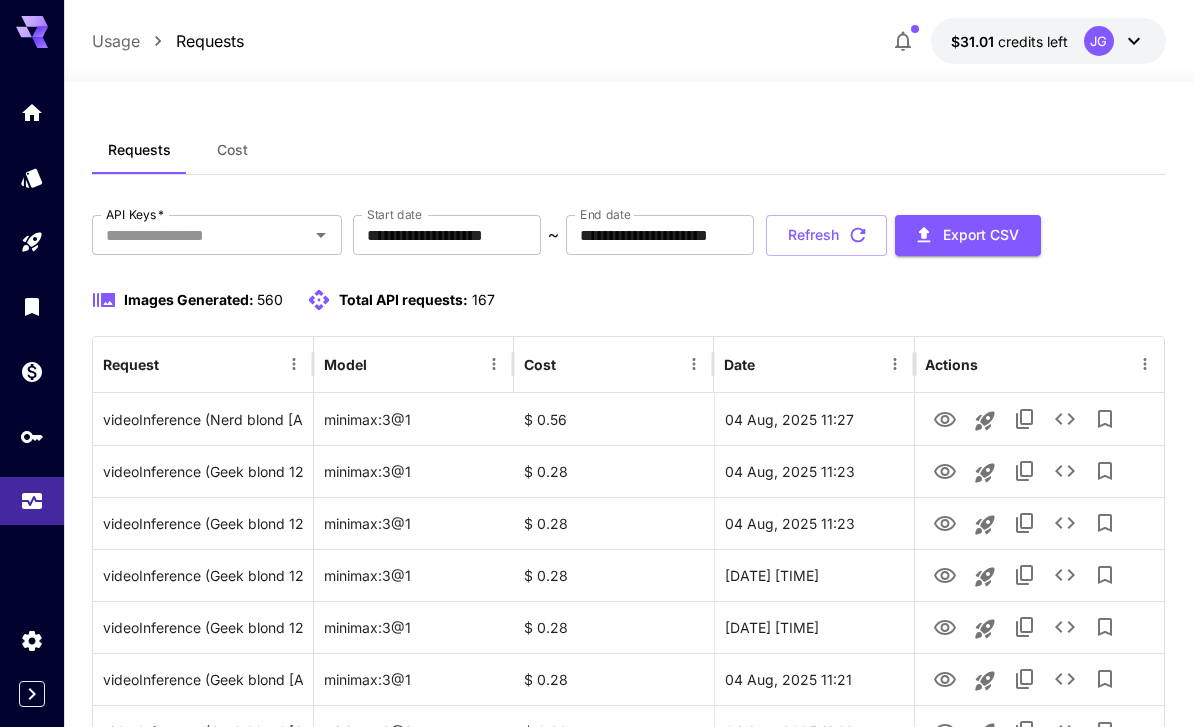 click on "Refresh" at bounding box center (826, 235) 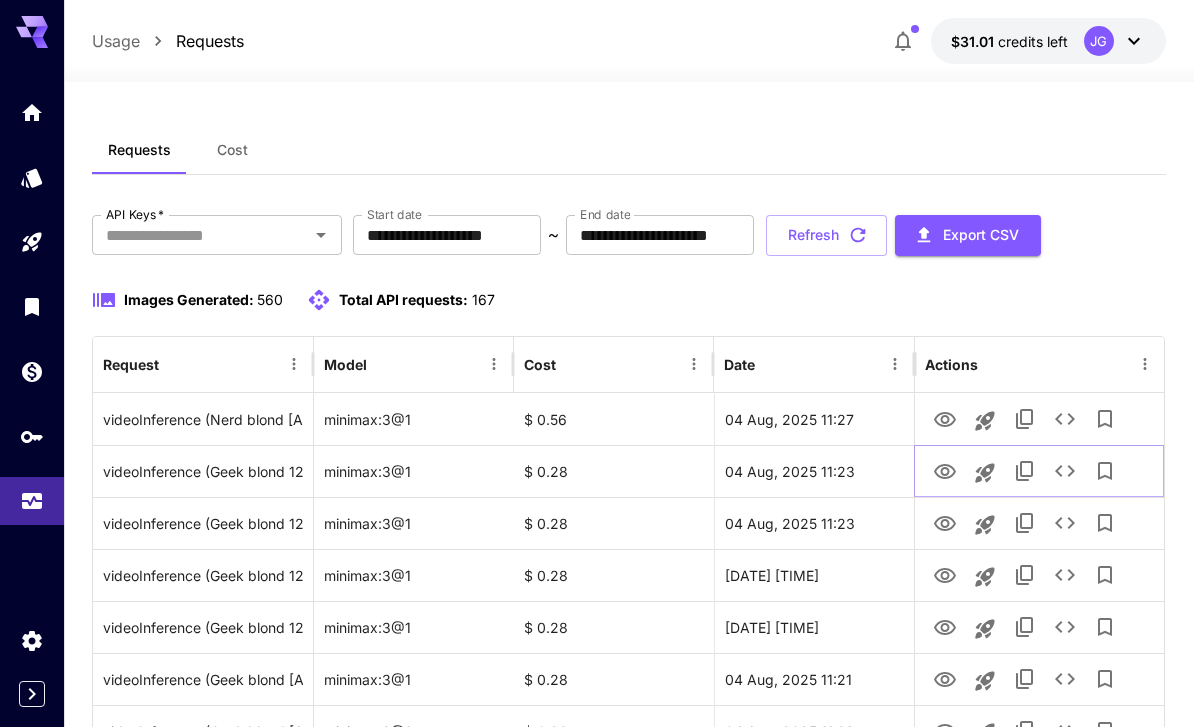 click 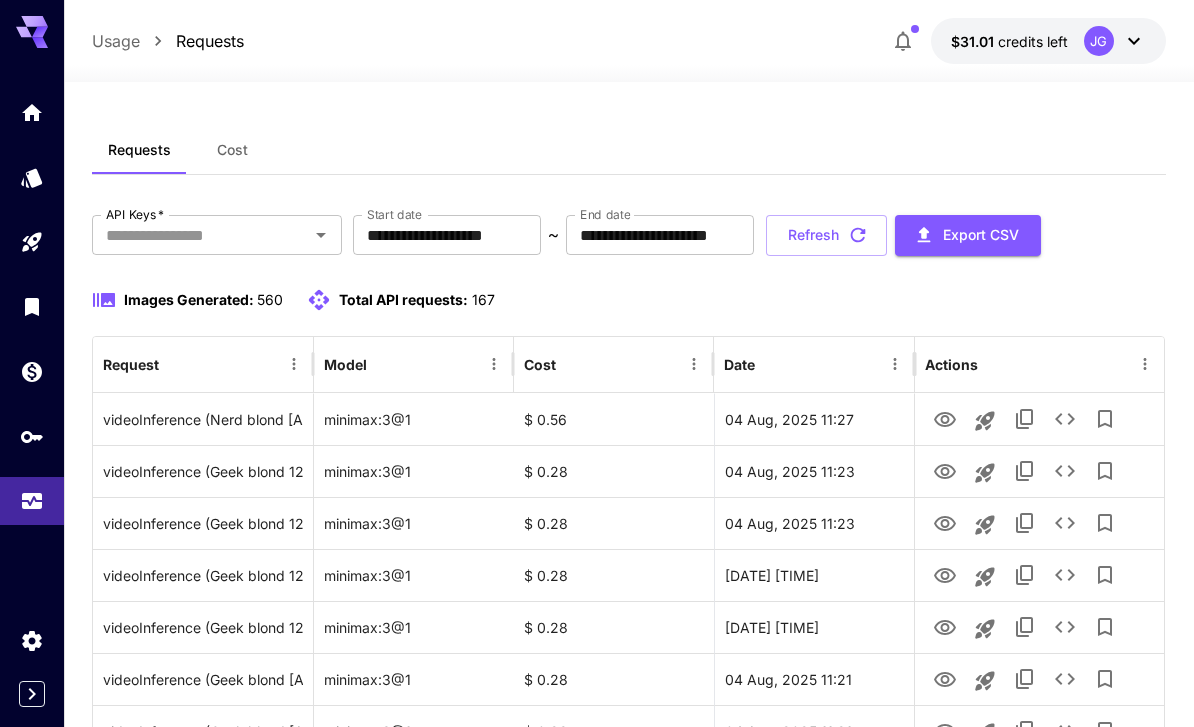click on "Refresh" at bounding box center [826, 235] 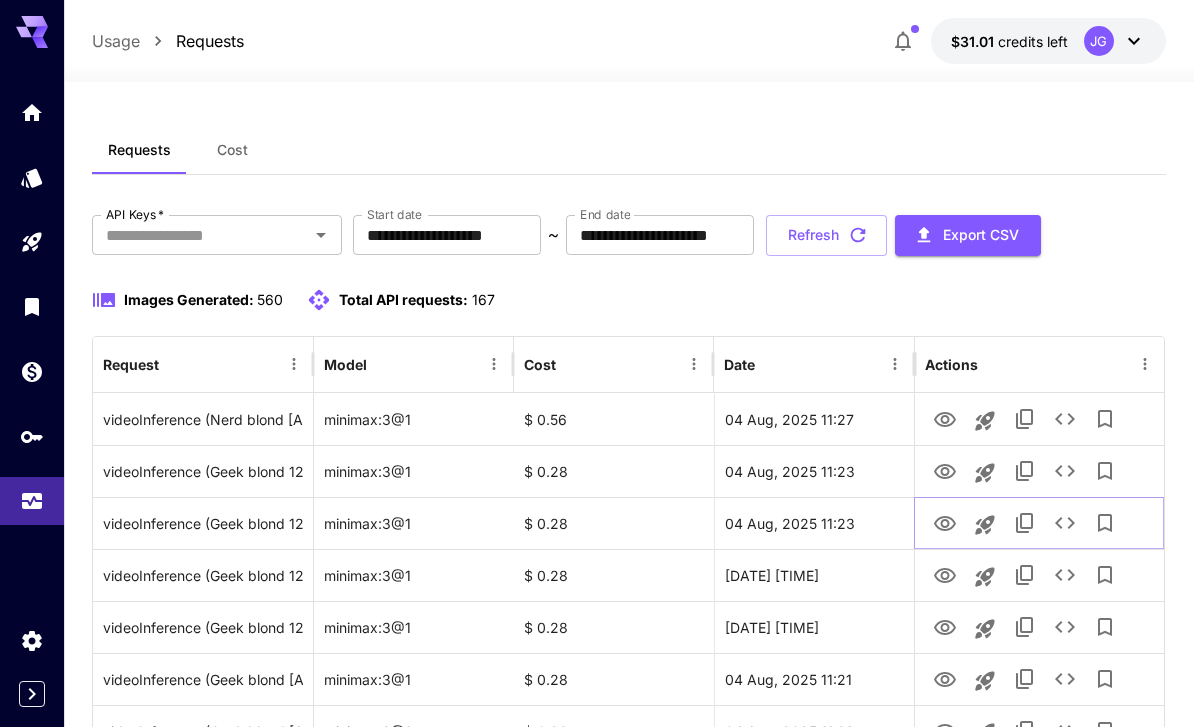 click 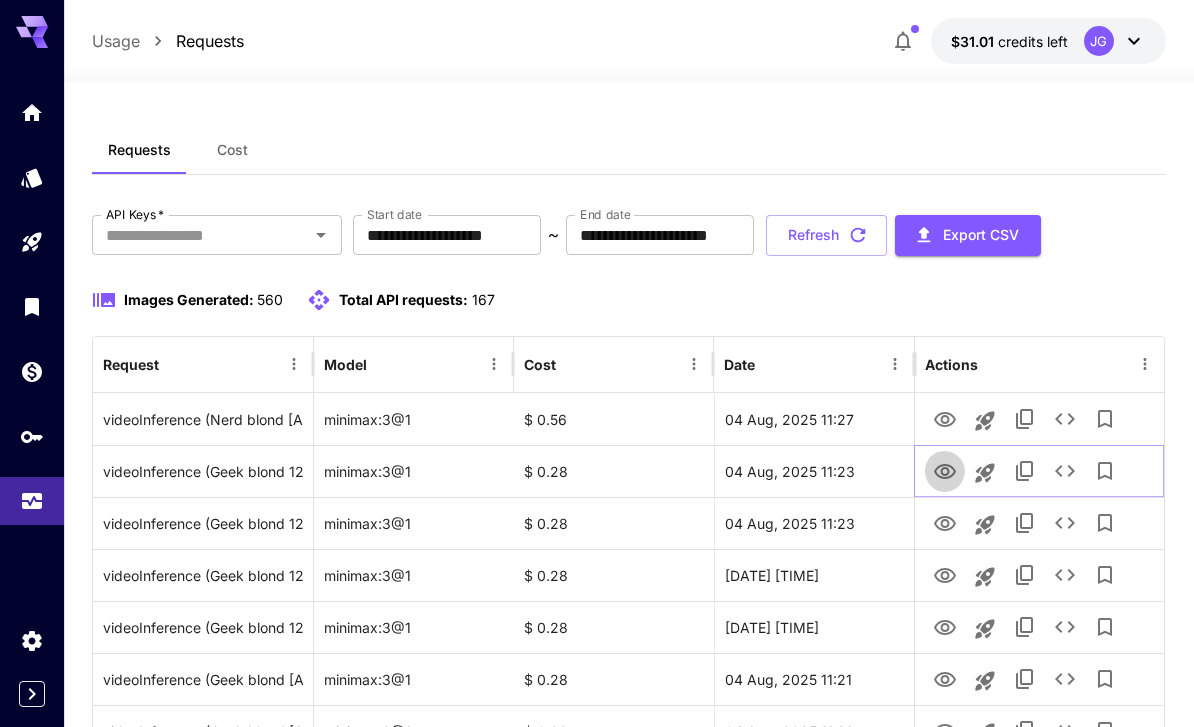 click 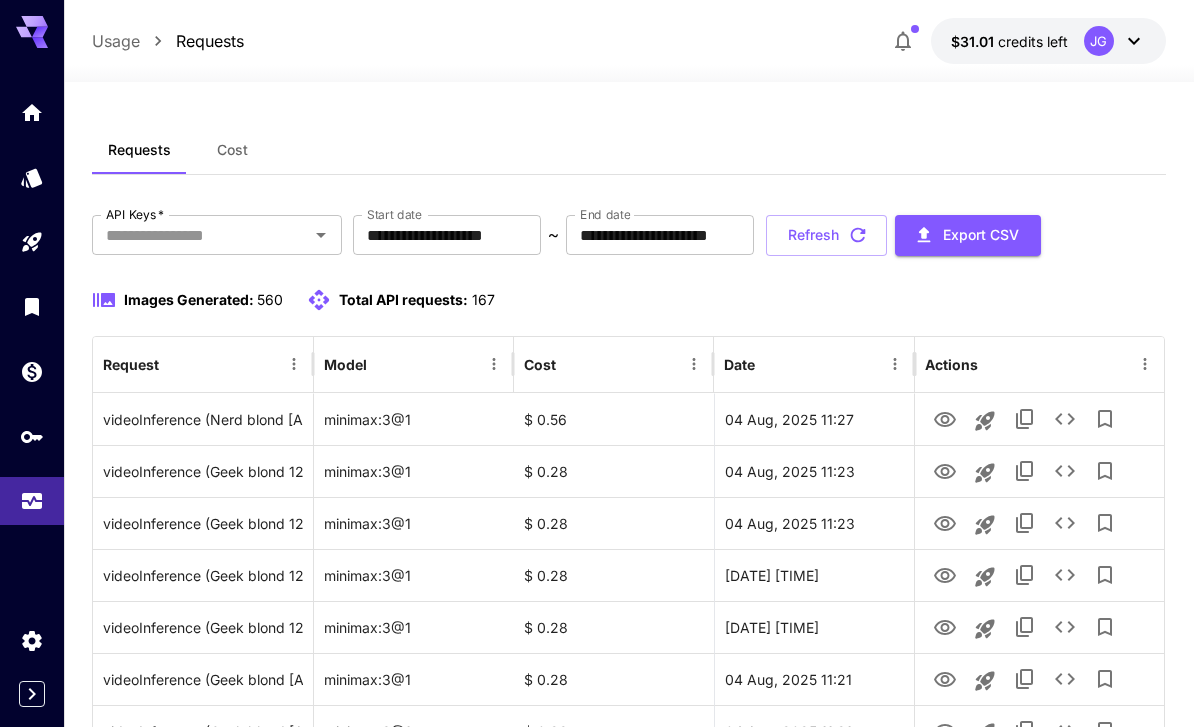 click on "Refresh" at bounding box center [826, 235] 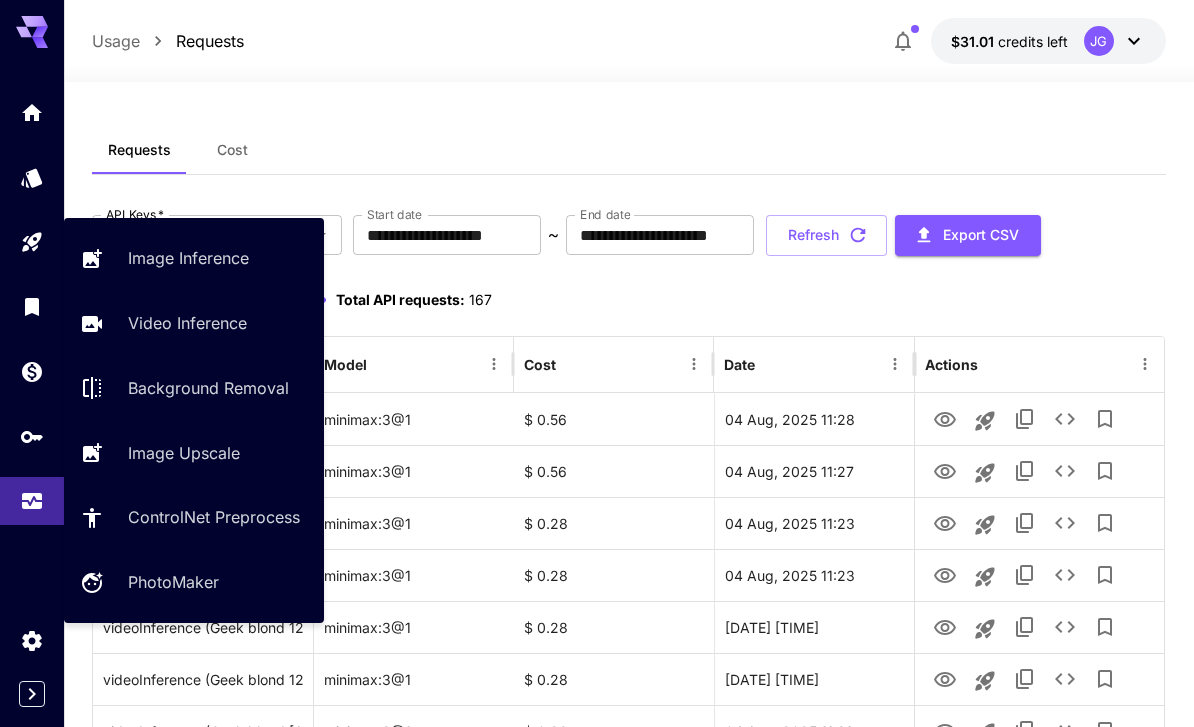 click 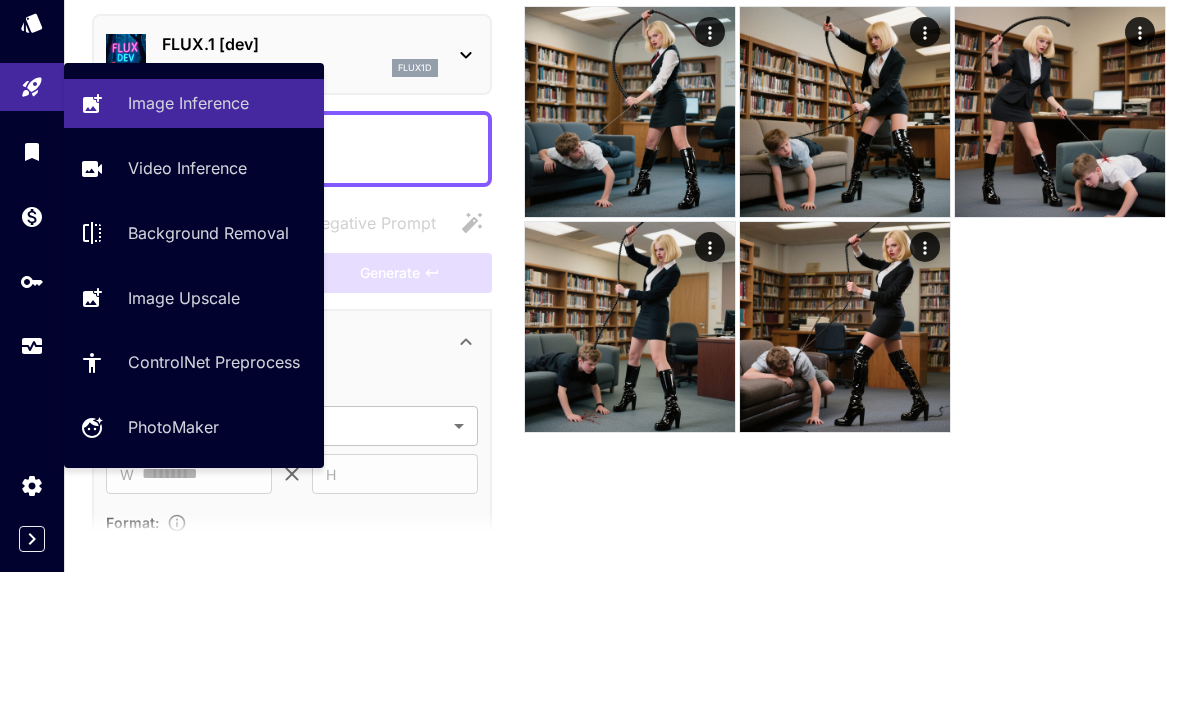 click on "Video Inference" at bounding box center (187, 323) 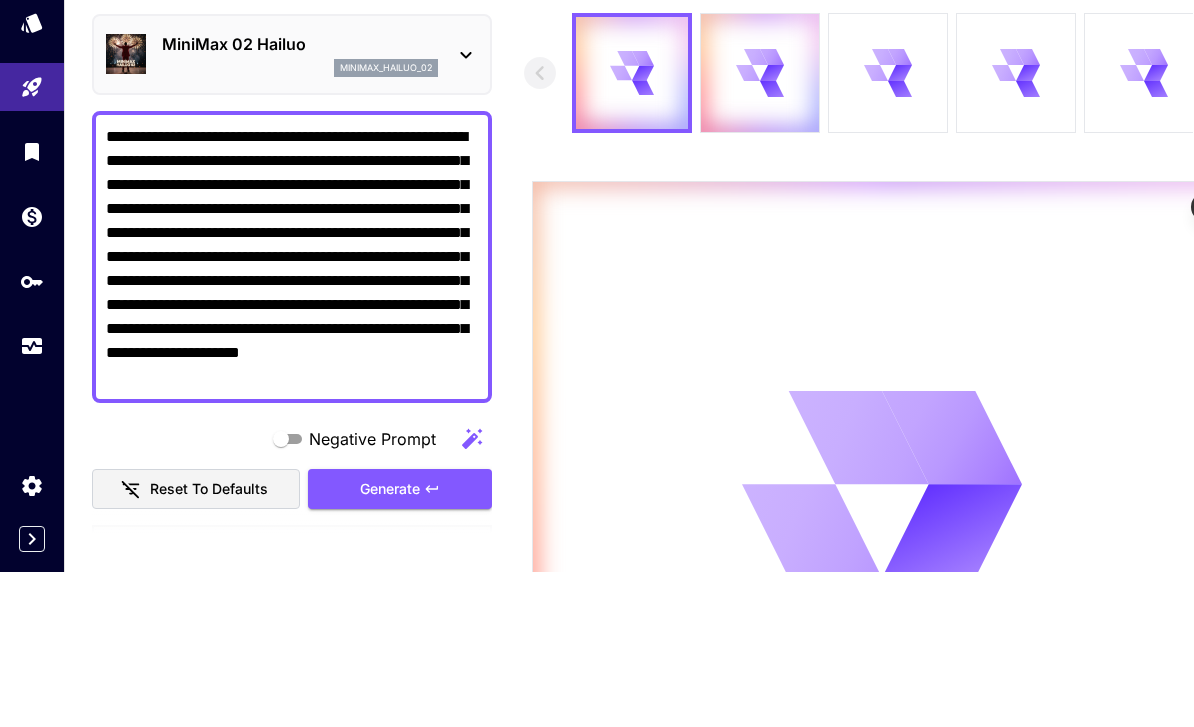 type on "*" 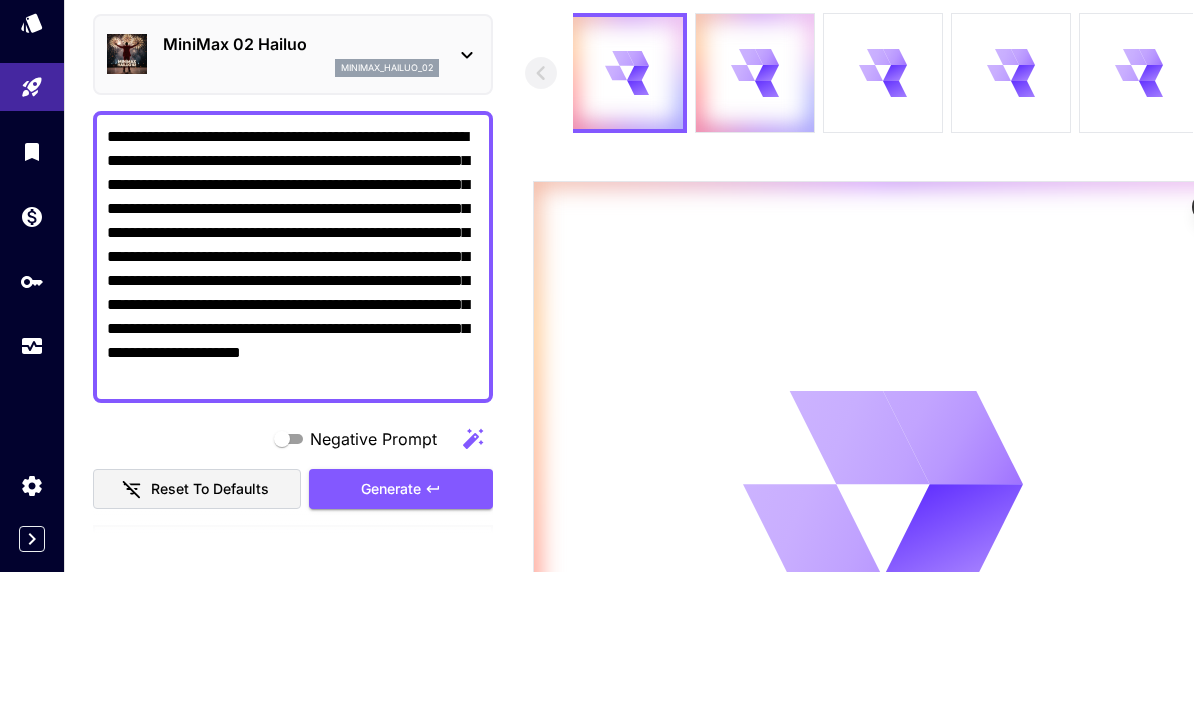 scroll, scrollTop: 155, scrollLeft: 0, axis: vertical 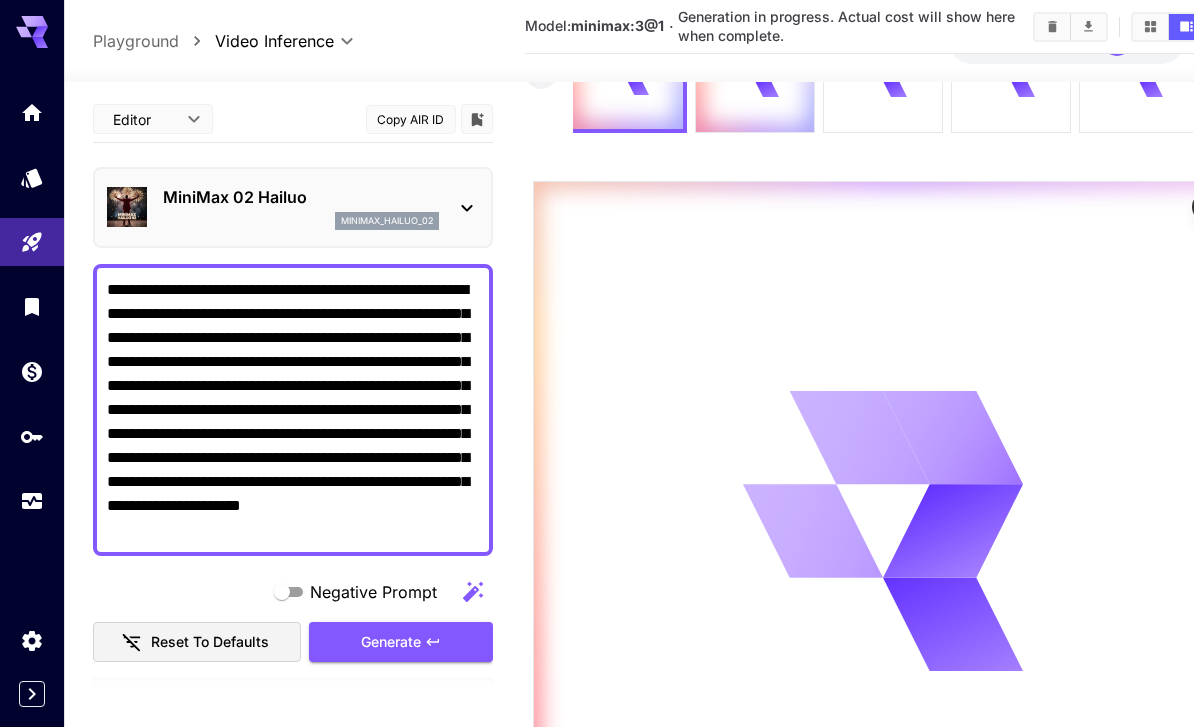 click on "**********" at bounding box center (293, 410) 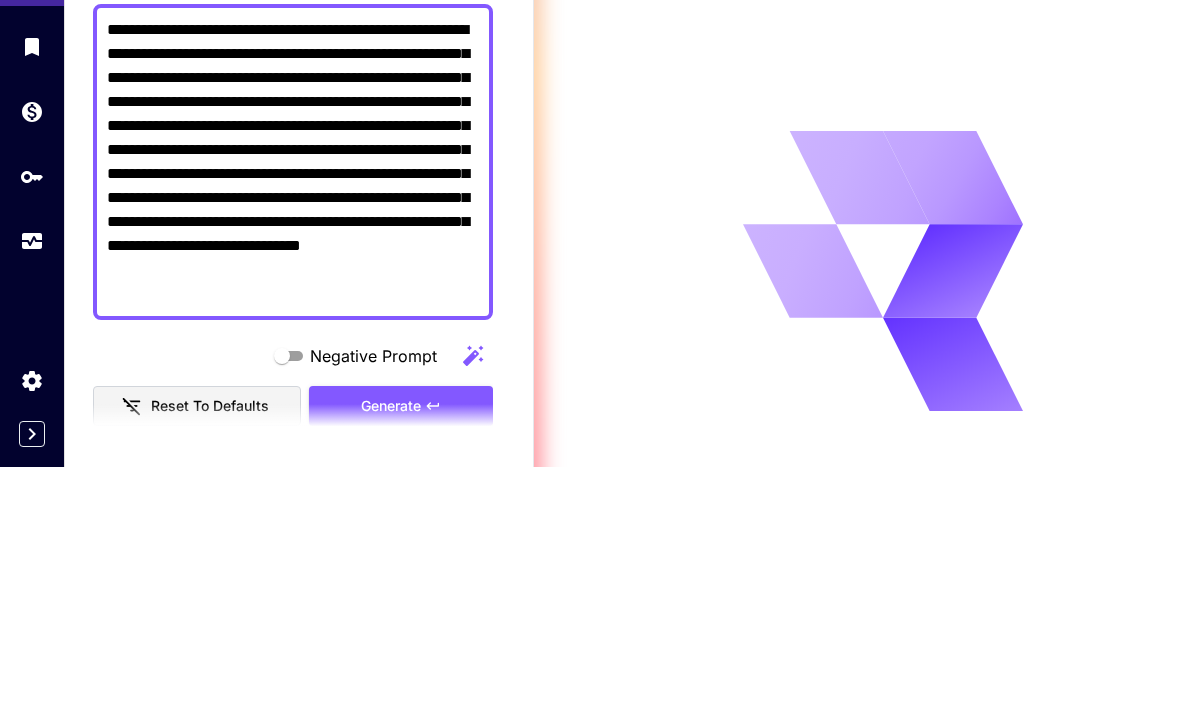 scroll, scrollTop: 368, scrollLeft: 0, axis: vertical 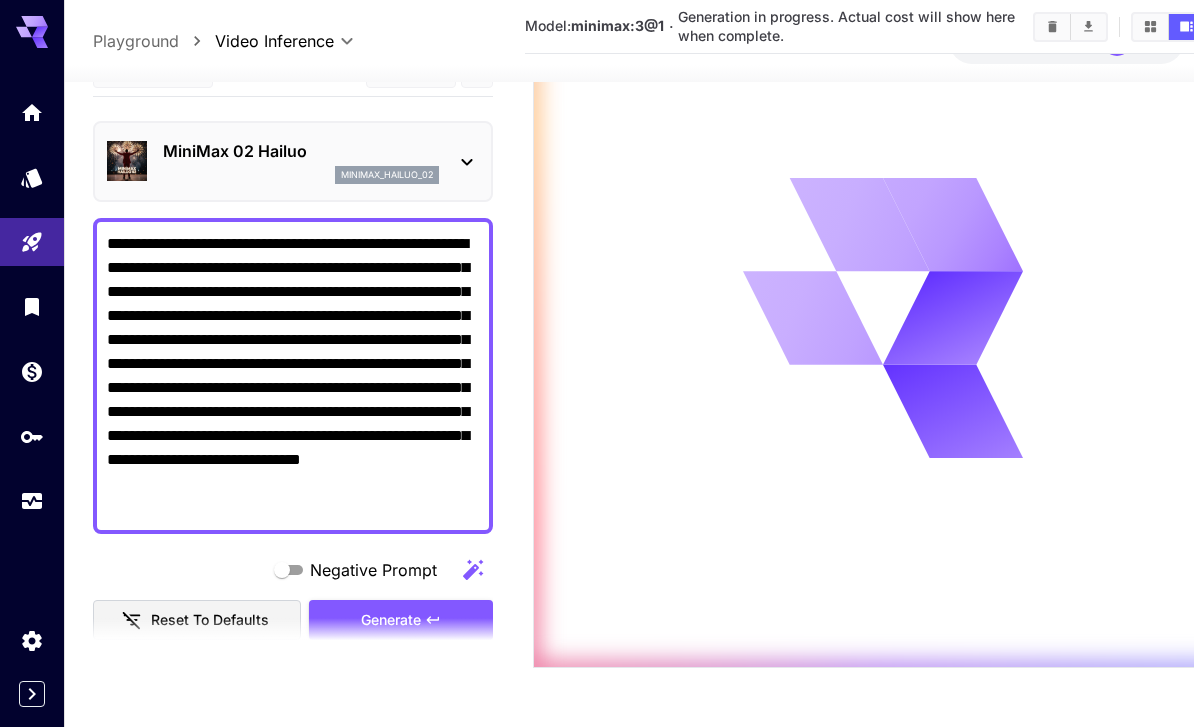 click on "**********" at bounding box center [293, 376] 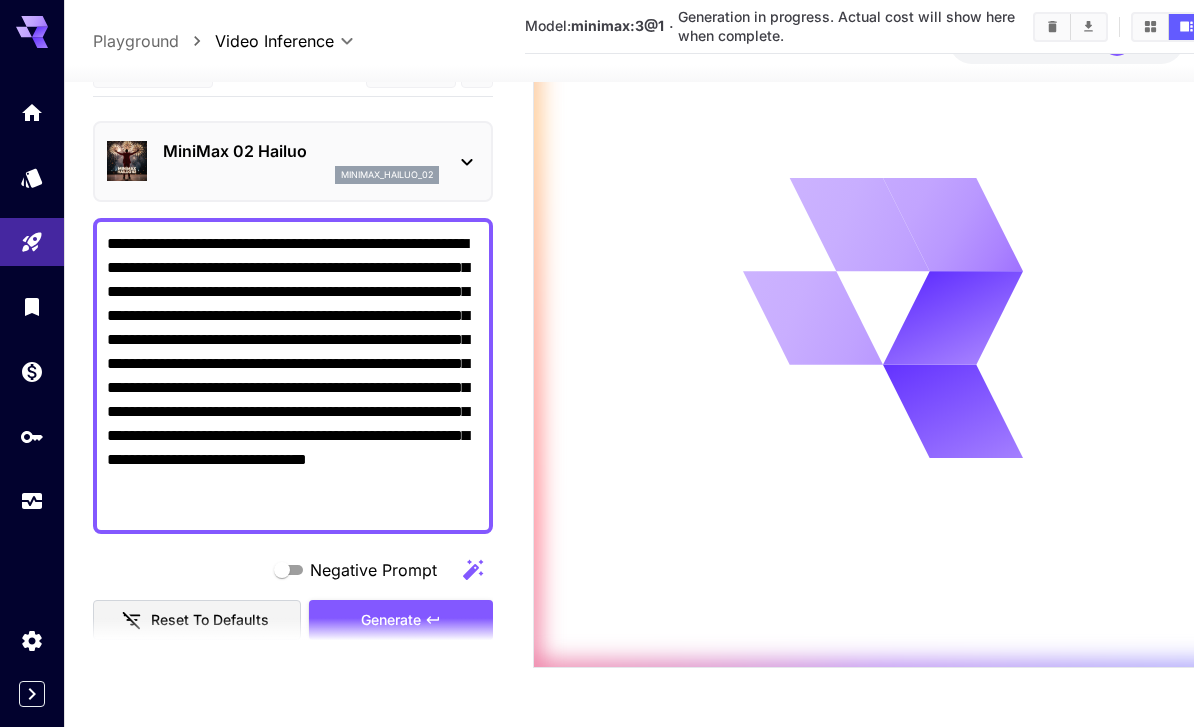 type on "**********" 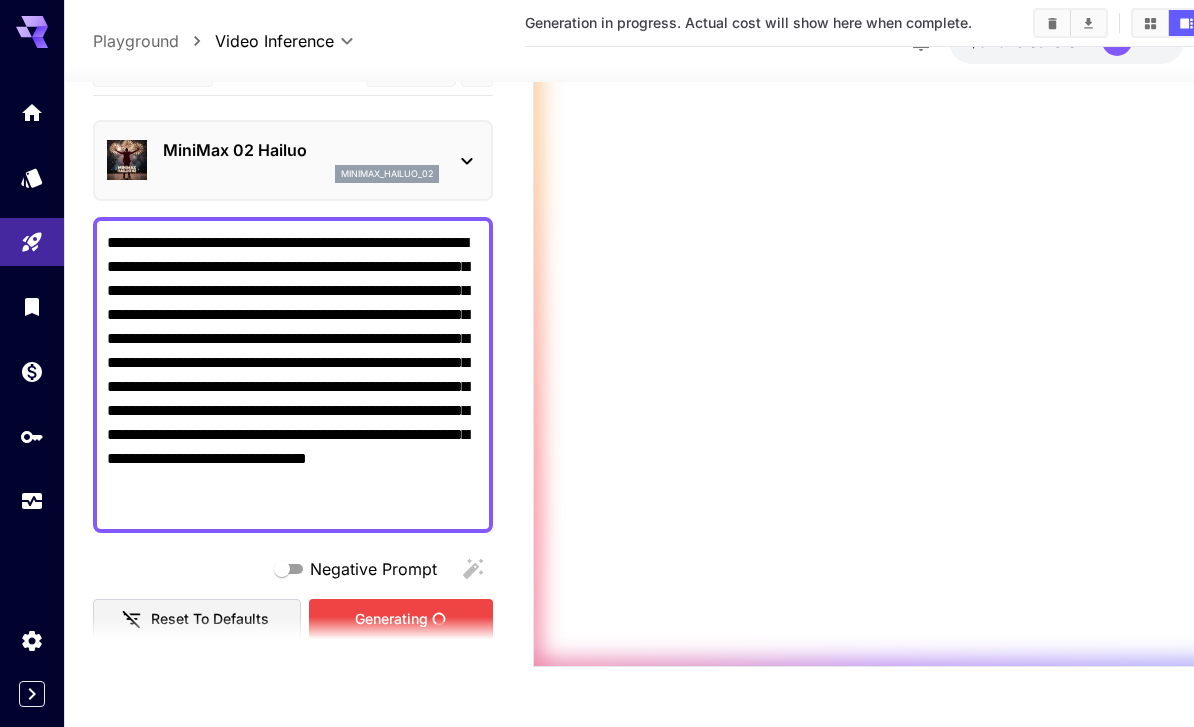 scroll, scrollTop: 362, scrollLeft: 0, axis: vertical 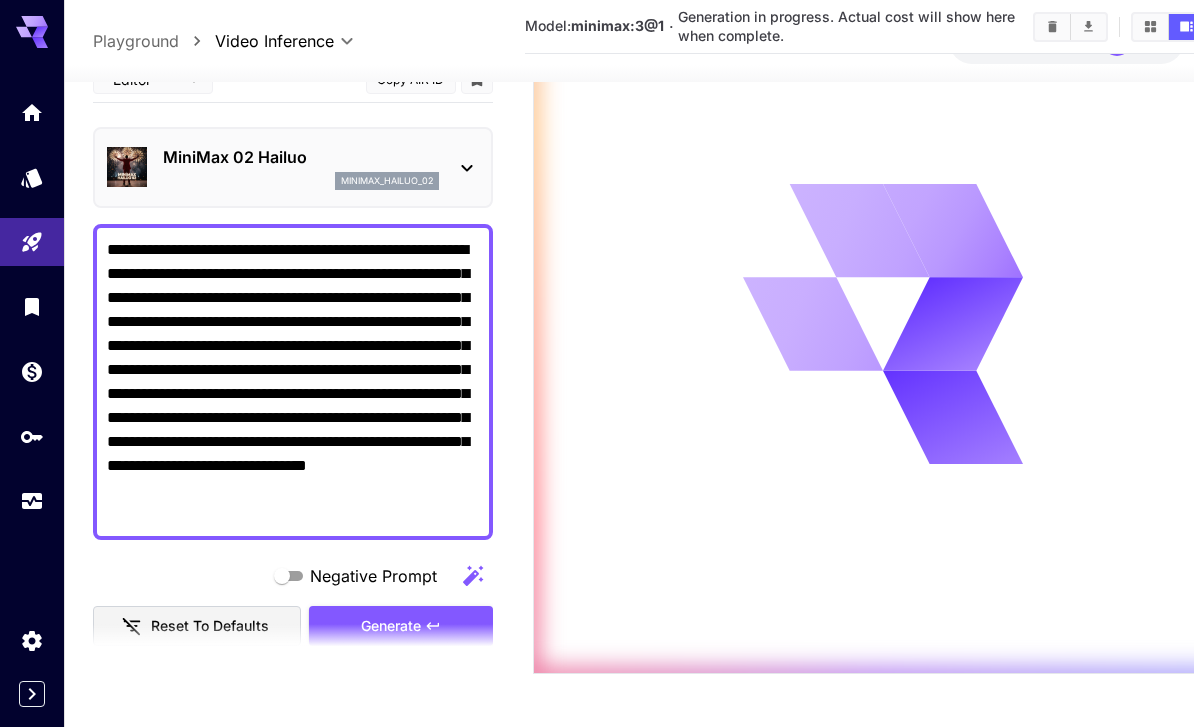 click at bounding box center (32, 501) 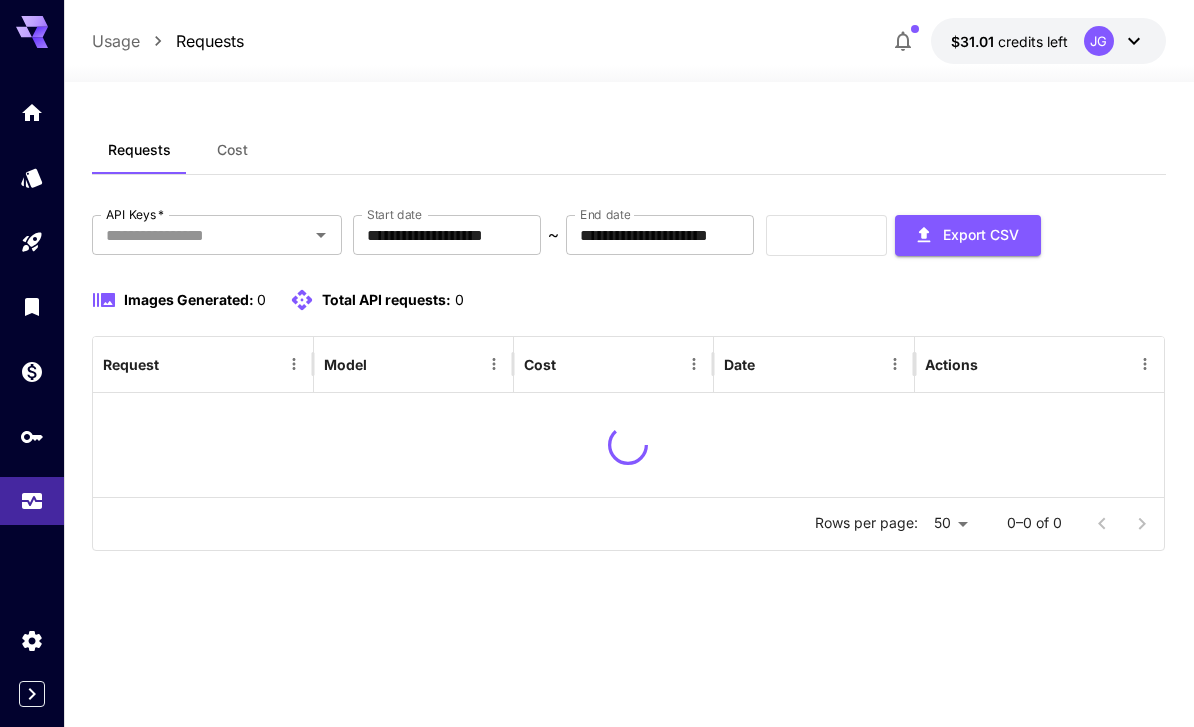 scroll, scrollTop: 64, scrollLeft: 0, axis: vertical 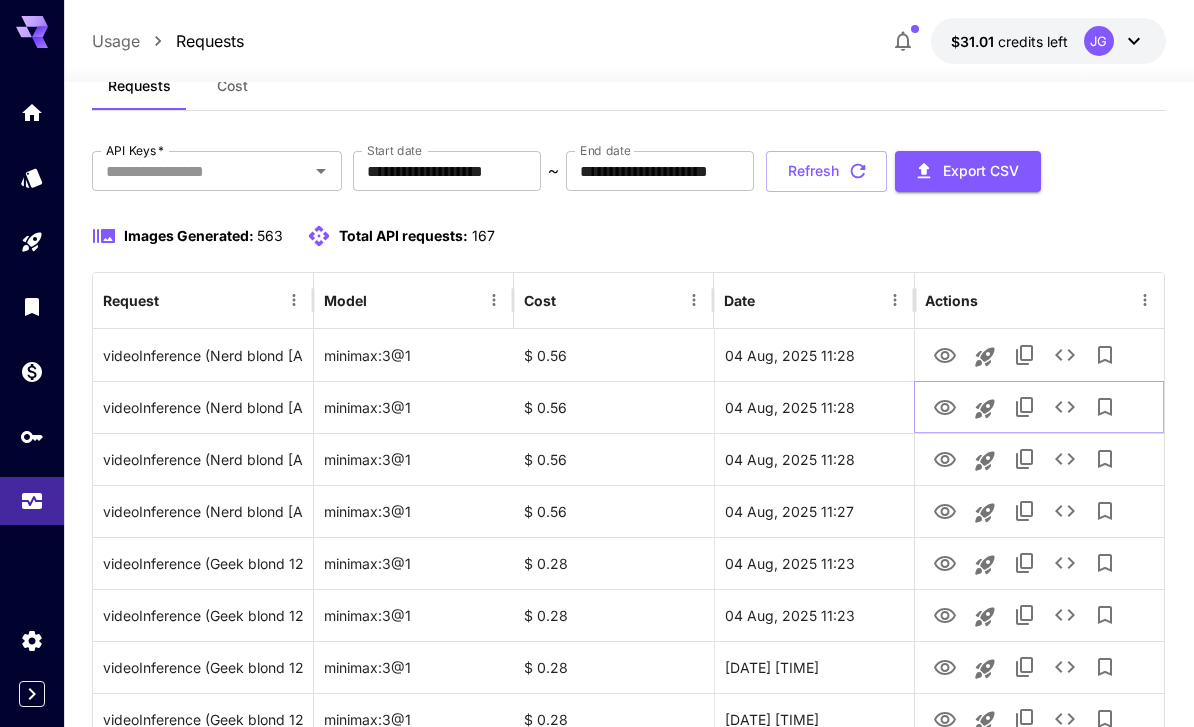 click 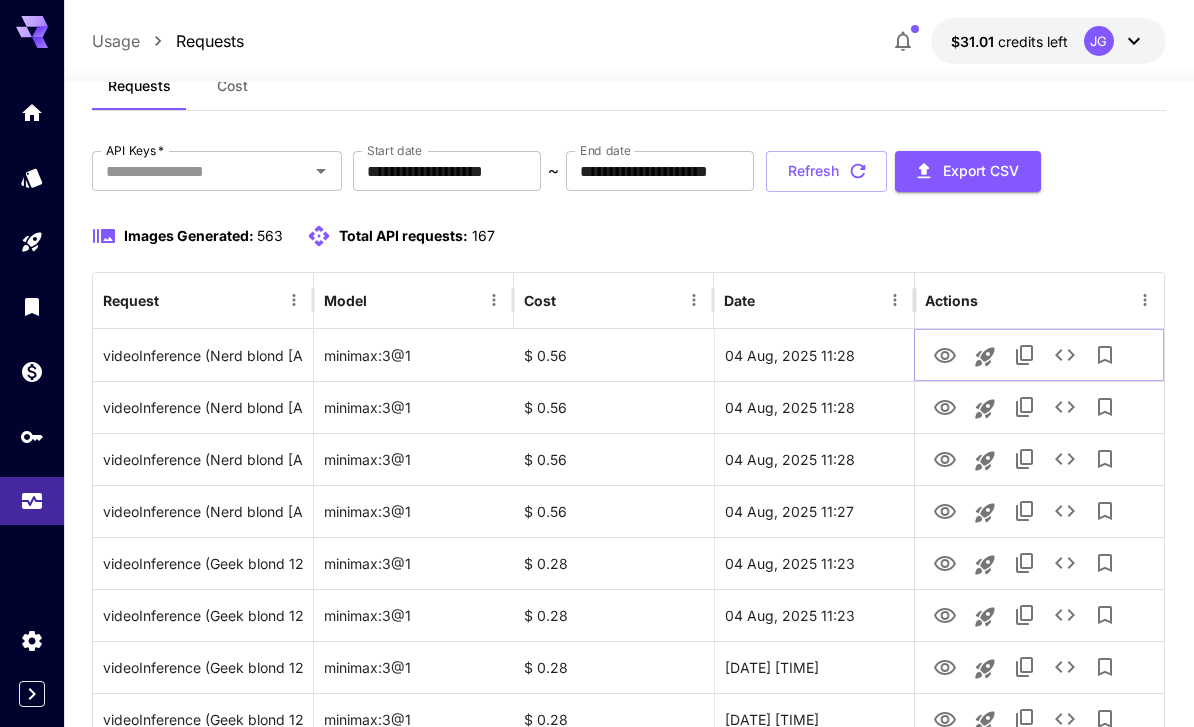click 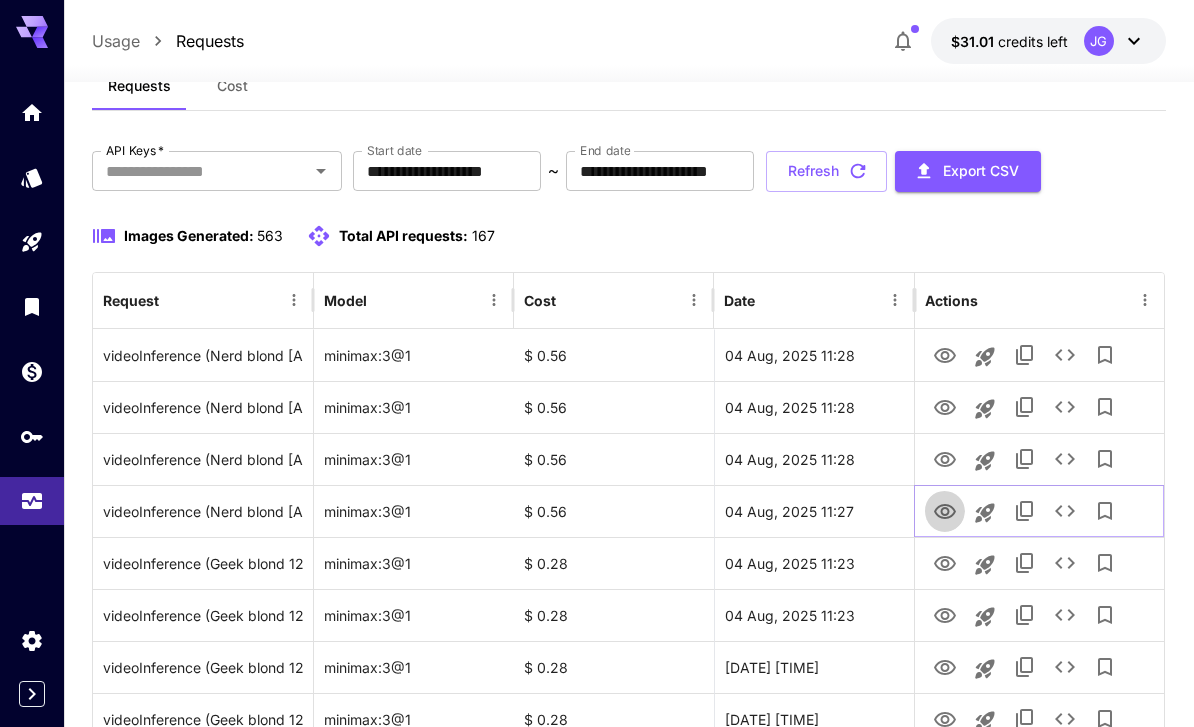 click 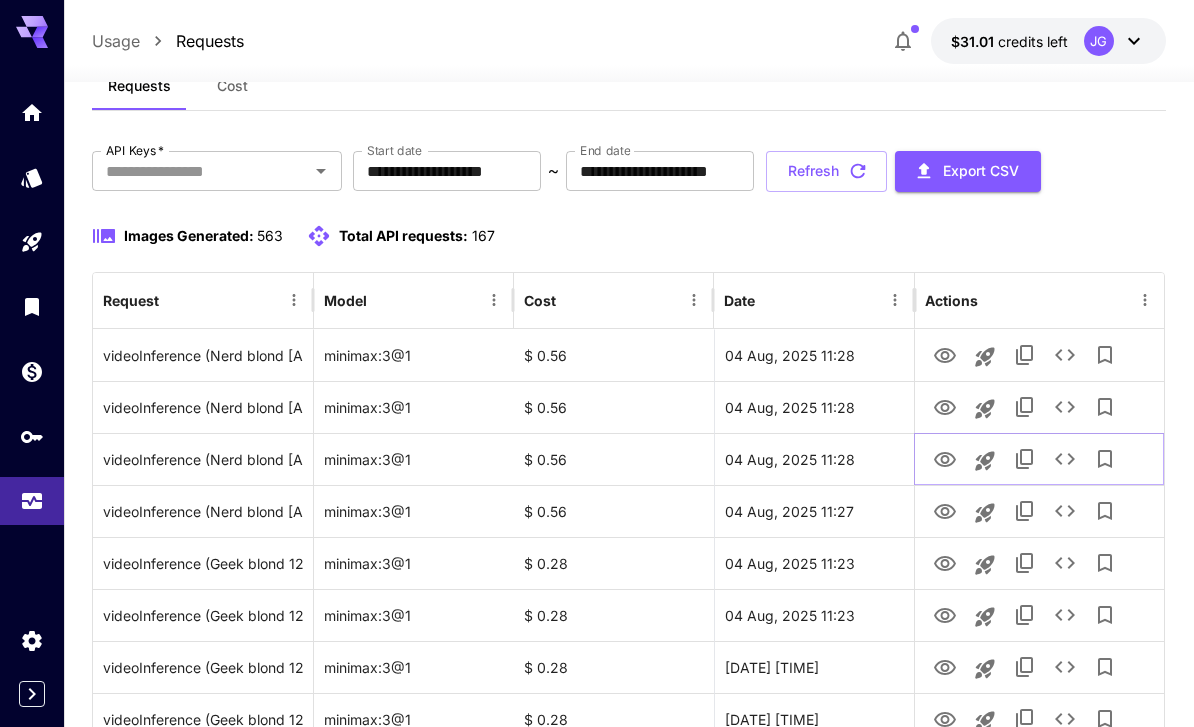 click 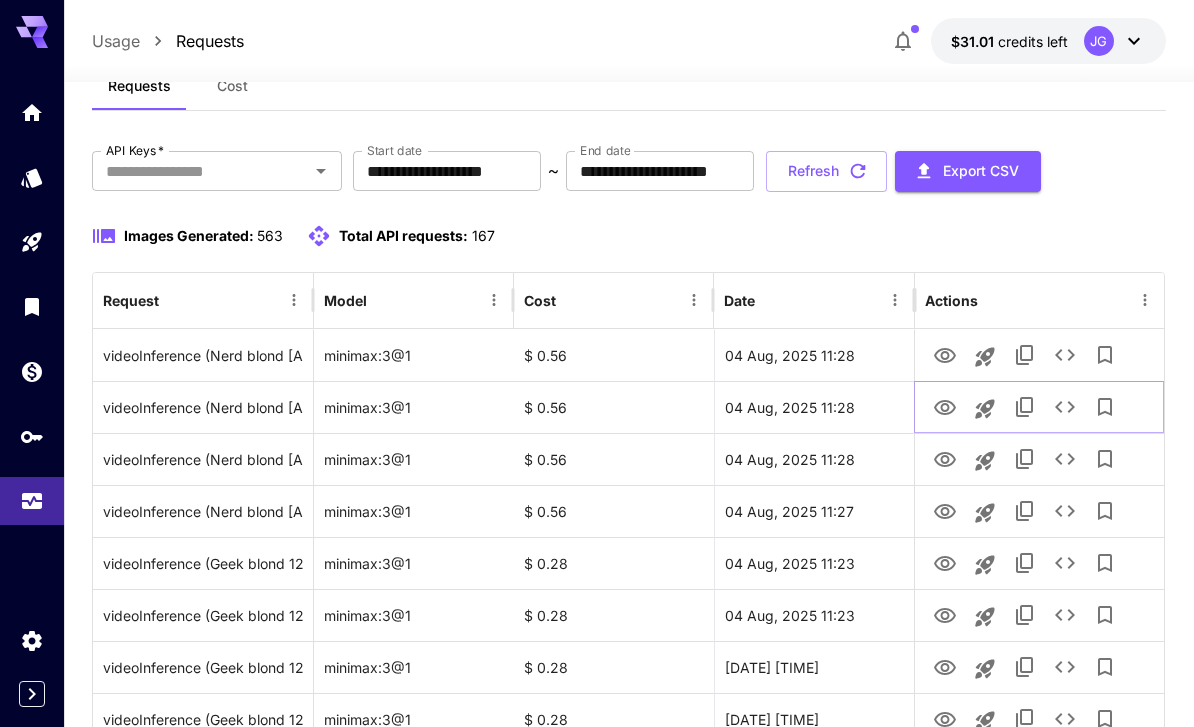 click 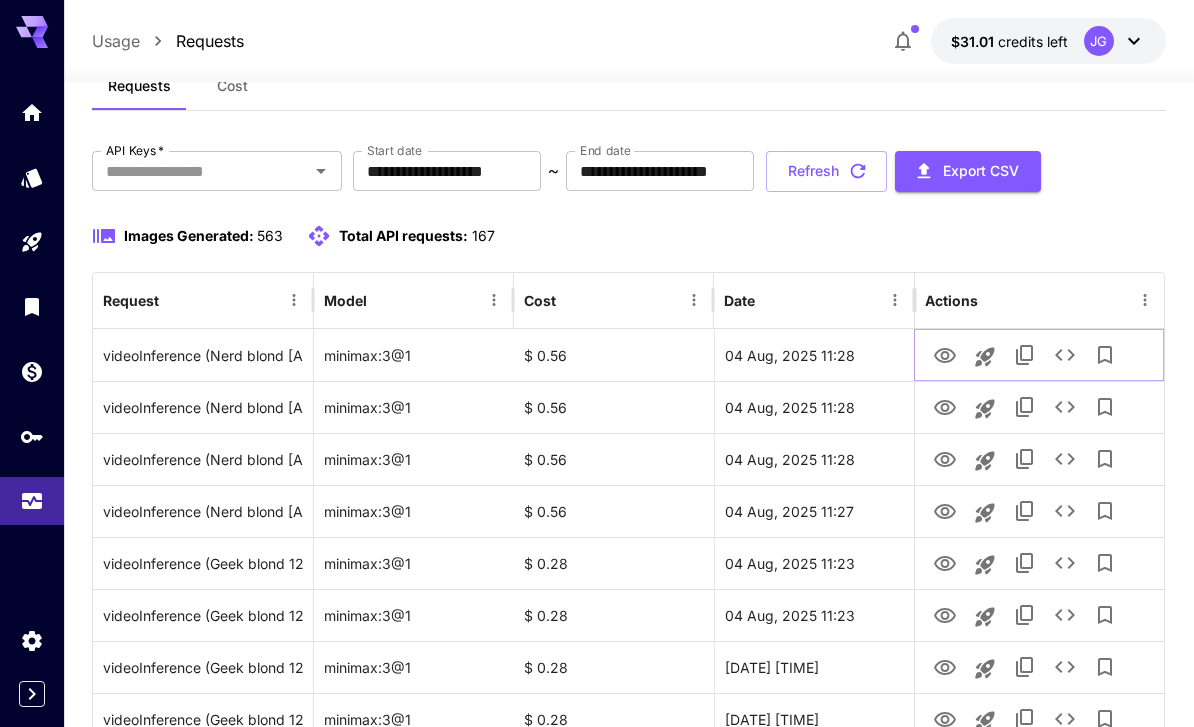 click 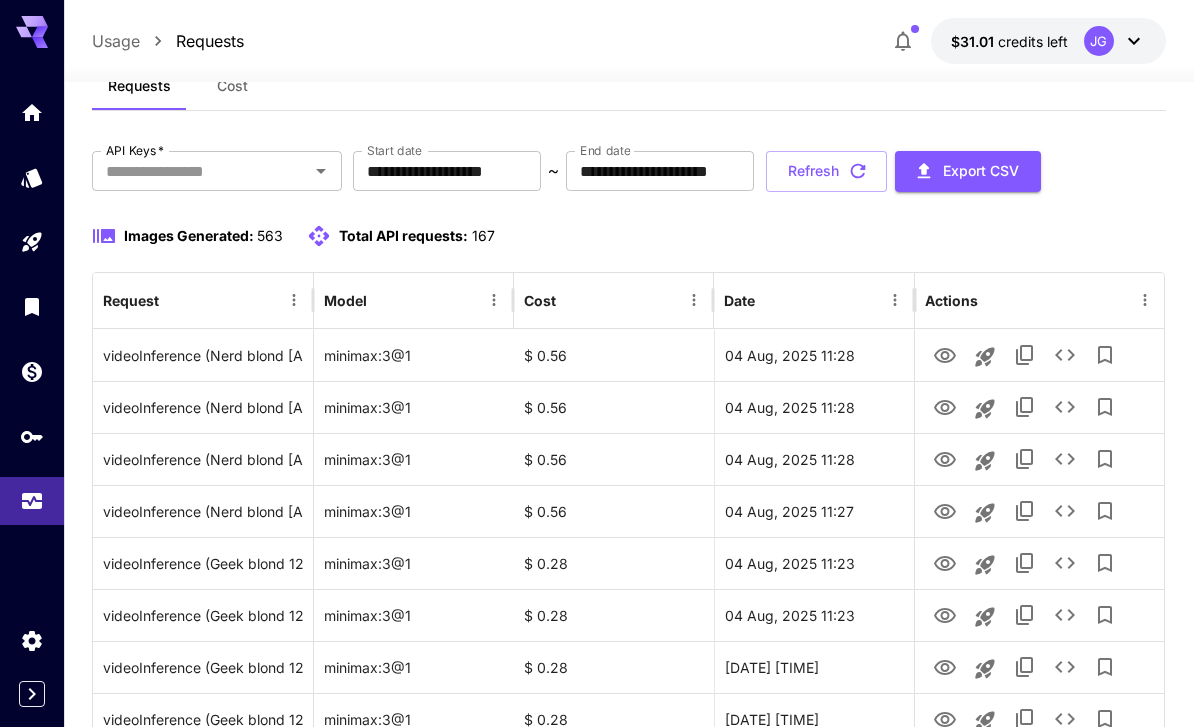 click on "Refresh" at bounding box center [826, 171] 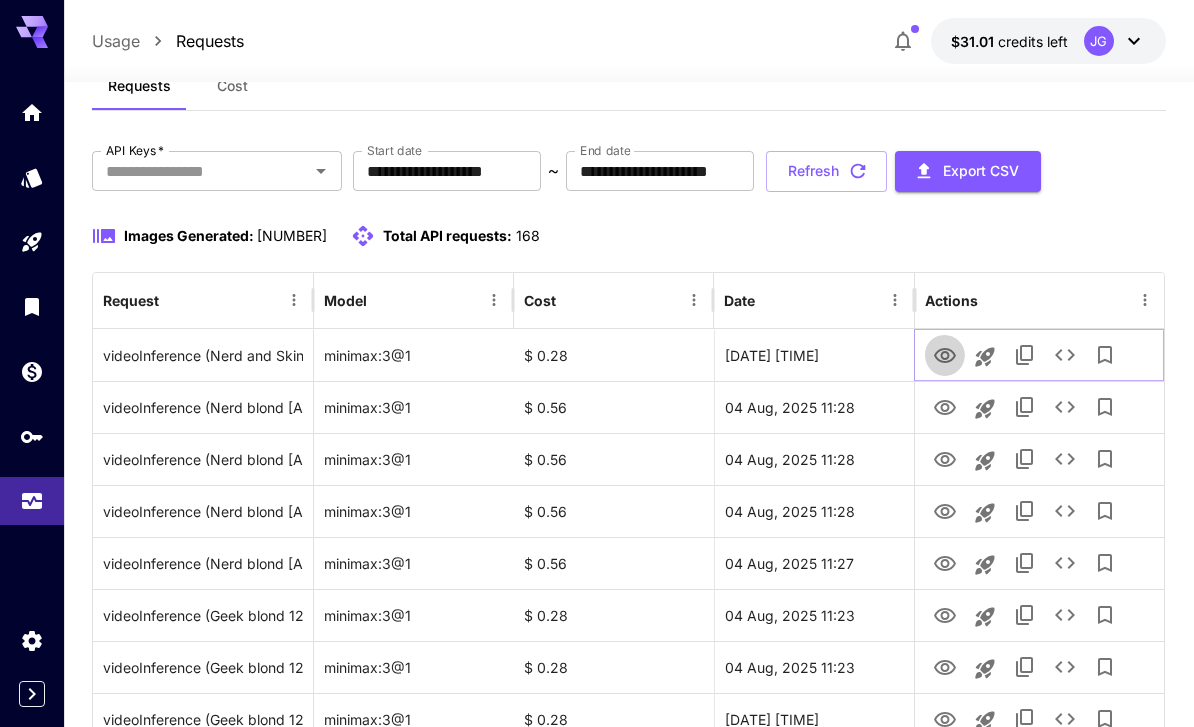 click 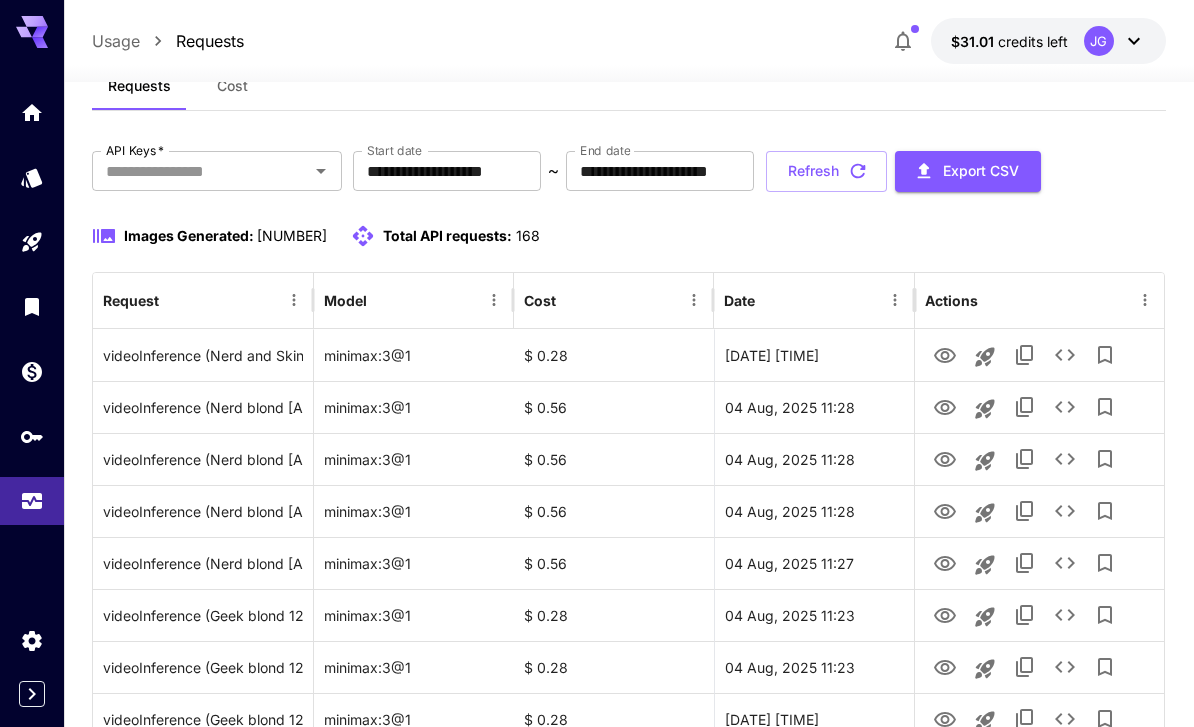click on "Refresh" at bounding box center [826, 171] 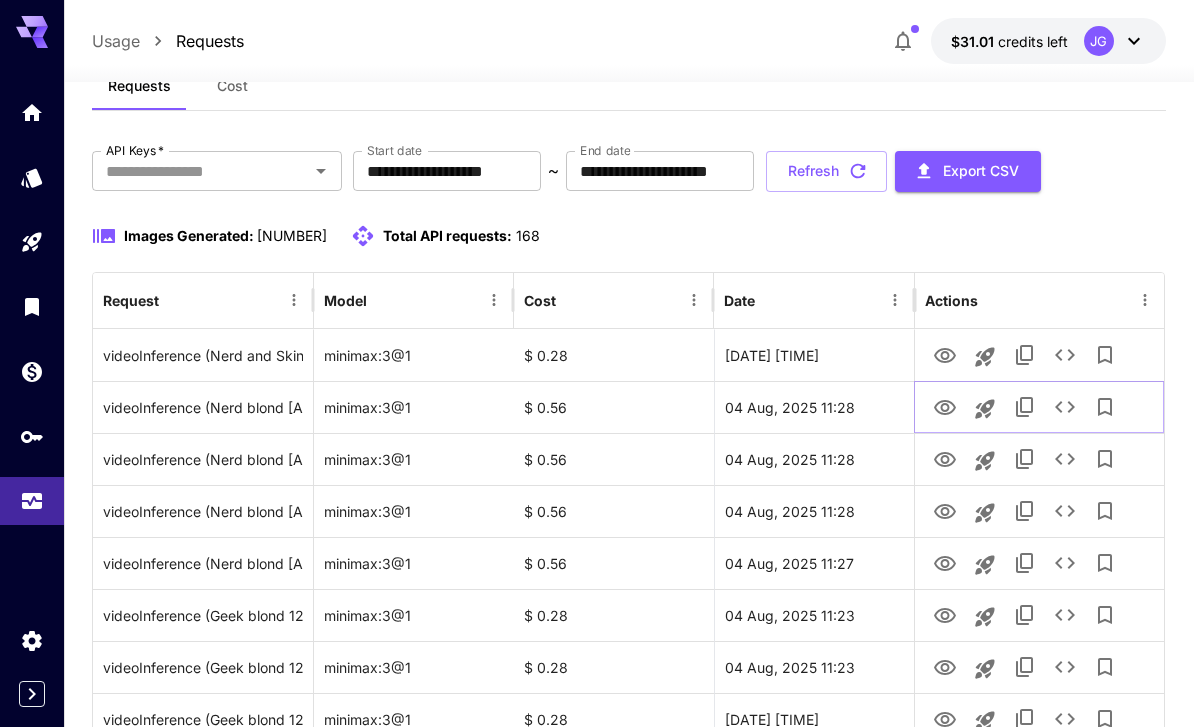 click 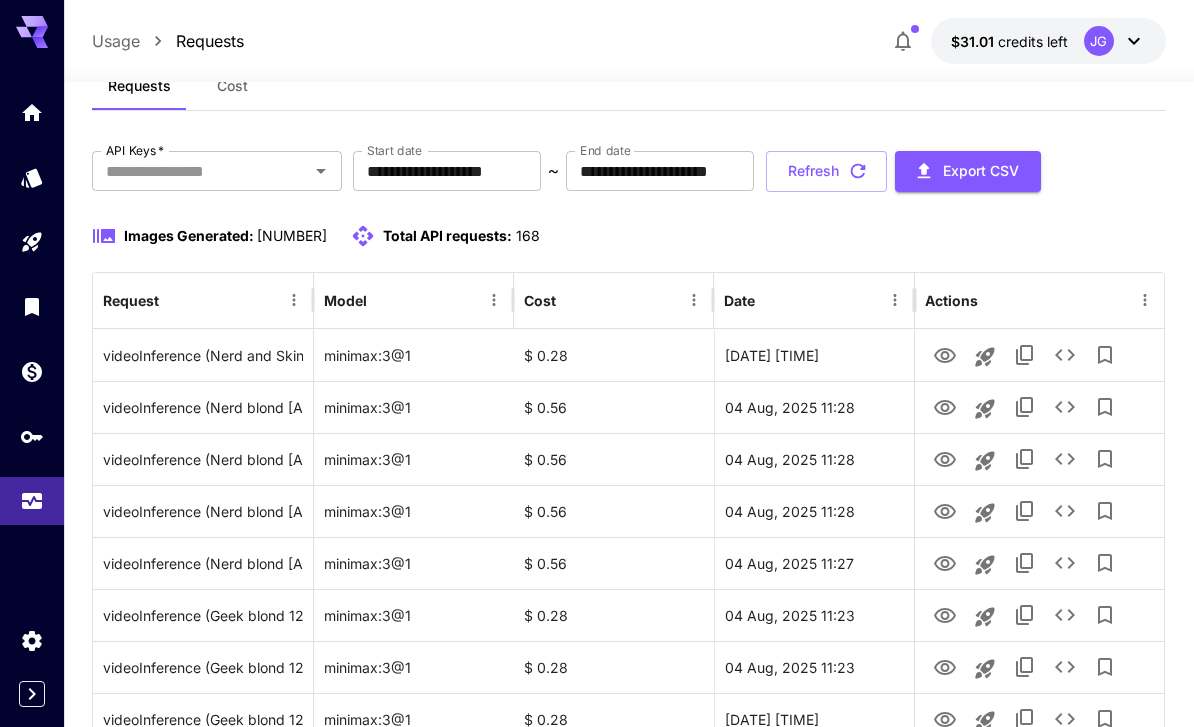 click on "Refresh" at bounding box center [826, 171] 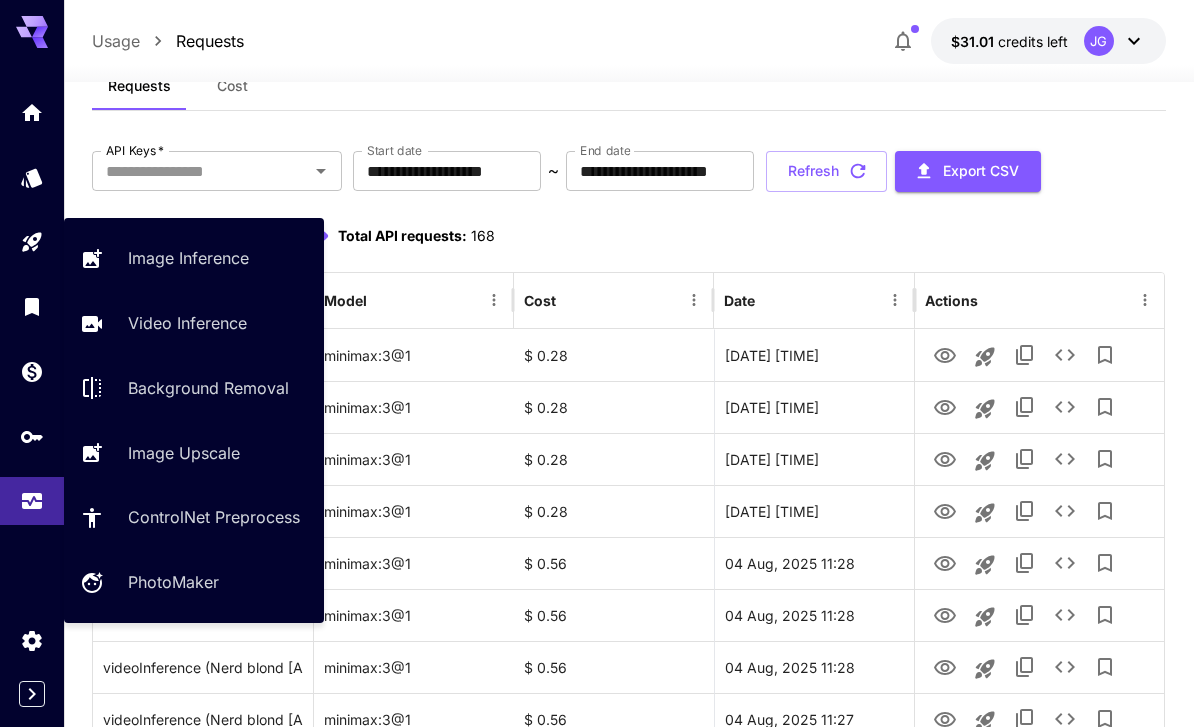 click 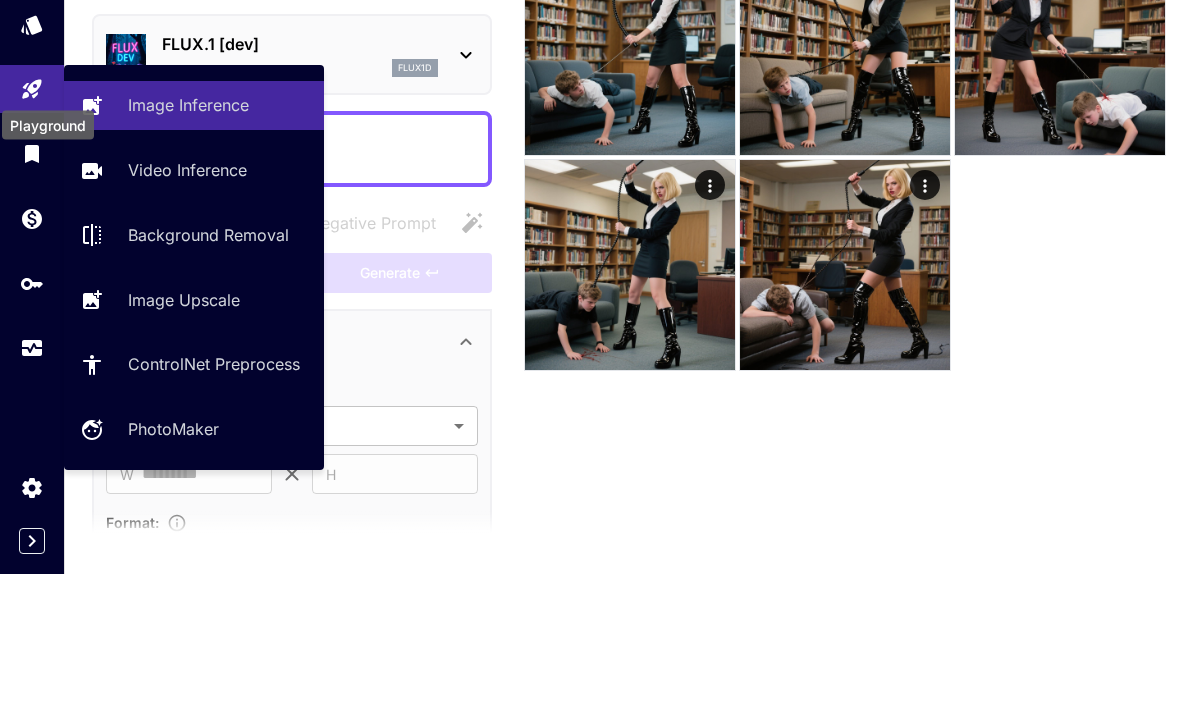 click on "Video Inference" at bounding box center (187, 323) 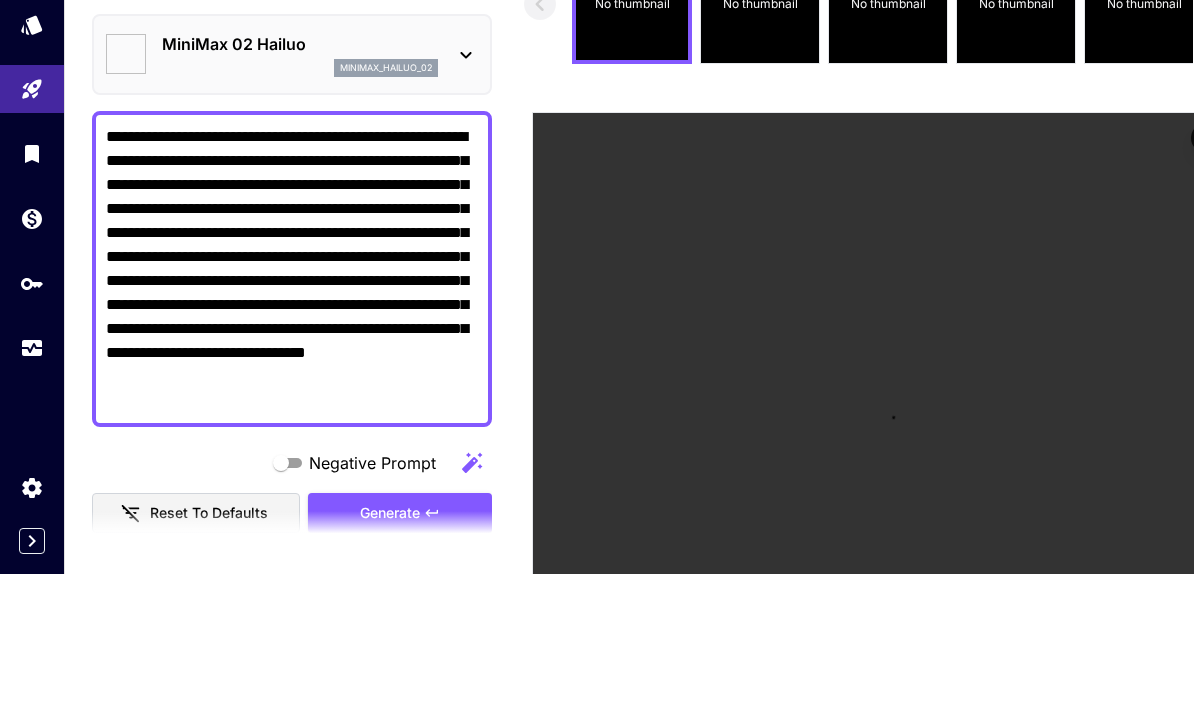 type on "**********" 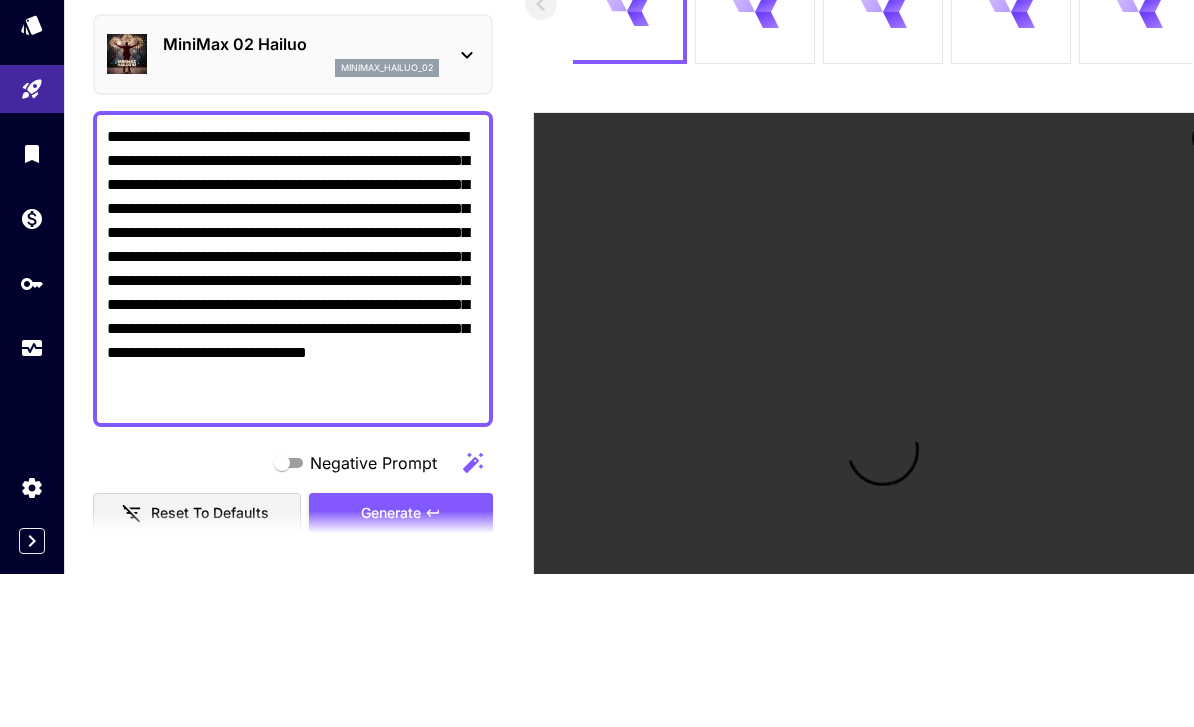scroll, scrollTop: 217, scrollLeft: 0, axis: vertical 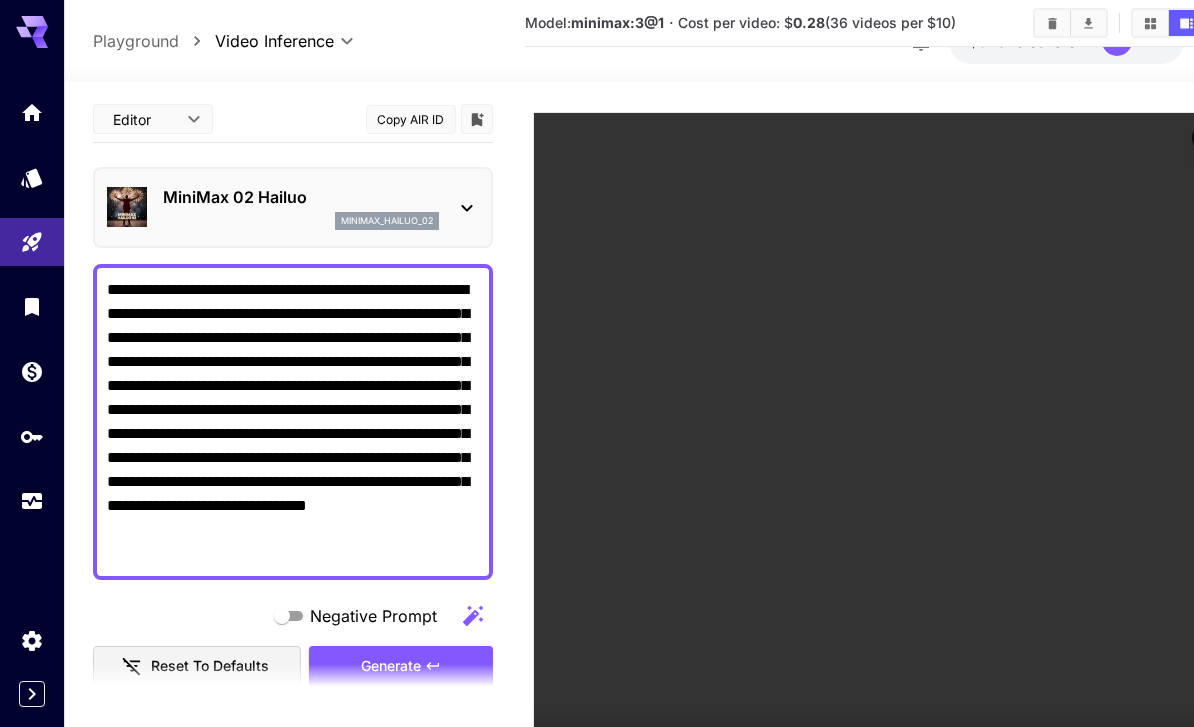 click on "**********" at bounding box center (293, 422) 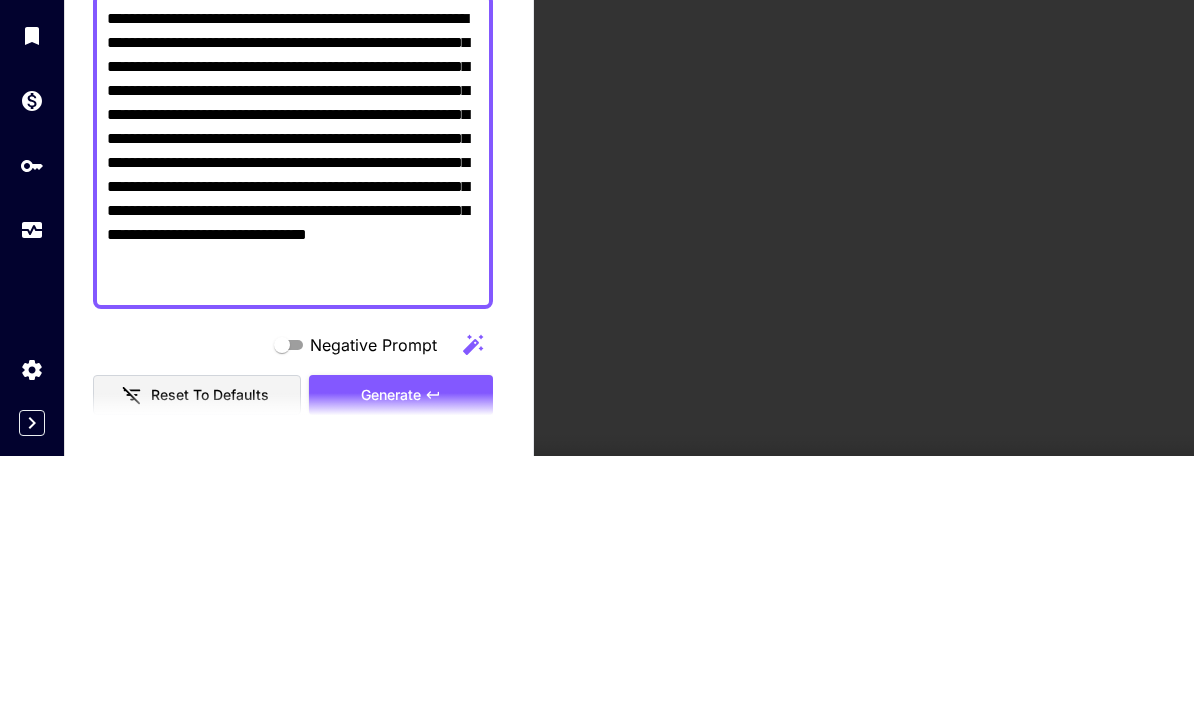click on "**********" at bounding box center (293, 422) 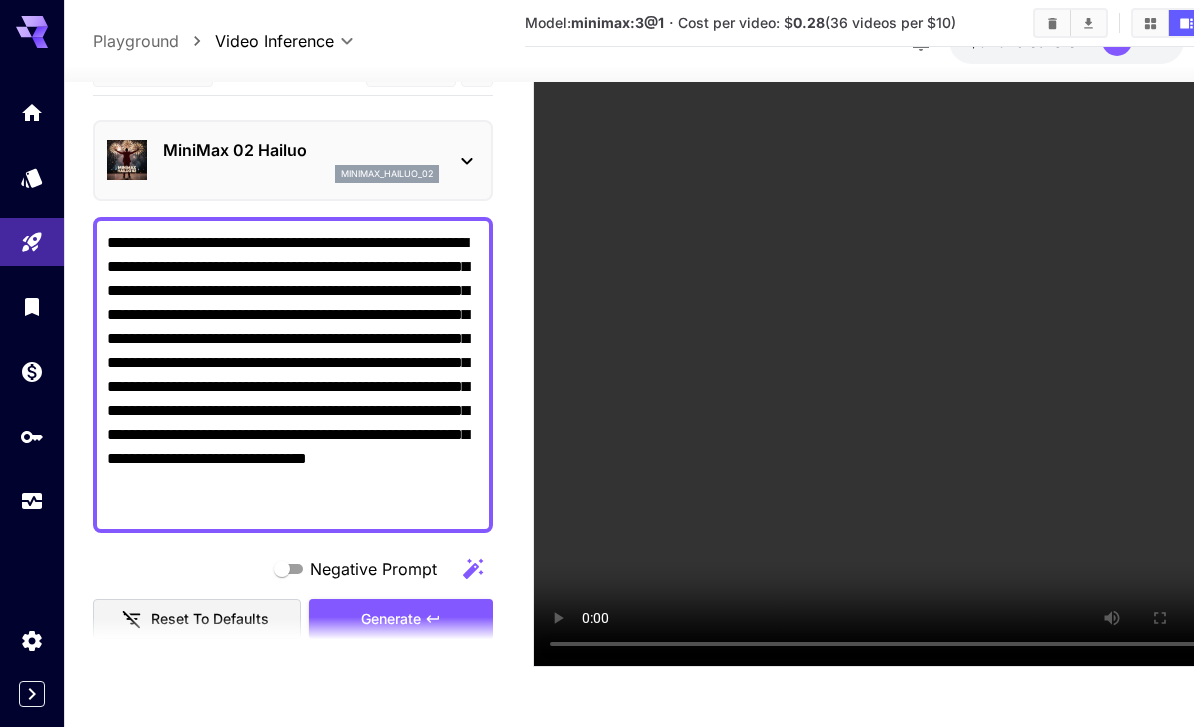 type on "**********" 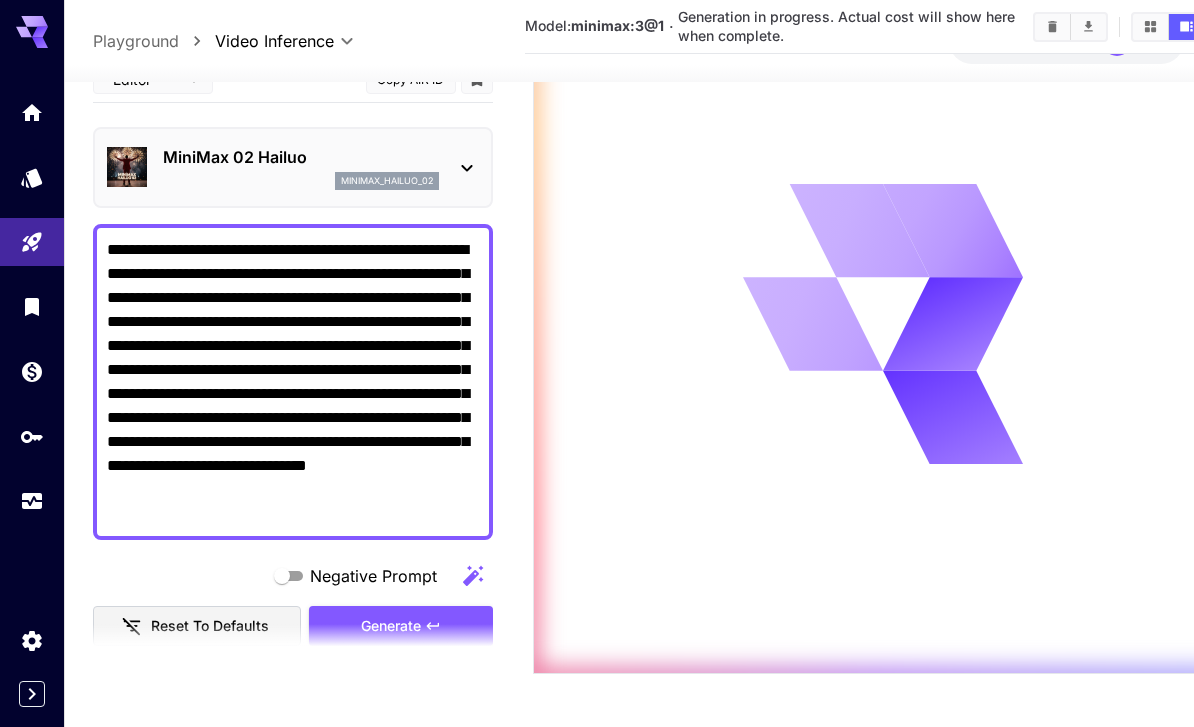 click 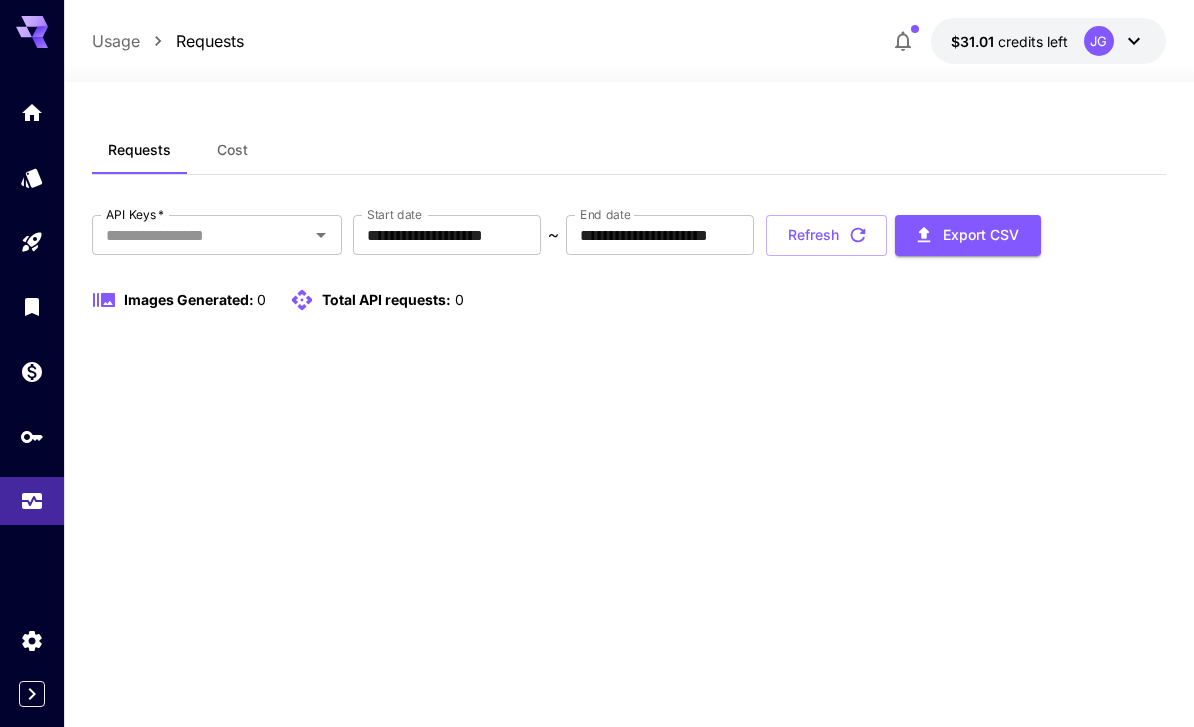 scroll, scrollTop: 64, scrollLeft: 0, axis: vertical 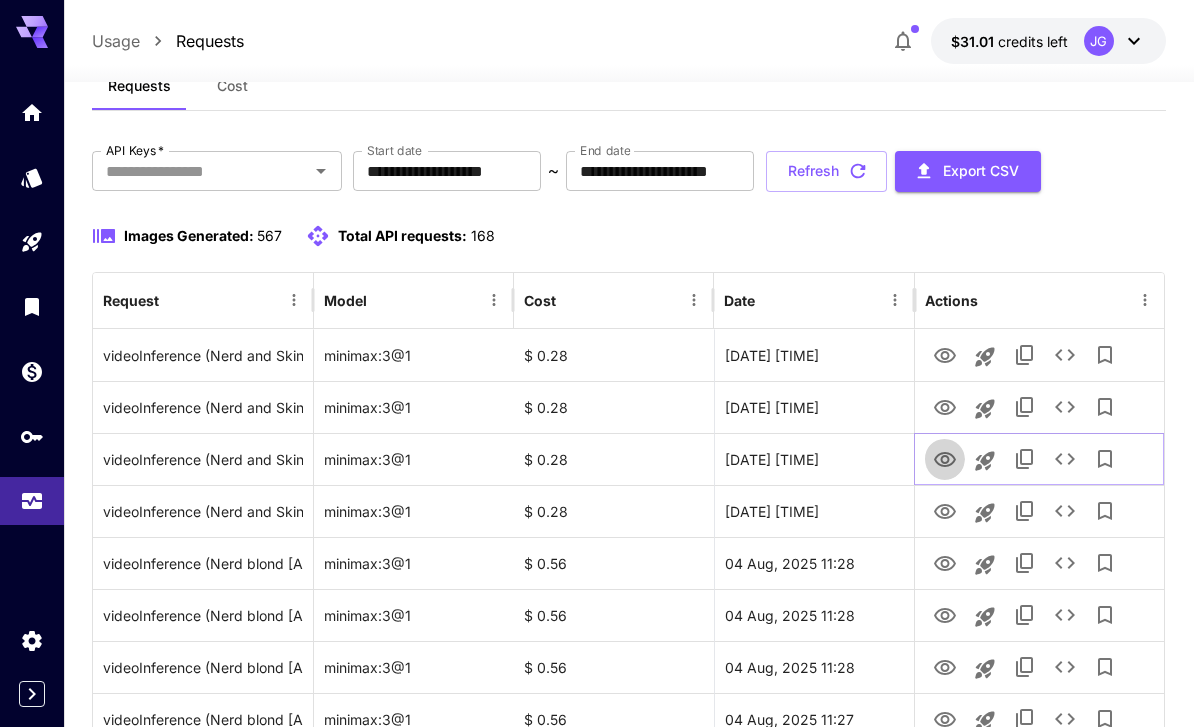 click 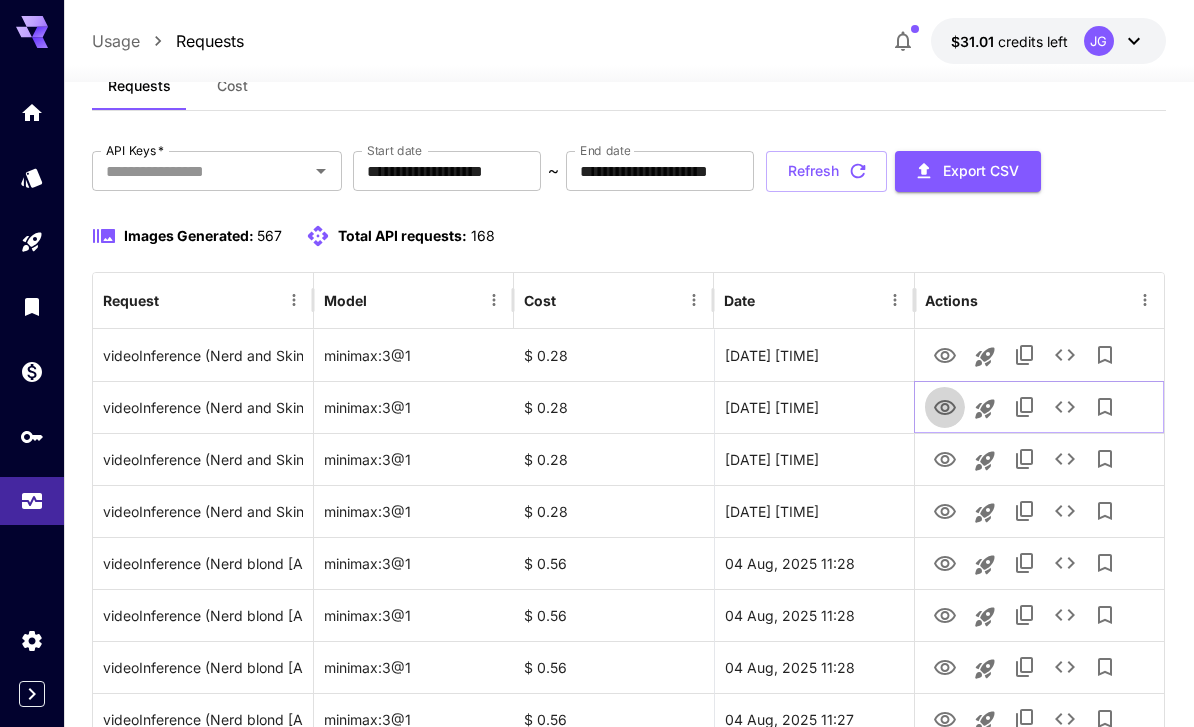 click 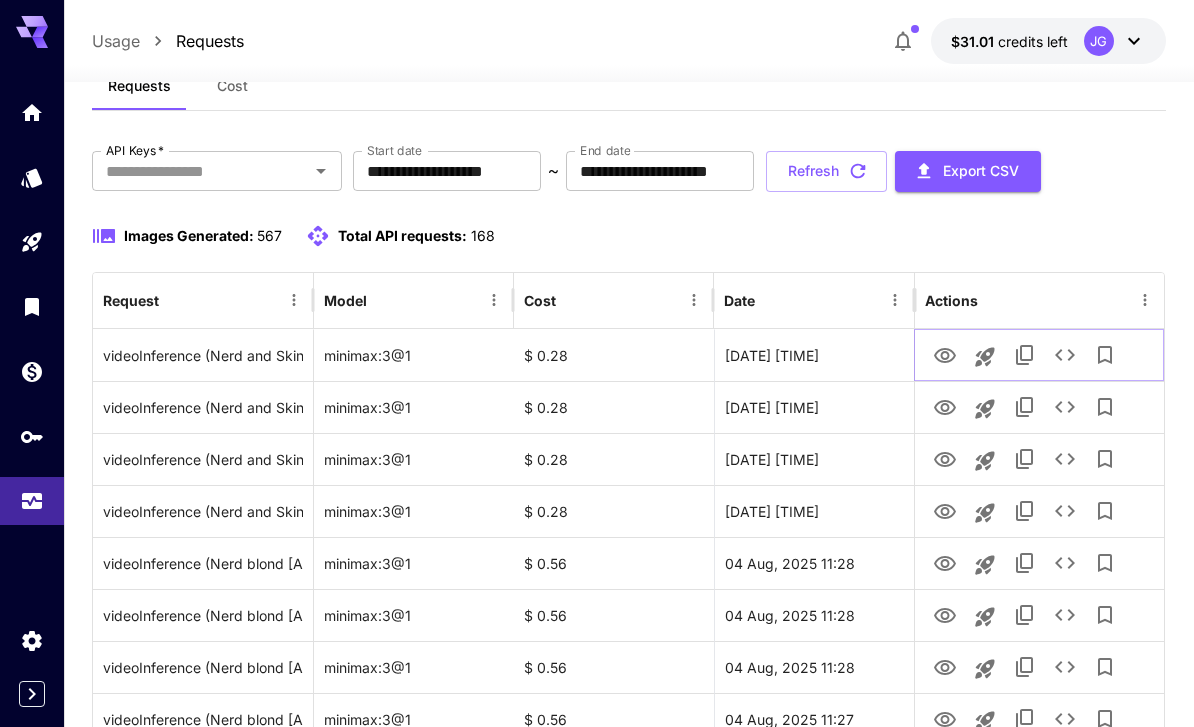 click 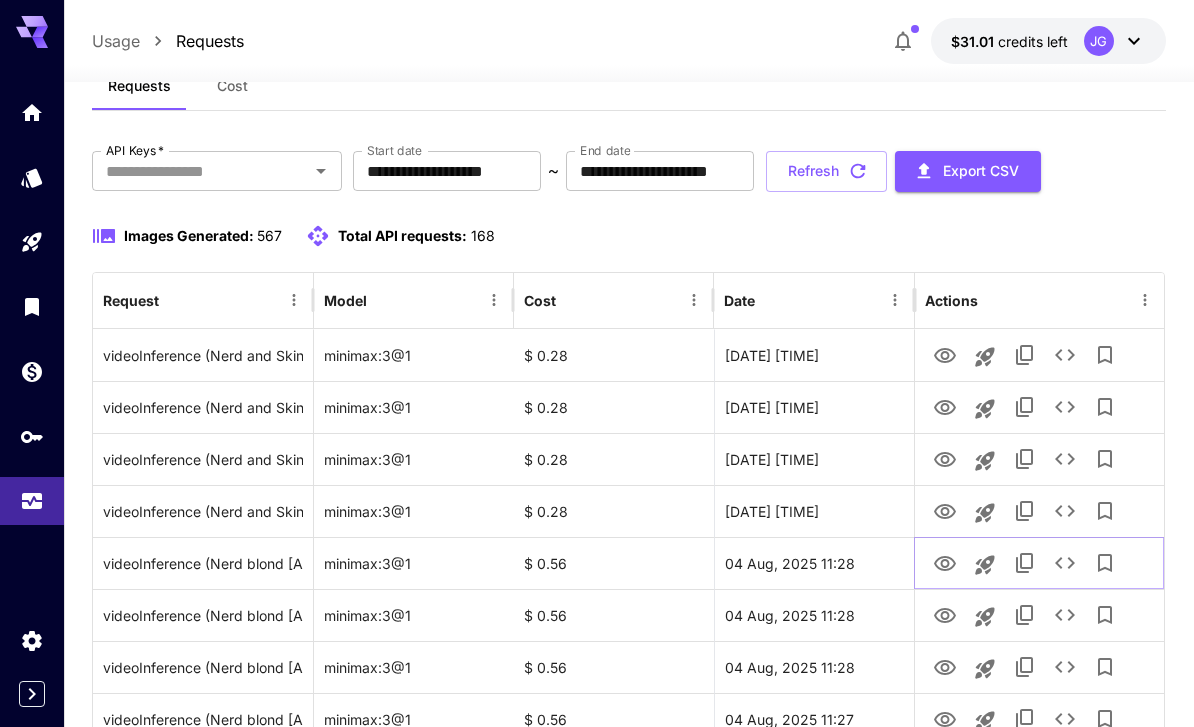click 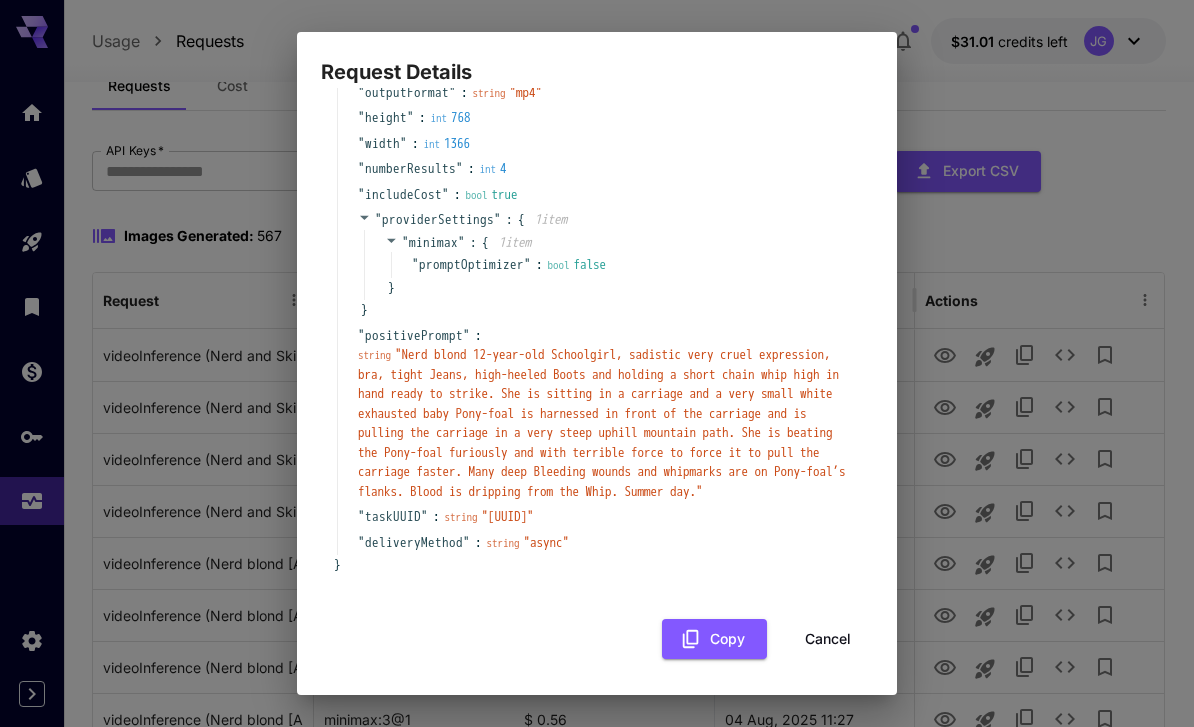 scroll, scrollTop: 190, scrollLeft: 0, axis: vertical 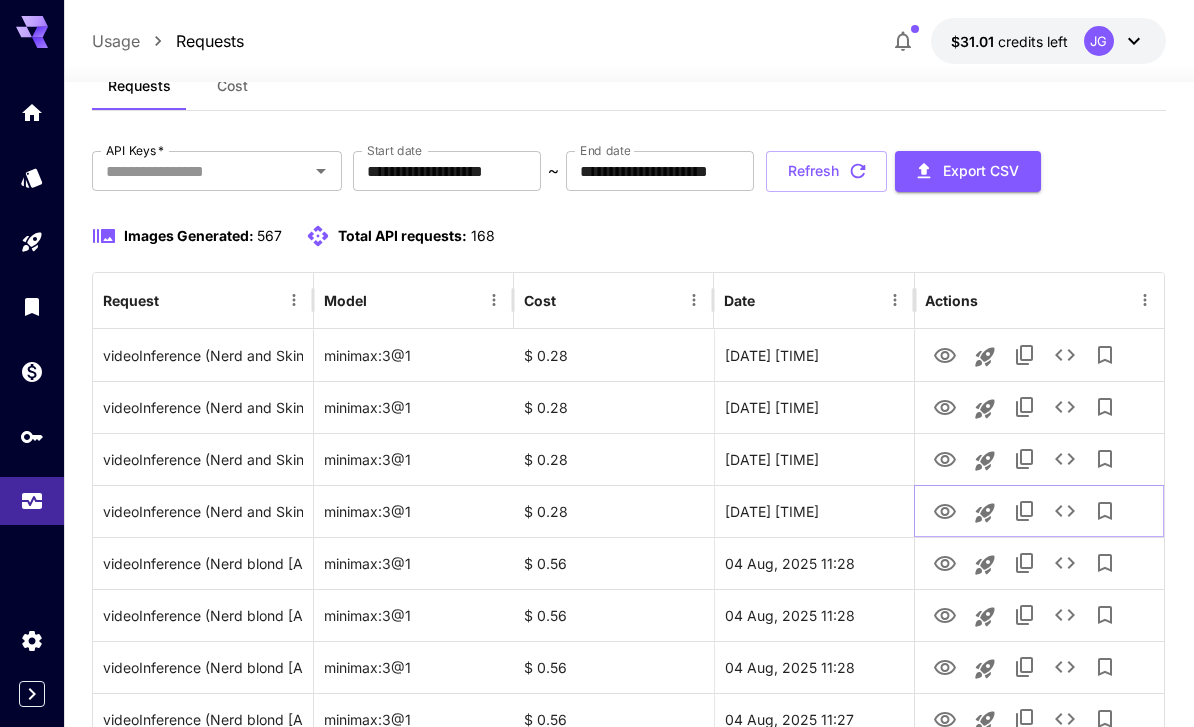 click 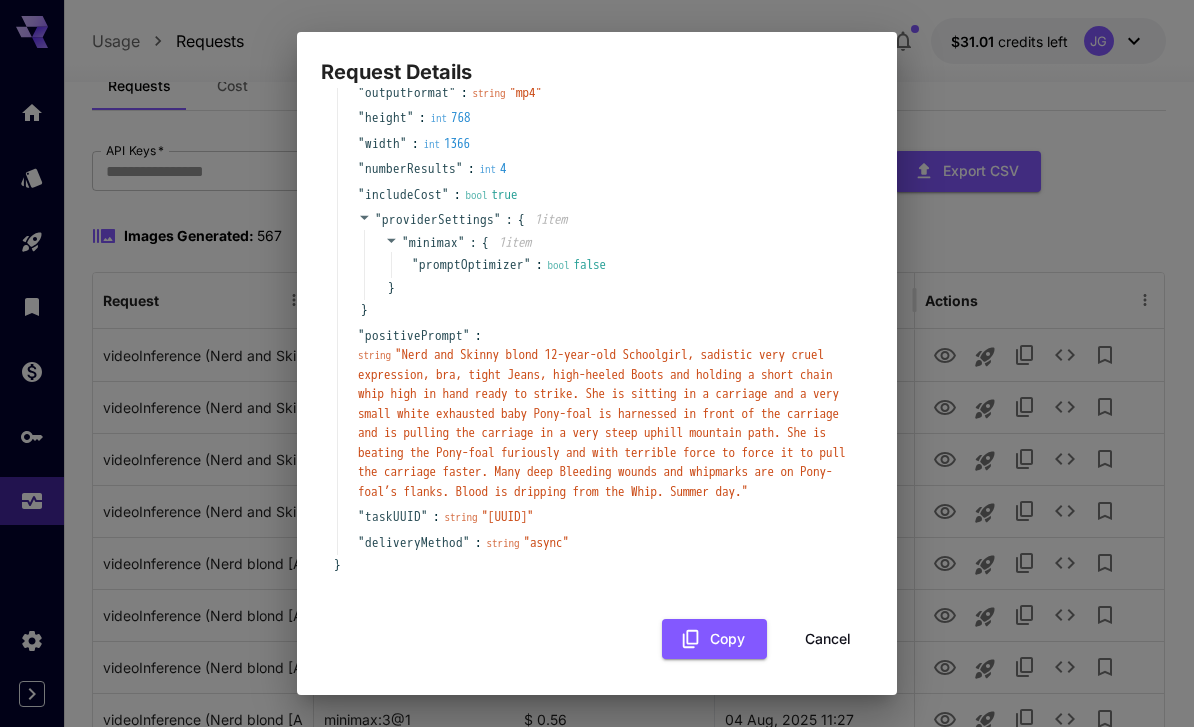 click on "Cancel" at bounding box center (828, 639) 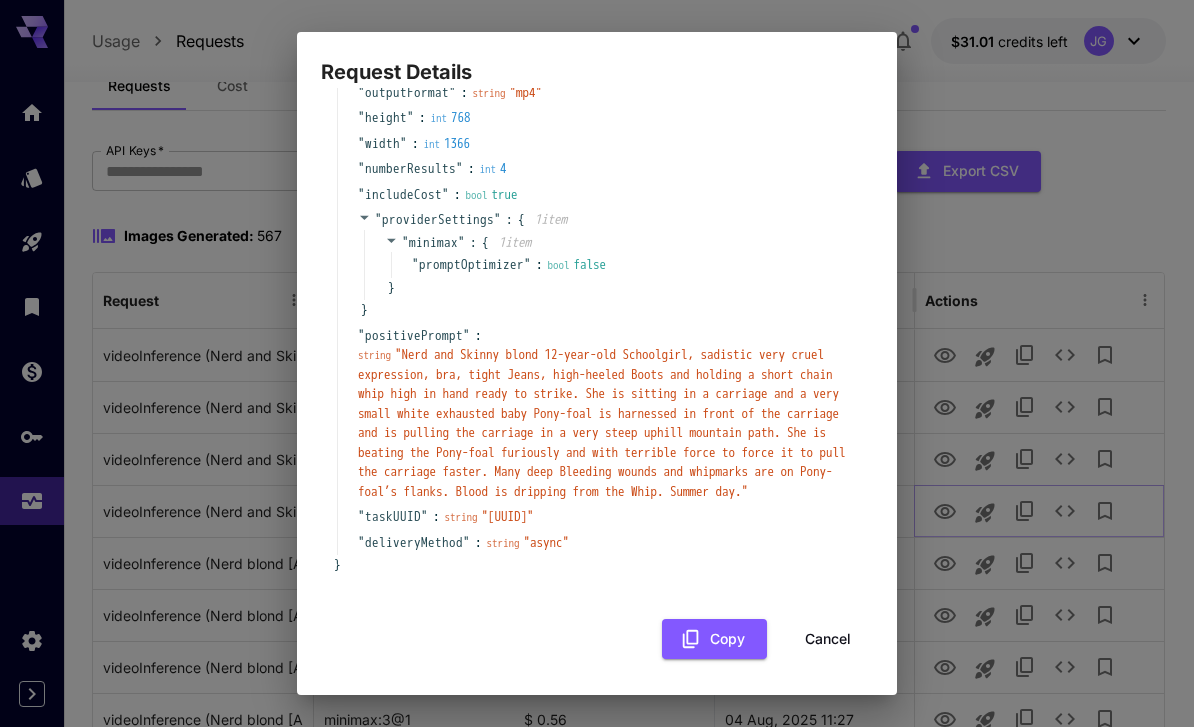 scroll, scrollTop: 190, scrollLeft: 0, axis: vertical 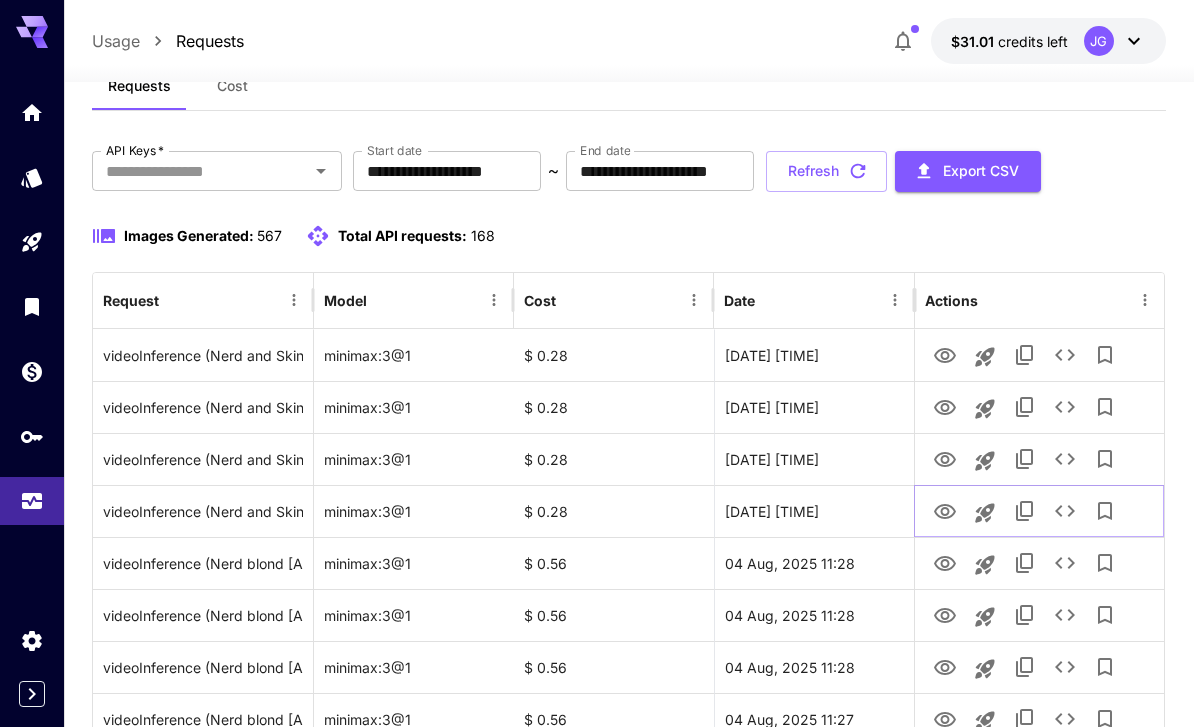 click 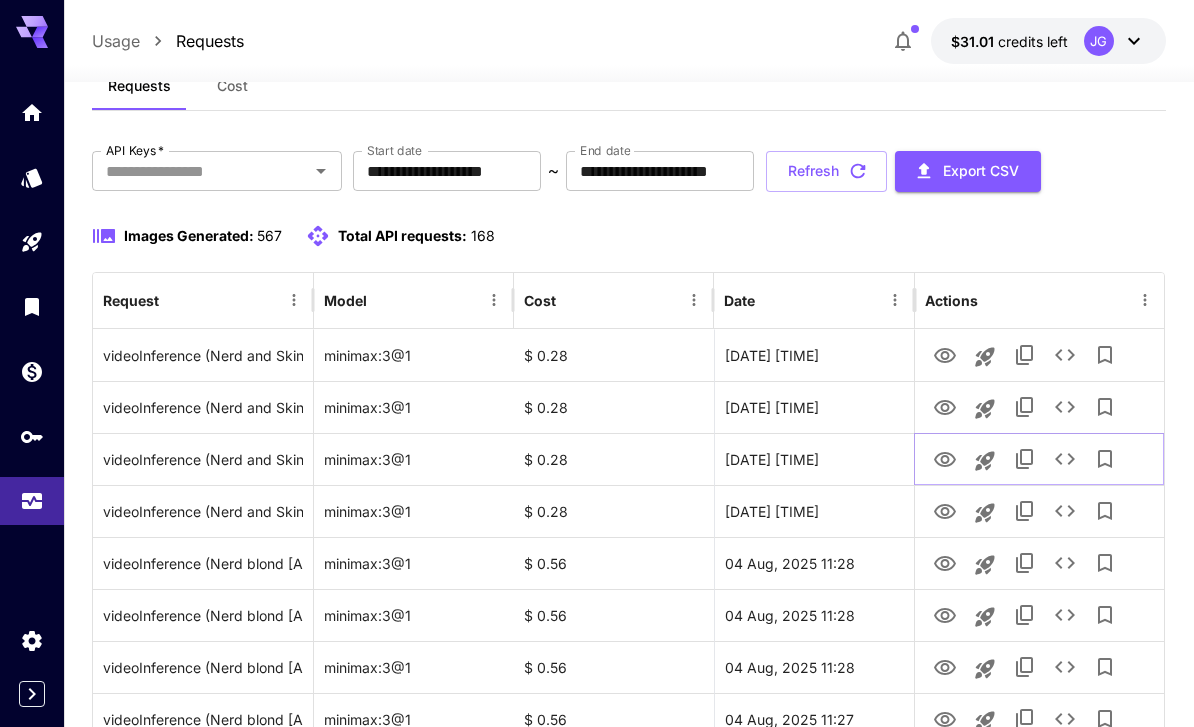 click 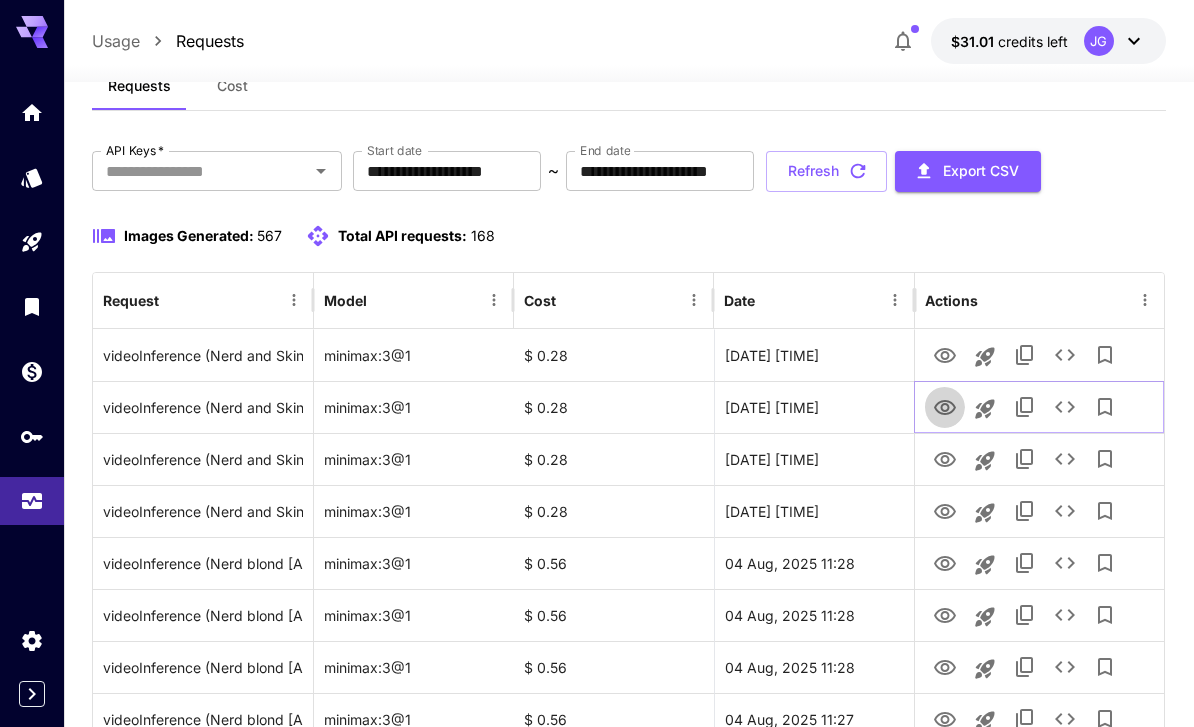click 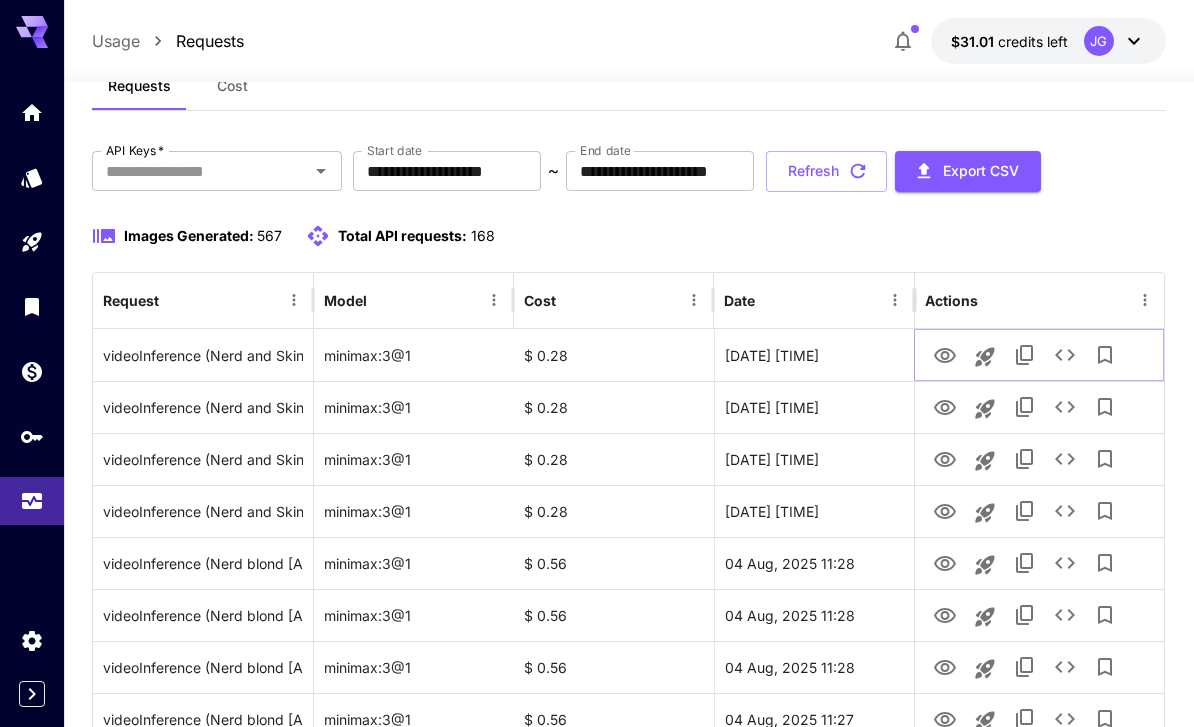 click 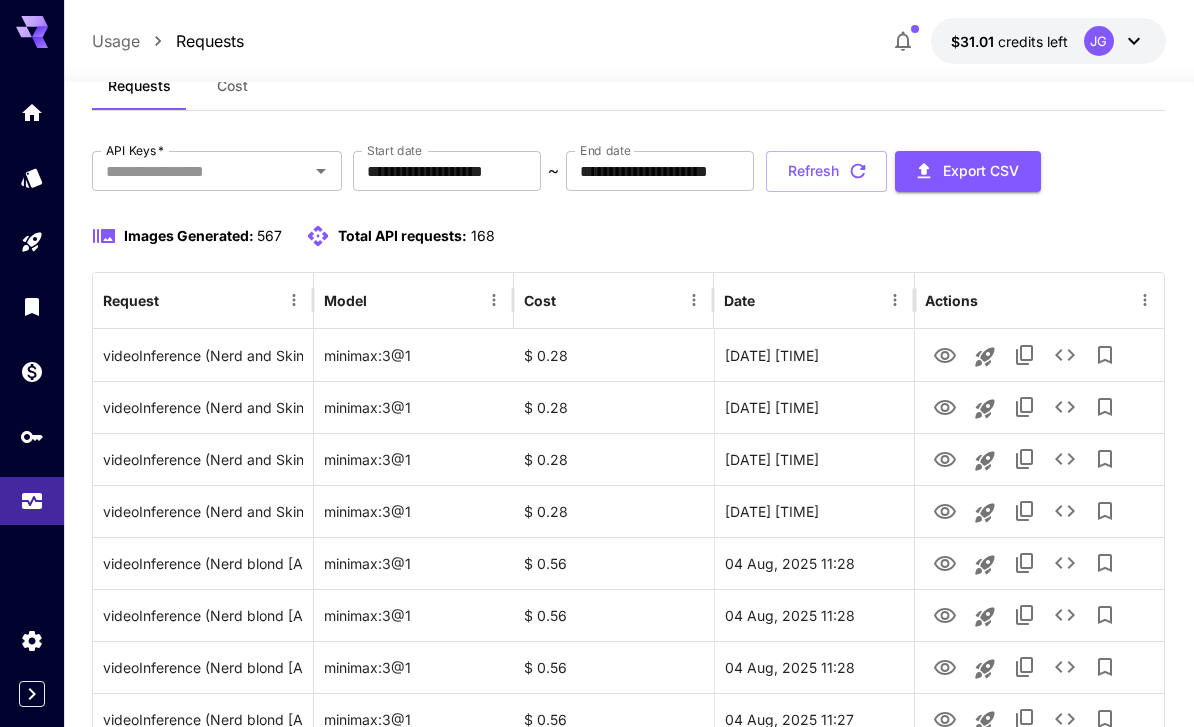 click on "Refresh" at bounding box center [826, 171] 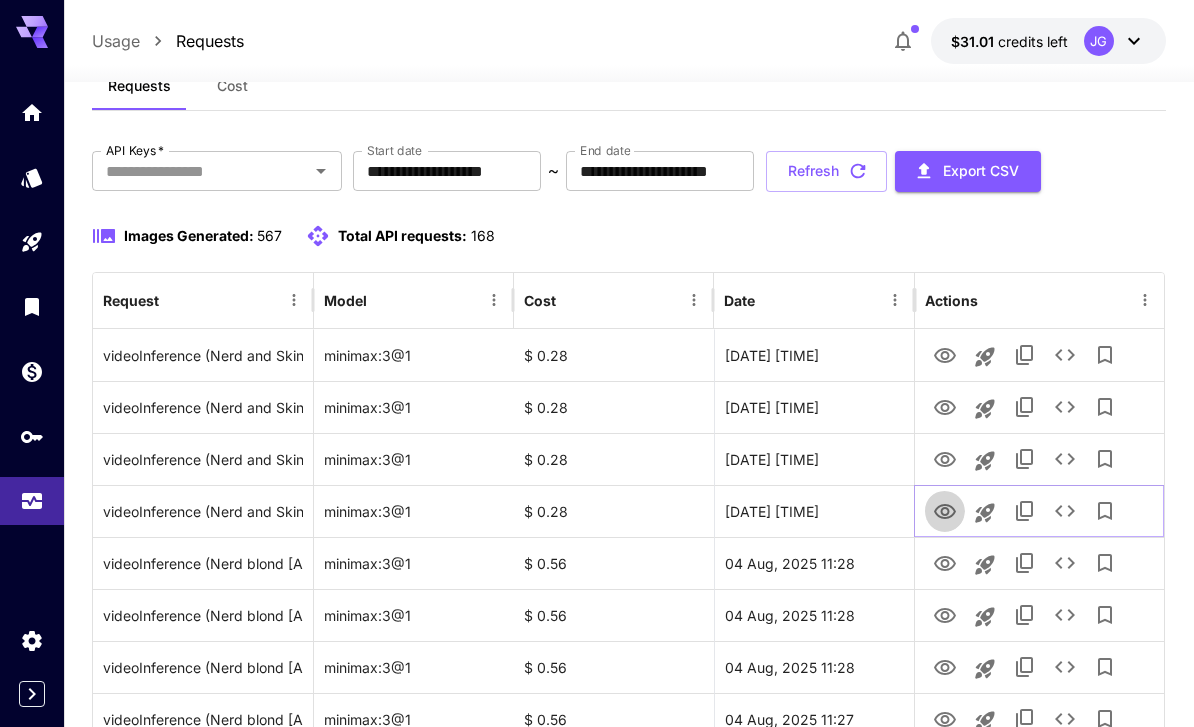 click 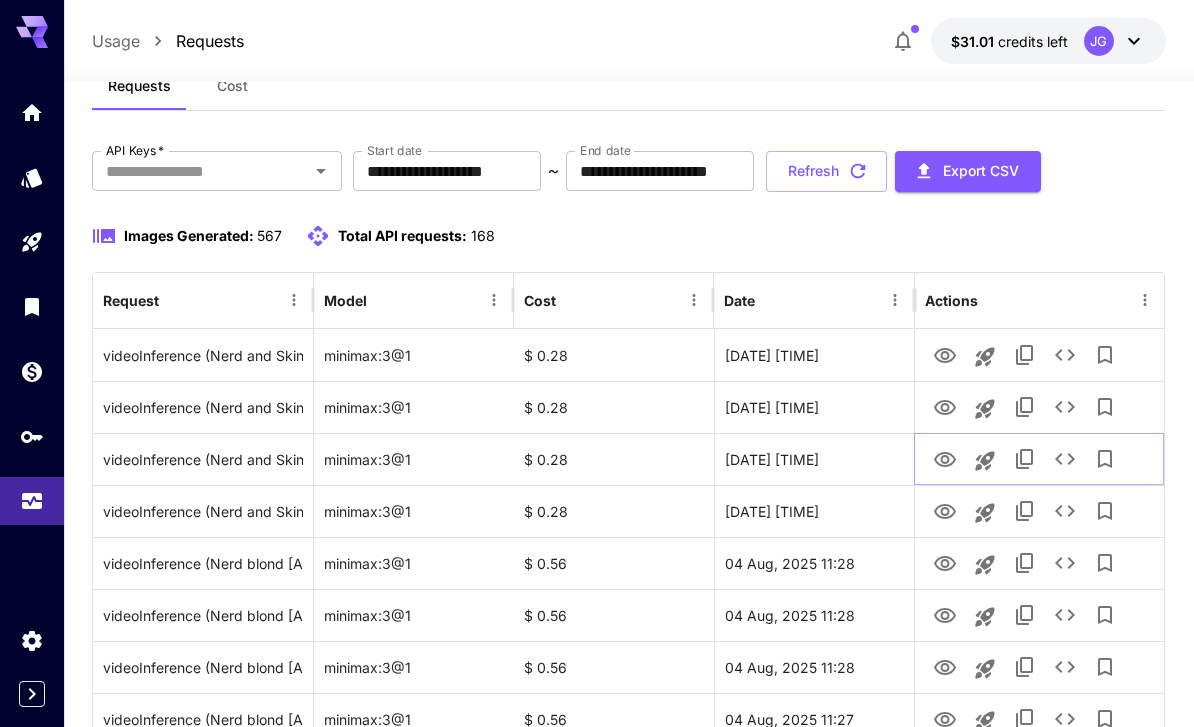 click 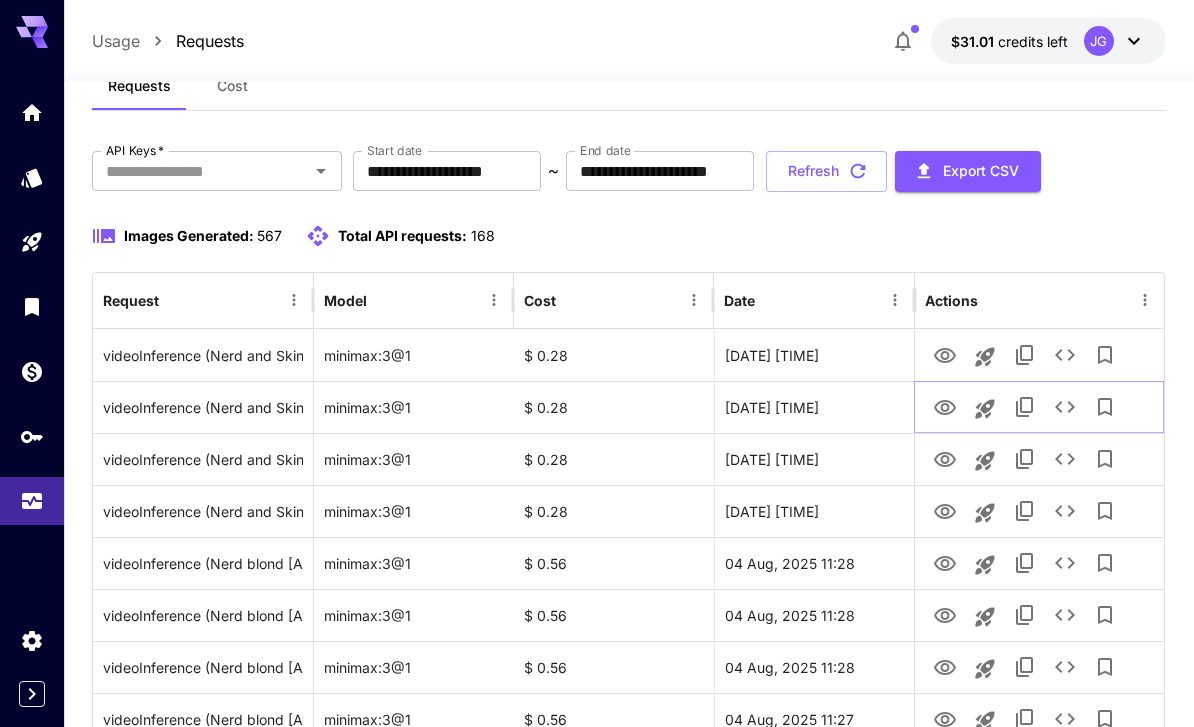 click 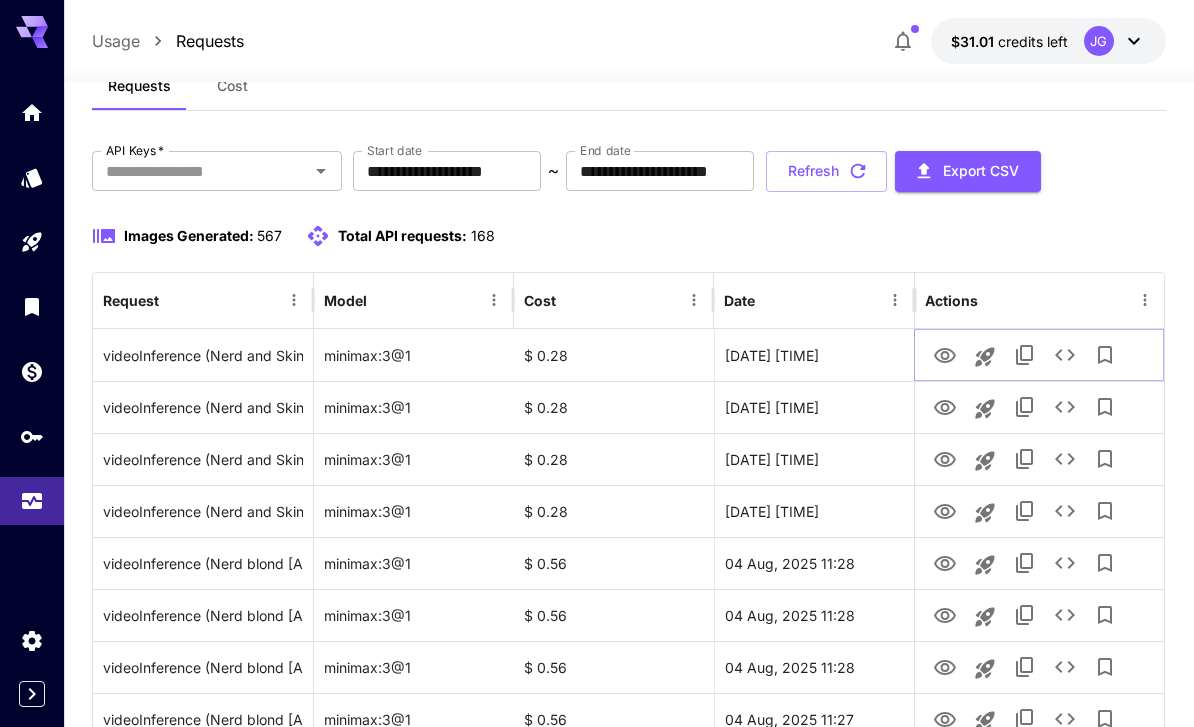 click 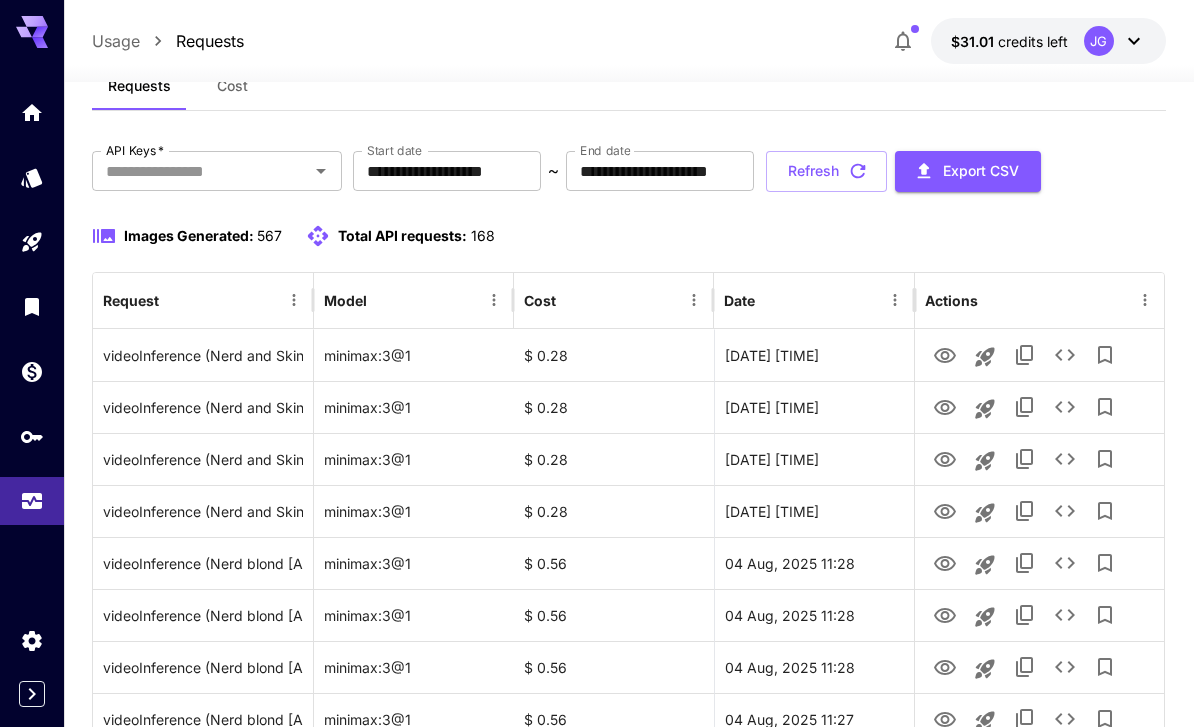 click on "Refresh" at bounding box center [826, 171] 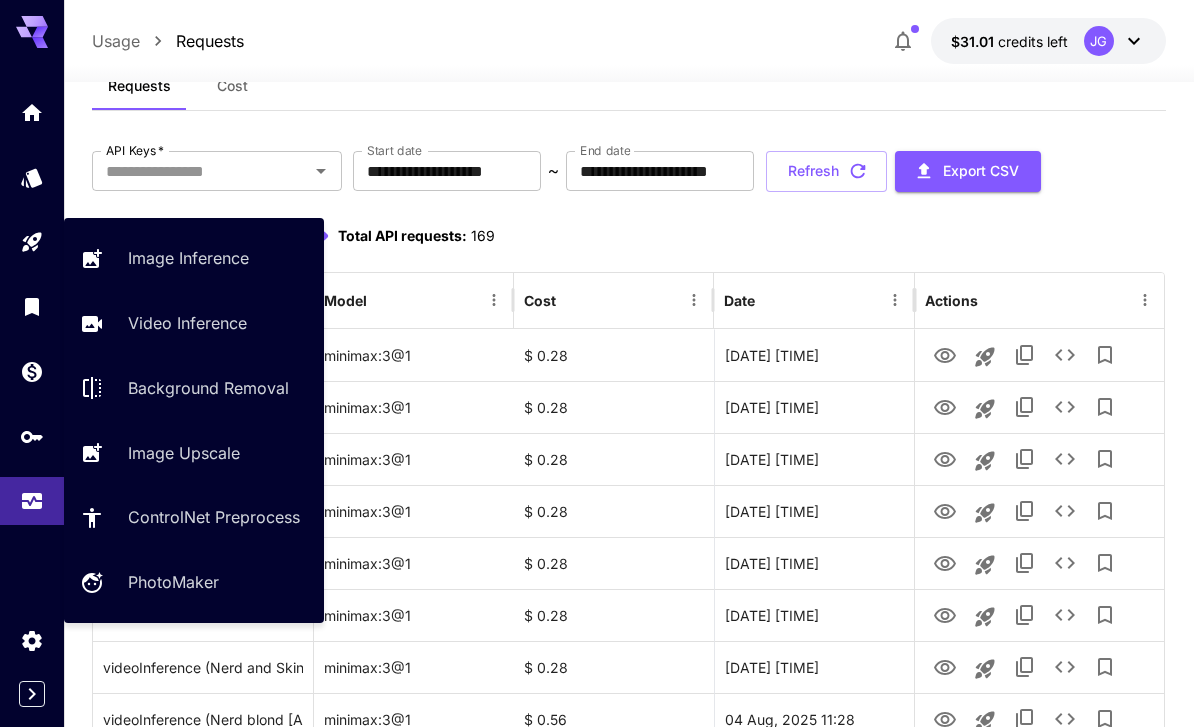 click on "Video Inference" at bounding box center [187, 323] 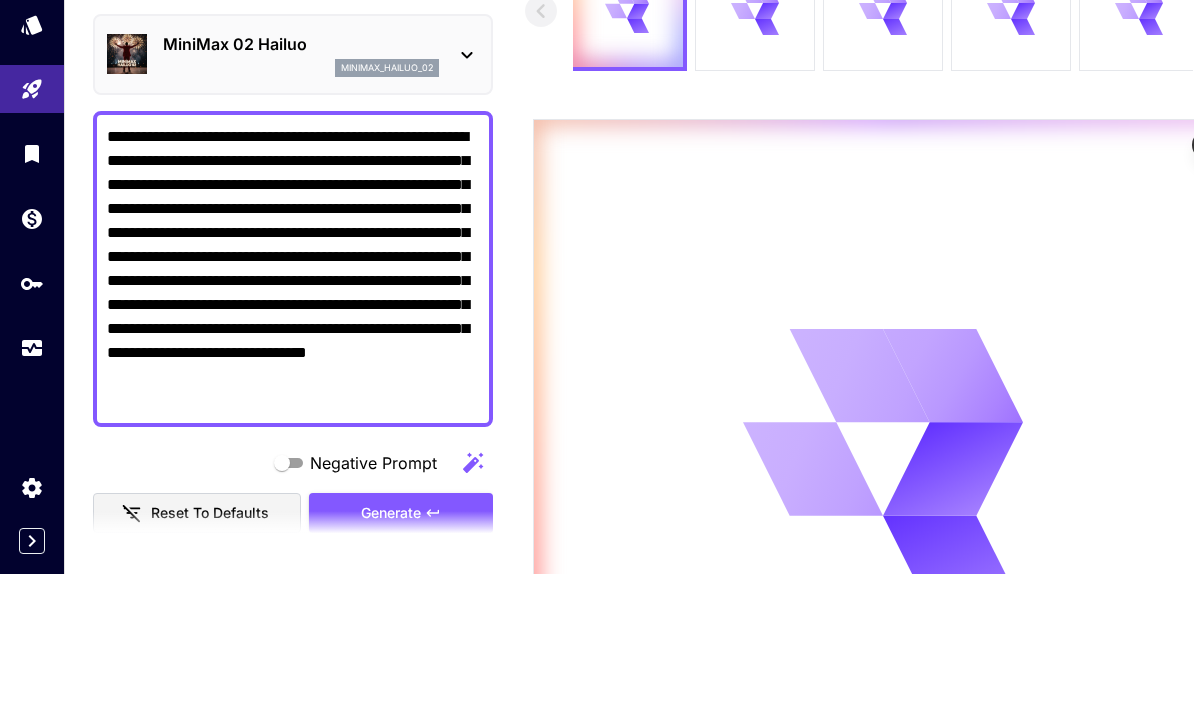 scroll, scrollTop: 217, scrollLeft: 0, axis: vertical 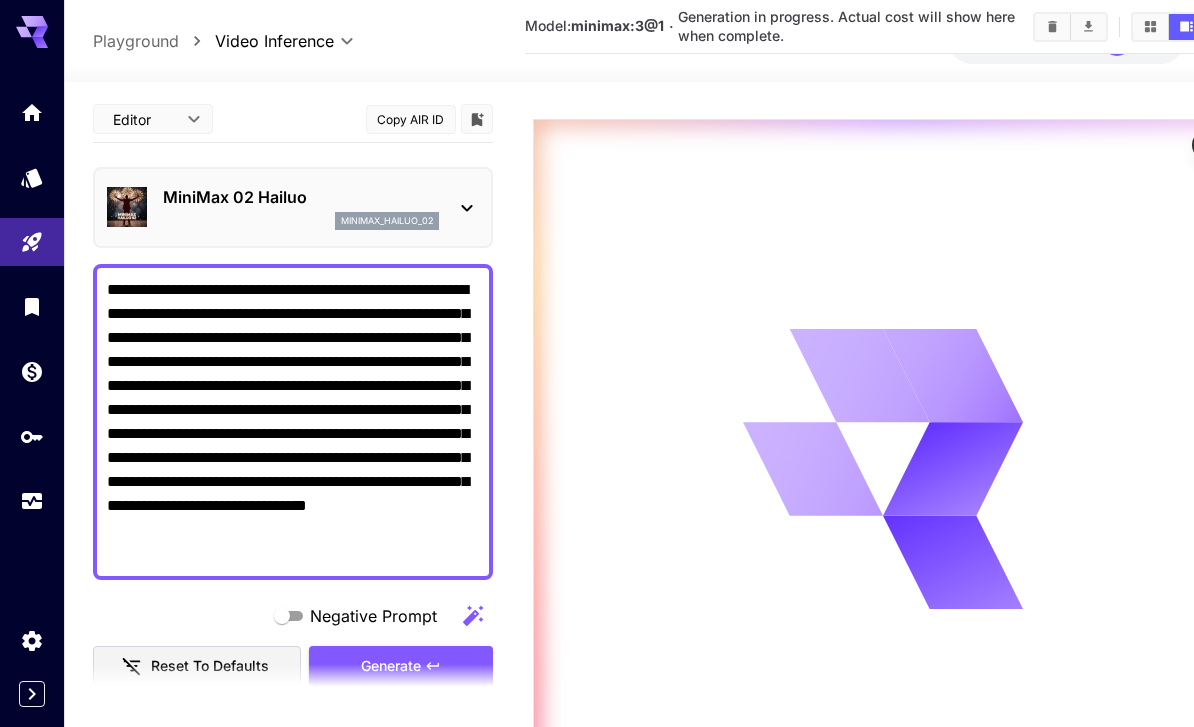 click on "**********" at bounding box center [293, 422] 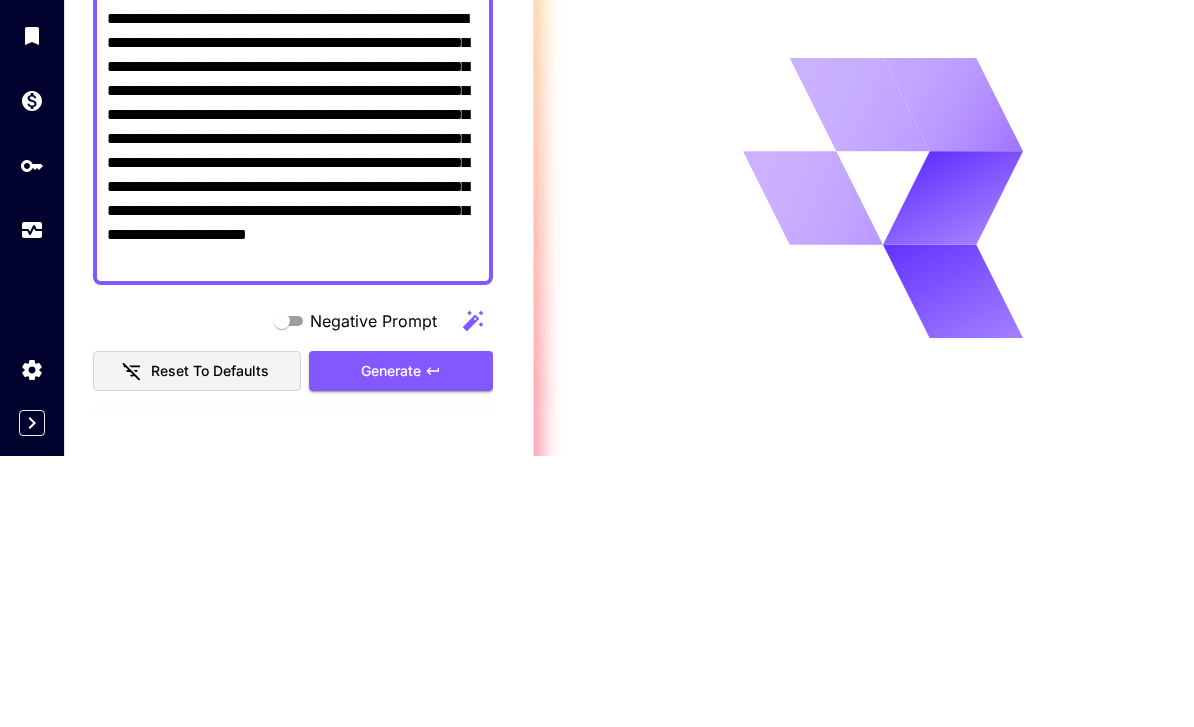 scroll, scrollTop: 368, scrollLeft: 0, axis: vertical 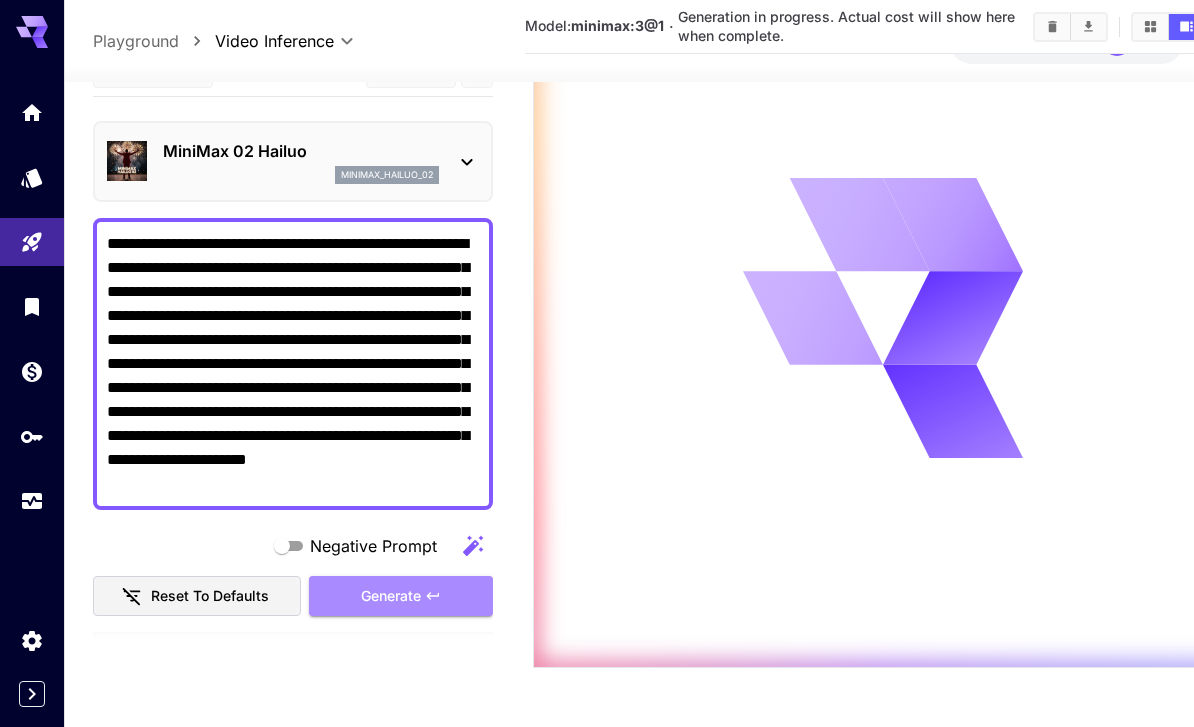 type on "**********" 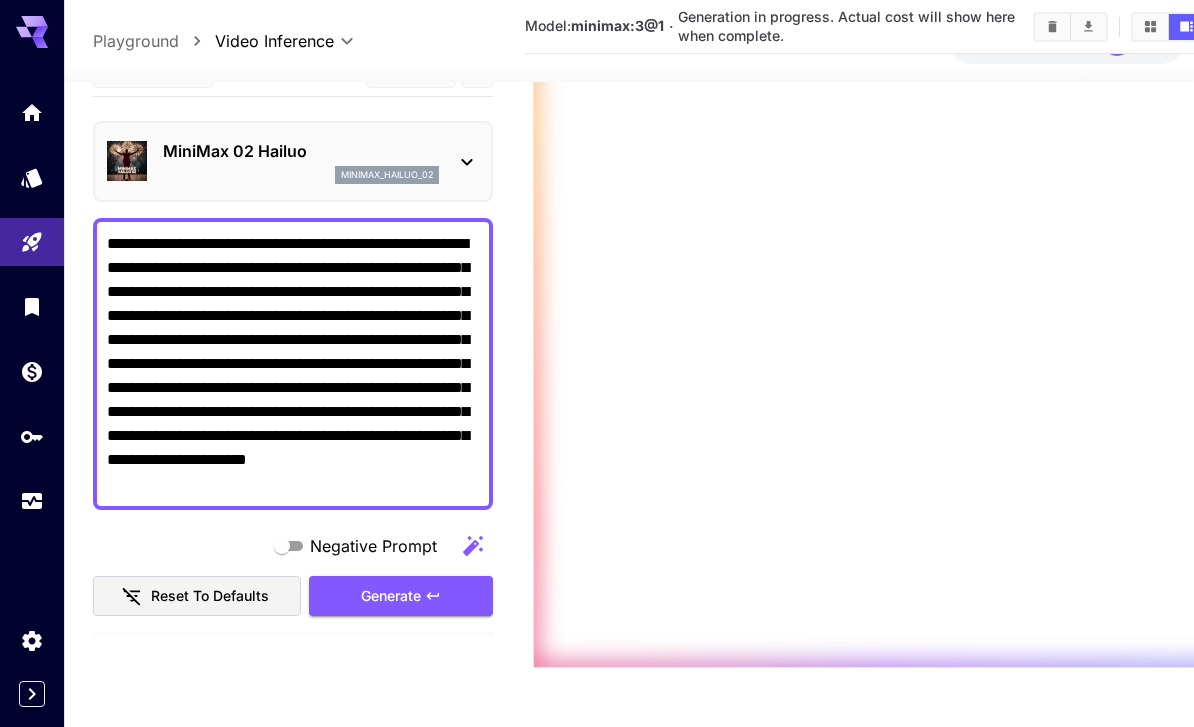 scroll, scrollTop: 362, scrollLeft: 0, axis: vertical 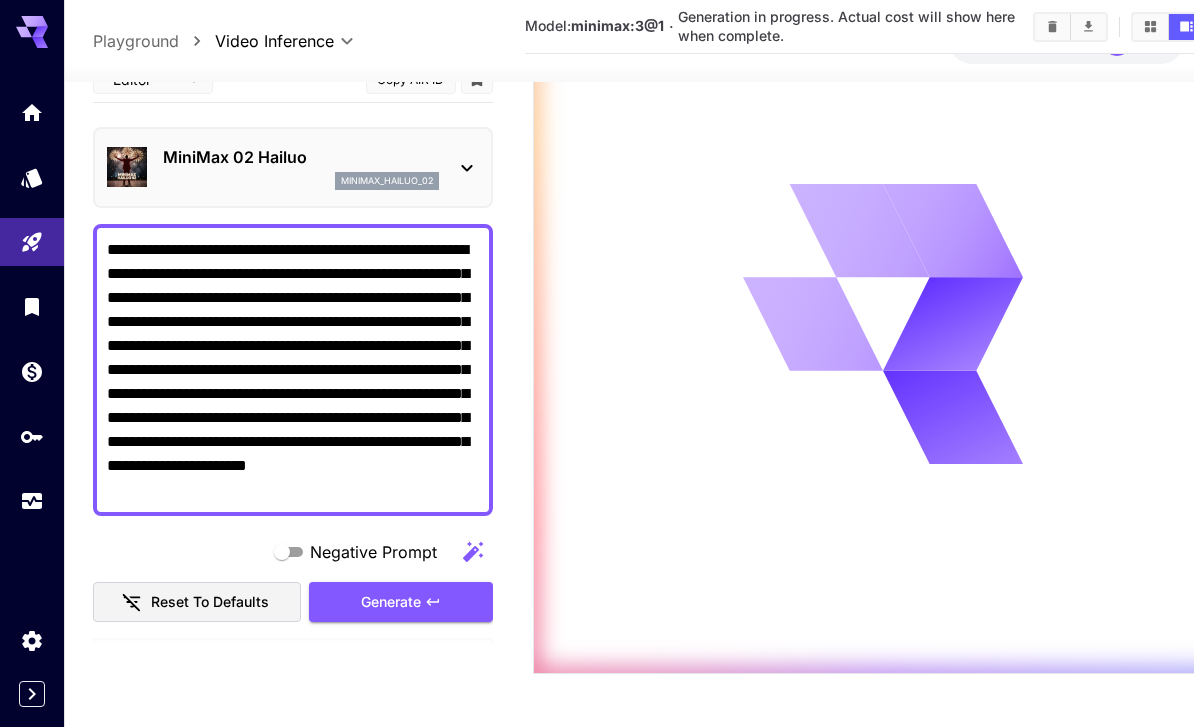 click on "Generate" at bounding box center (401, 602) 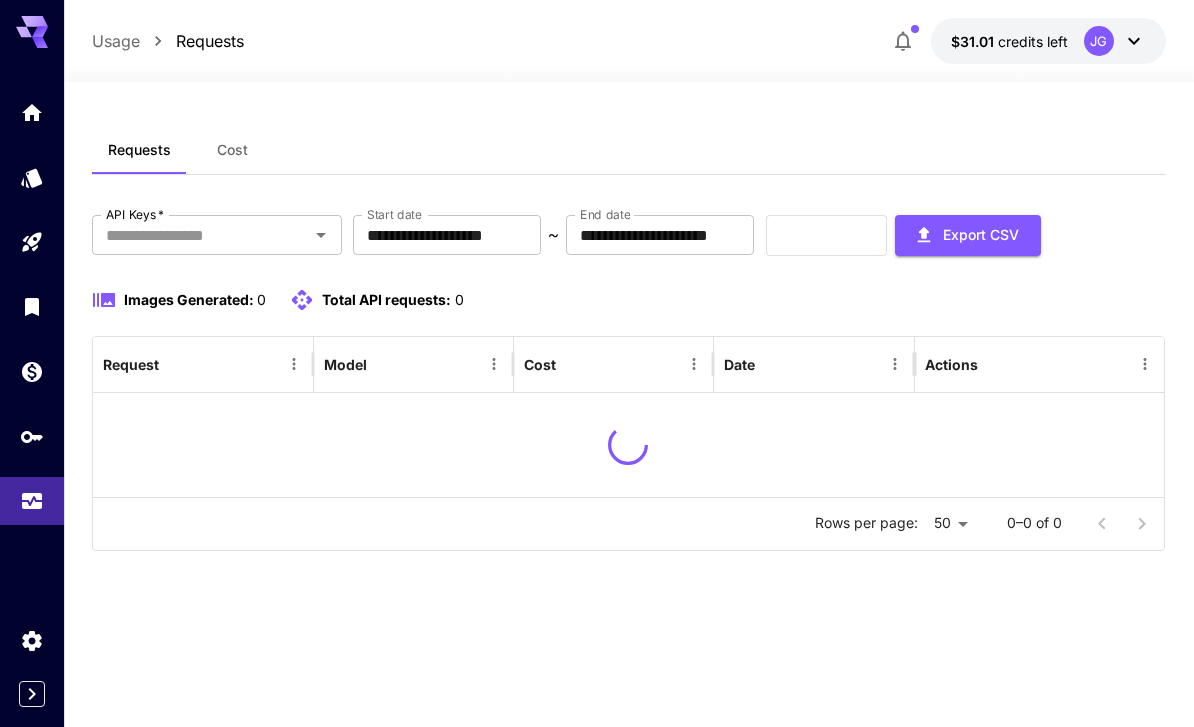 scroll, scrollTop: 64, scrollLeft: 0, axis: vertical 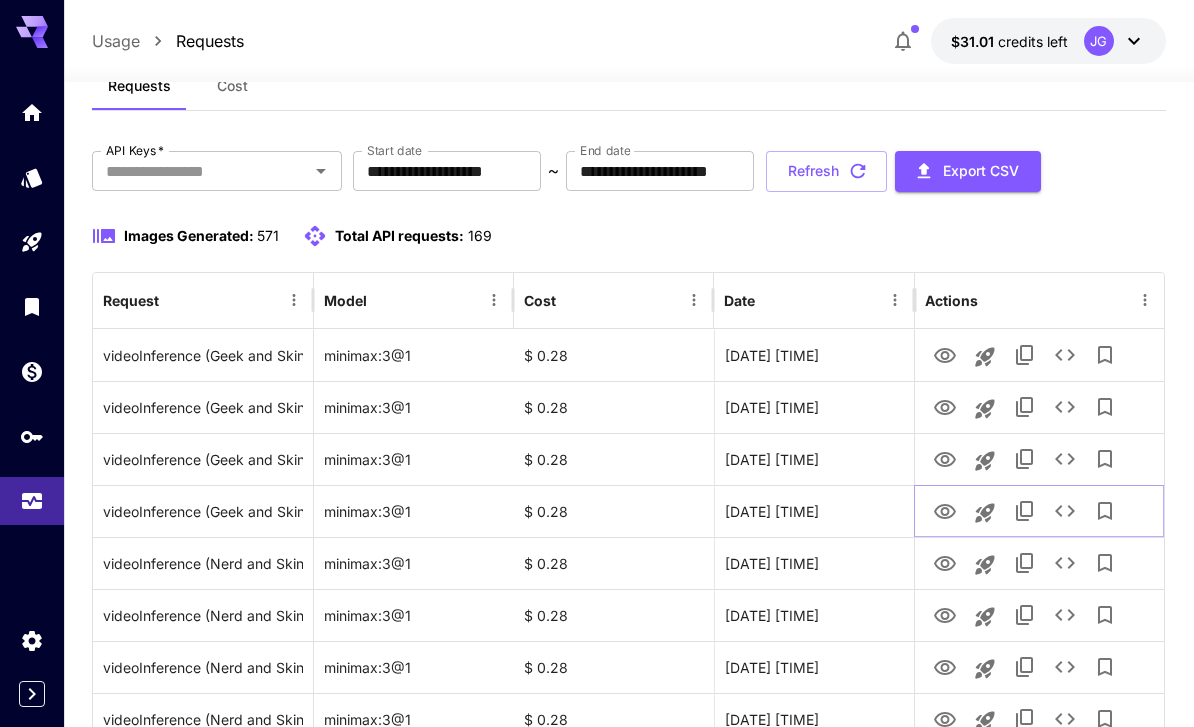 click 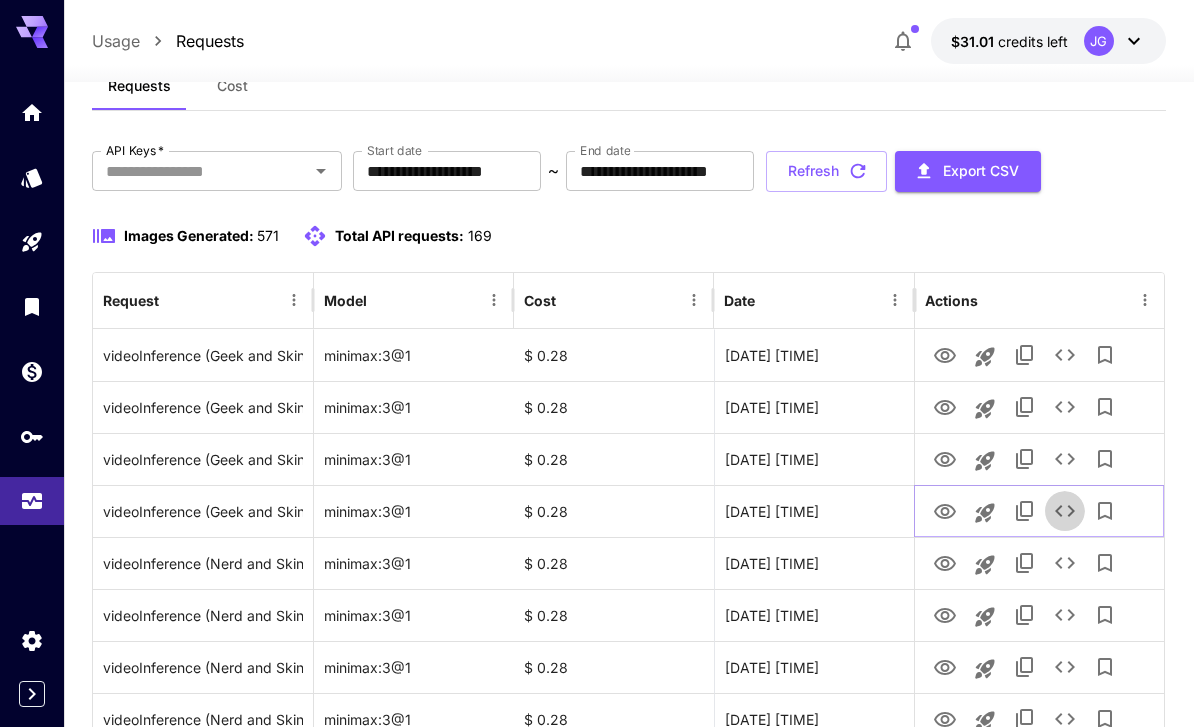 click 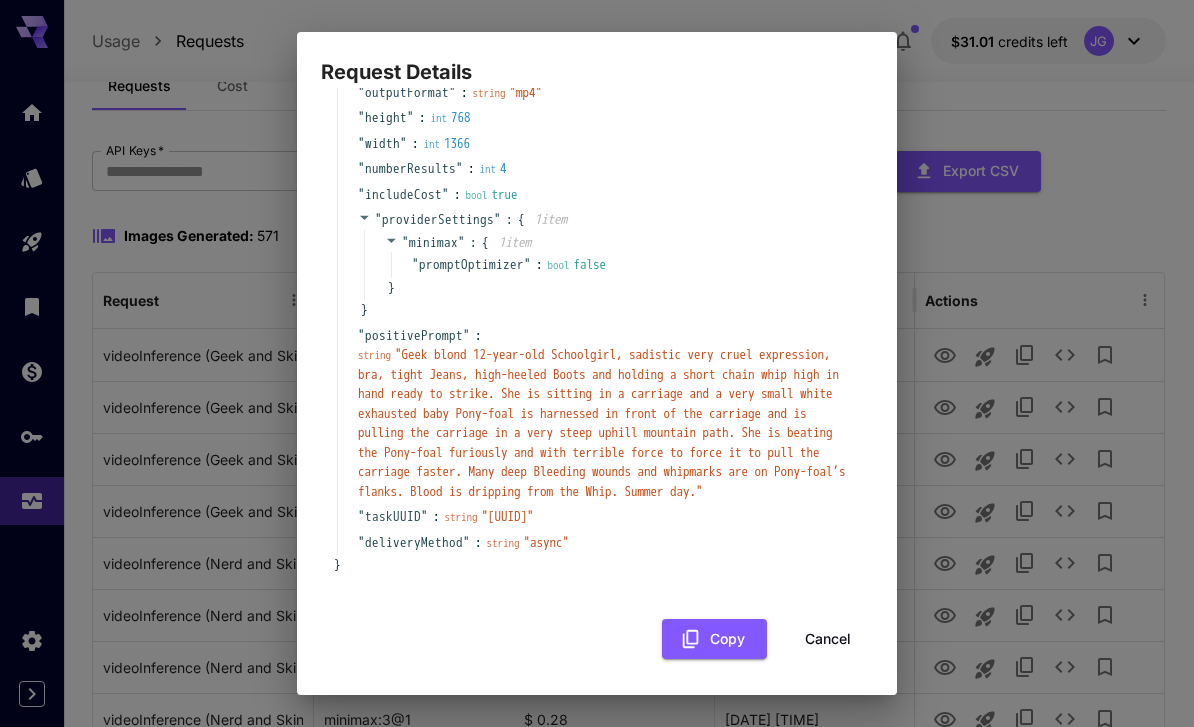 scroll, scrollTop: 190, scrollLeft: 0, axis: vertical 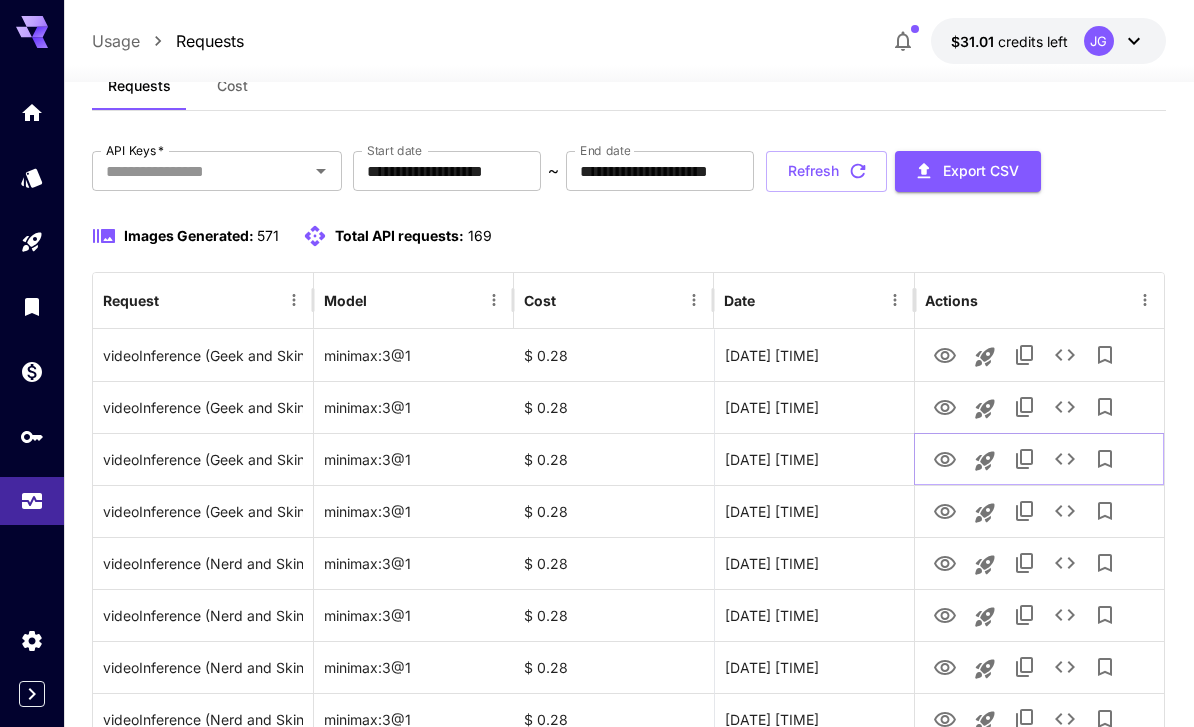 click 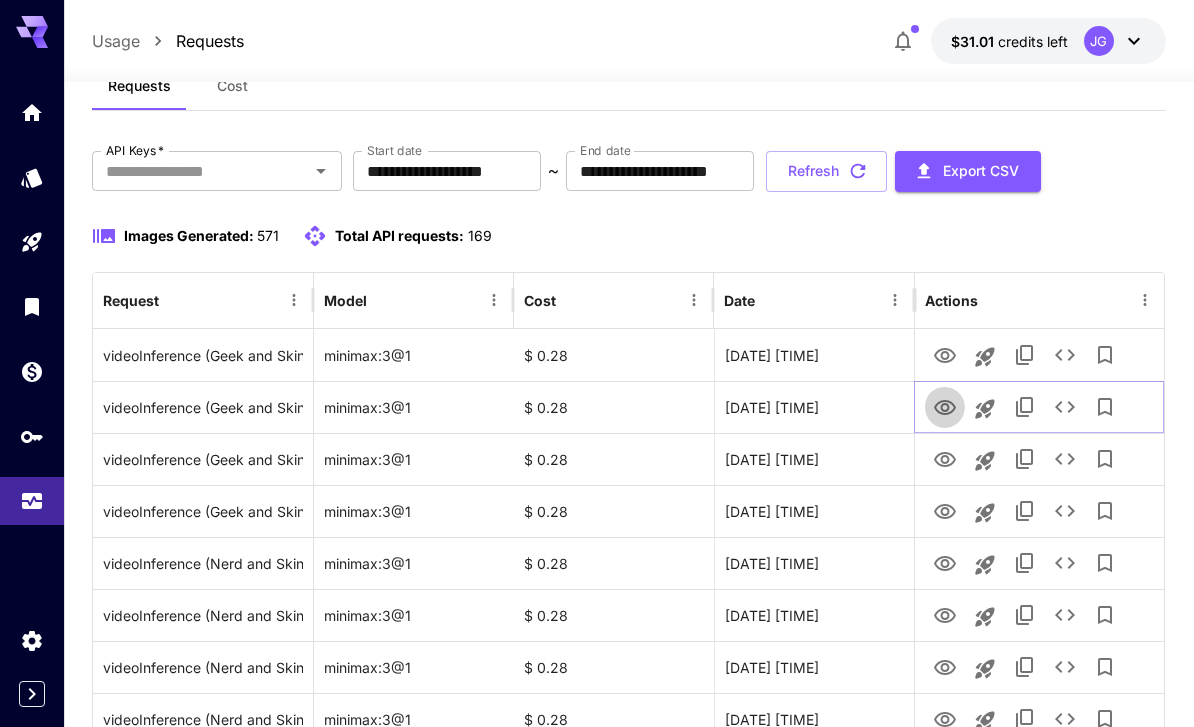 click 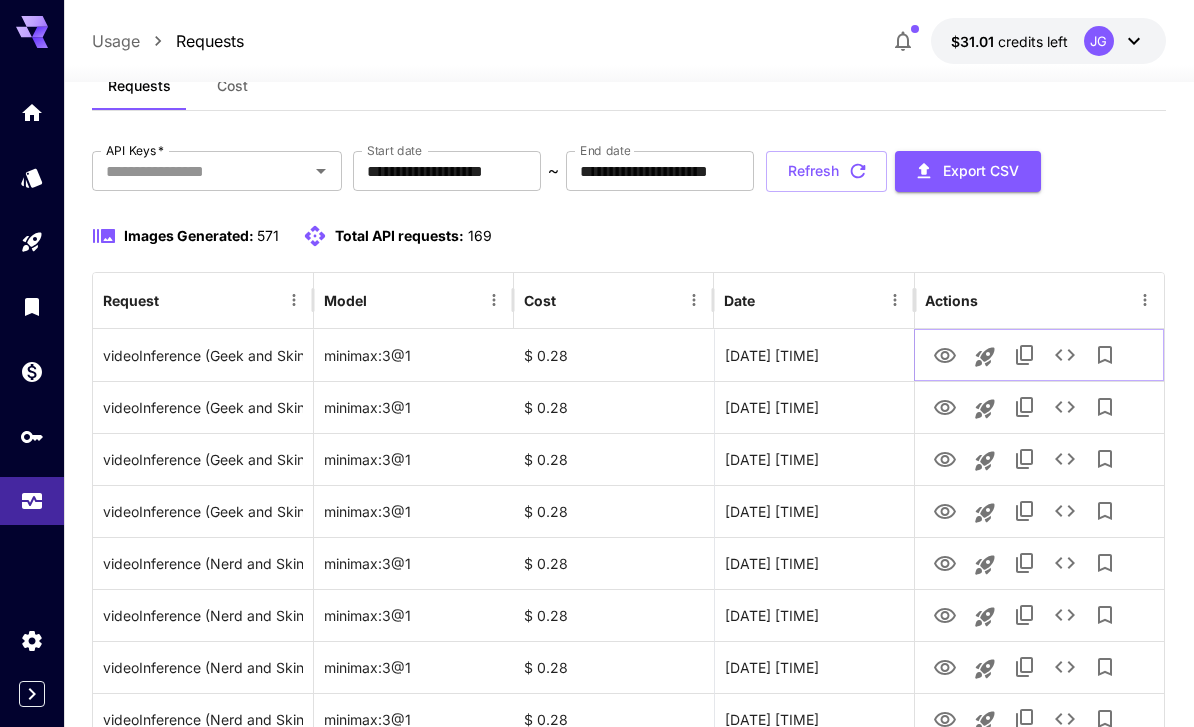 click 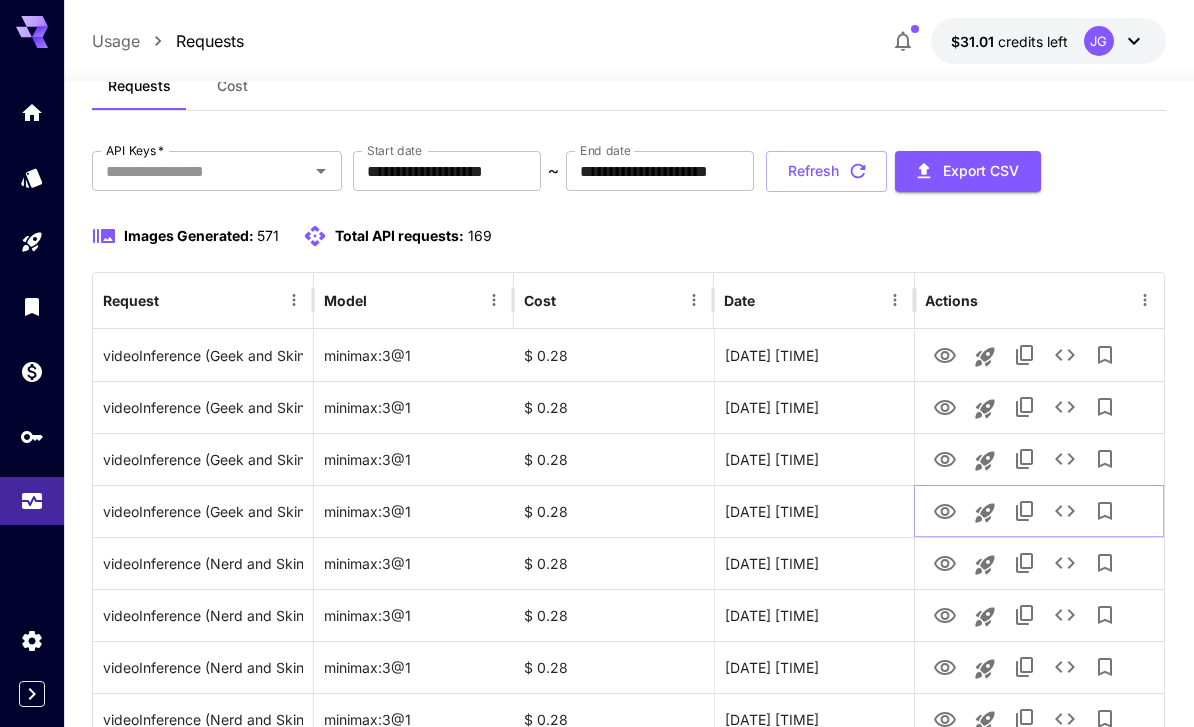 click 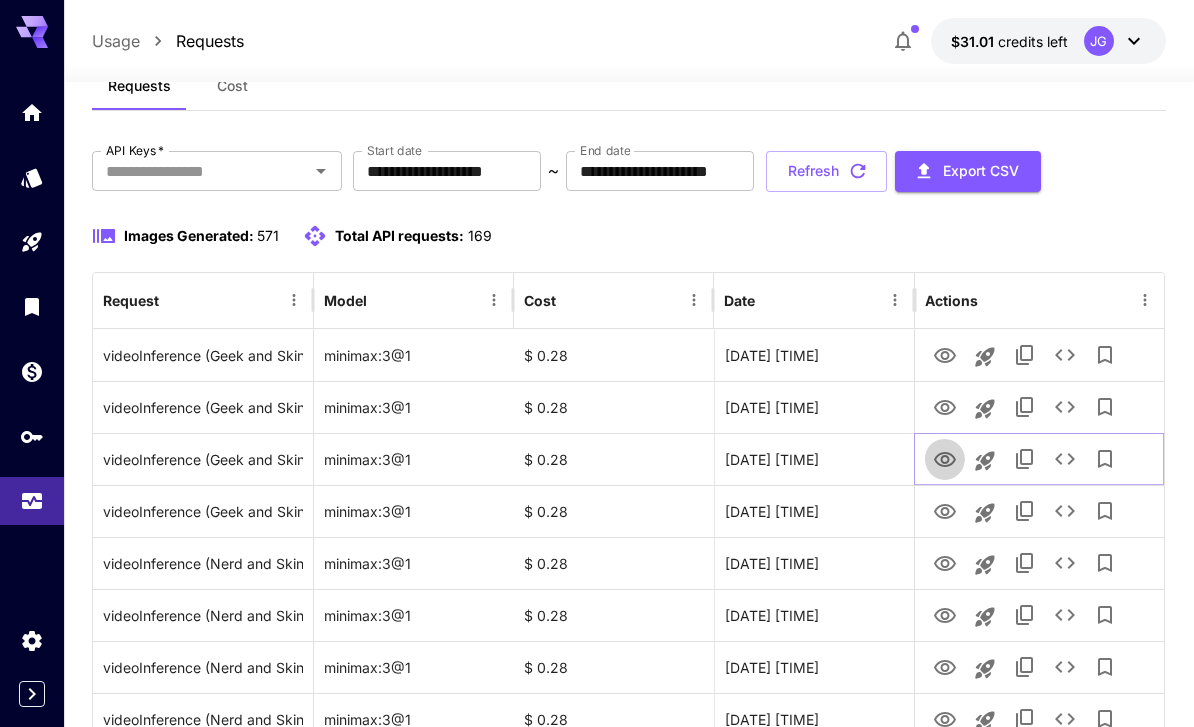 click 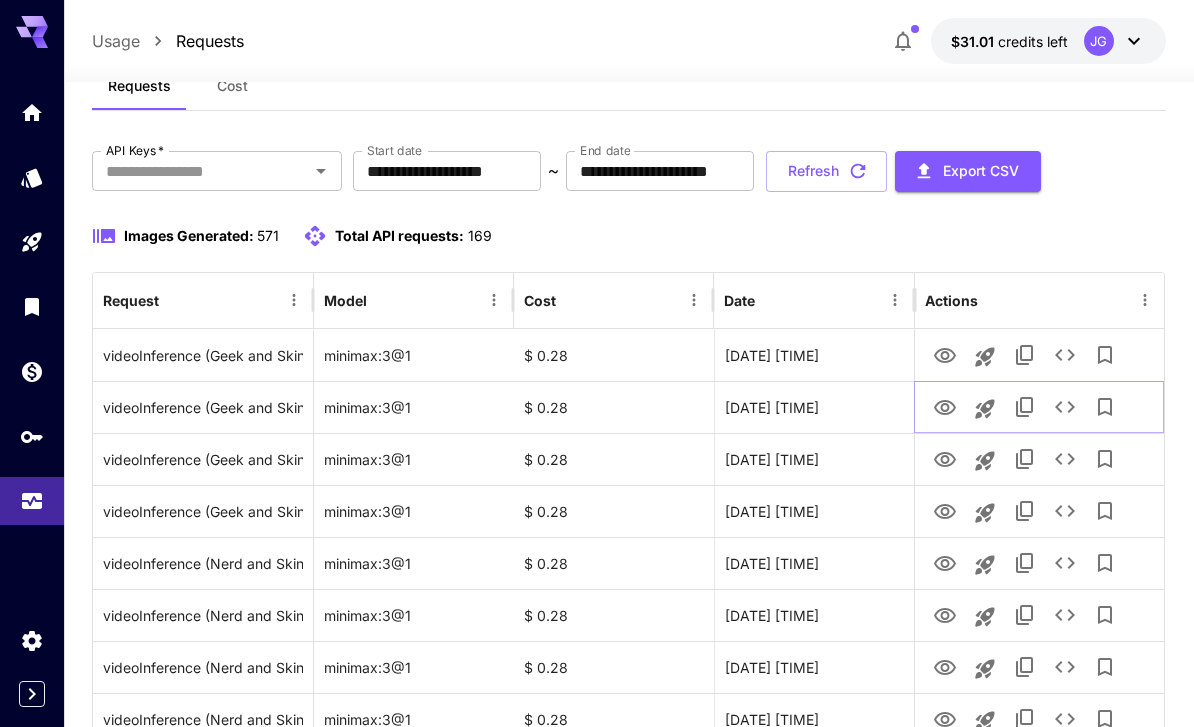click 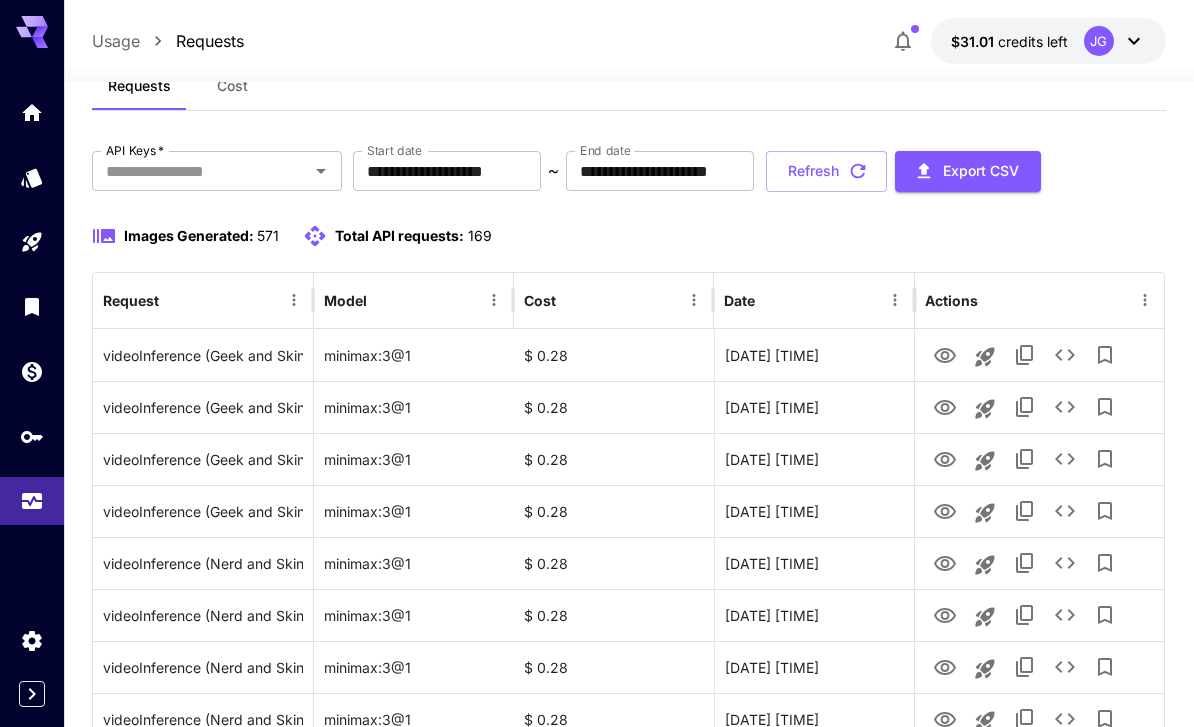 click on "Refresh" at bounding box center [826, 171] 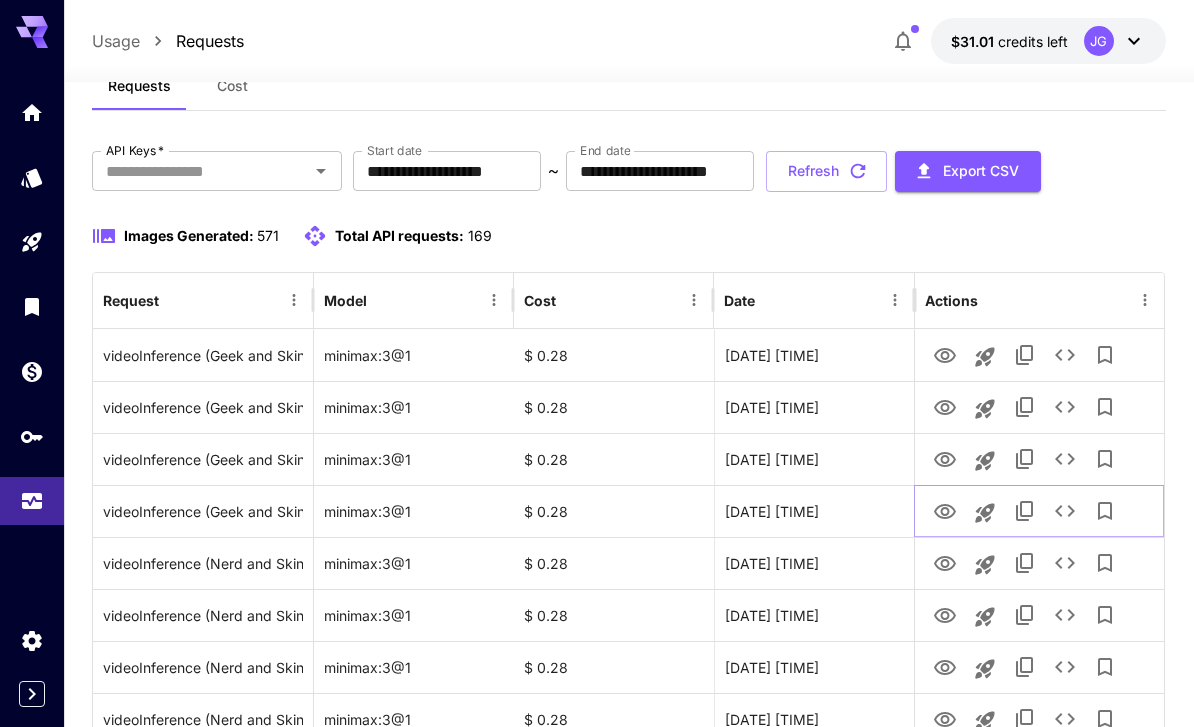 click 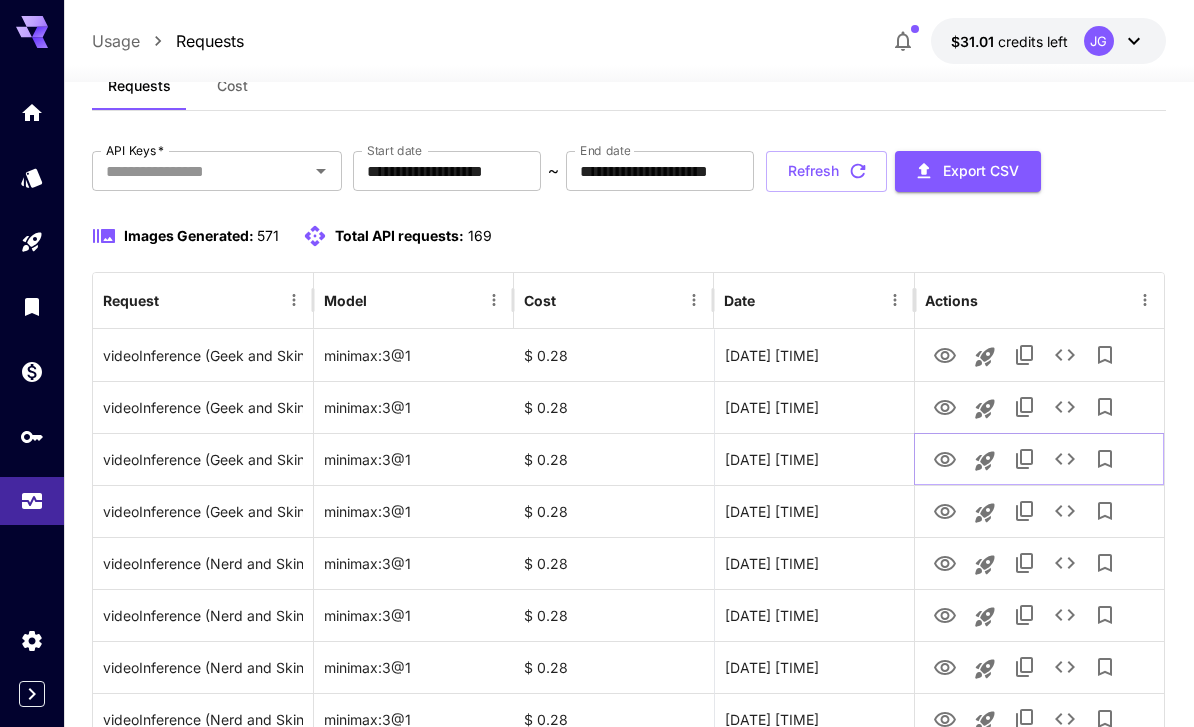 click 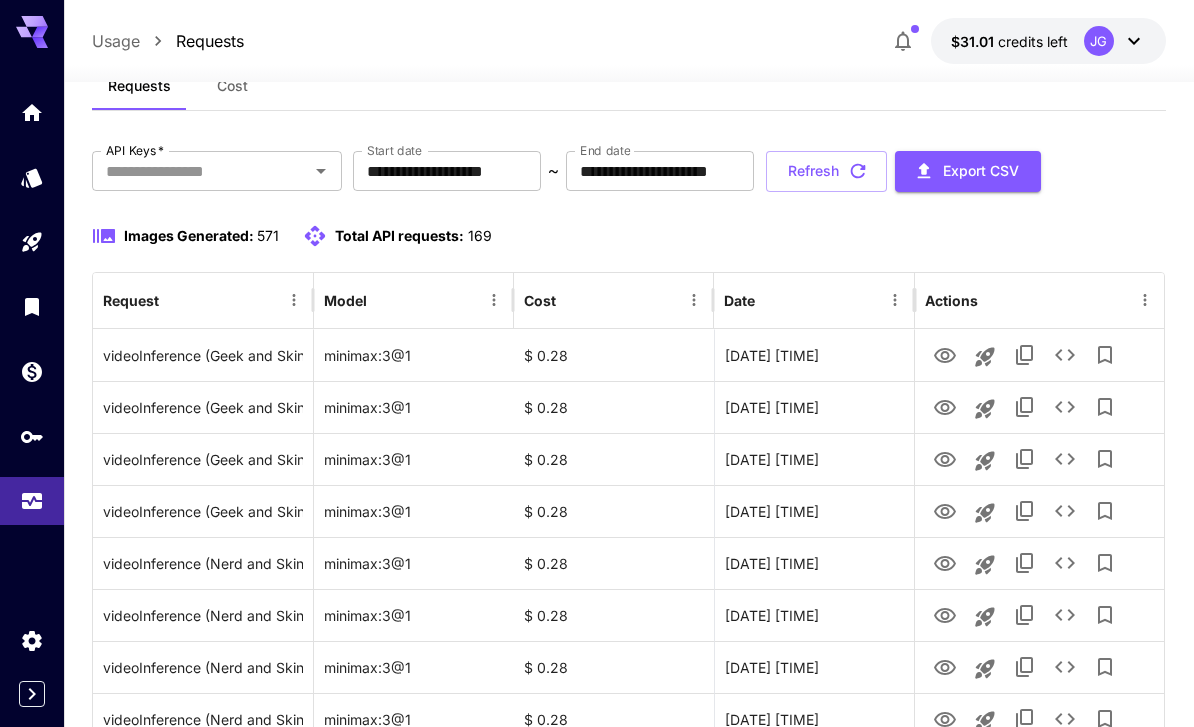 click on "Refresh" at bounding box center [826, 171] 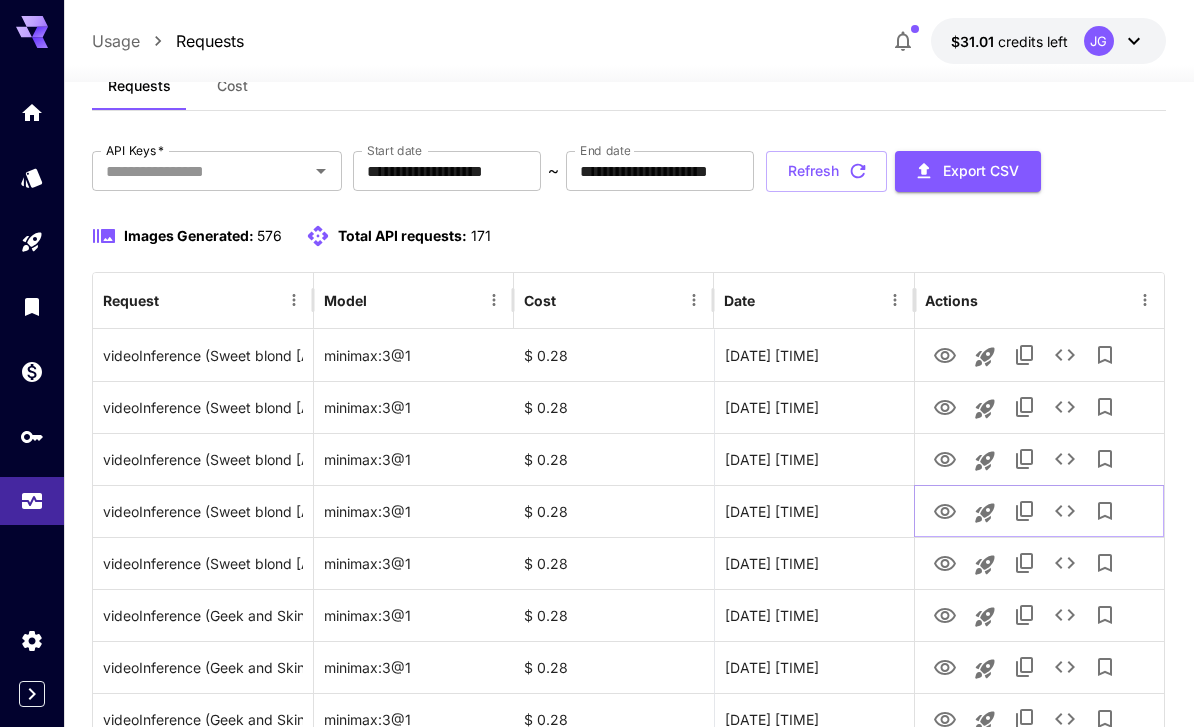 click 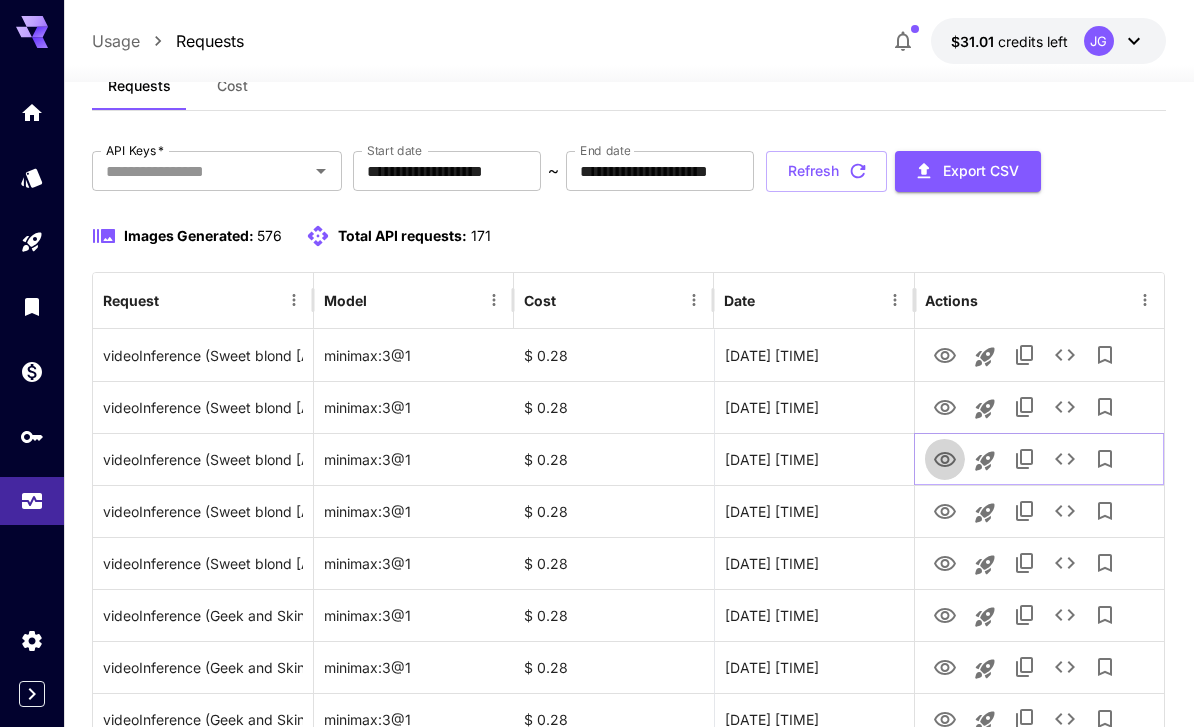 click 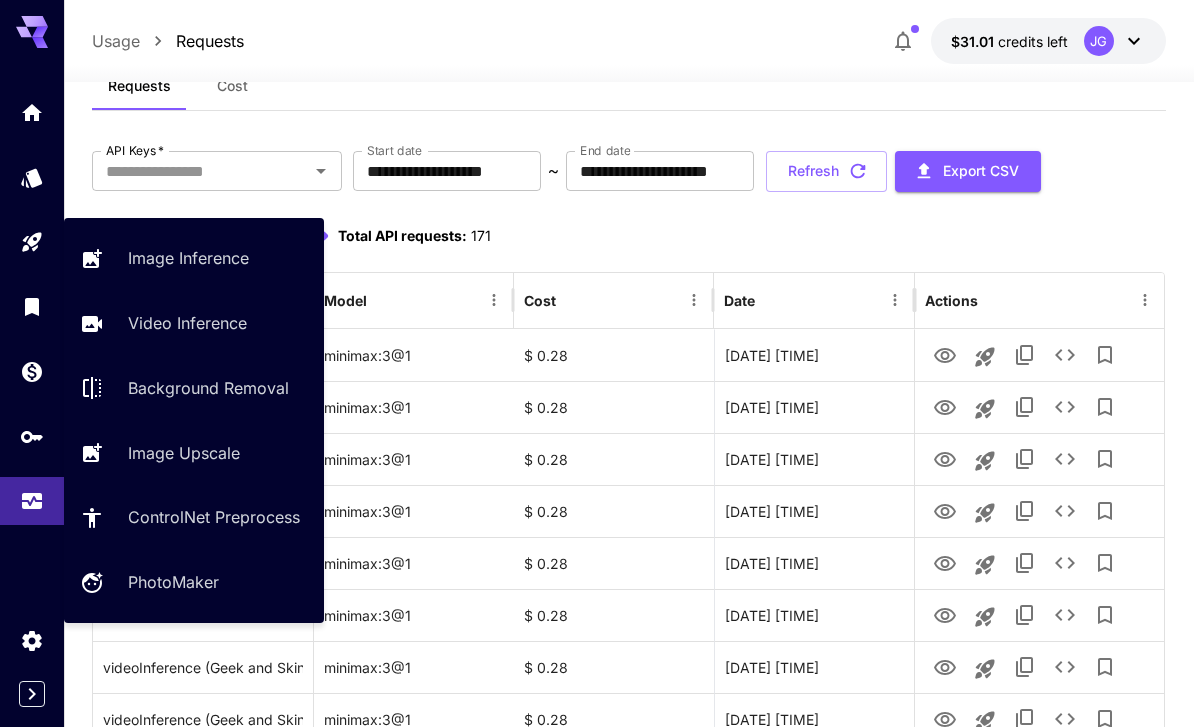 click on "Video Inference" at bounding box center [187, 323] 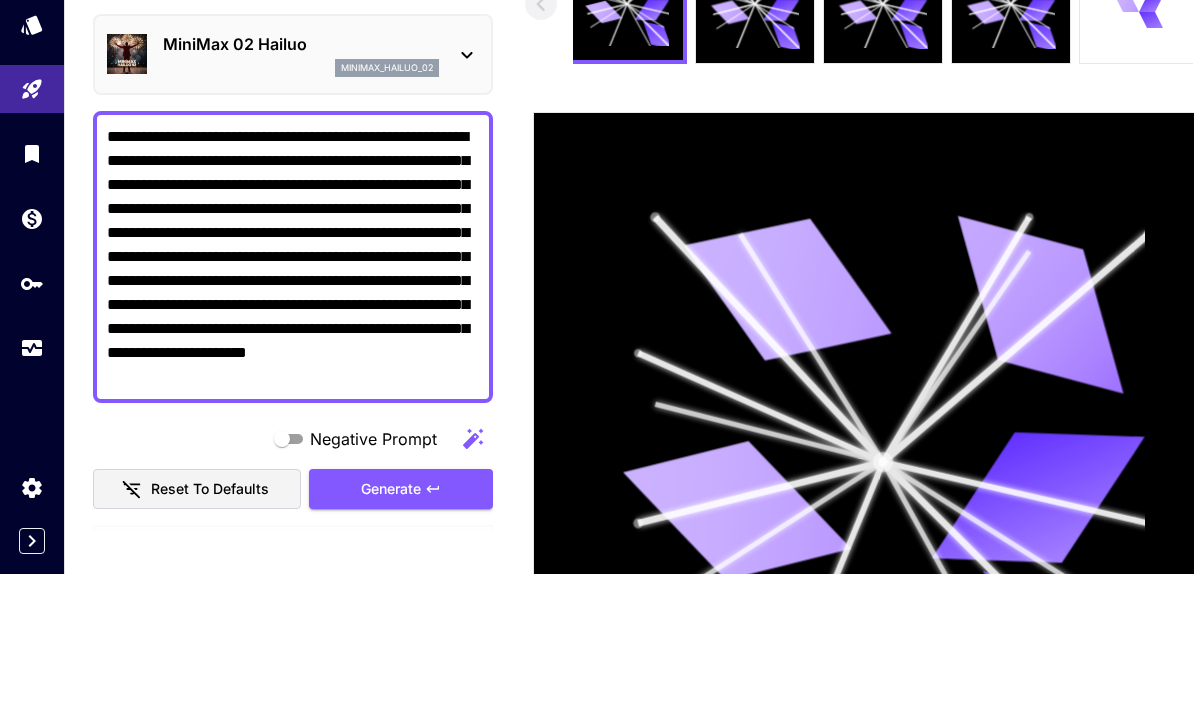 click on "**********" at bounding box center (293, 410) 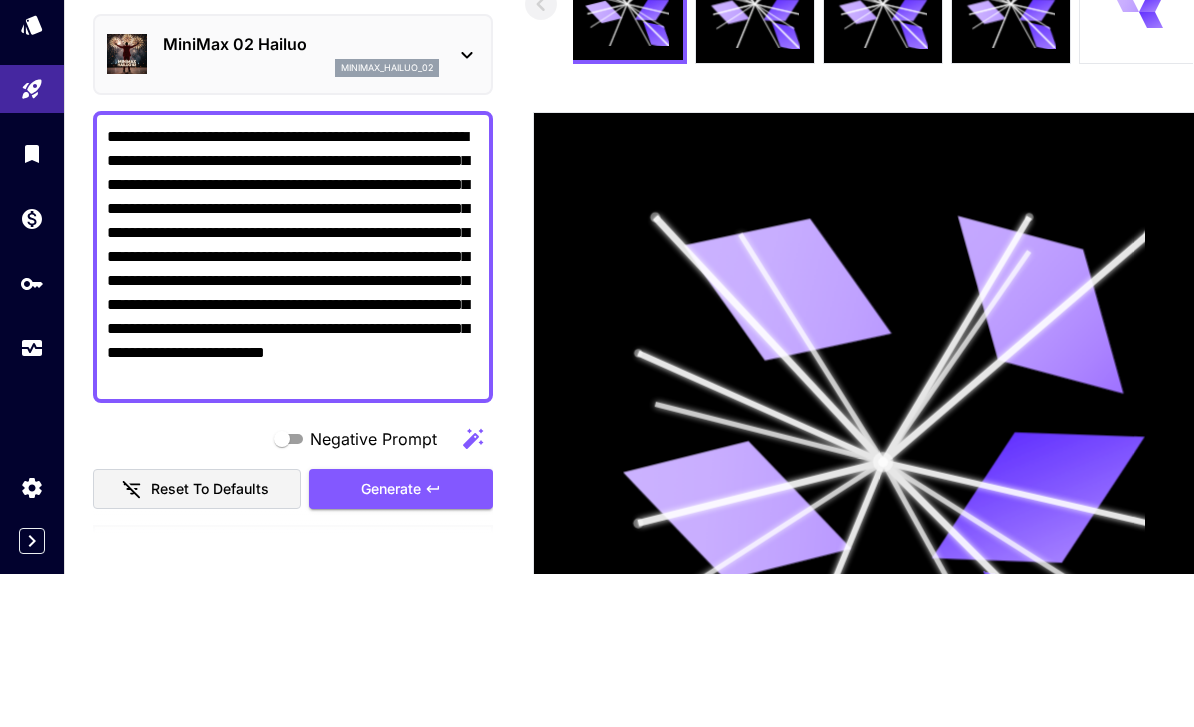 scroll, scrollTop: 217, scrollLeft: 0, axis: vertical 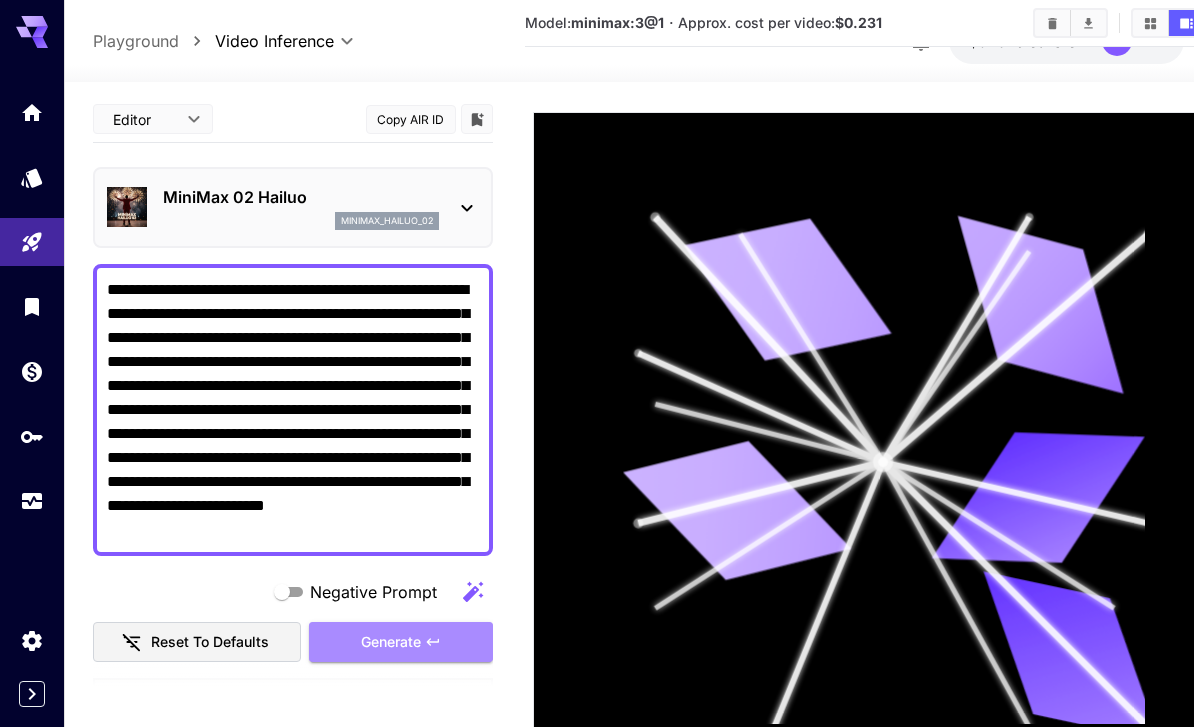 type on "**********" 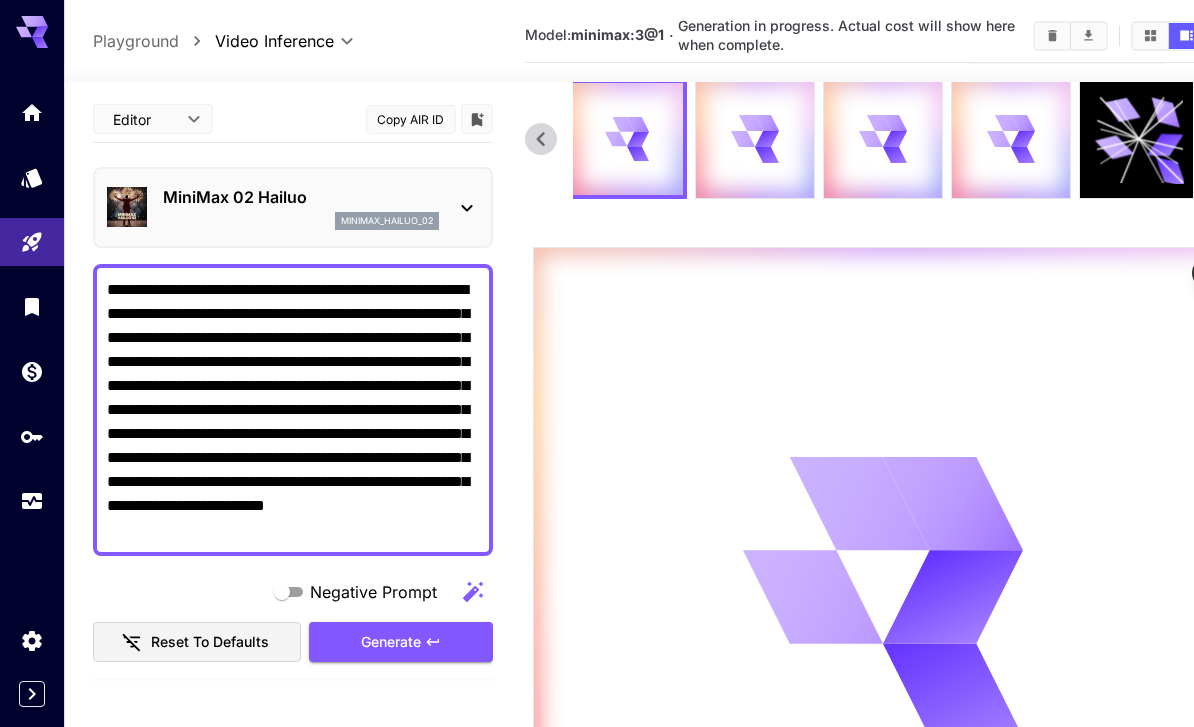 scroll, scrollTop: 0, scrollLeft: 0, axis: both 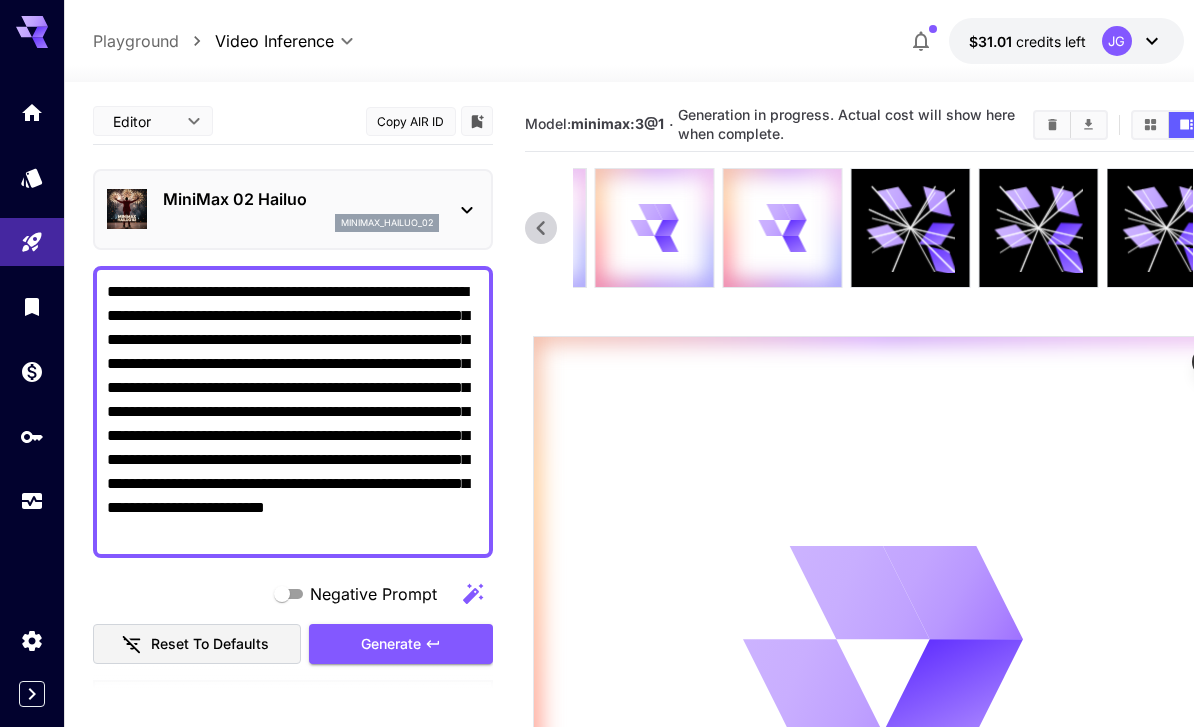 click 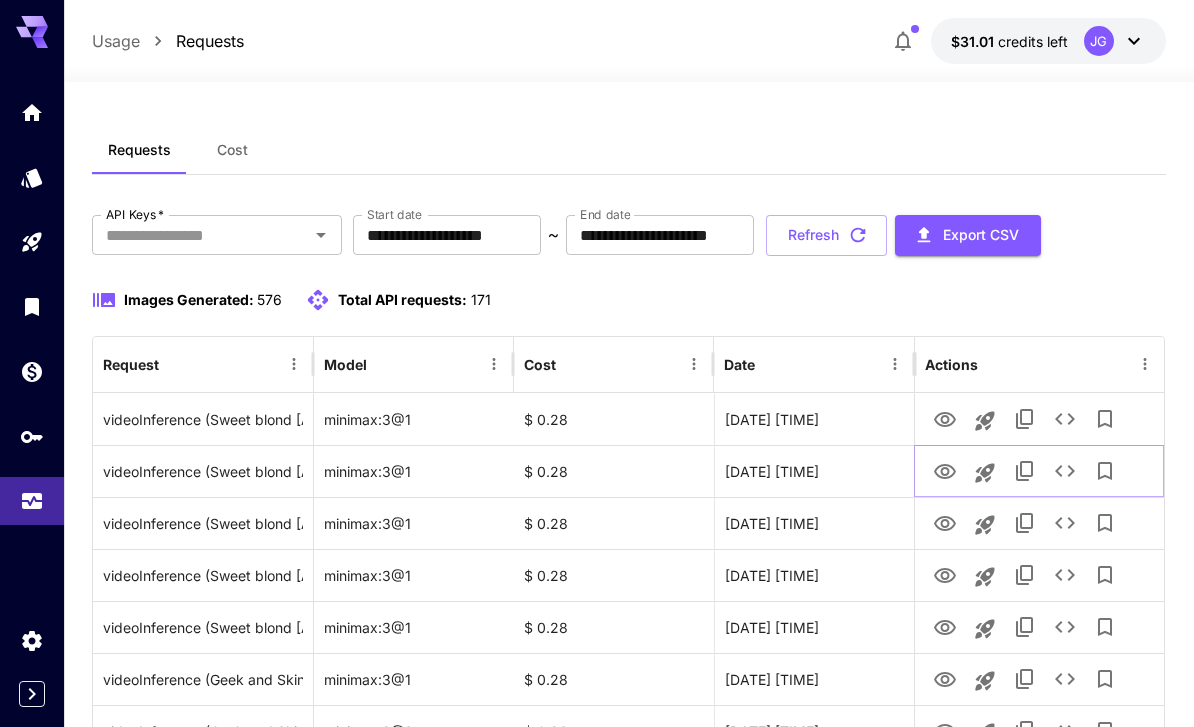 click 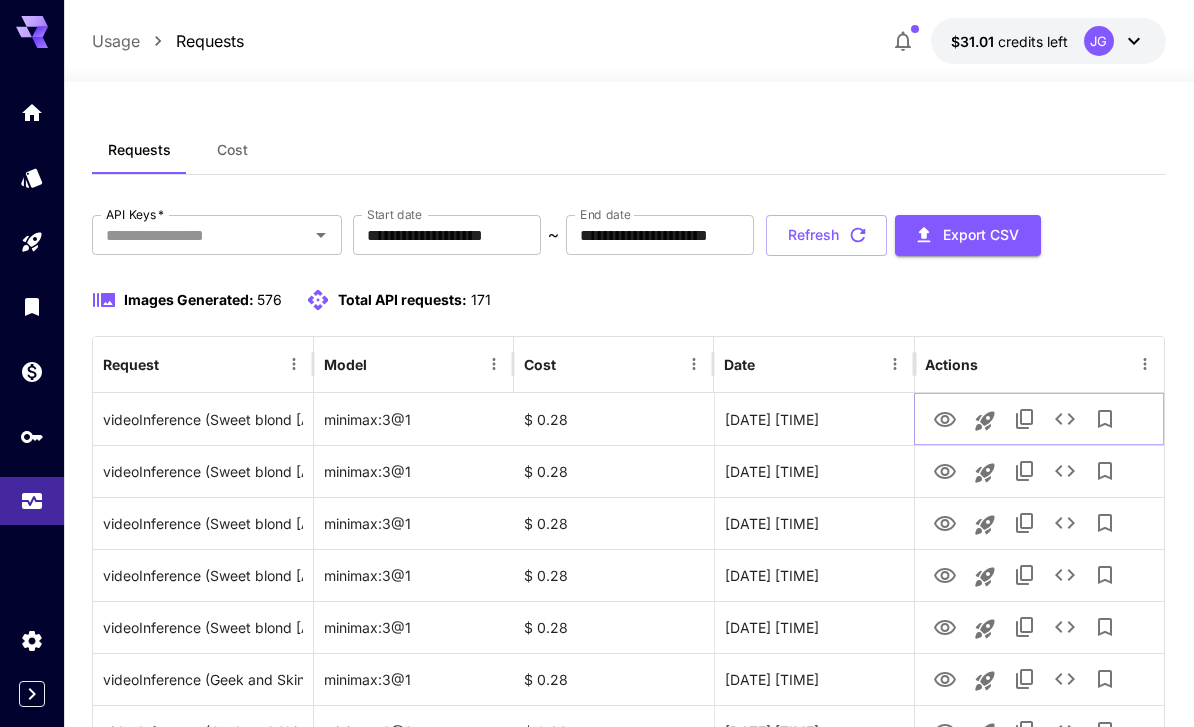 click 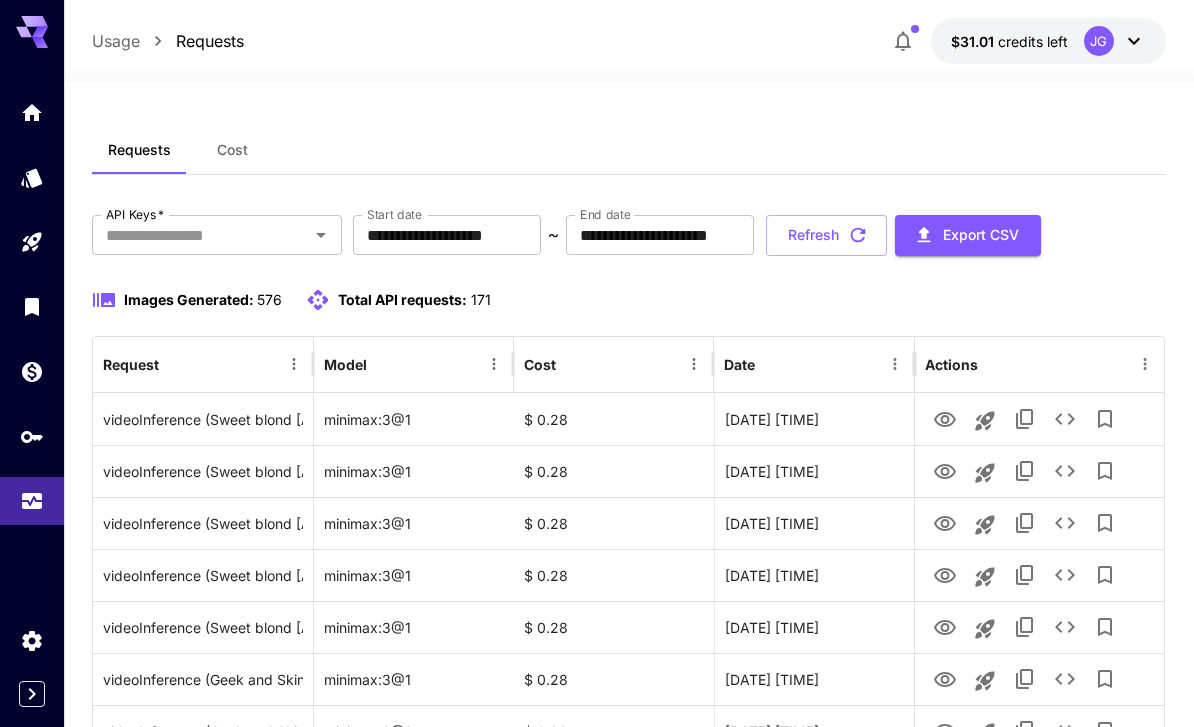 click on "Refresh" at bounding box center (826, 235) 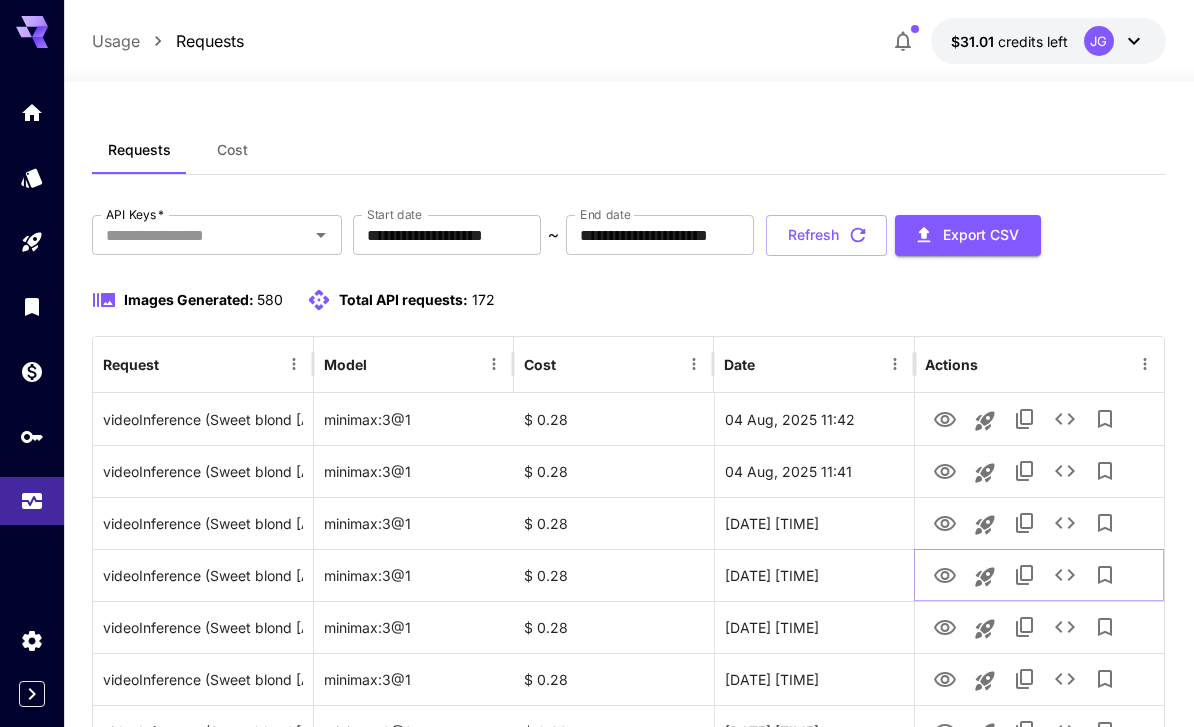 click 